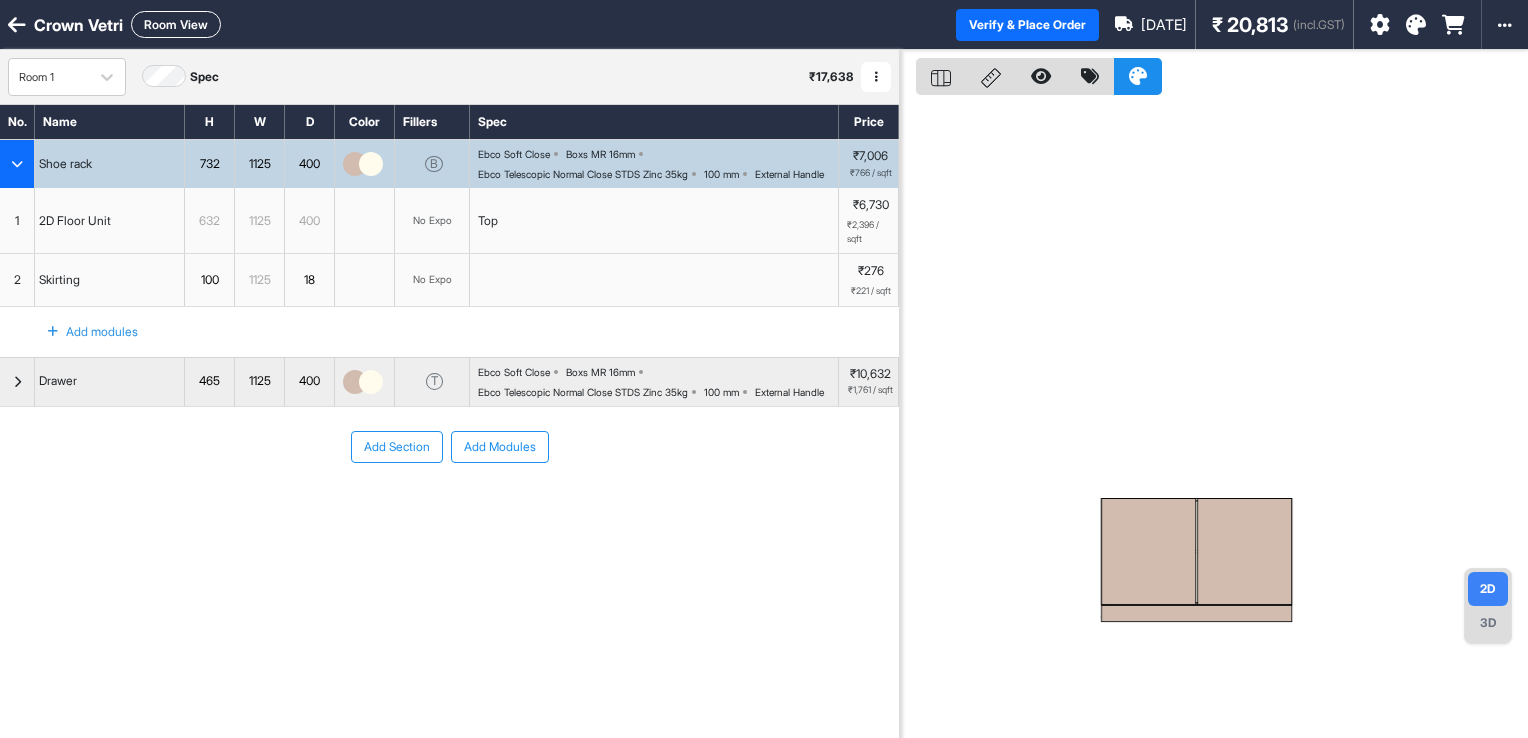 scroll, scrollTop: 0, scrollLeft: 0, axis: both 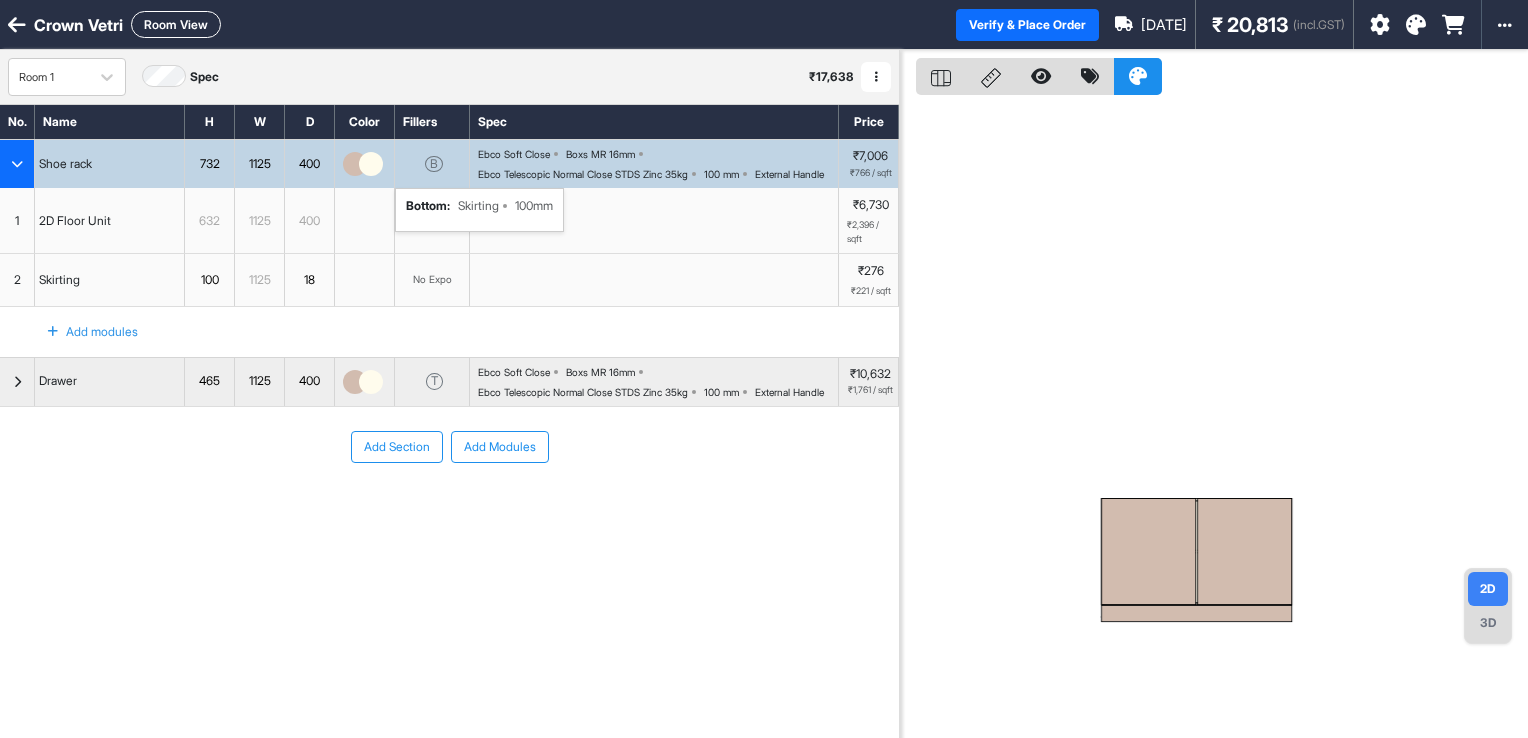 click on "B bottom : Skirting 100mm" at bounding box center [432, 164] 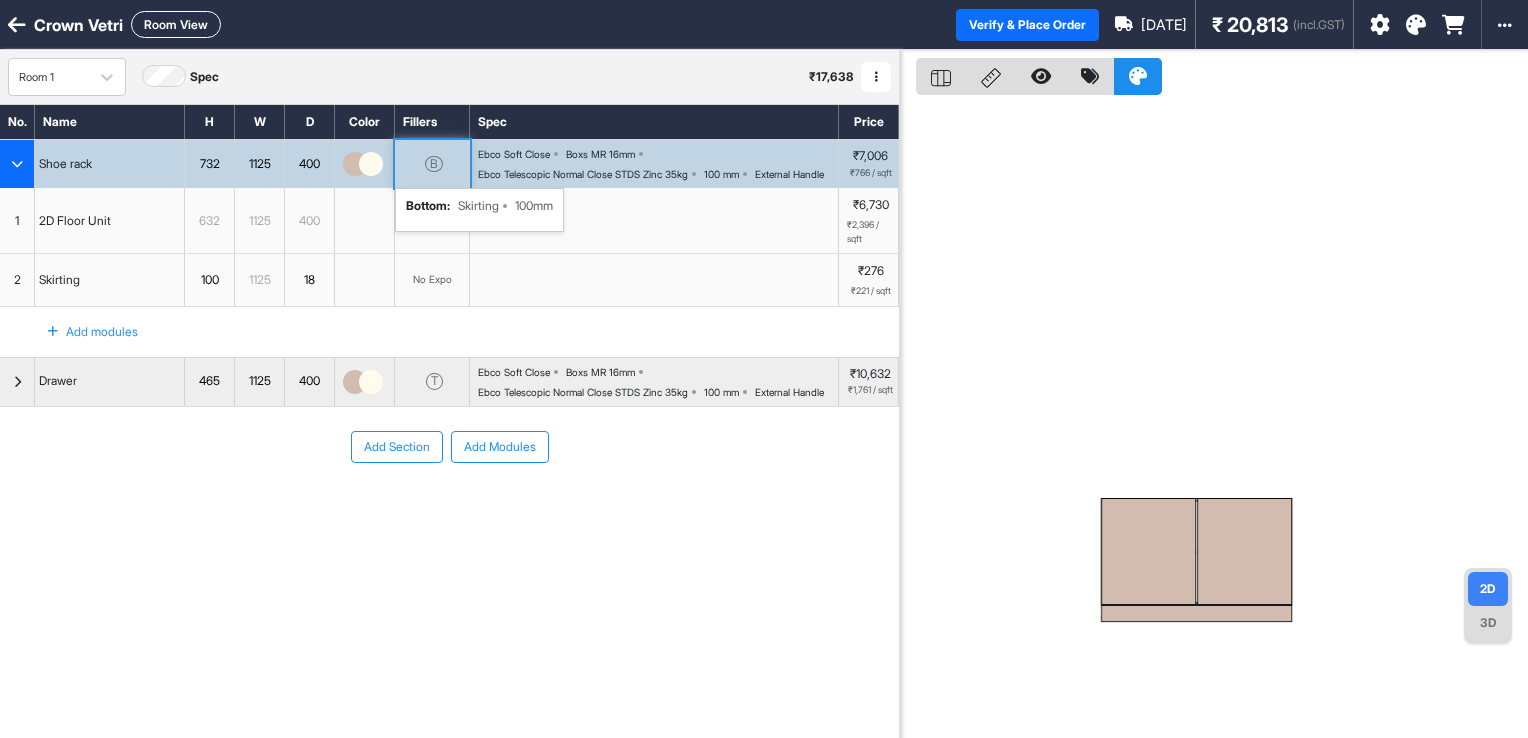 click on "B bottom : Skirting 100mm" at bounding box center [432, 164] 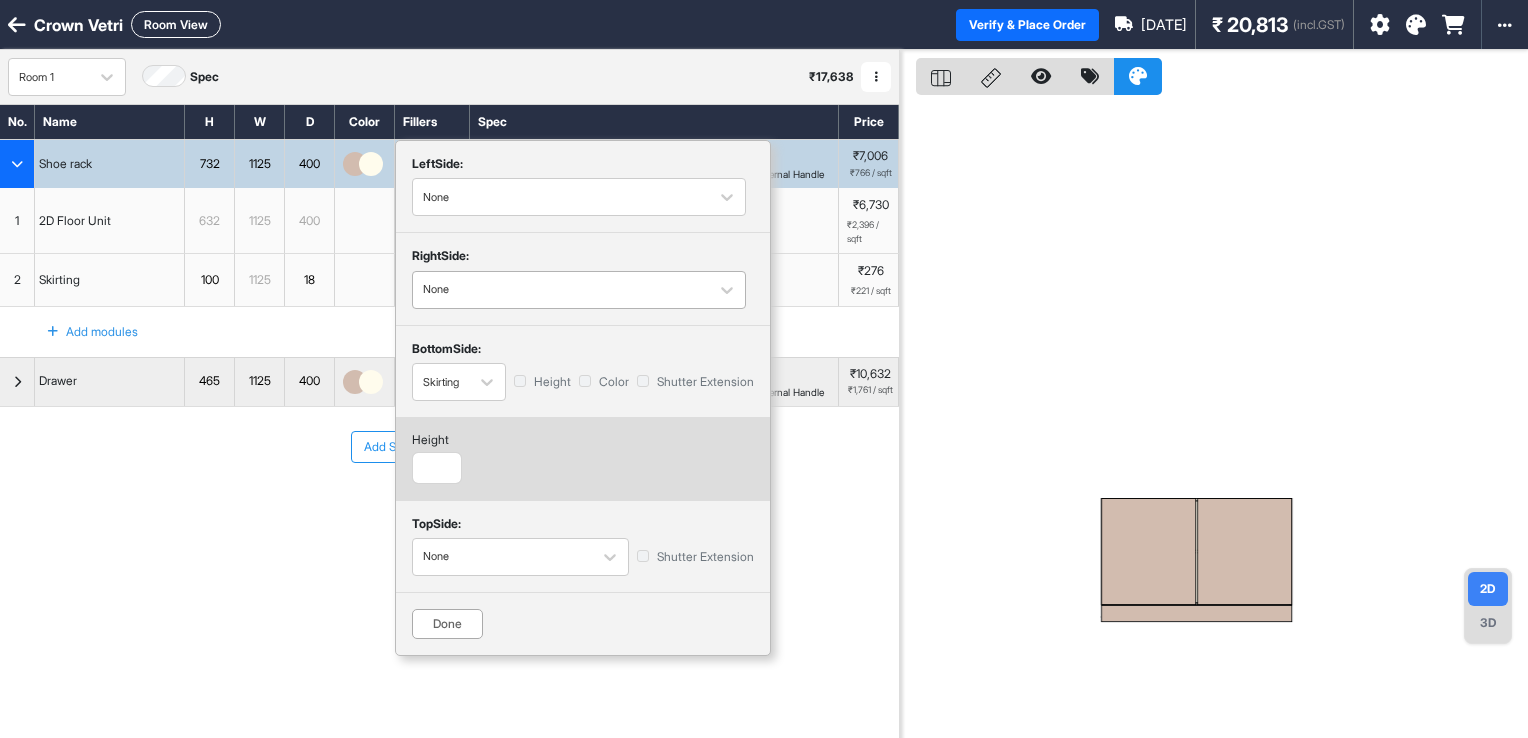 click on "None" at bounding box center [579, 290] 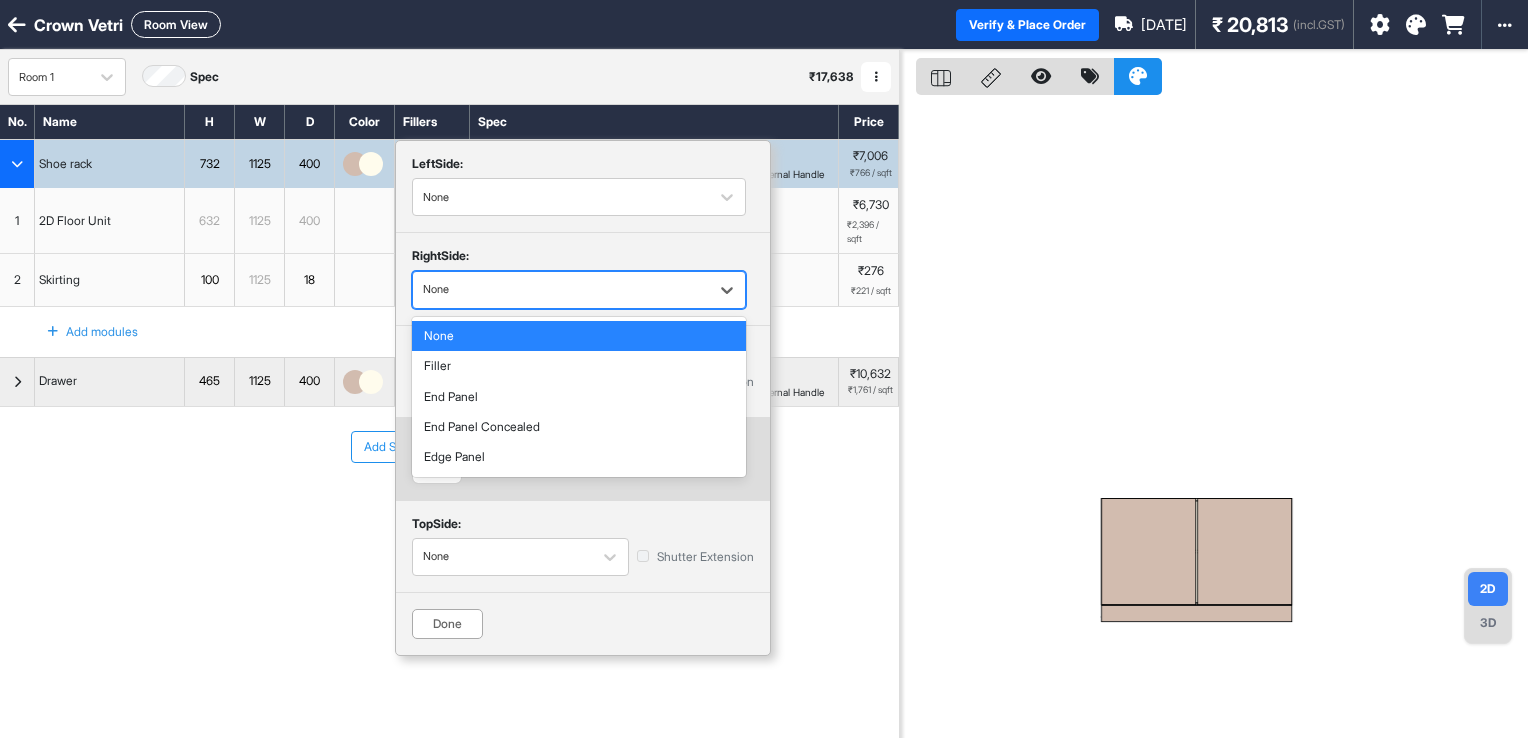 click on "None" at bounding box center (579, 290) 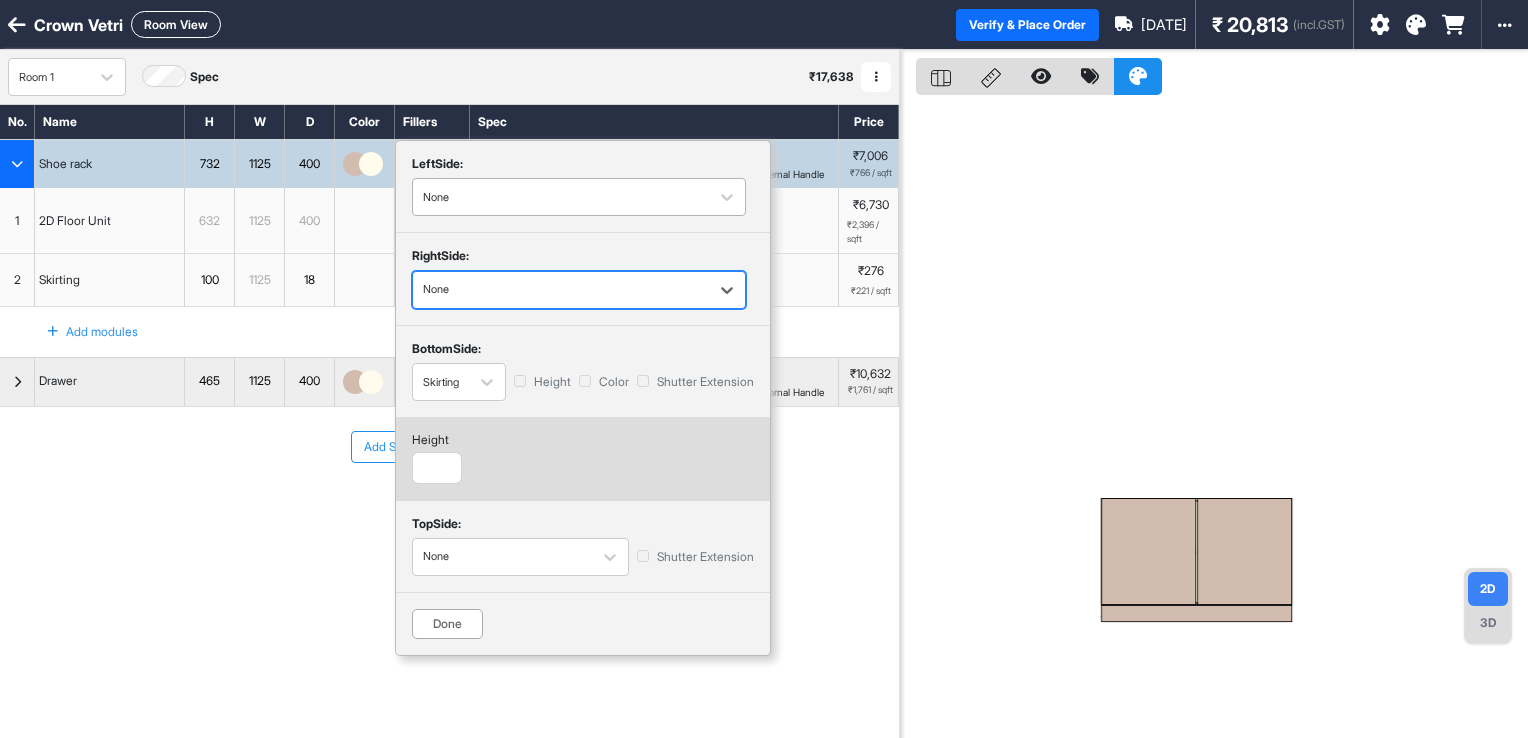 click at bounding box center [561, 197] 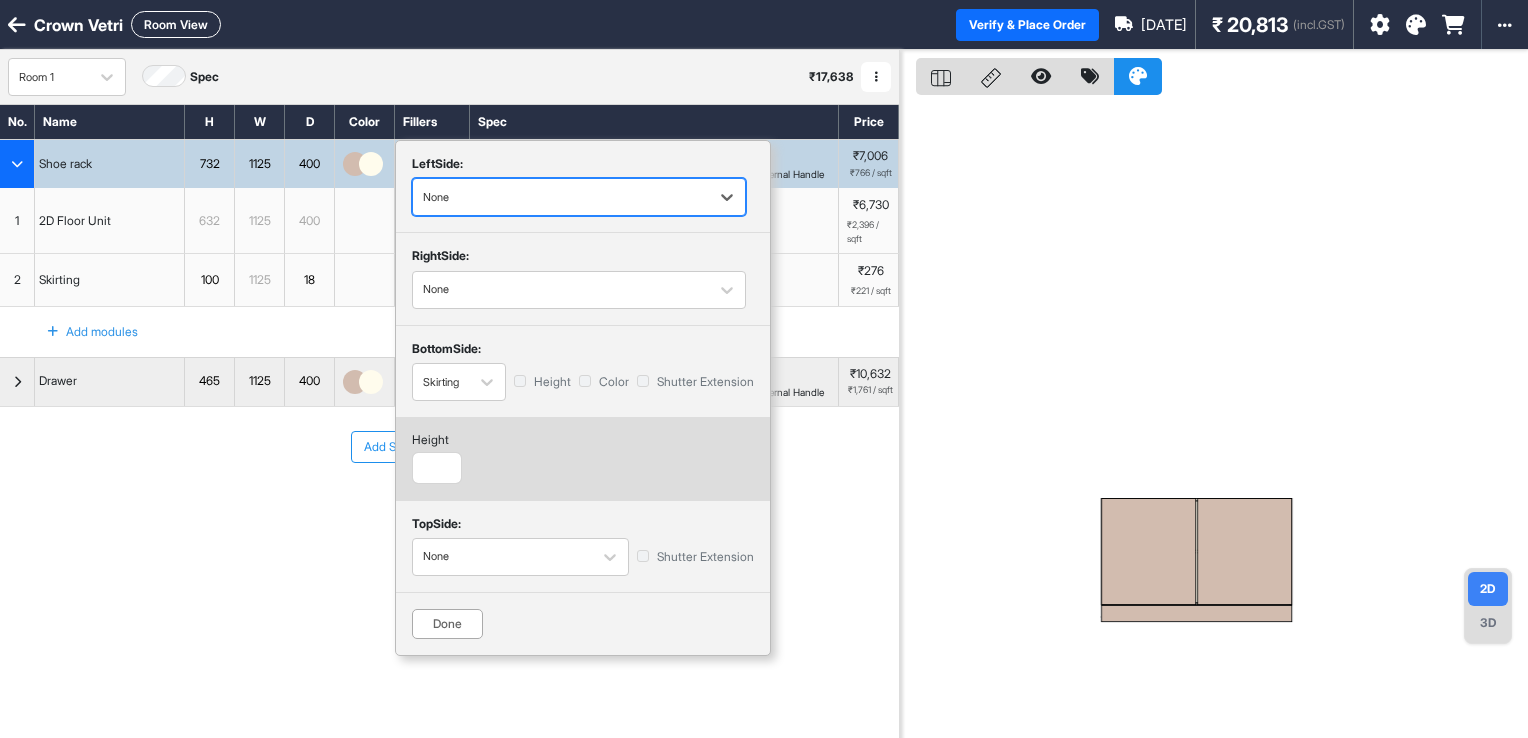 click on "None" at bounding box center (561, 197) 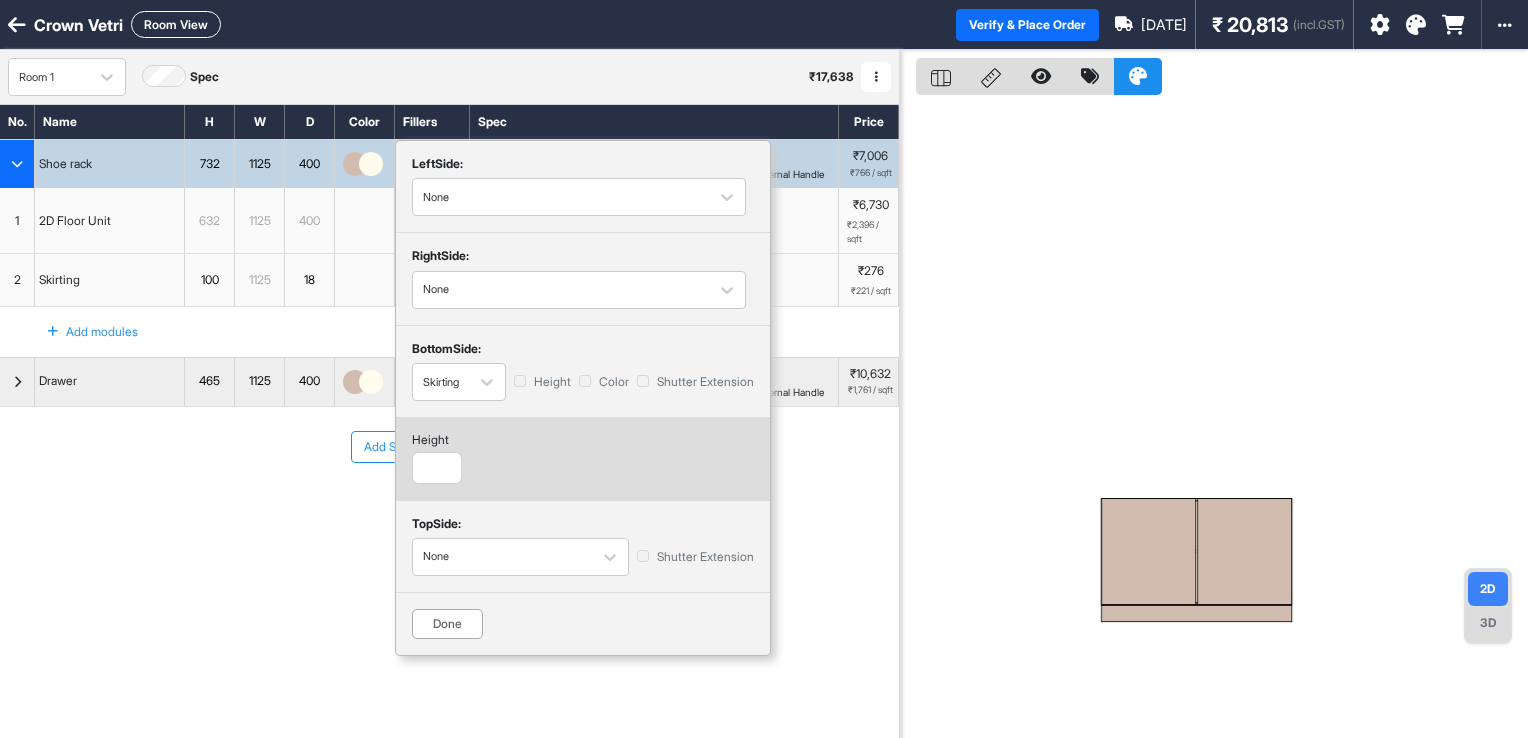 click on "Done" at bounding box center [447, 624] 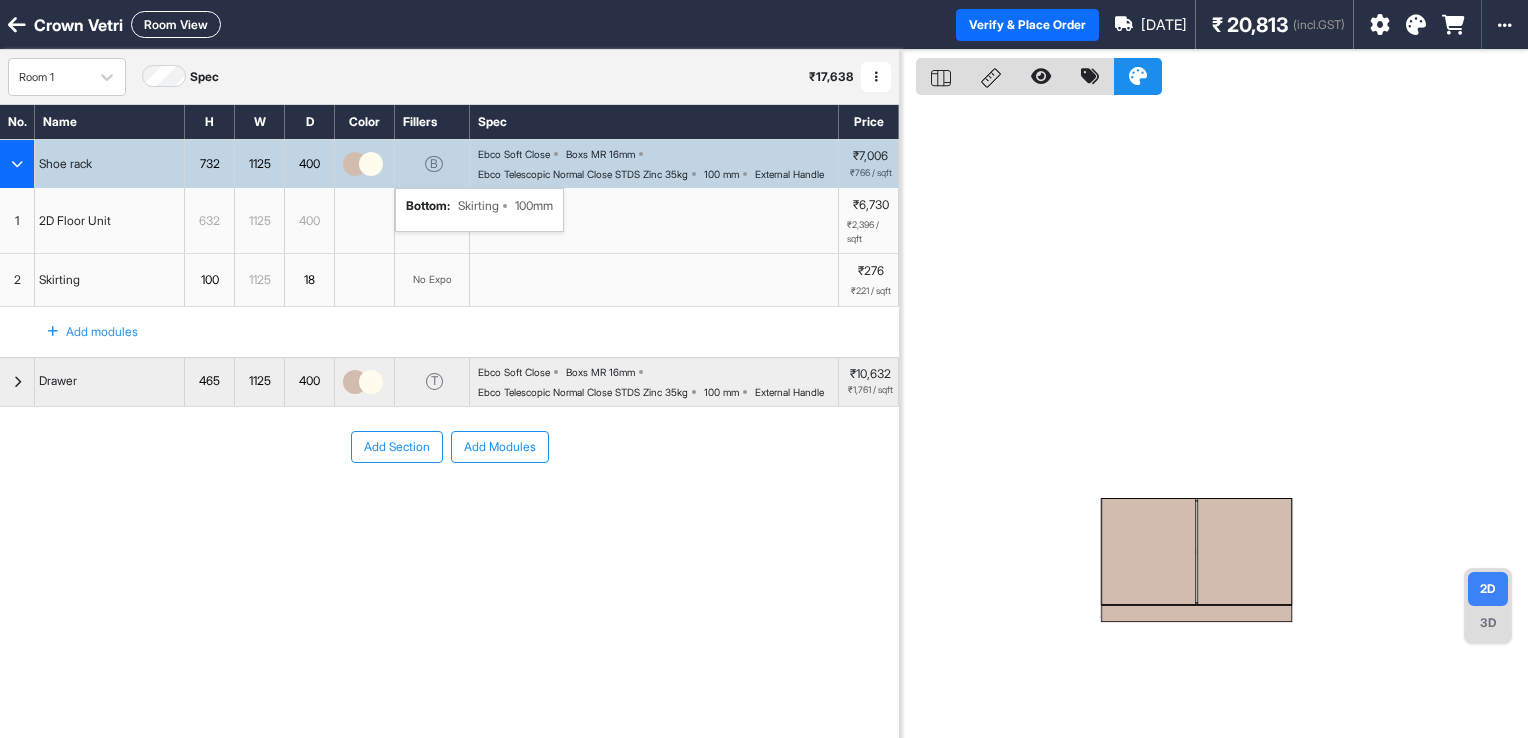 click on "Ebco Soft Close Boxs MR 16mm Ebco Telescopic Normal Close STDS Zinc 35kg 100 mm External Handle" at bounding box center [658, 164] 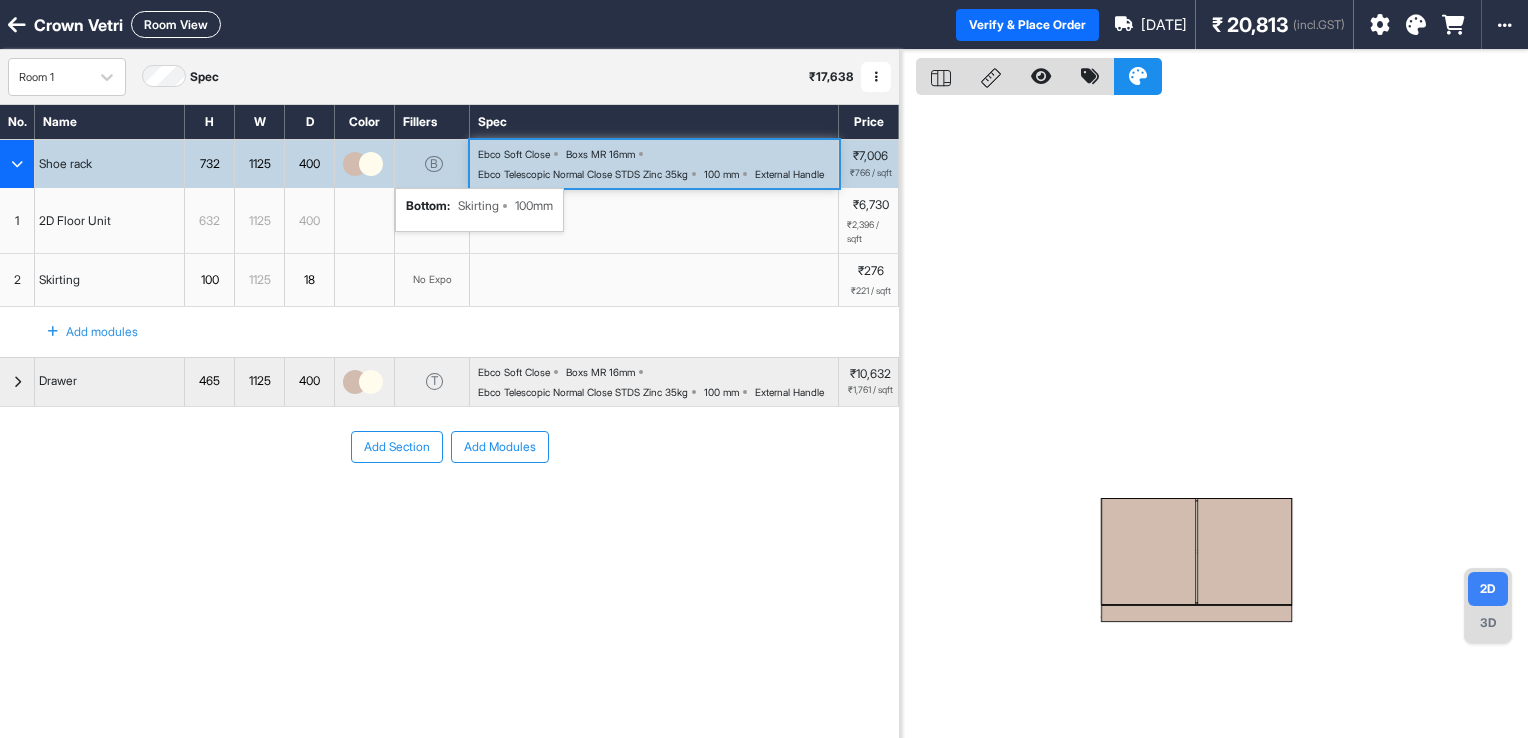 click on "Ebco Soft Close Boxs MR 16mm Ebco Telescopic Normal Close STDS Zinc 35kg 100 mm External Handle" at bounding box center (658, 164) 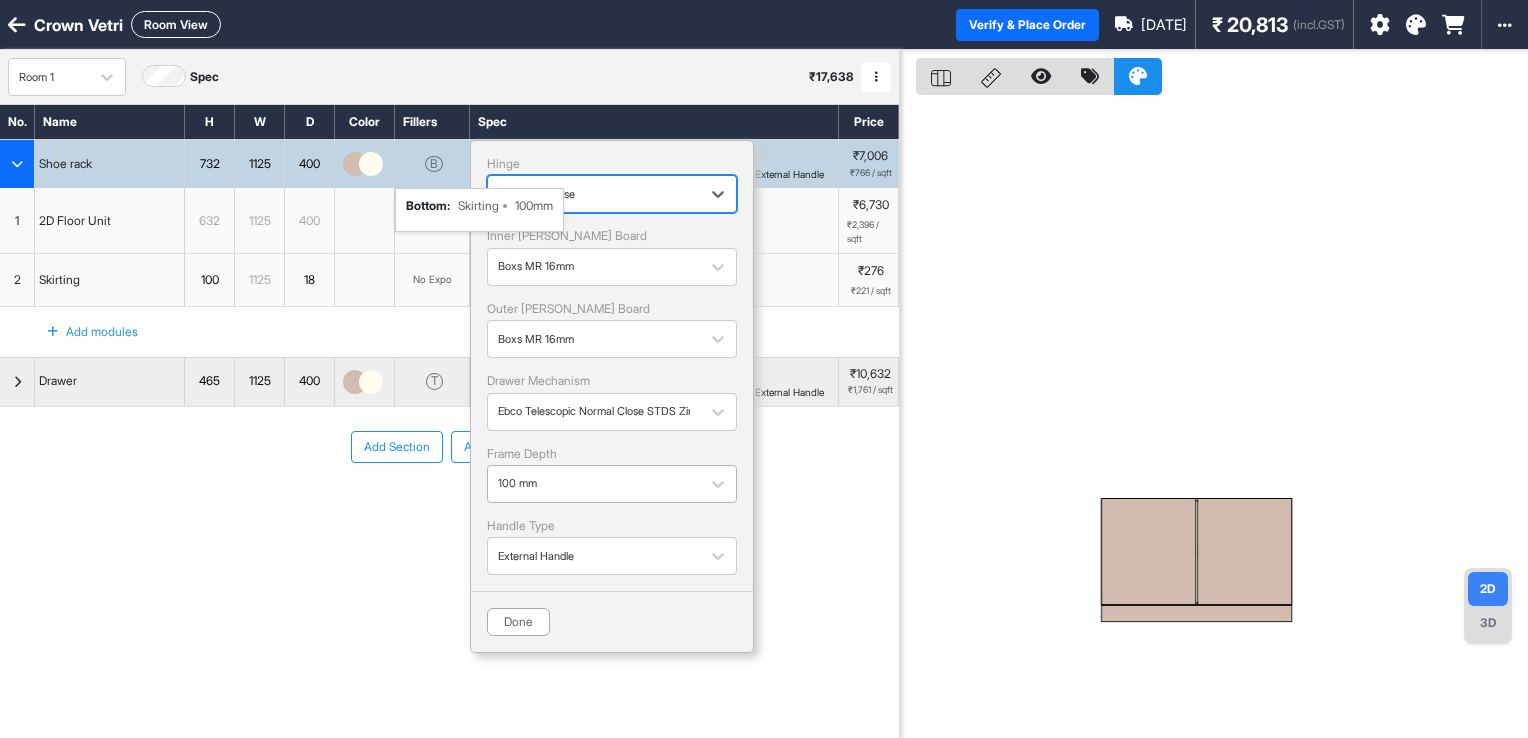 click on "100 mm" at bounding box center [594, 483] 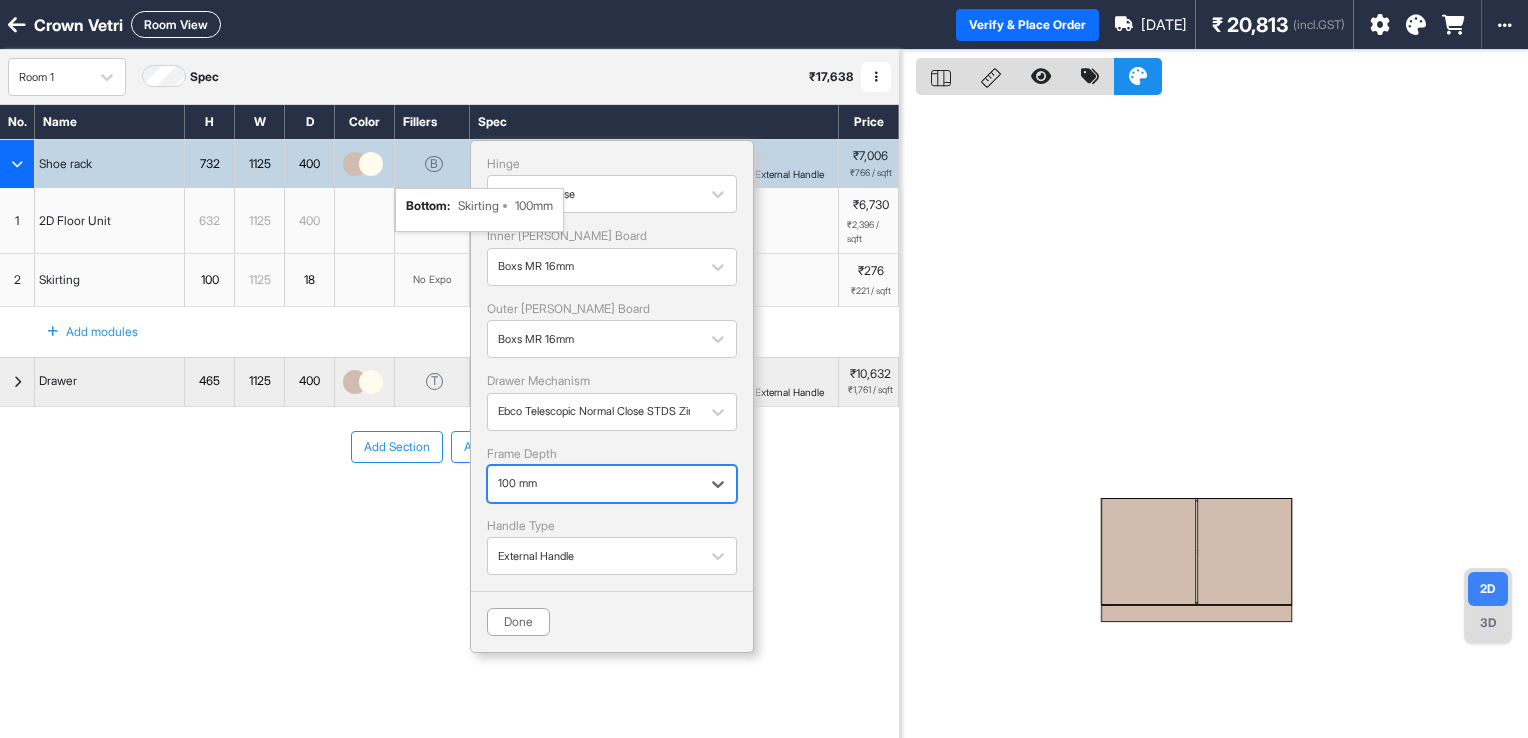 click on "100 mm" at bounding box center (594, 483) 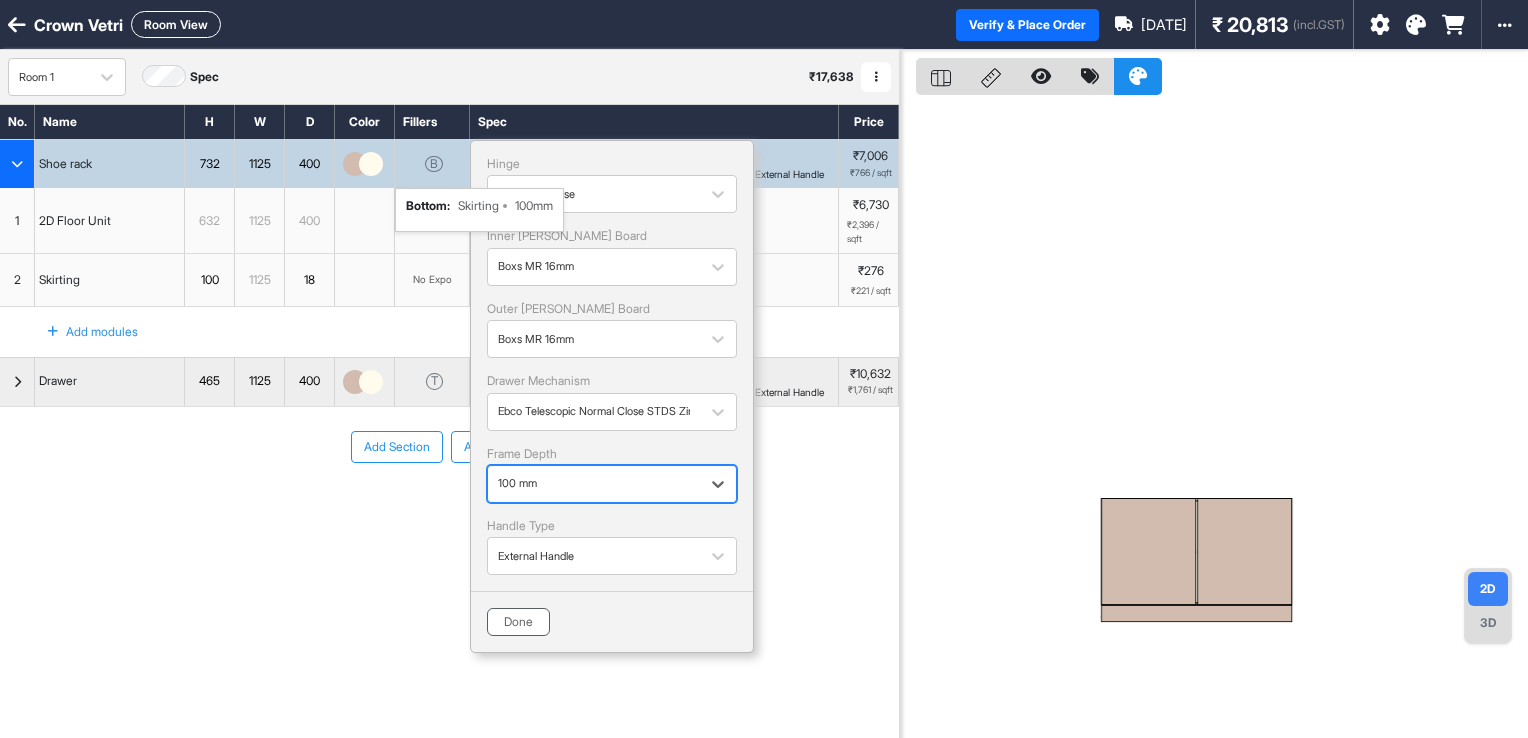 click on "Done" at bounding box center (518, 622) 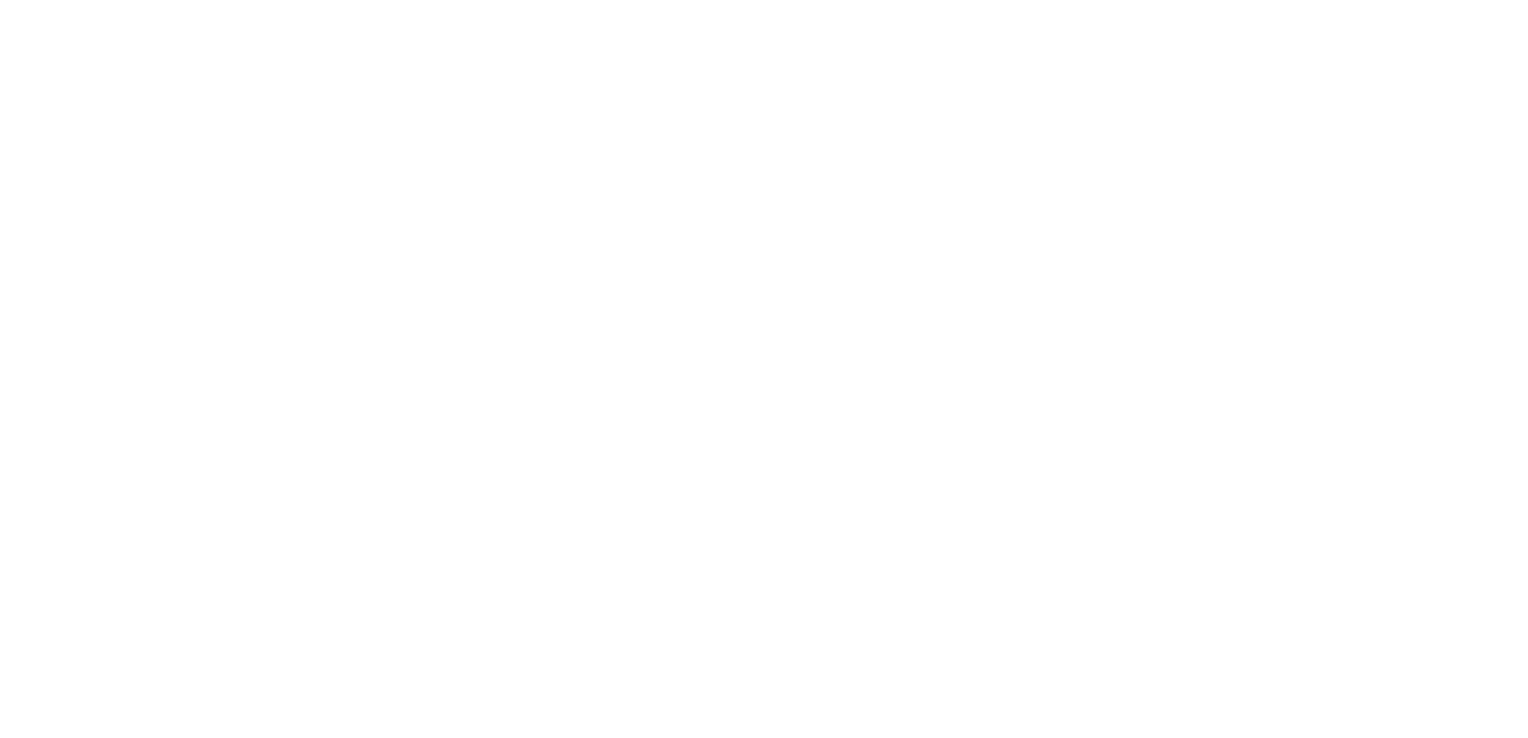 scroll, scrollTop: 0, scrollLeft: 0, axis: both 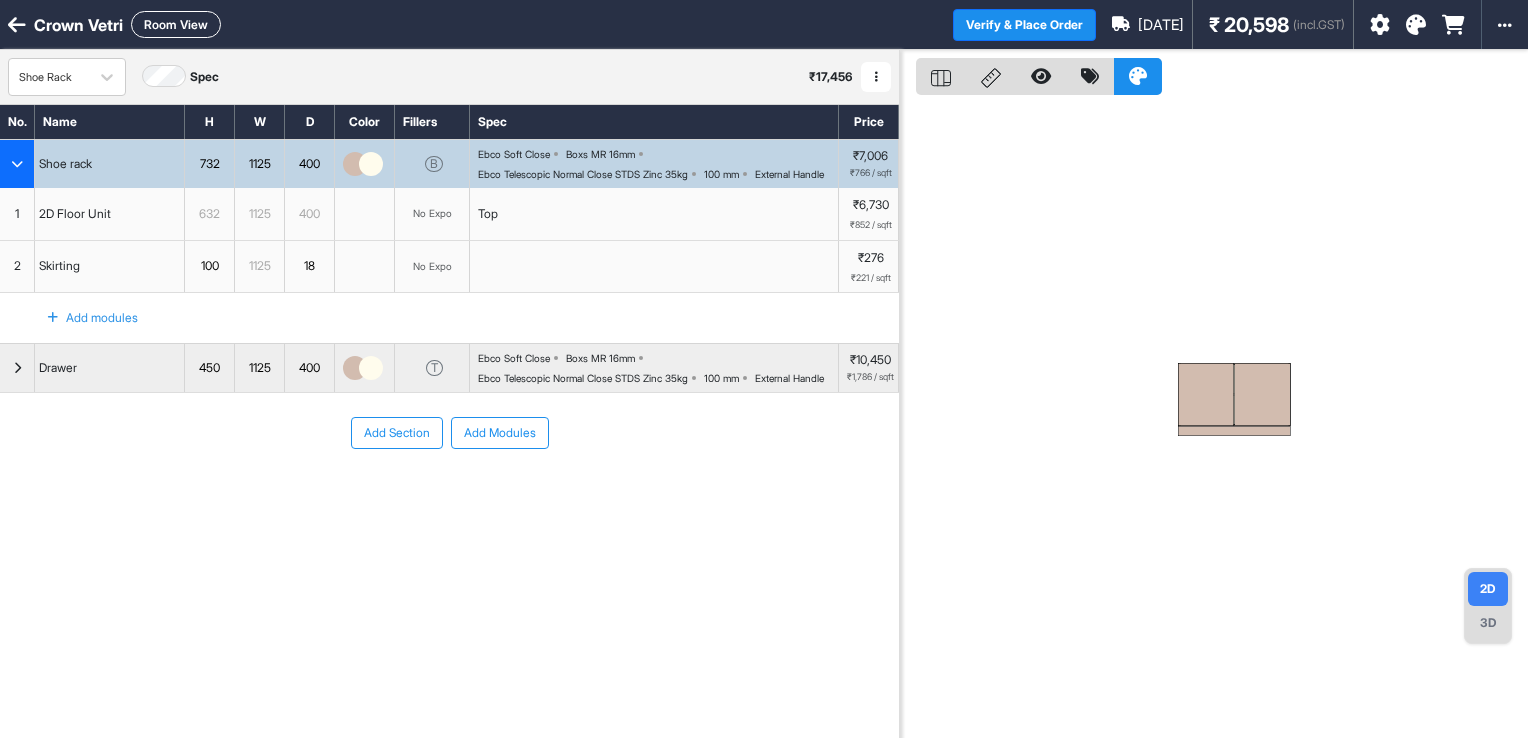 drag, startPoint x: 1441, startPoint y: 468, endPoint x: 1174, endPoint y: 438, distance: 268.6801 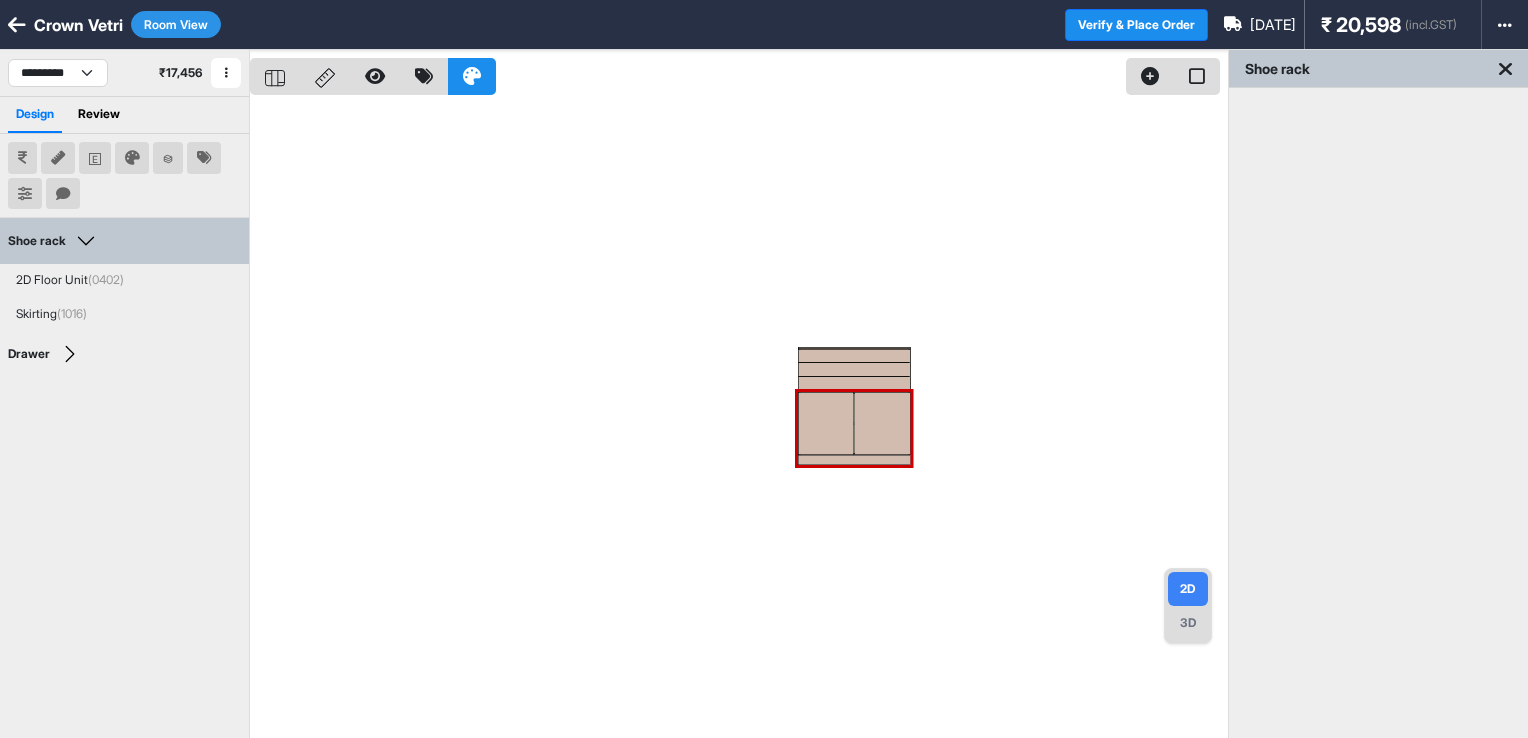 click on "Room View" at bounding box center [176, 24] 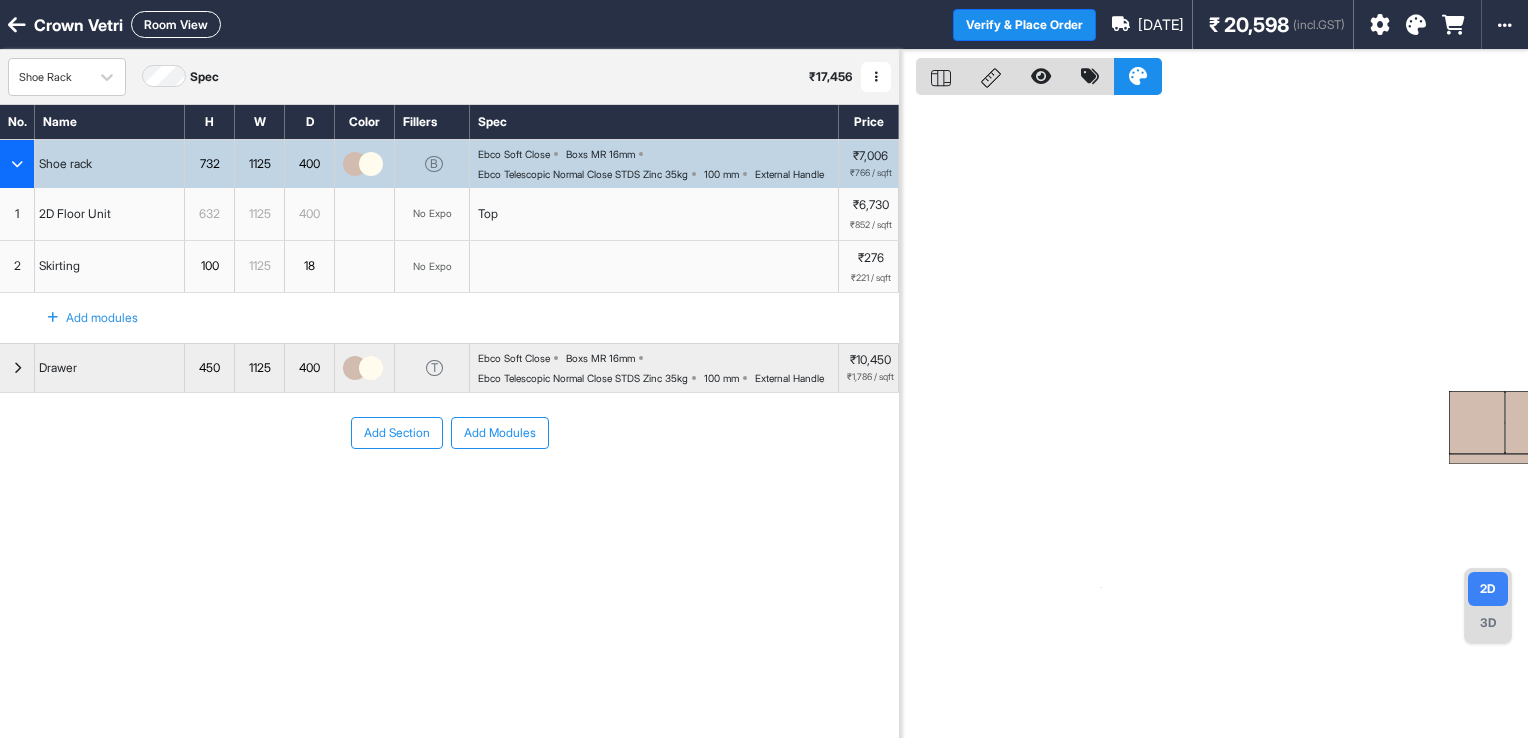 click on "Room View" at bounding box center (176, 24) 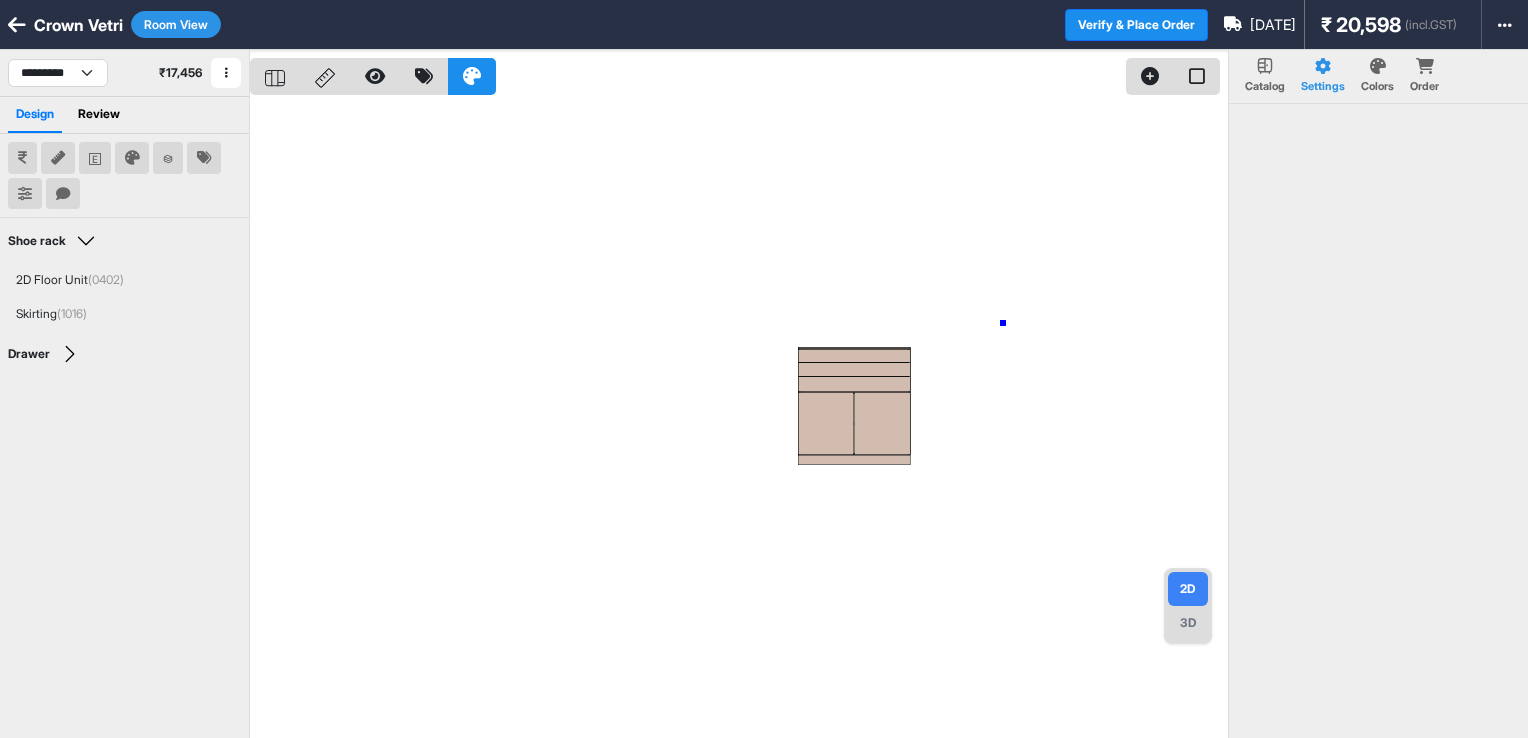 click at bounding box center [739, 419] 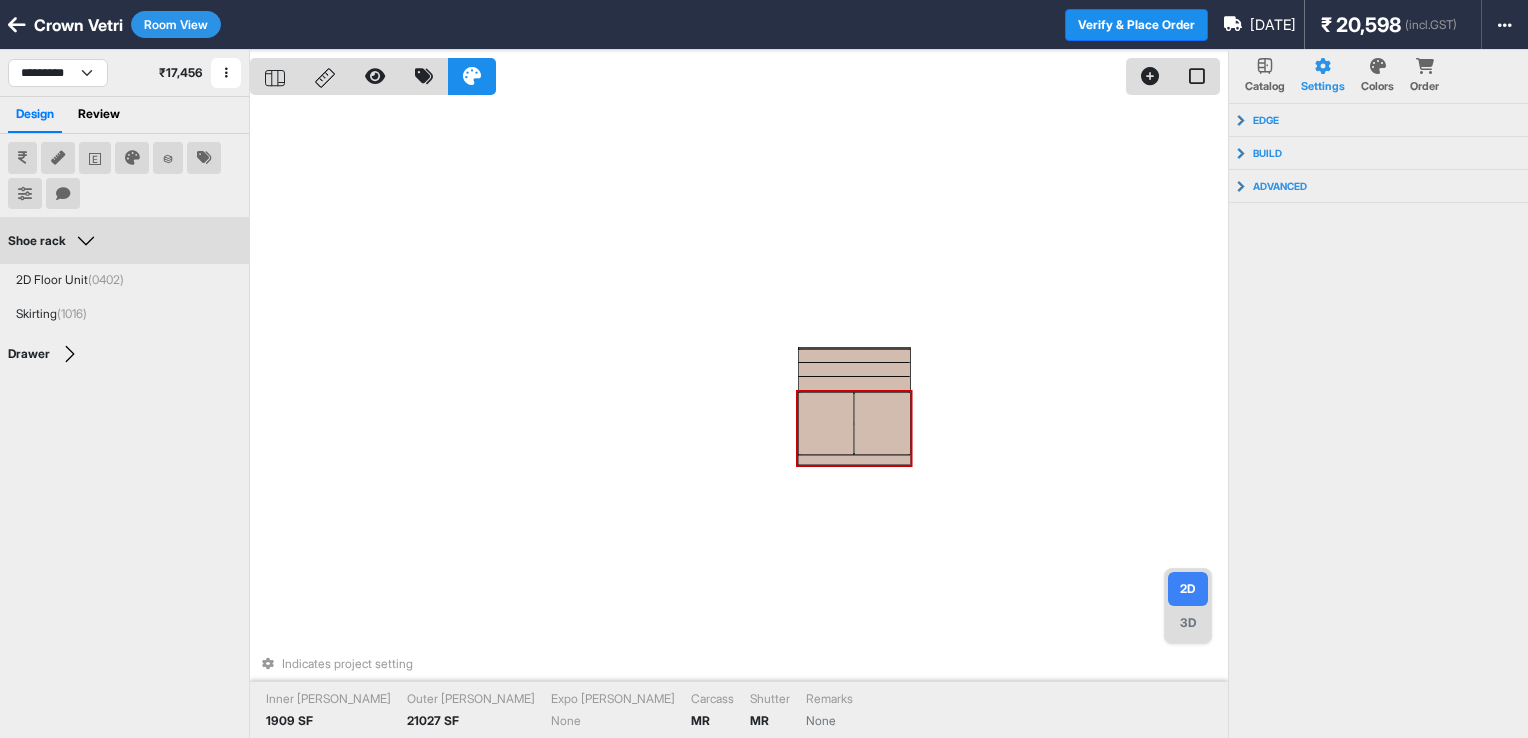 click at bounding box center (882, 423) 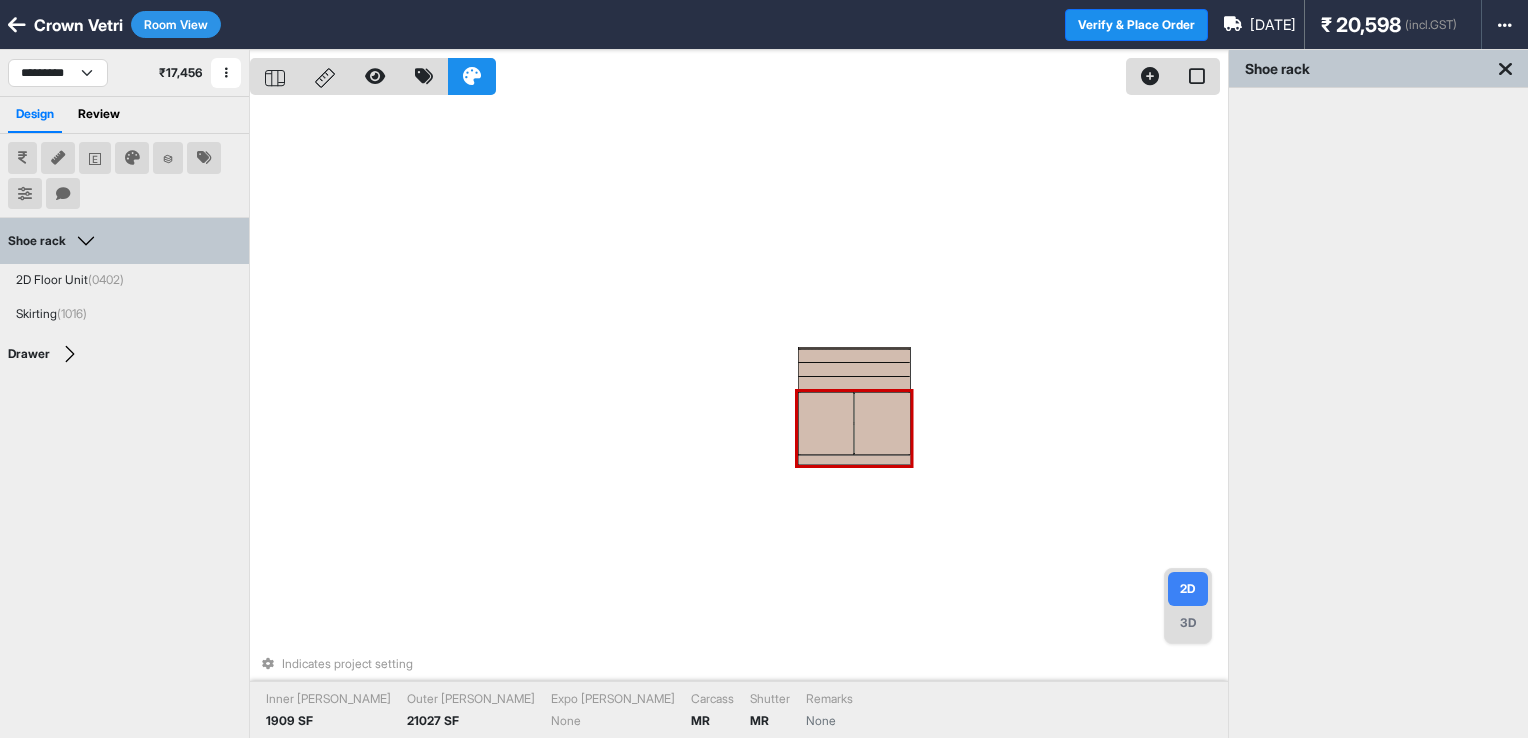click at bounding box center (882, 423) 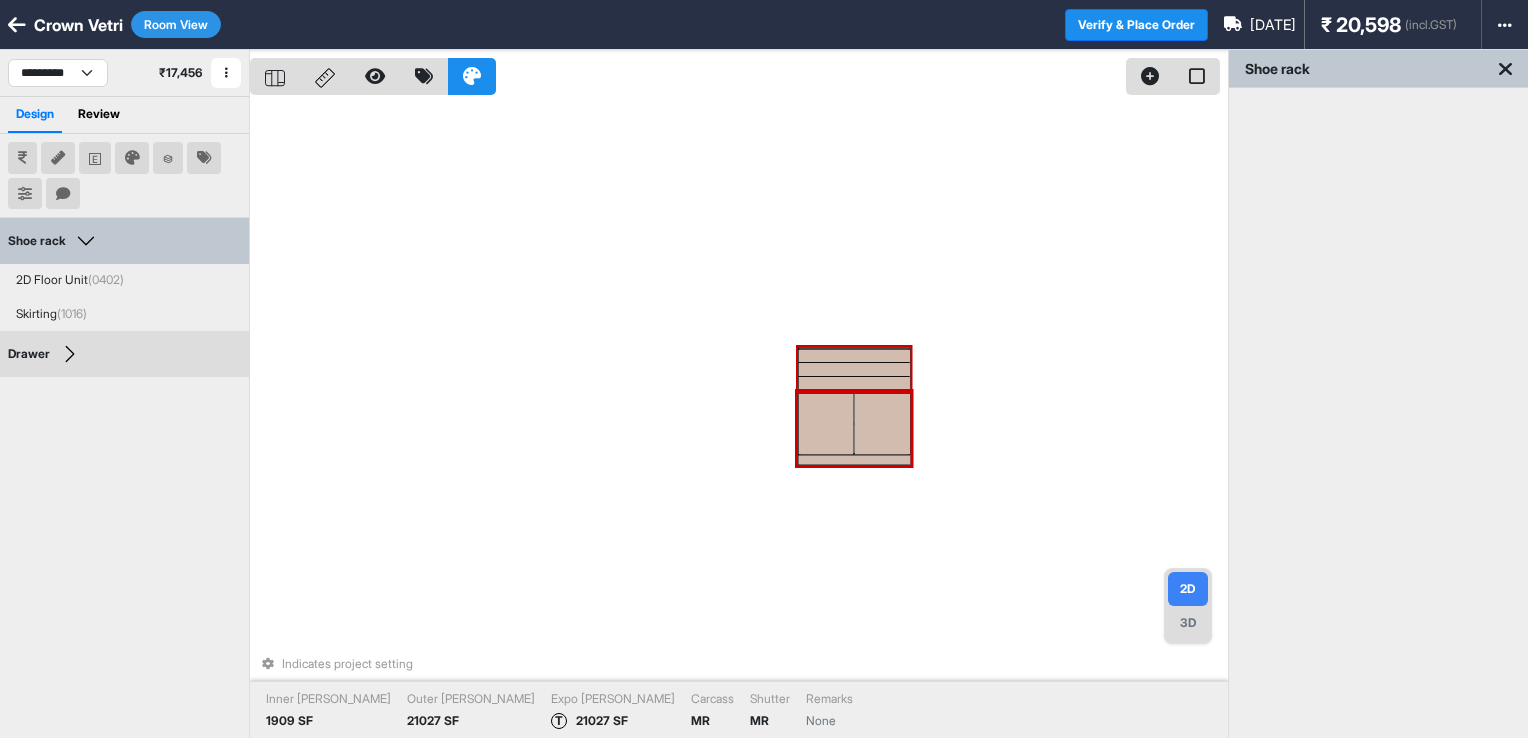 click on "Indicates project setting Inner [PERSON_NAME] 1909 SF Outer [PERSON_NAME] 21027 SF Expo [PERSON_NAME] T 21027 SF Carcass MR [PERSON_NAME] MR Remarks None" at bounding box center (739, 419) 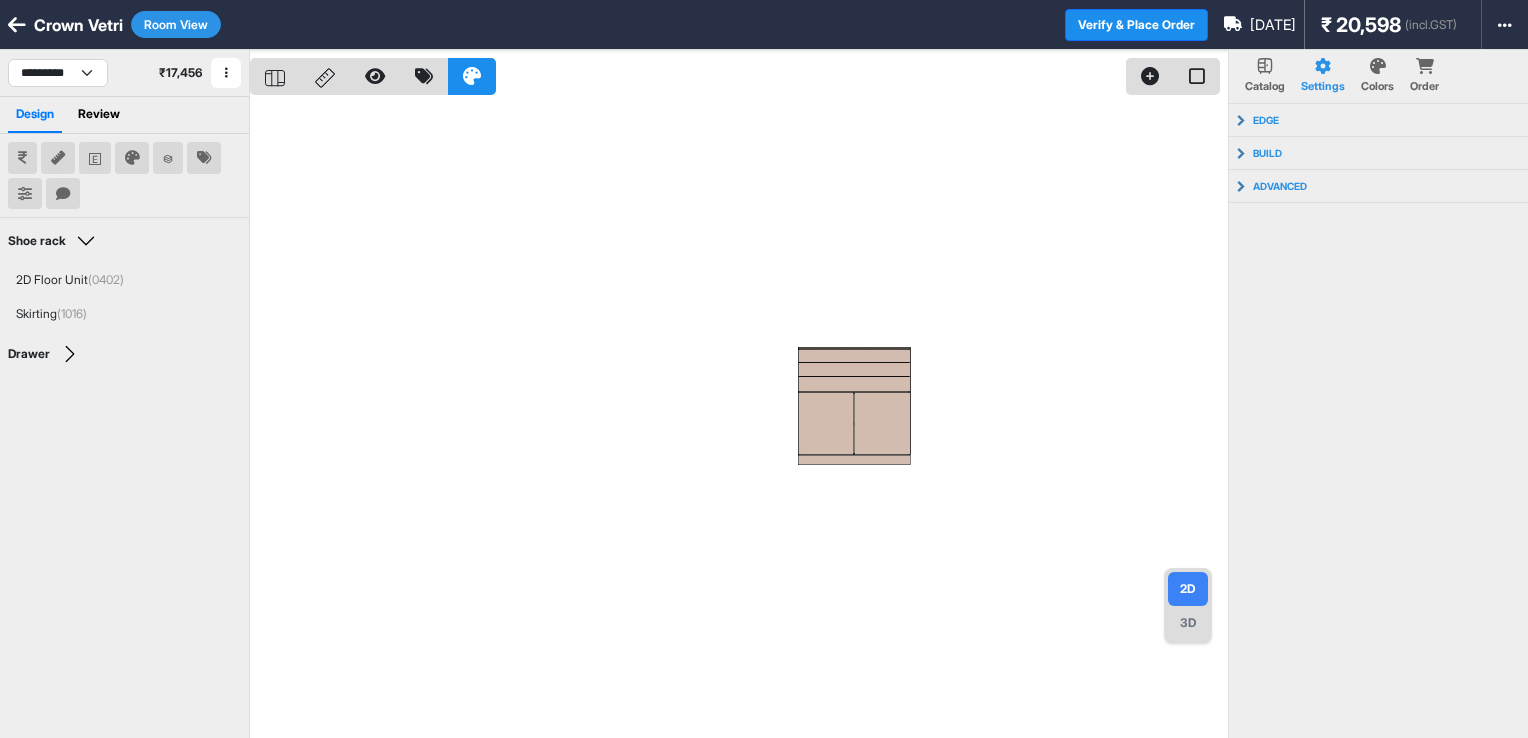 click on "Colors" at bounding box center [1377, 76] 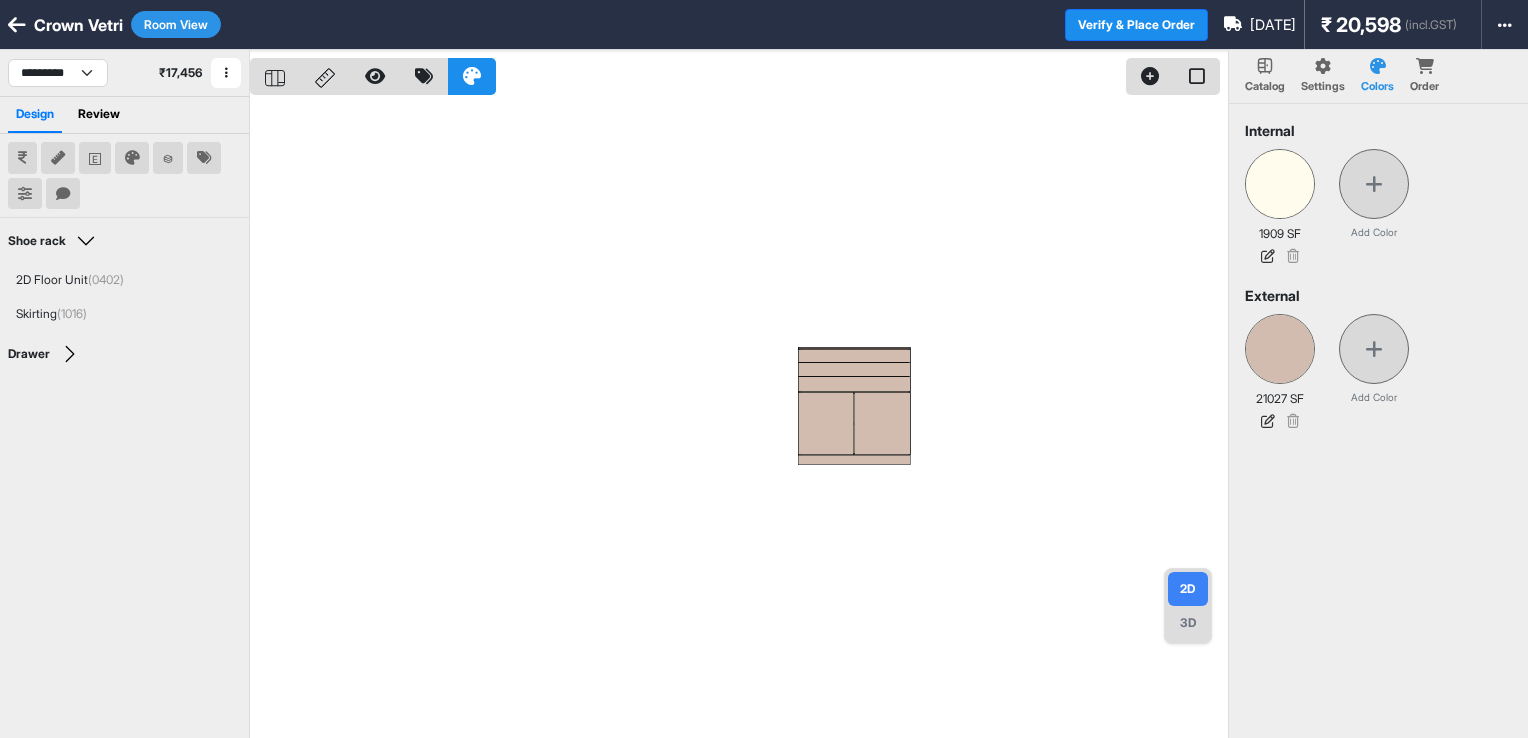 click at bounding box center [1425, 66] 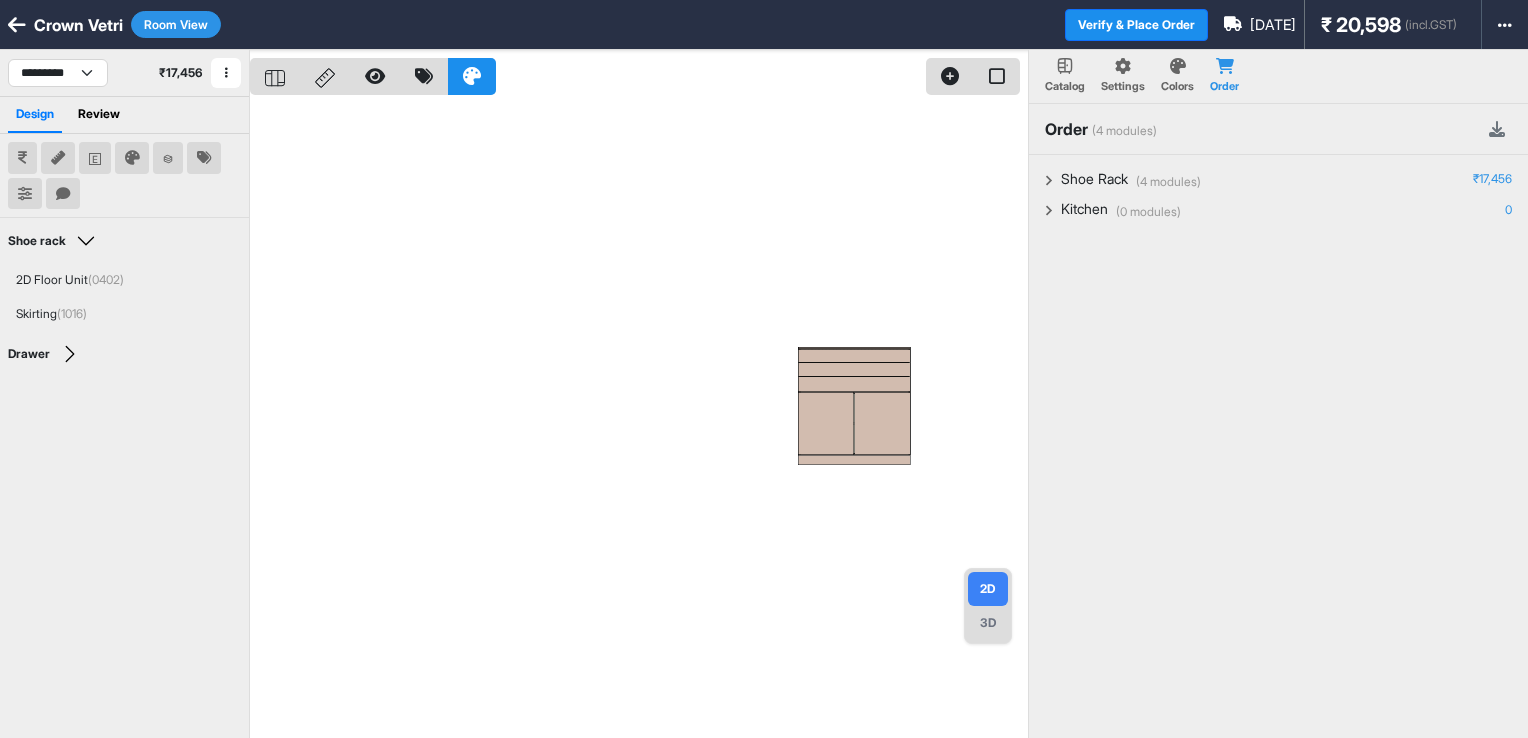 click on "Catalog" at bounding box center [1065, 86] 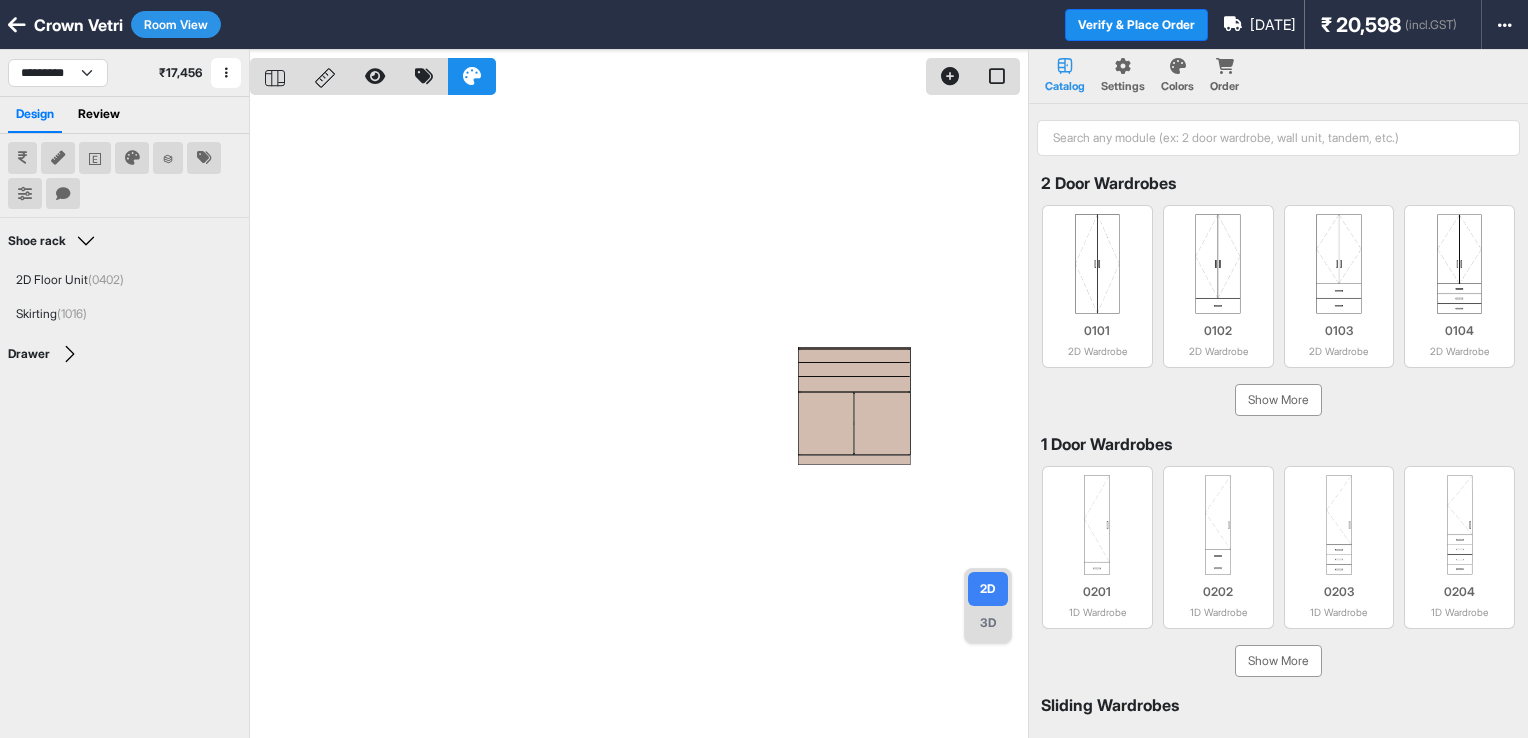 click on "Settings" at bounding box center (1123, 86) 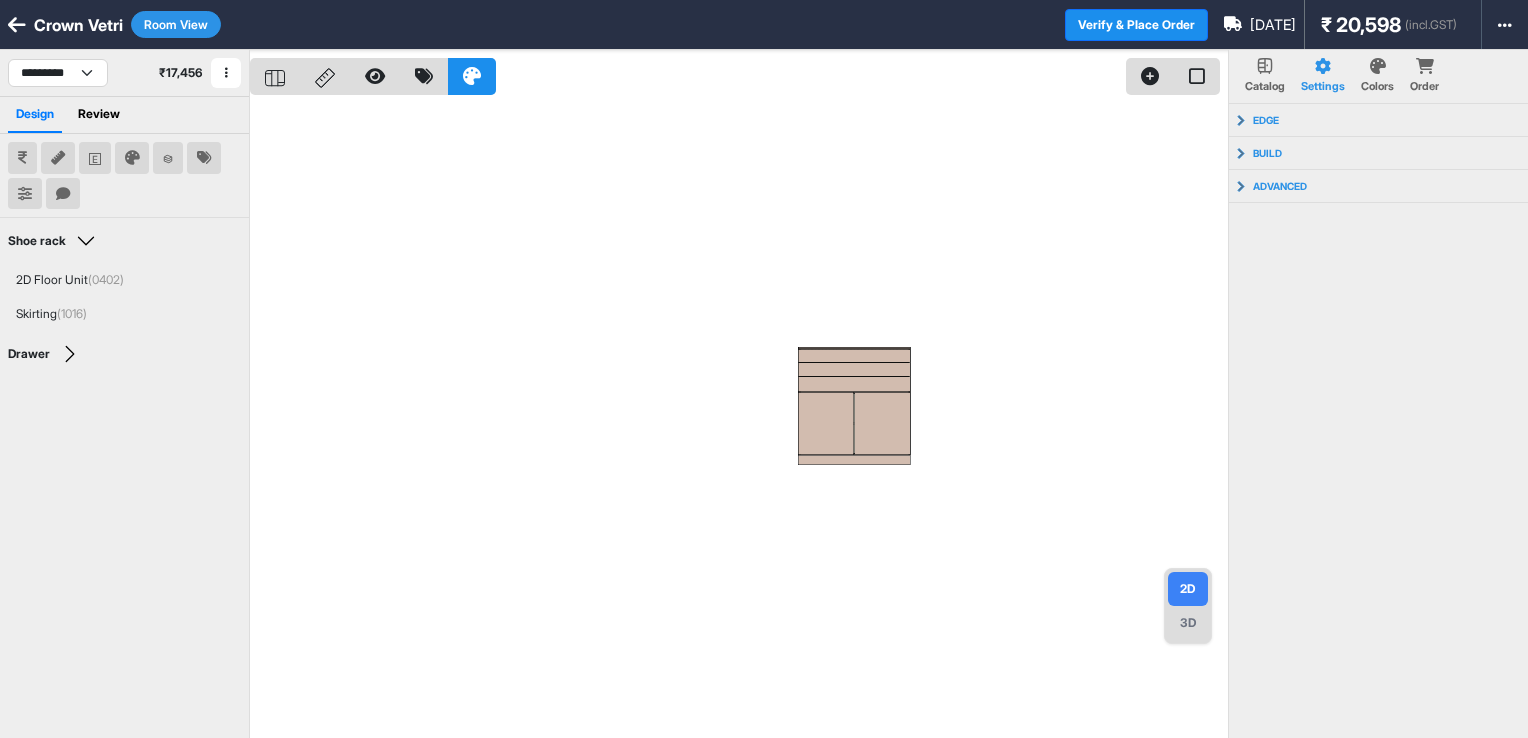 click on "Room View" at bounding box center (176, 24) 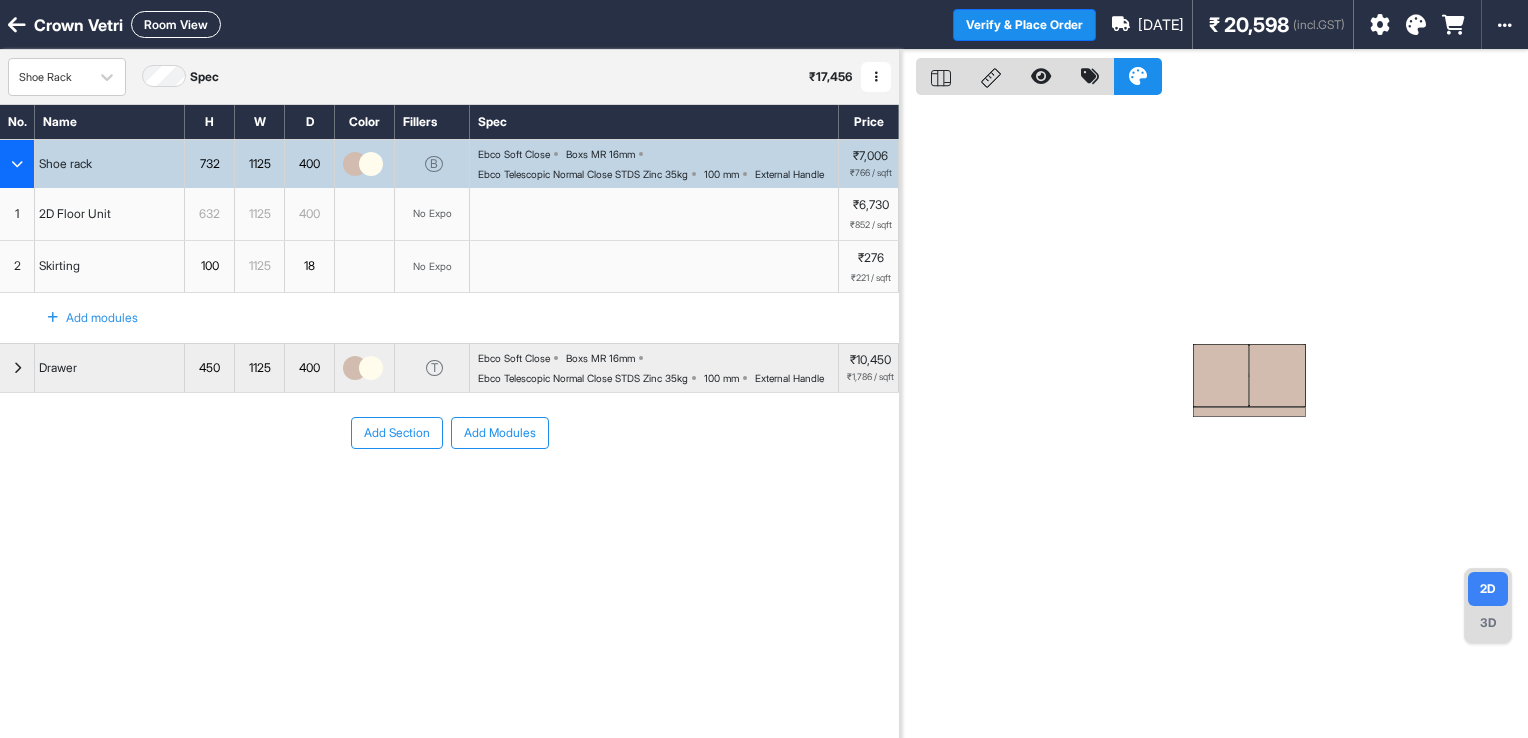 drag, startPoint x: 1239, startPoint y: 533, endPoint x: 979, endPoint y: 486, distance: 264.21393 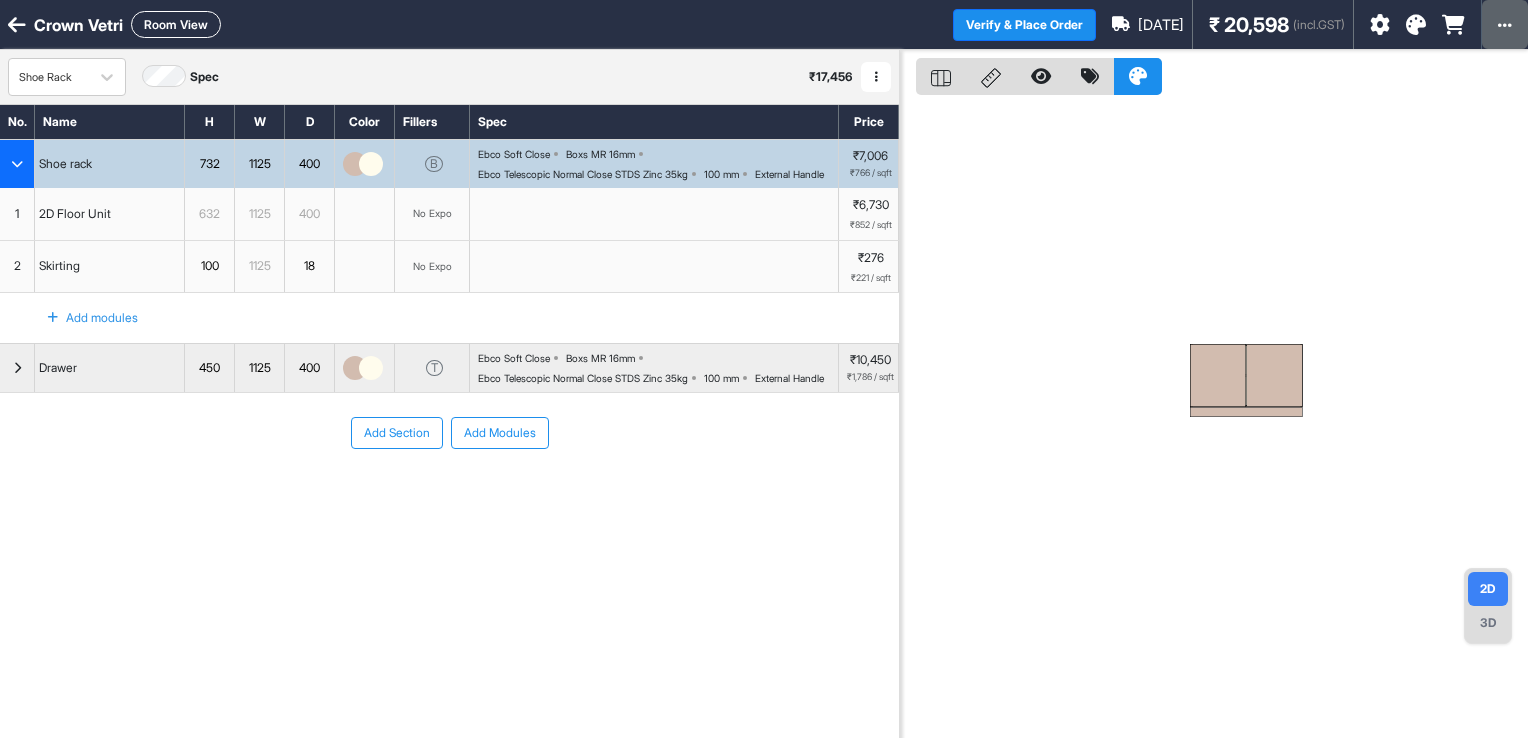 click at bounding box center [1505, 24] 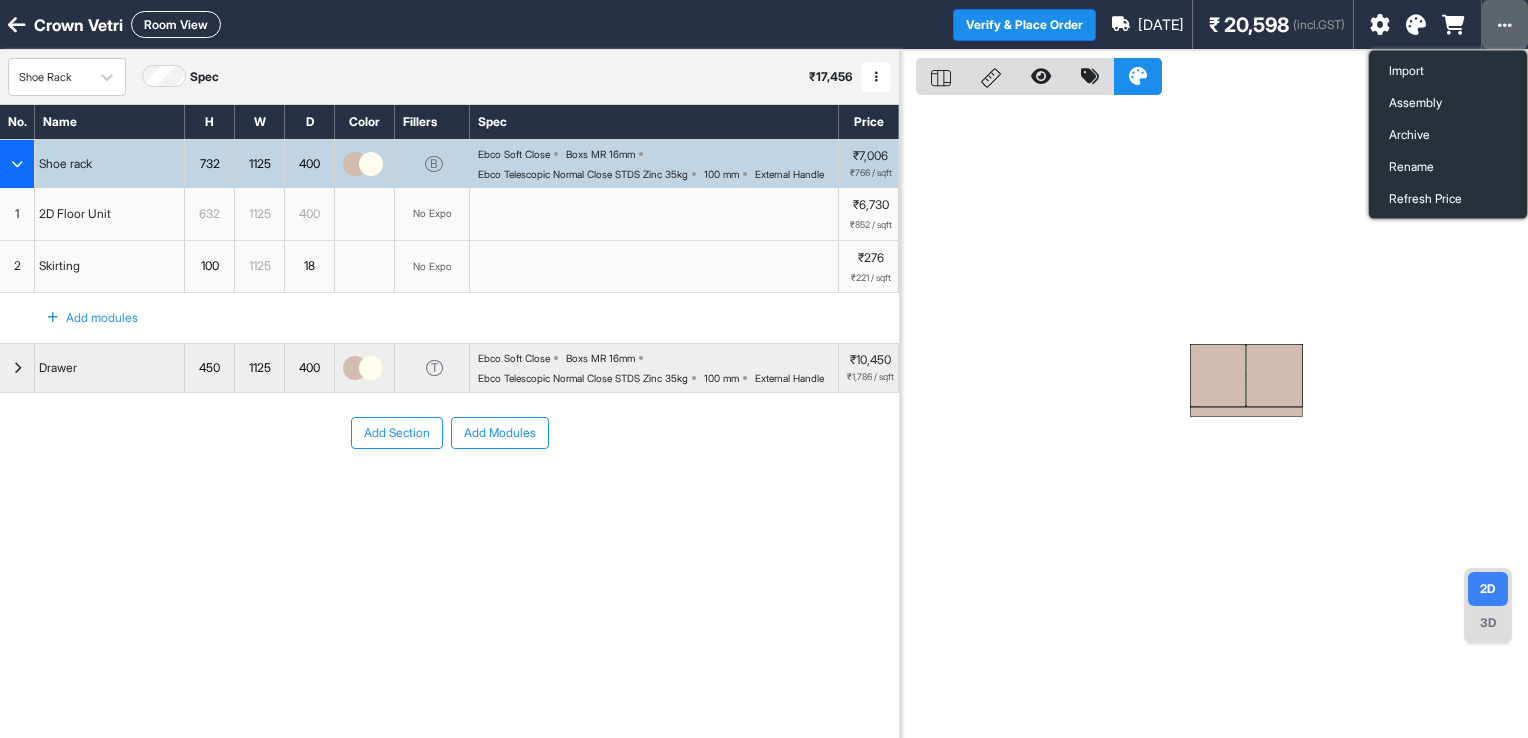 click at bounding box center (1505, 24) 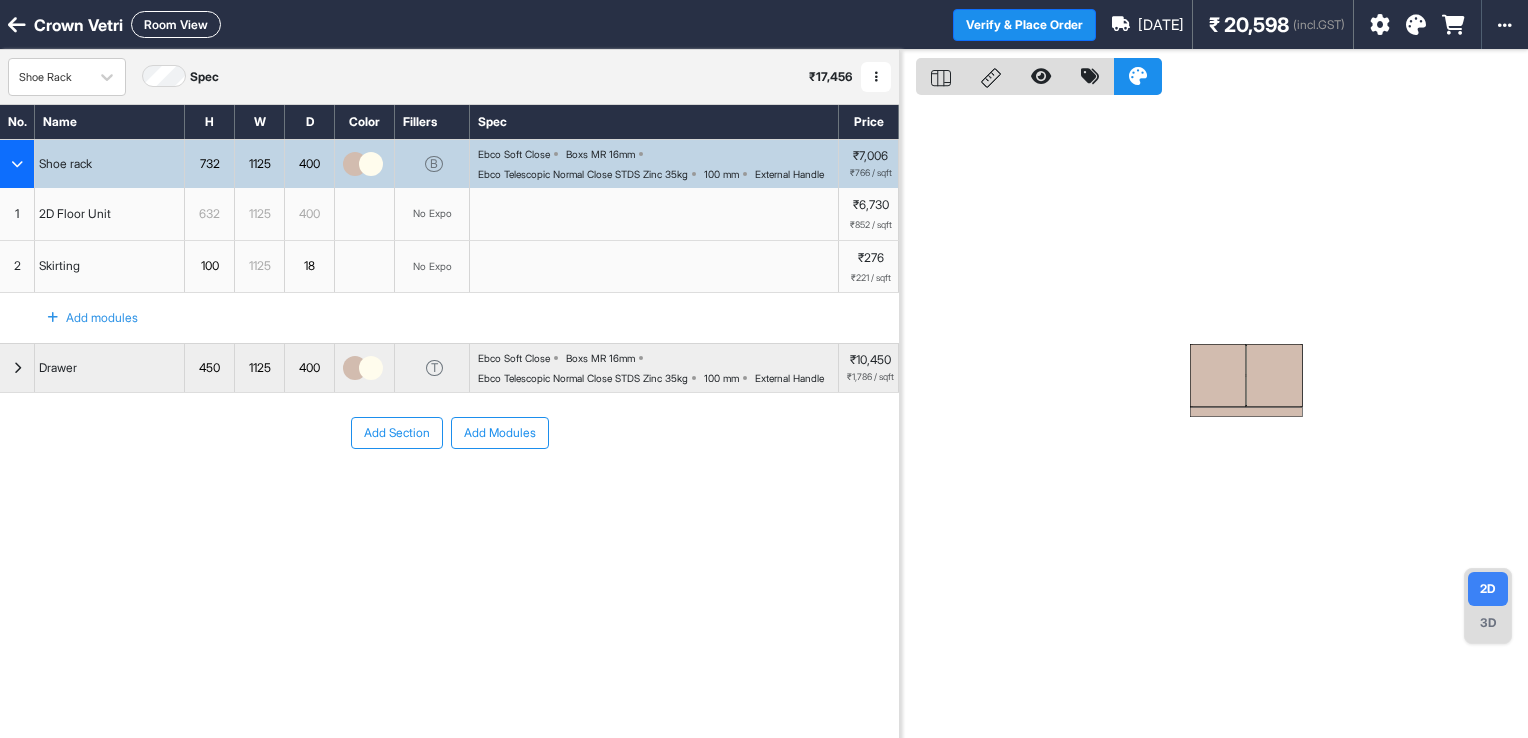 click at bounding box center (654, 214) 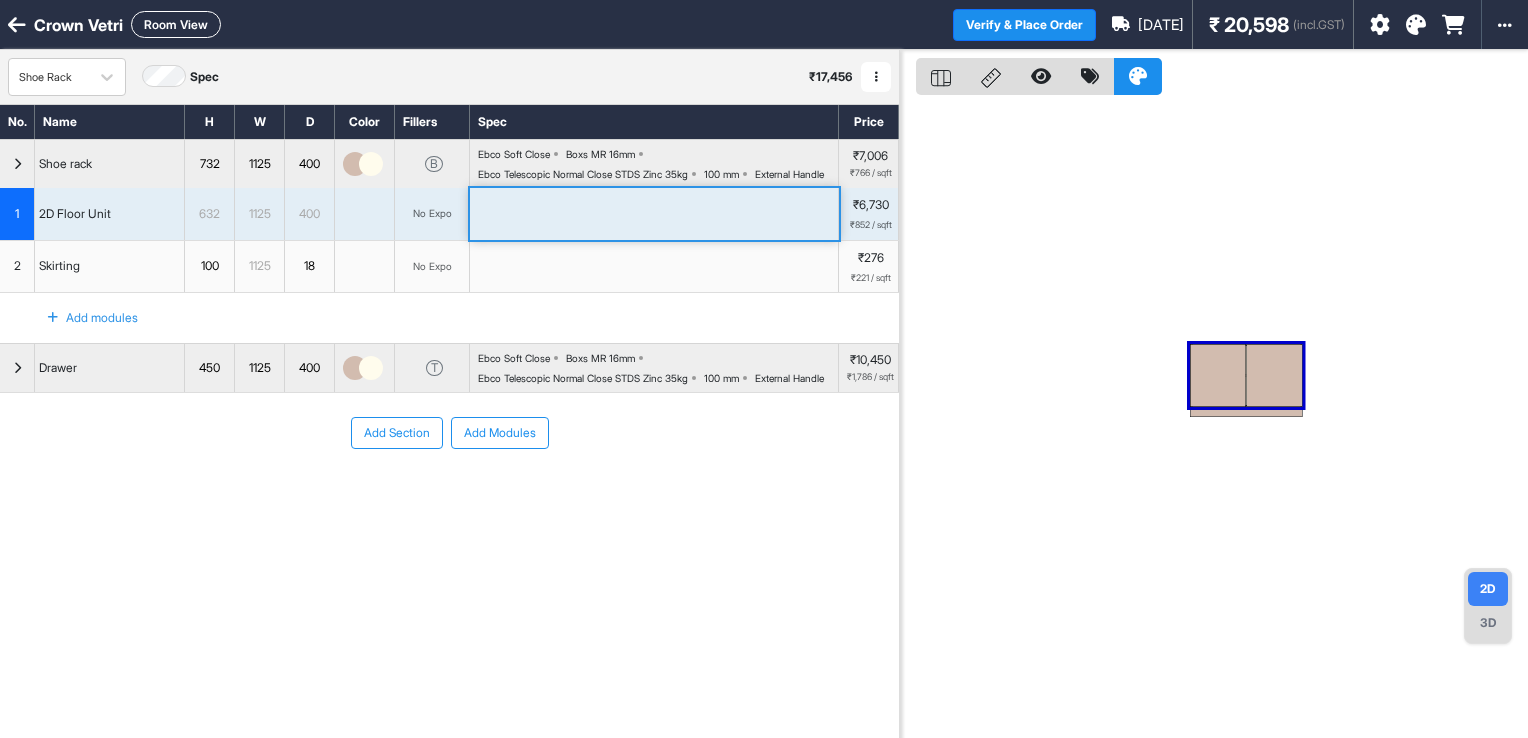 click at bounding box center (654, 214) 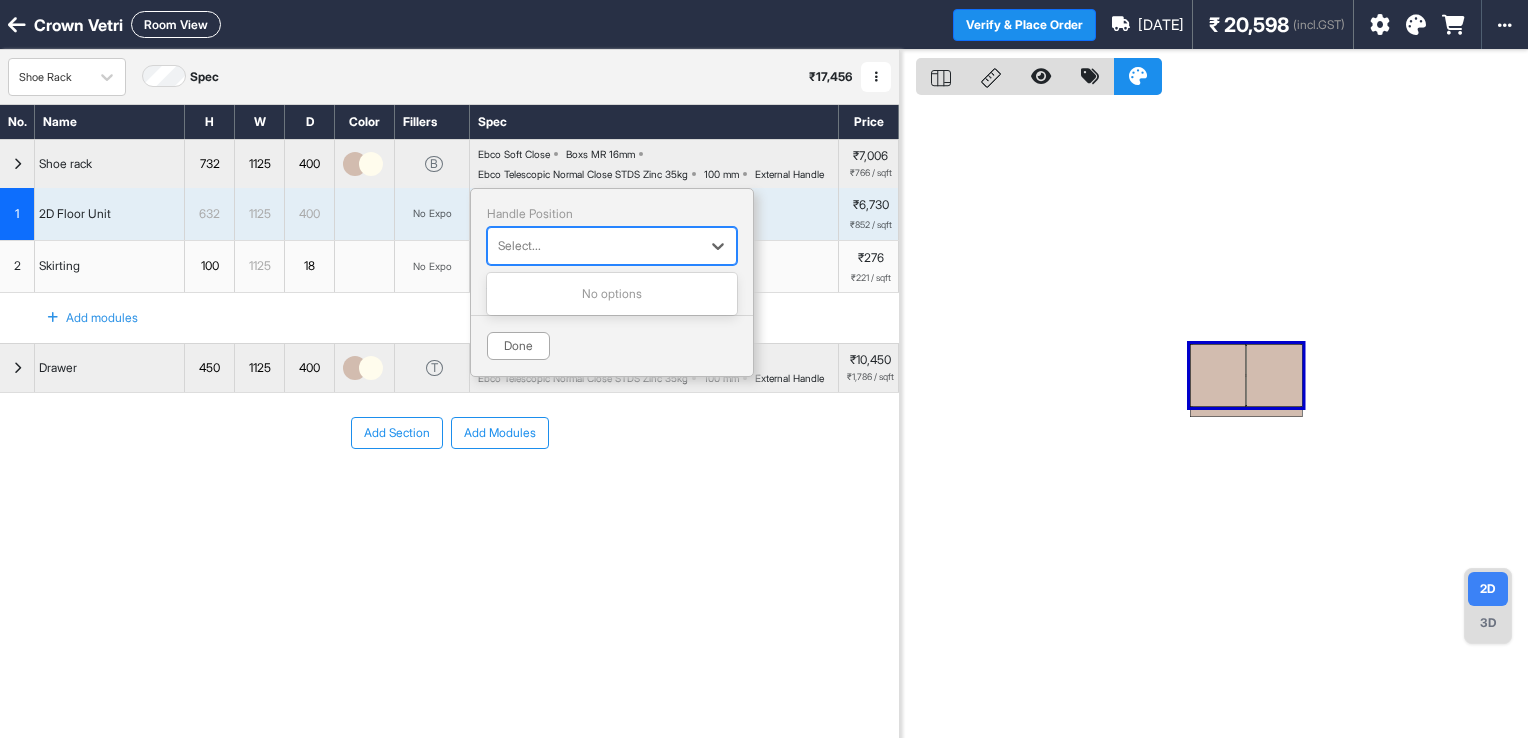 click at bounding box center (594, 246) 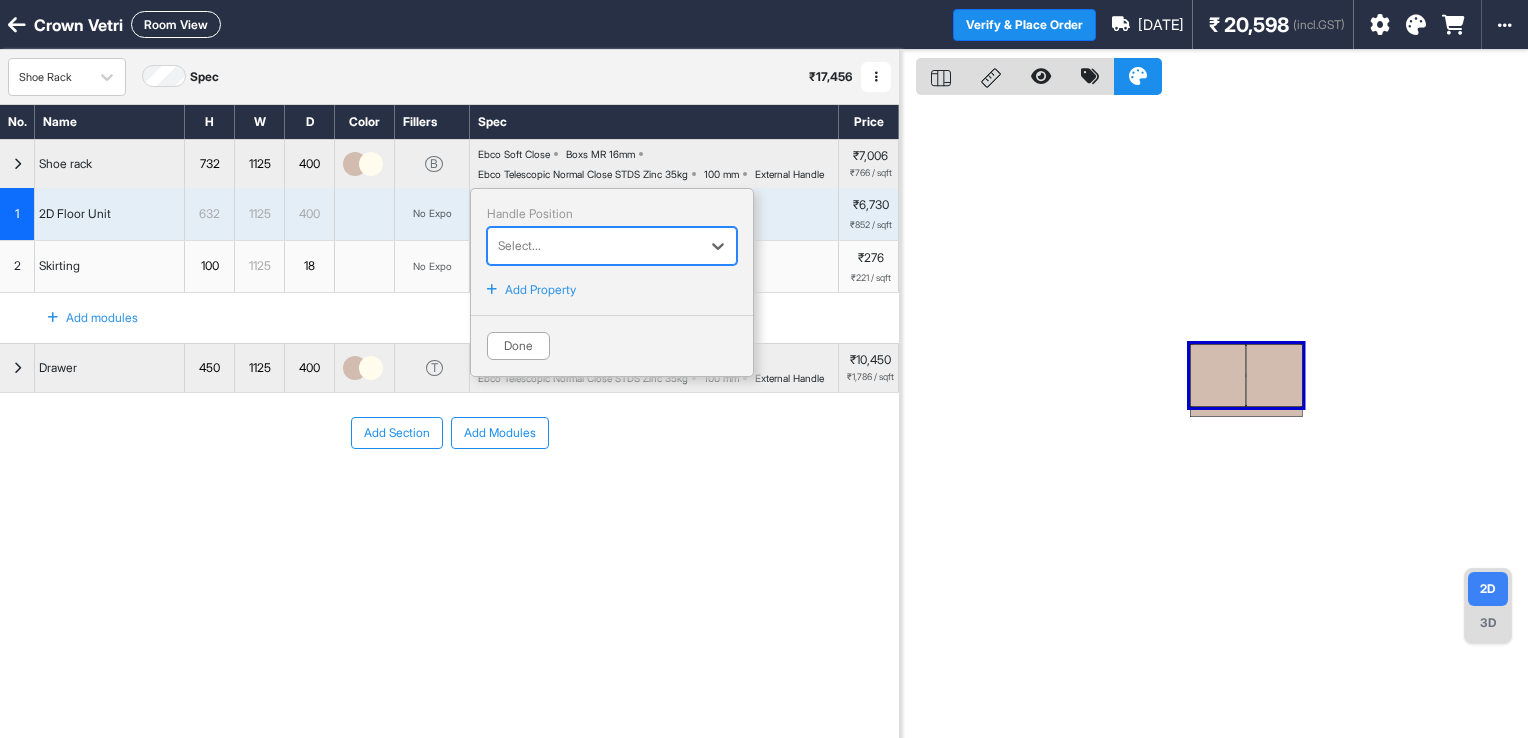 click at bounding box center (594, 246) 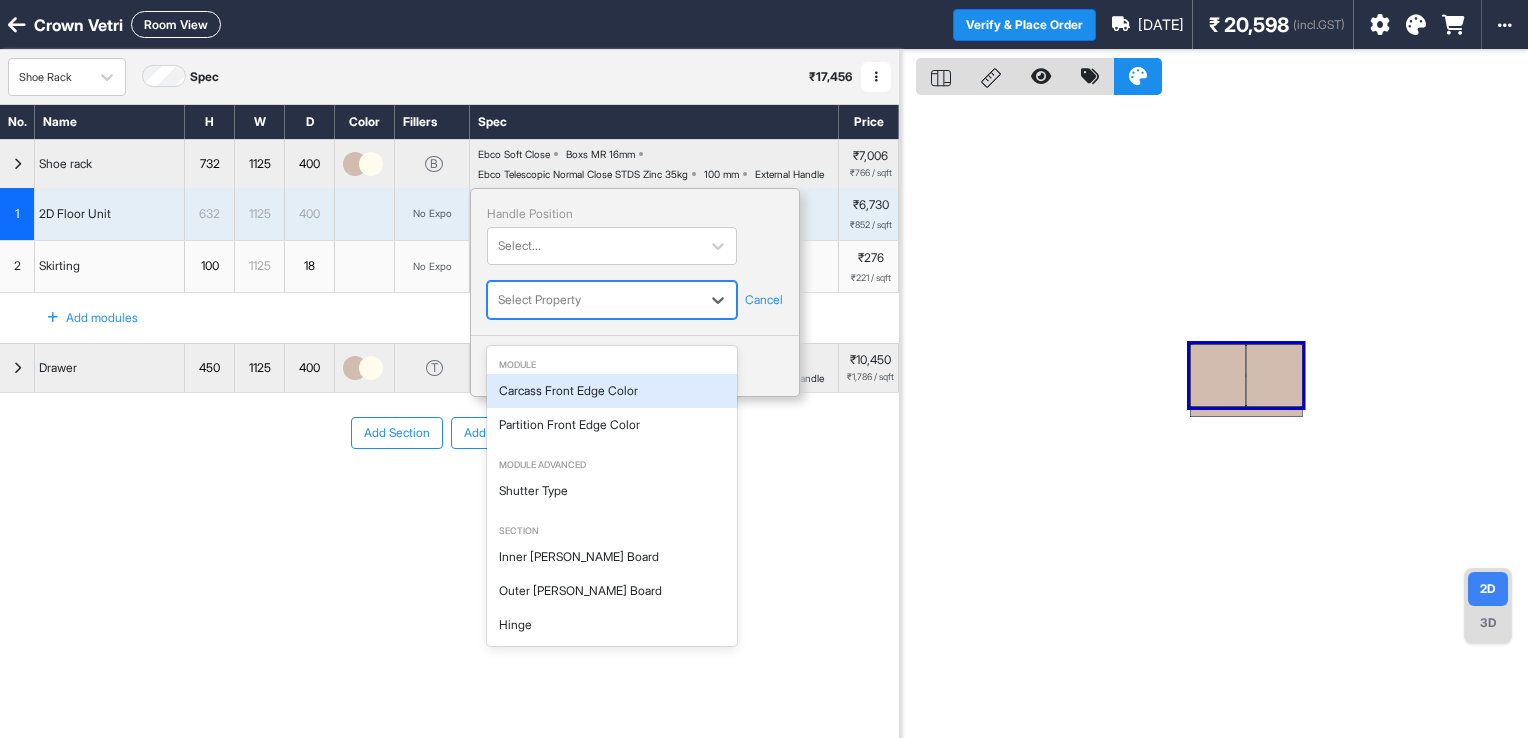 click at bounding box center (594, 300) 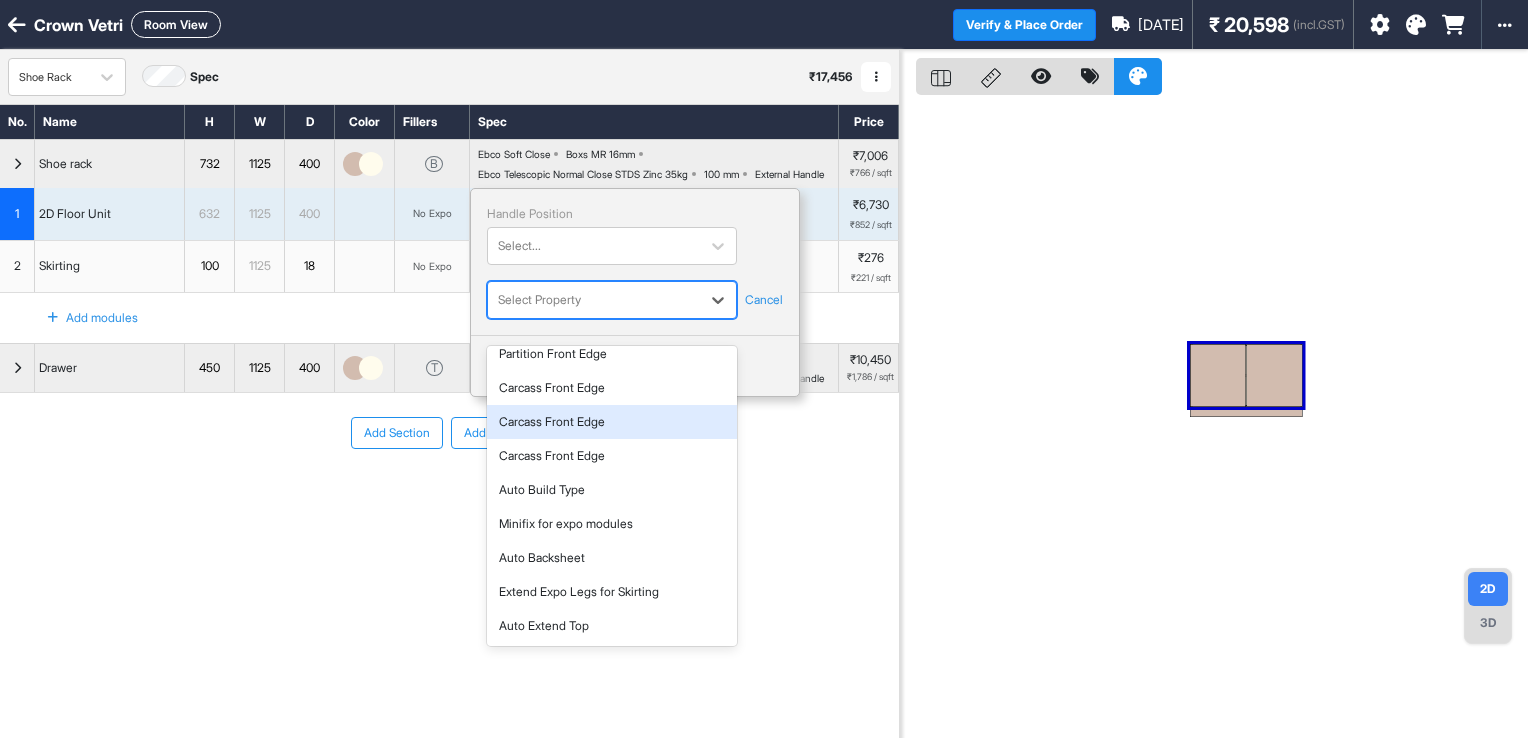 scroll, scrollTop: 444, scrollLeft: 0, axis: vertical 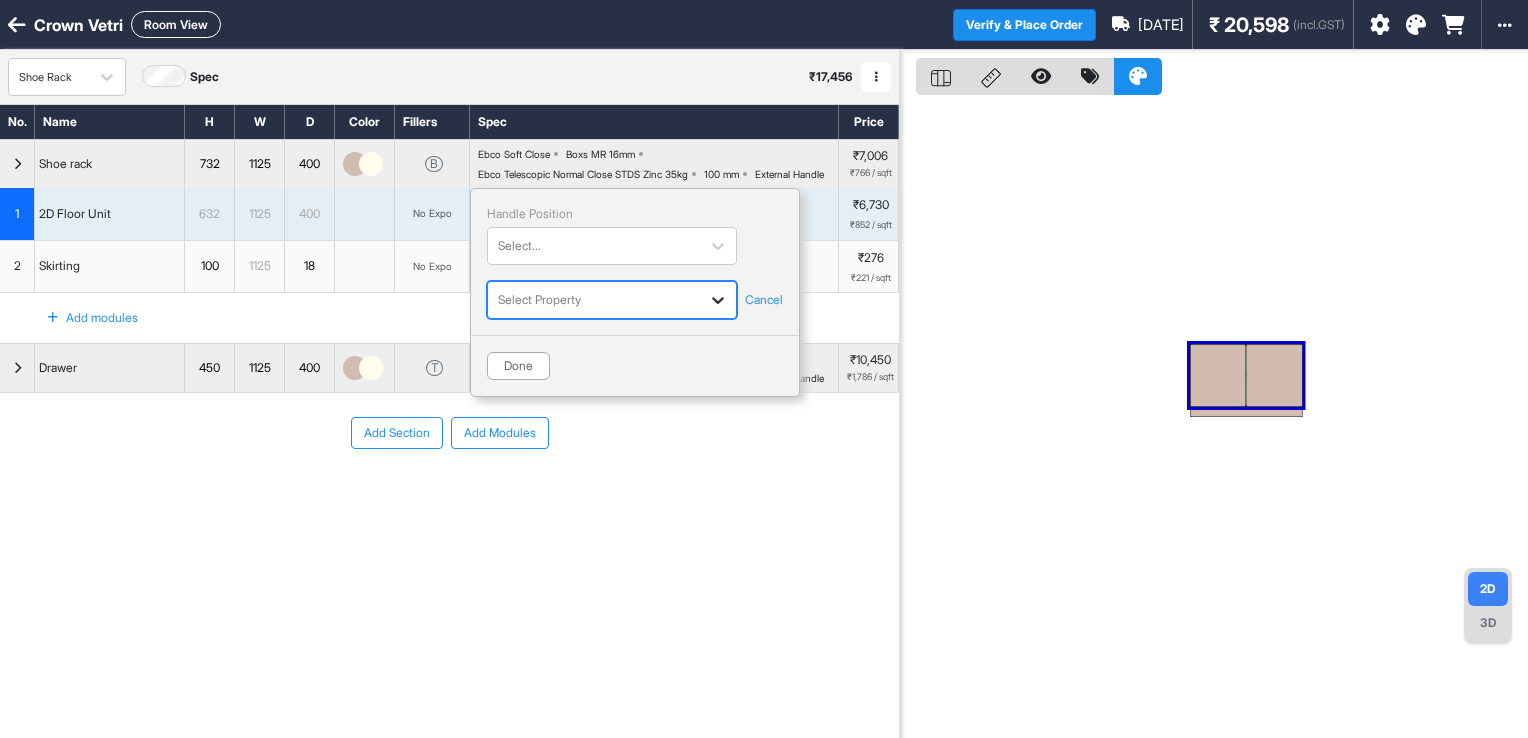 click 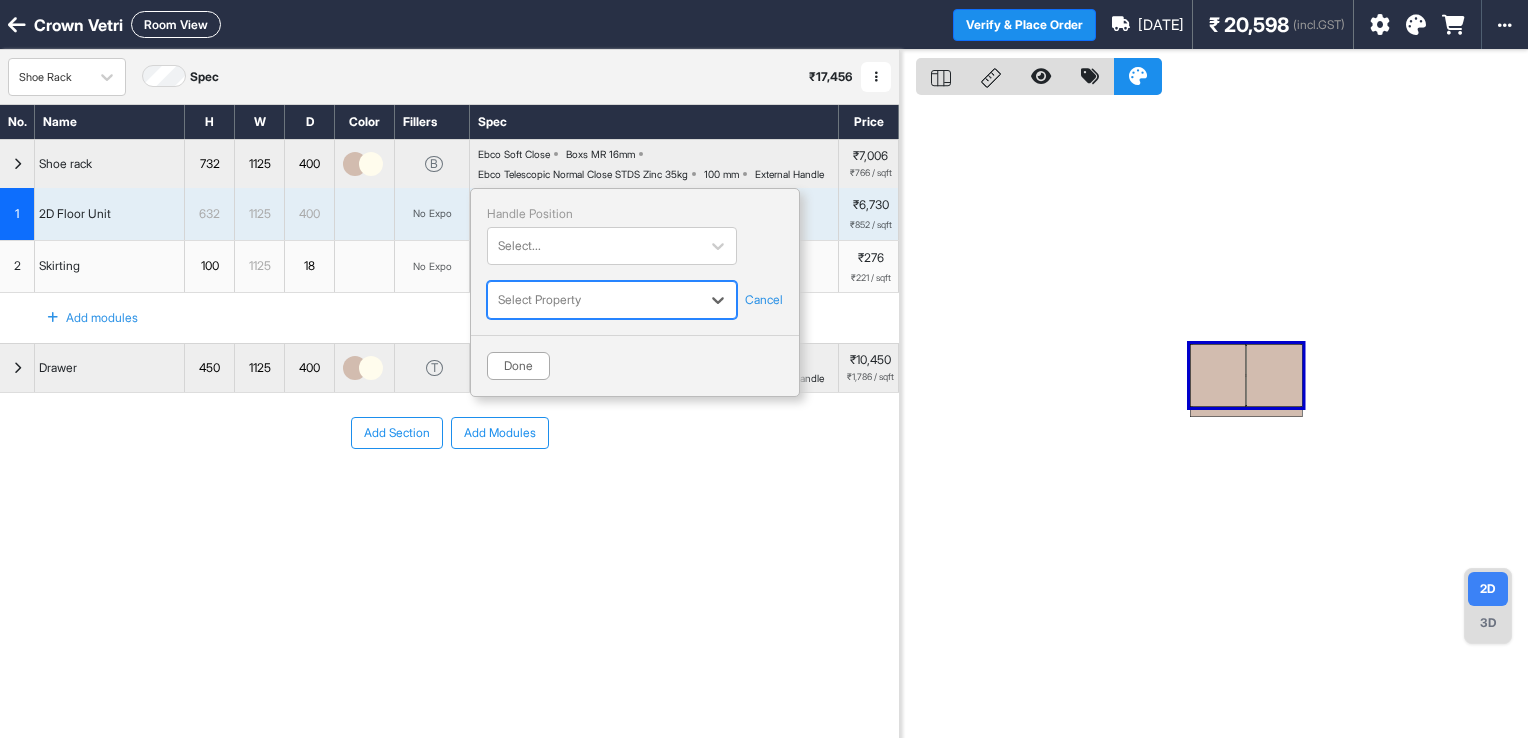 click on "Cancel" at bounding box center [764, 300] 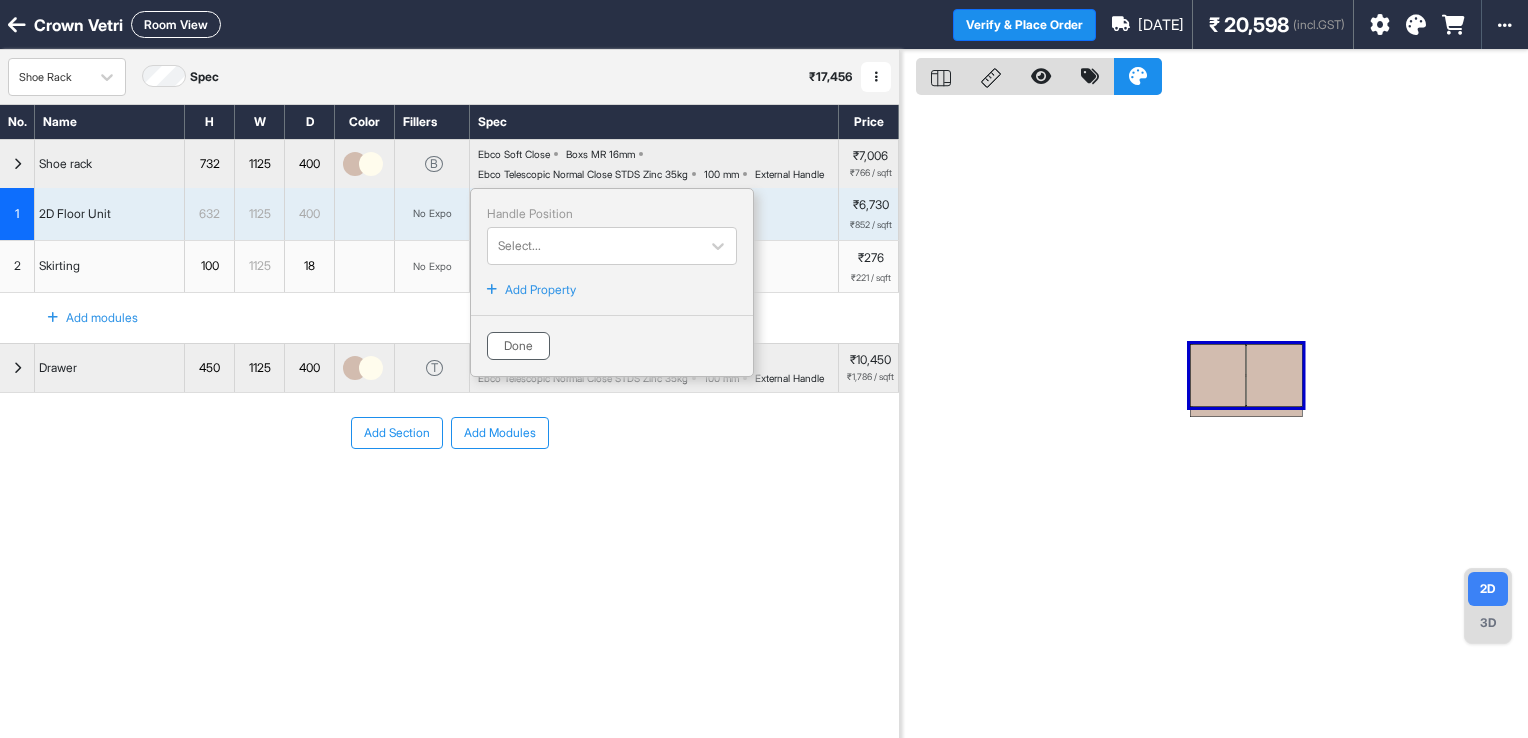 click on "Done" at bounding box center (518, 346) 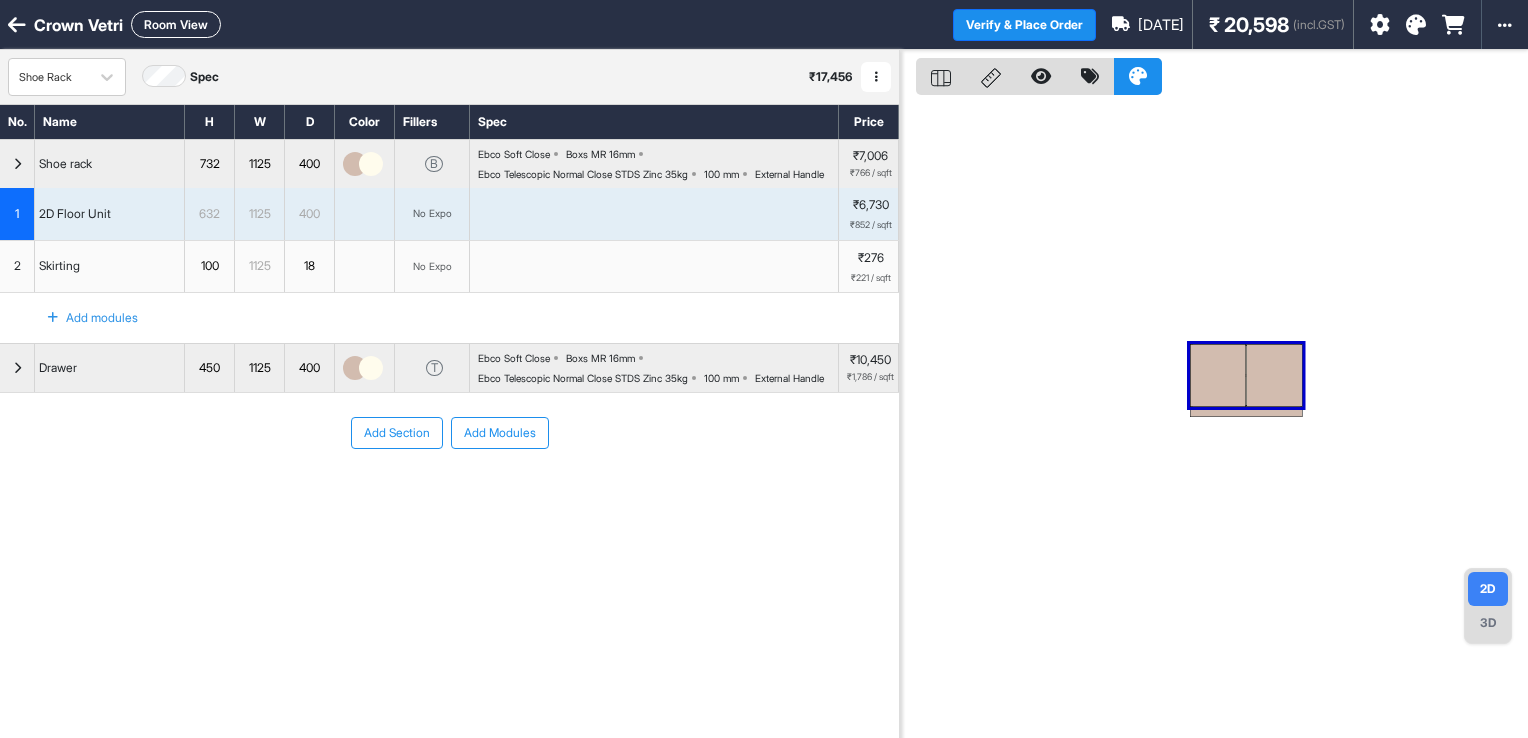 click on "Ebco Soft Close Boxs MR 16mm Ebco Telescopic Normal Close STDS Zinc 35kg 100 mm External Handle" at bounding box center (658, 164) 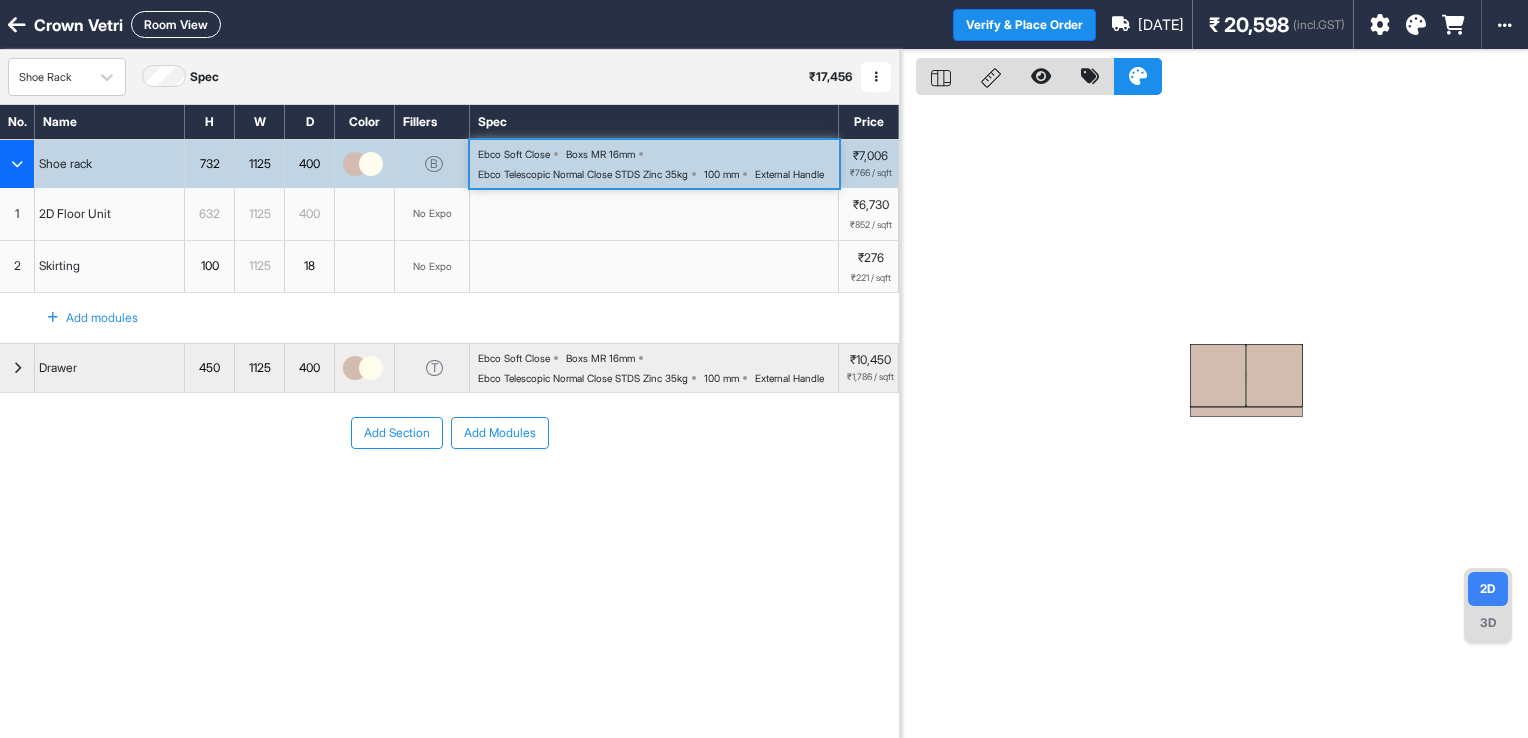 click on "Ebco Soft Close Boxs MR 16mm Ebco Telescopic Normal Close STDS Zinc 35kg 100 mm External Handle" at bounding box center (658, 164) 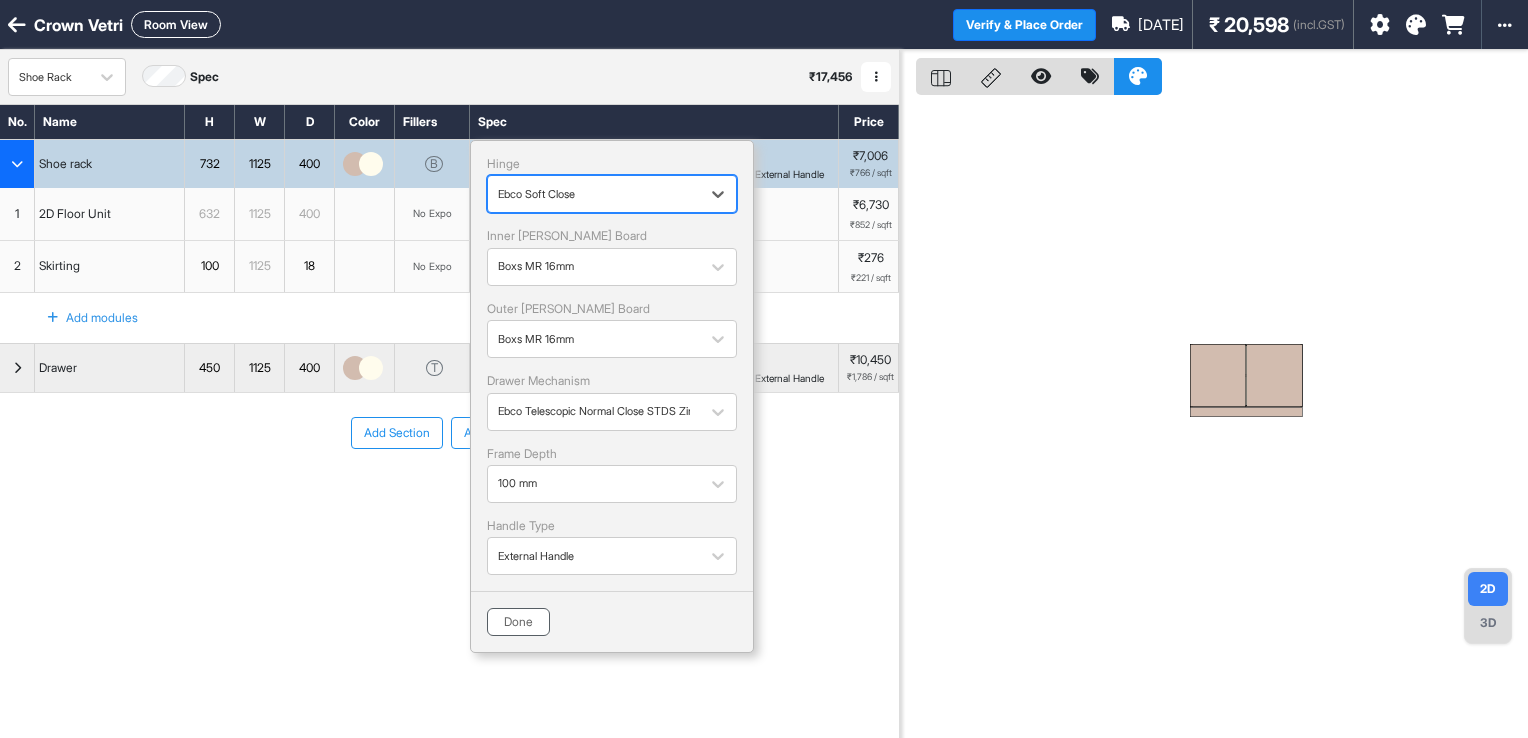 click on "Done" at bounding box center [518, 622] 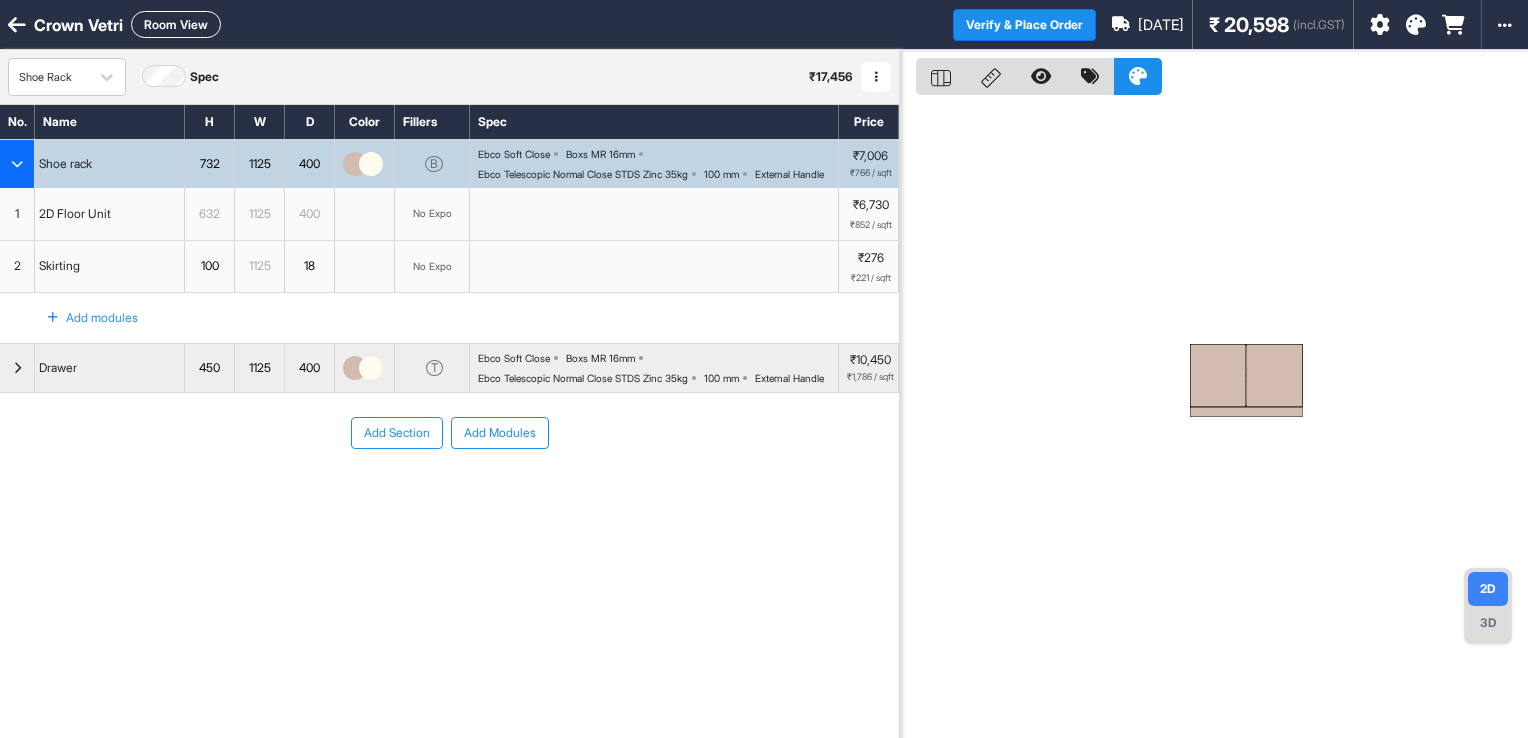 click at bounding box center (1380, 25) 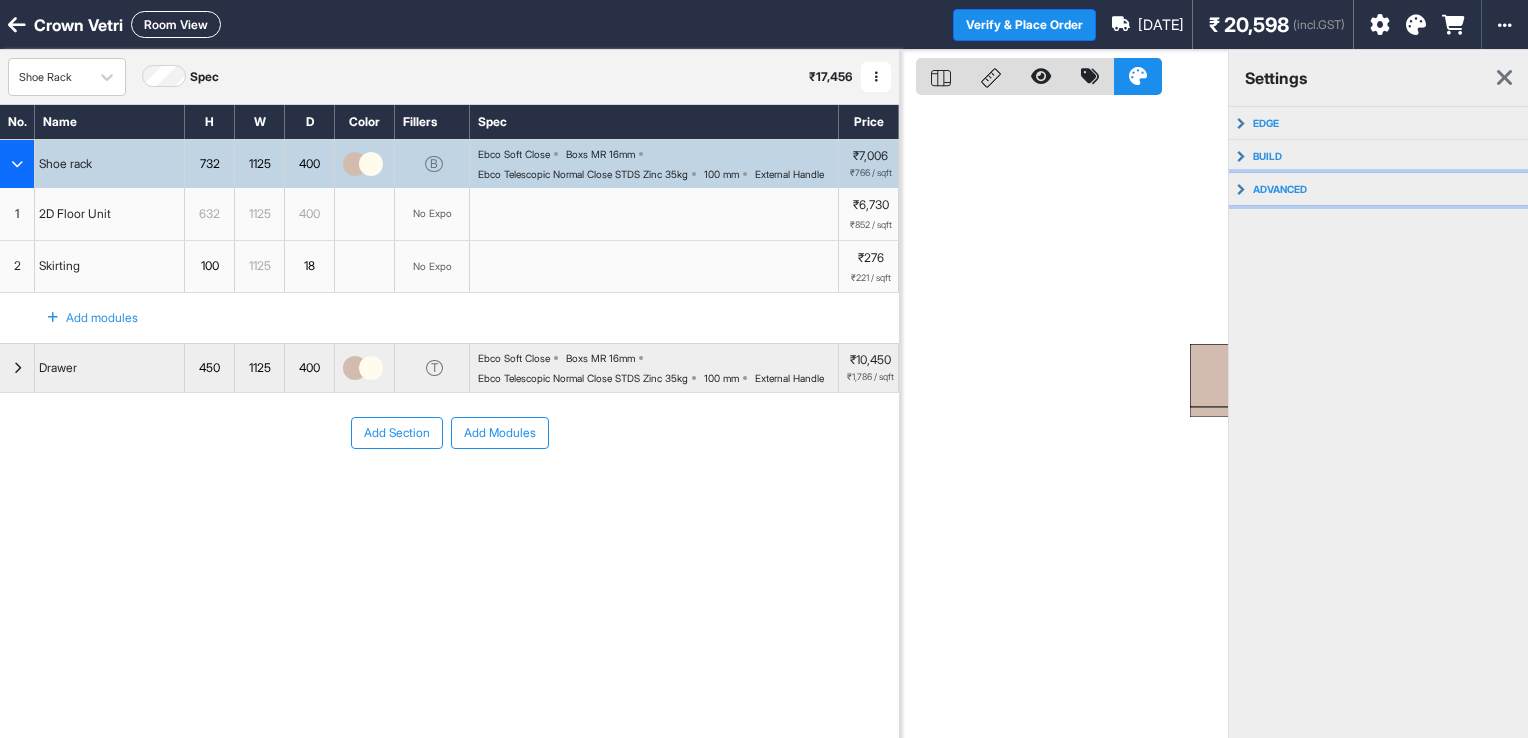 click on "advanced" at bounding box center (1379, 189) 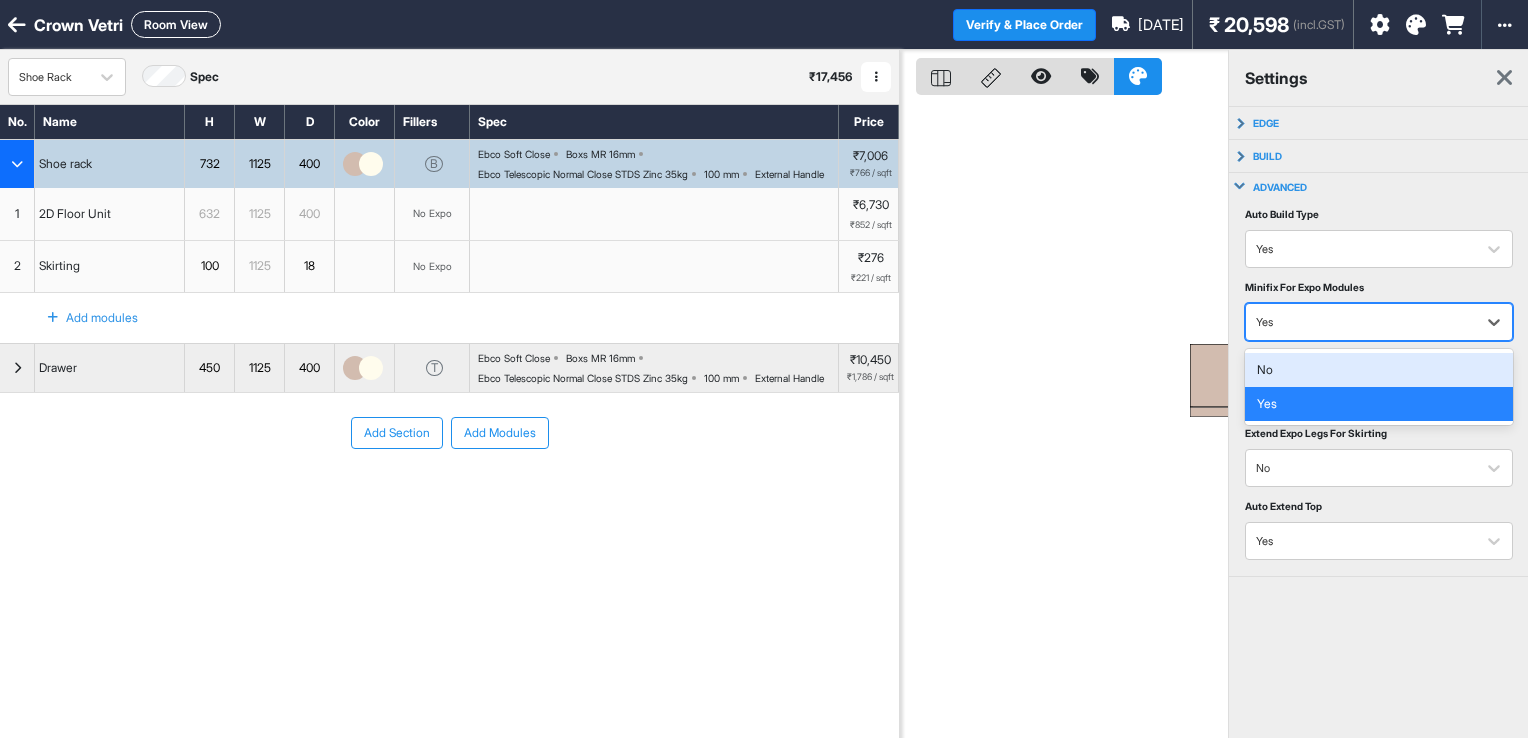click on "Yes" at bounding box center (1379, 322) 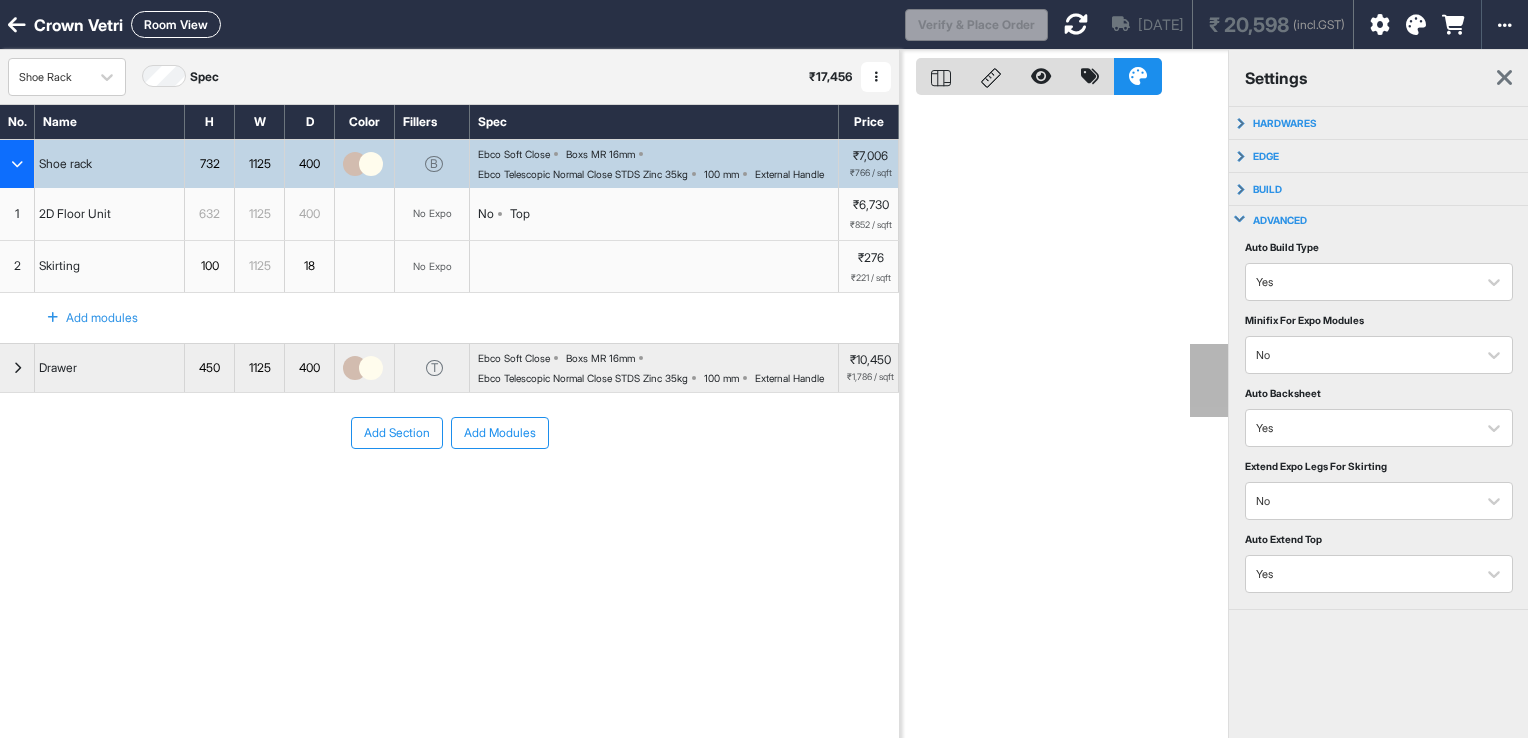 click on "advanced" at bounding box center (1280, 220) 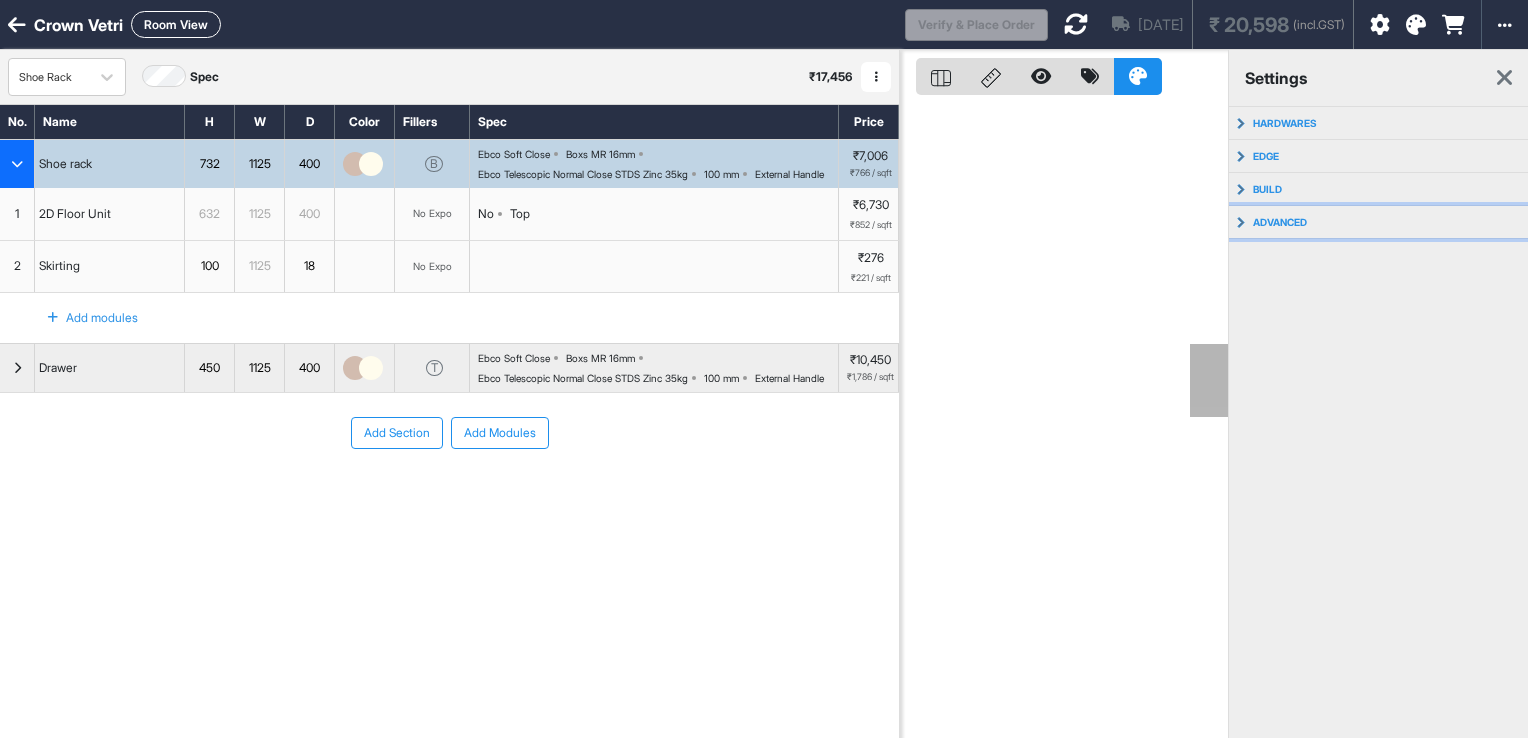 click on "advanced" at bounding box center (1280, 222) 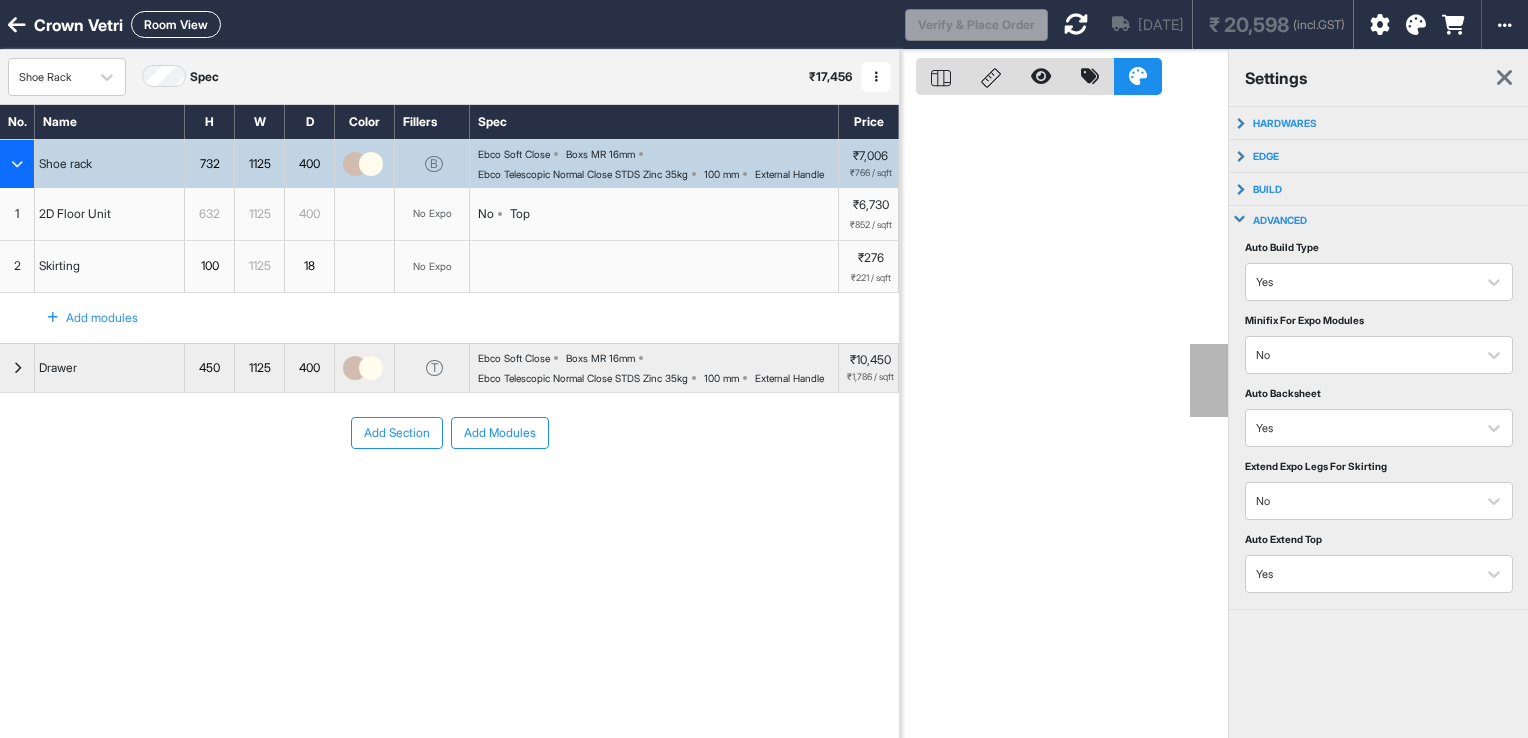 click on "advanced" at bounding box center [1280, 220] 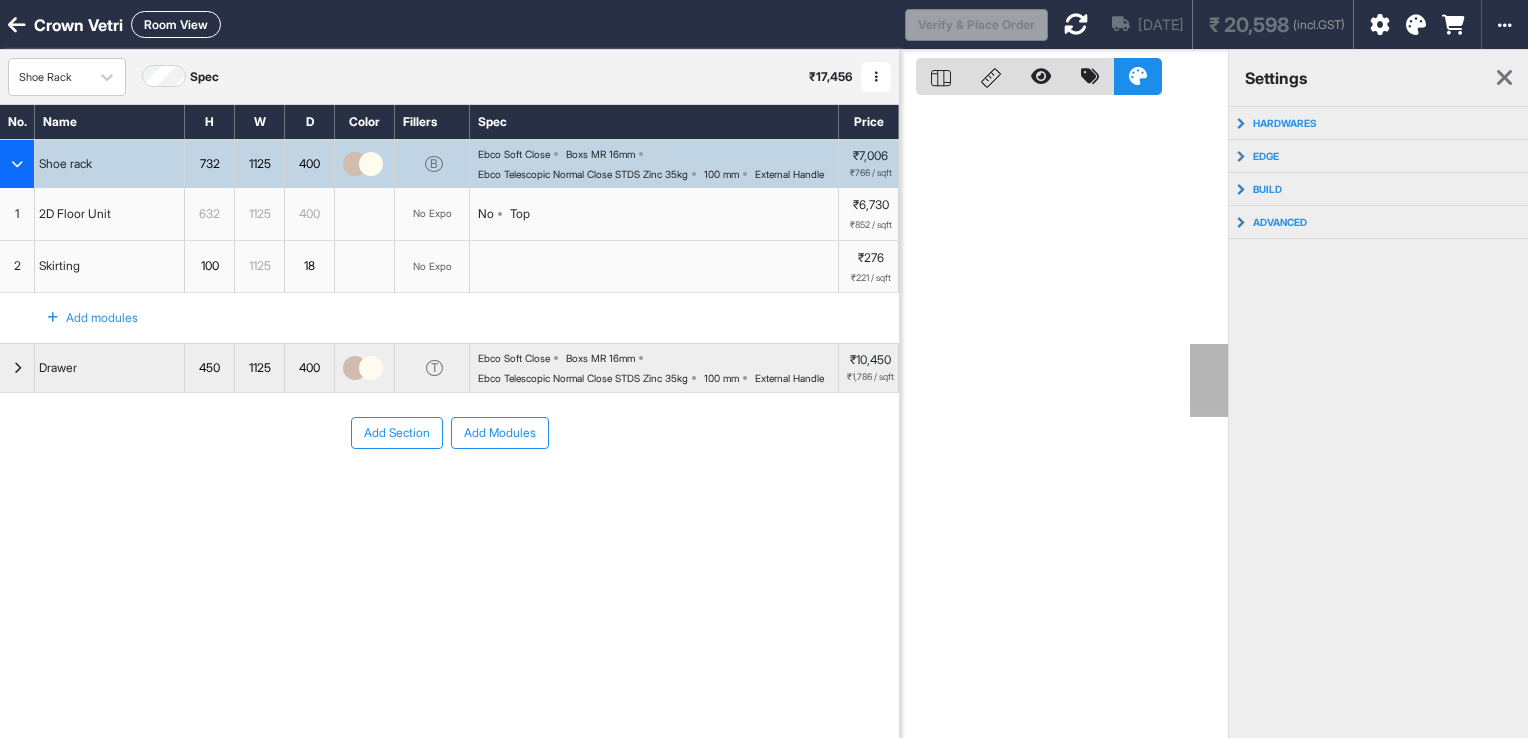 click on "Ebco Telescopic Normal Close STDS Zinc 35kg" at bounding box center (583, 174) 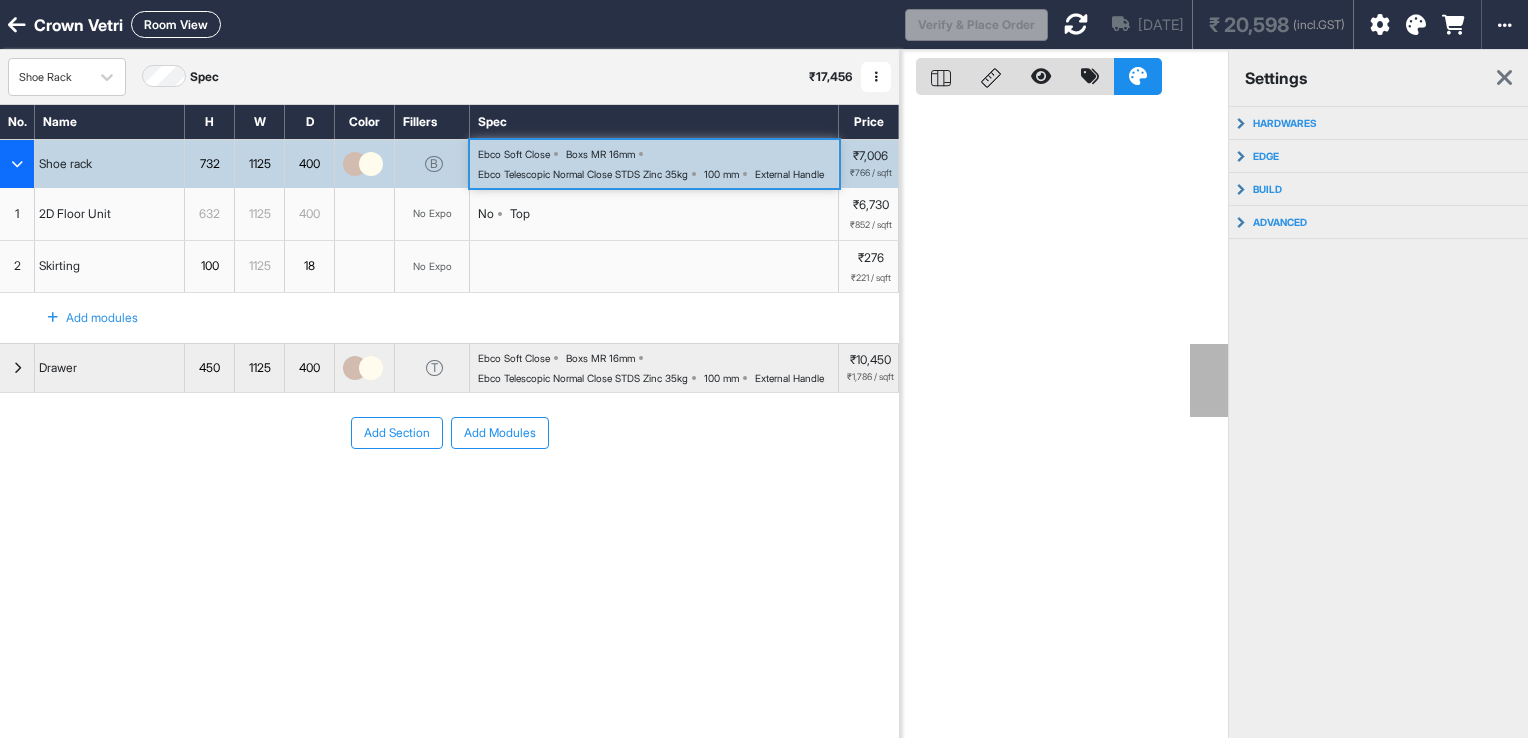 click on "Ebco Soft Close Boxs MR 16mm Ebco Telescopic Normal Close STDS Zinc 35kg 100 mm External Handle" at bounding box center (658, 164) 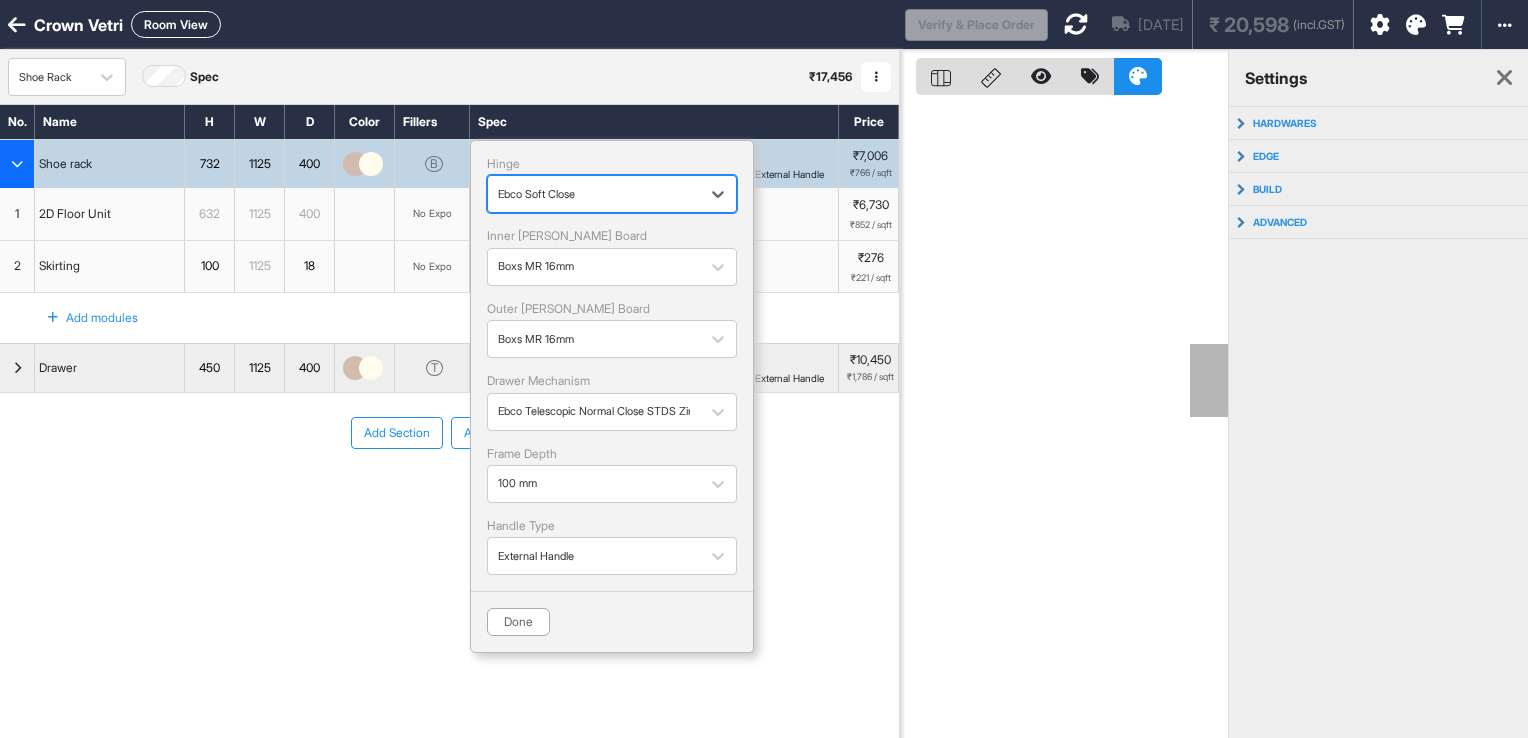 click at bounding box center (594, 194) 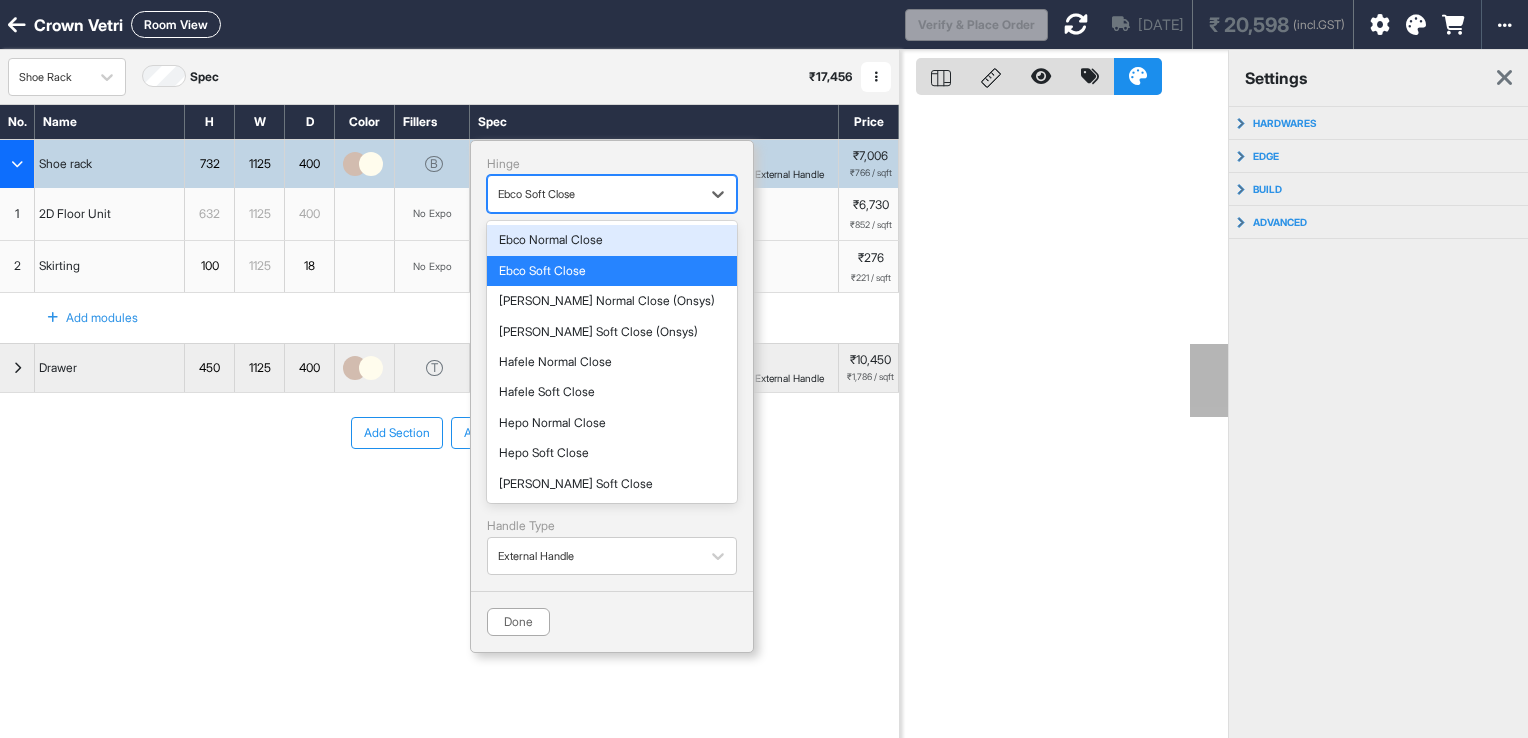 click at bounding box center [594, 194] 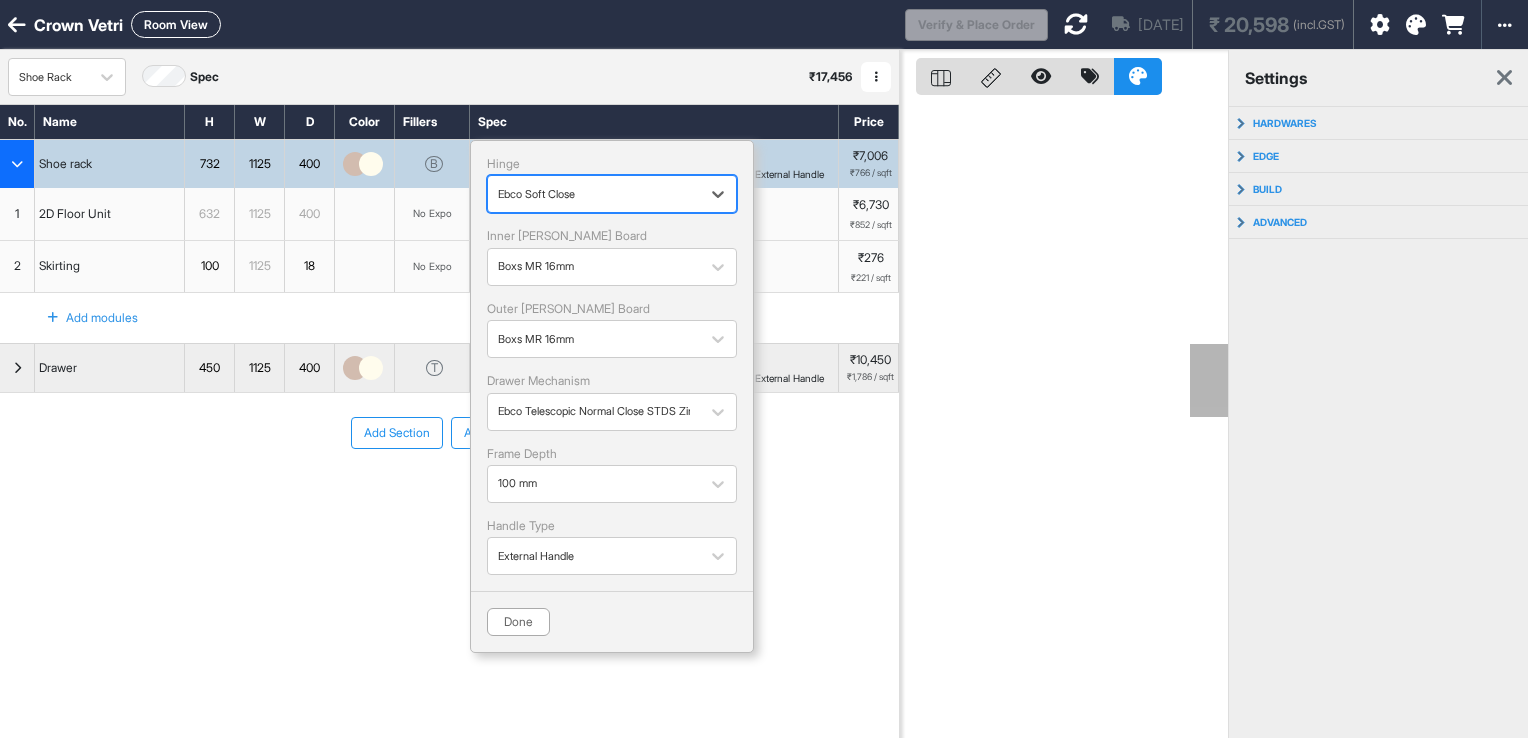 click on "Ebco Soft Close Boxs MR 16mm Ebco Telescopic Normal Close STDS Zinc 35kg 100 mm External Handle" at bounding box center (658, 164) 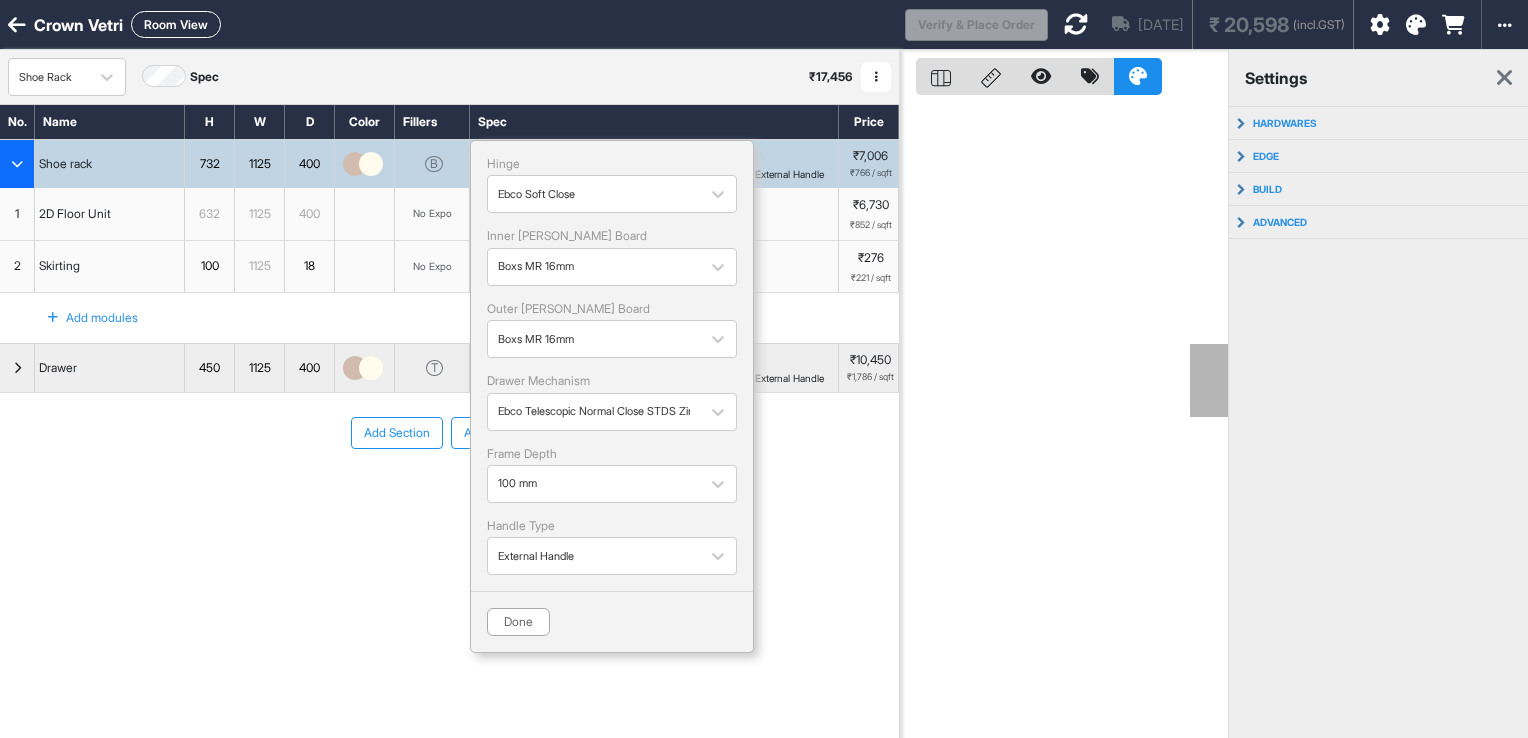 click on "Ebco Soft Close Boxs MR 16mm Ebco Telescopic Normal Close STDS Zinc 35kg 100 mm External Handle" at bounding box center [658, 164] 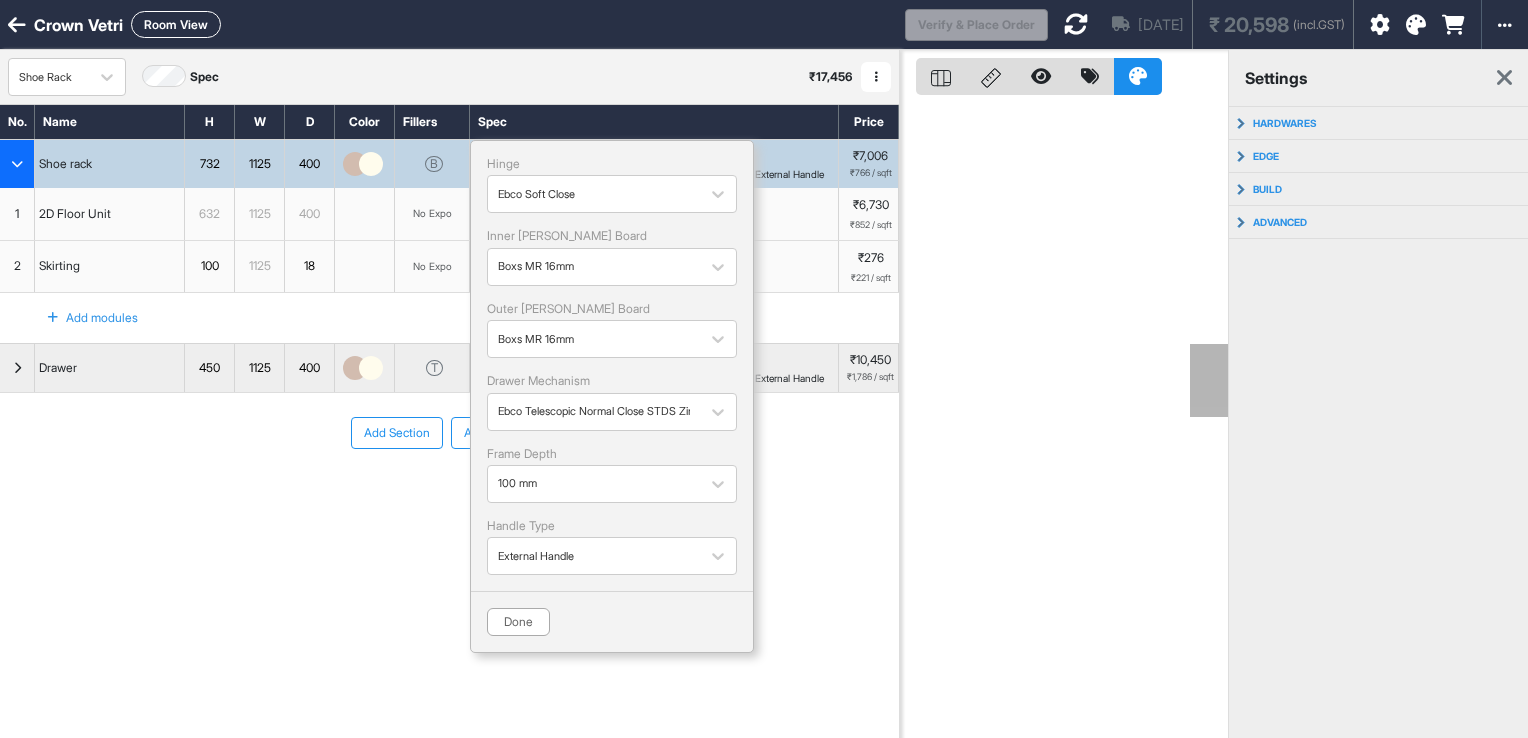 click on "No Top" at bounding box center [654, 214] 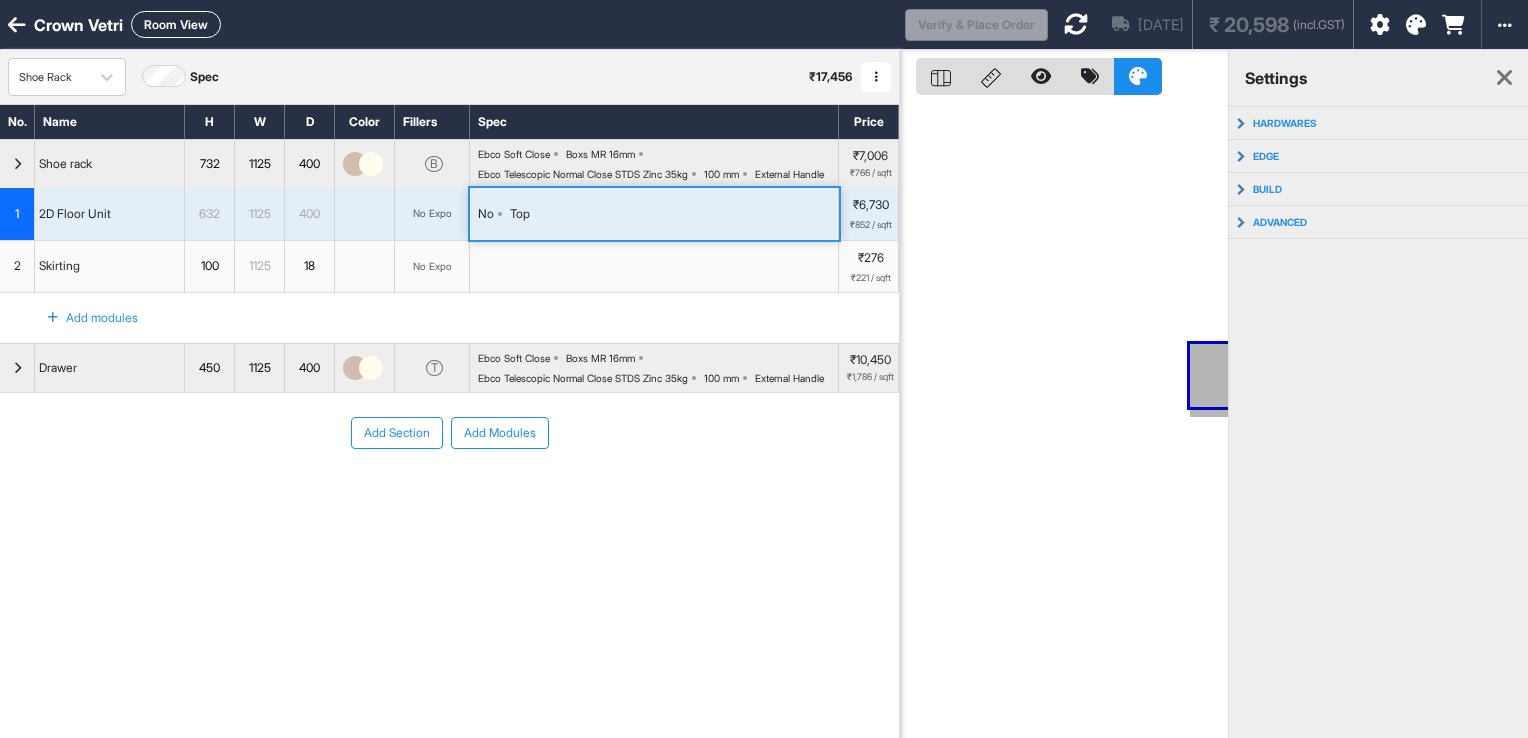 click on "No Top" at bounding box center (654, 214) 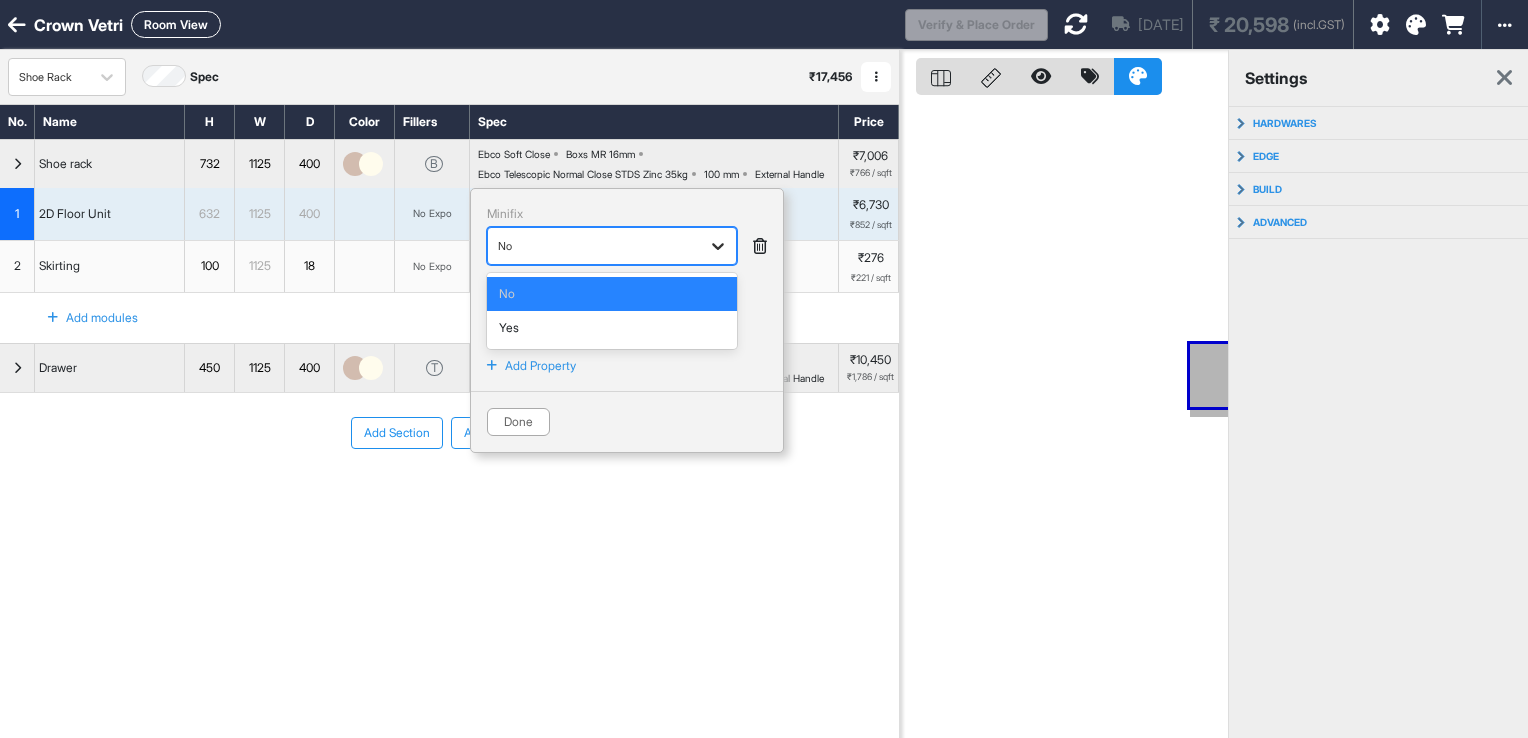 click at bounding box center (718, 246) 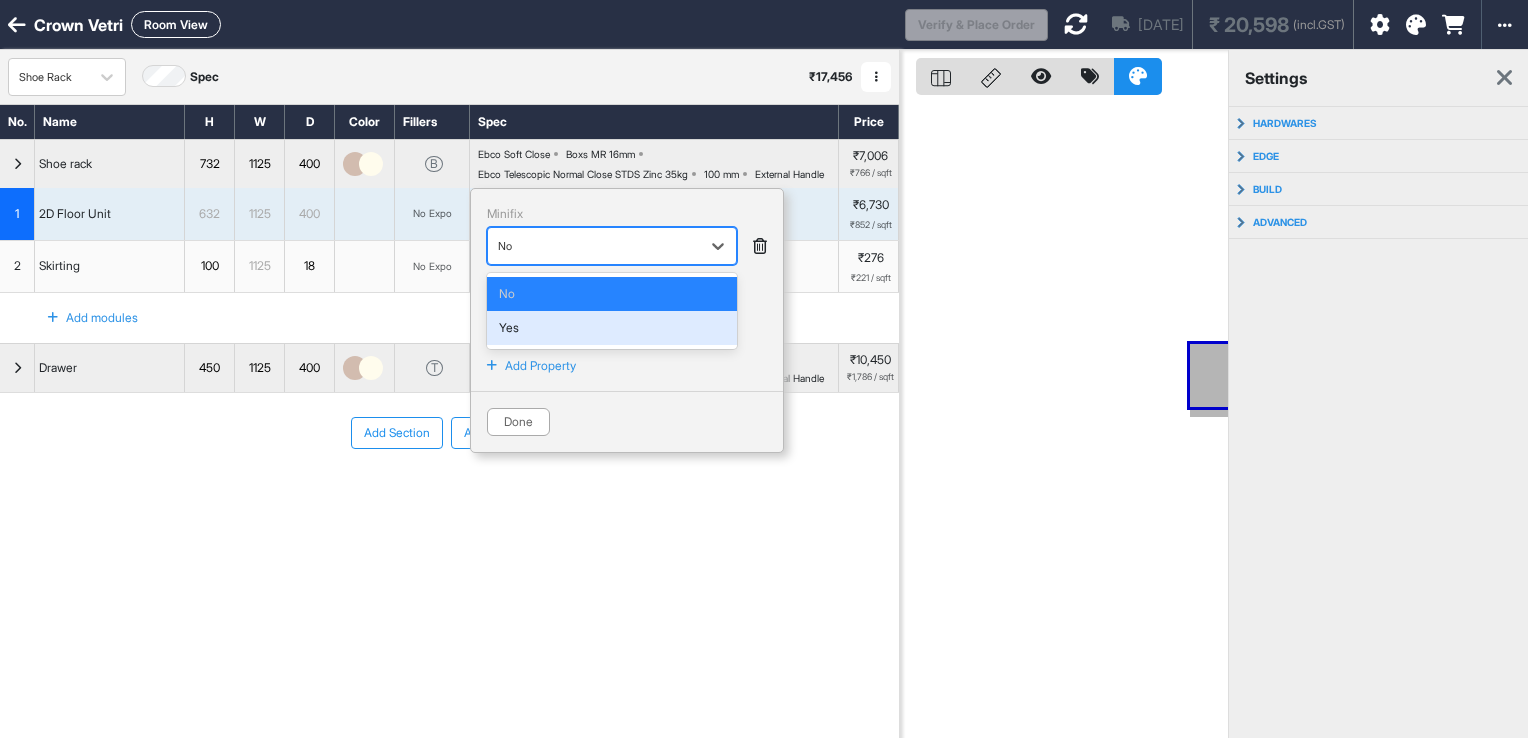 click on "Yes" at bounding box center [612, 328] 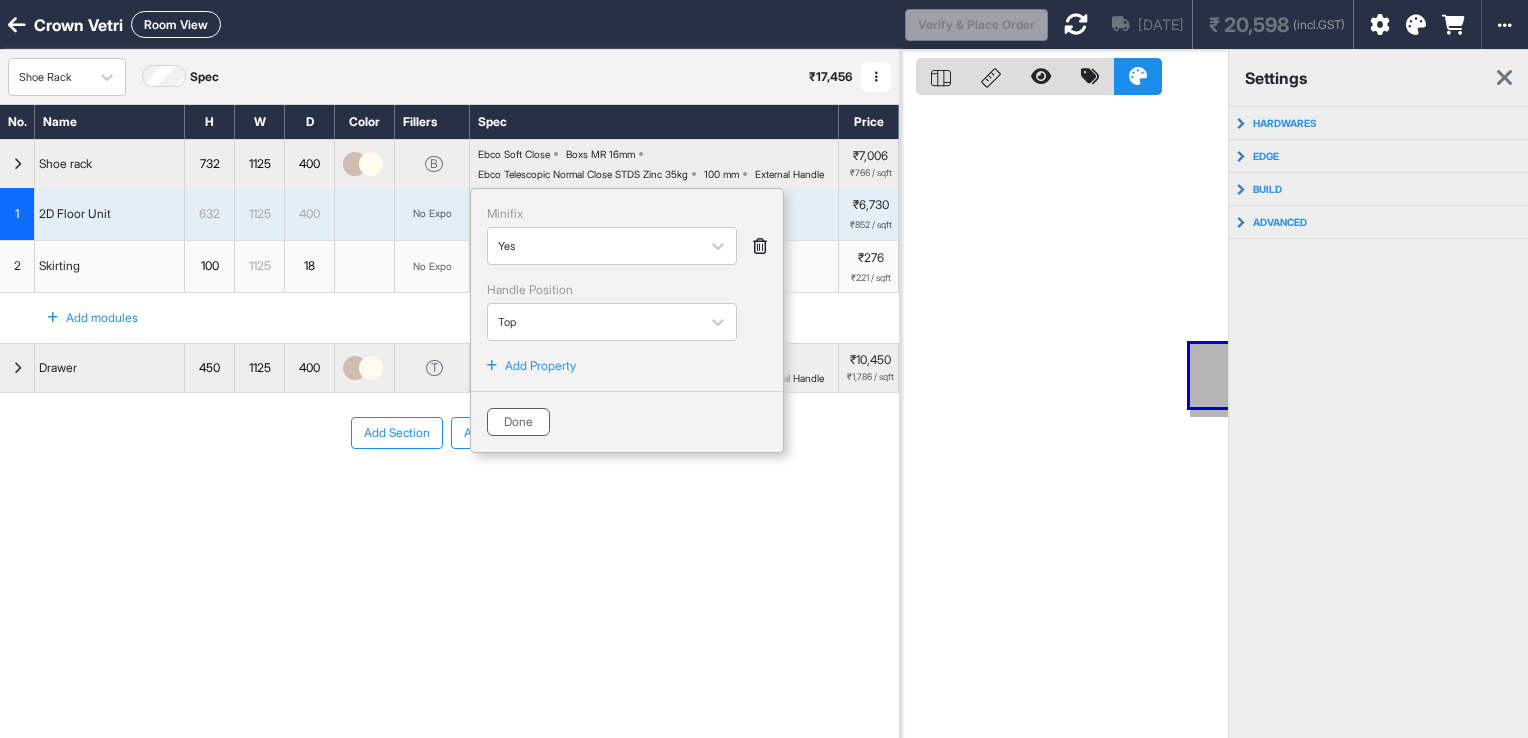 click on "Done" at bounding box center [518, 422] 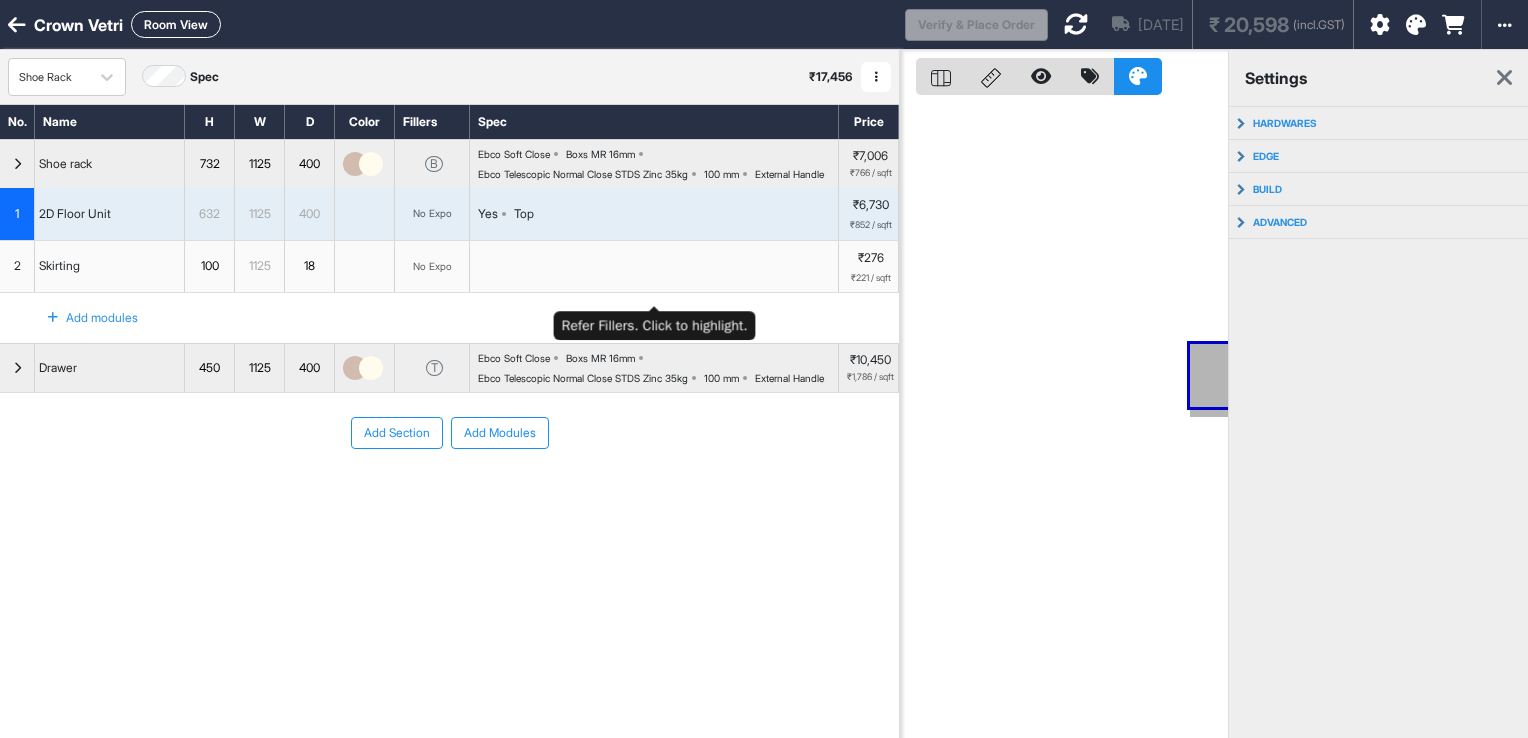 click at bounding box center [654, 267] 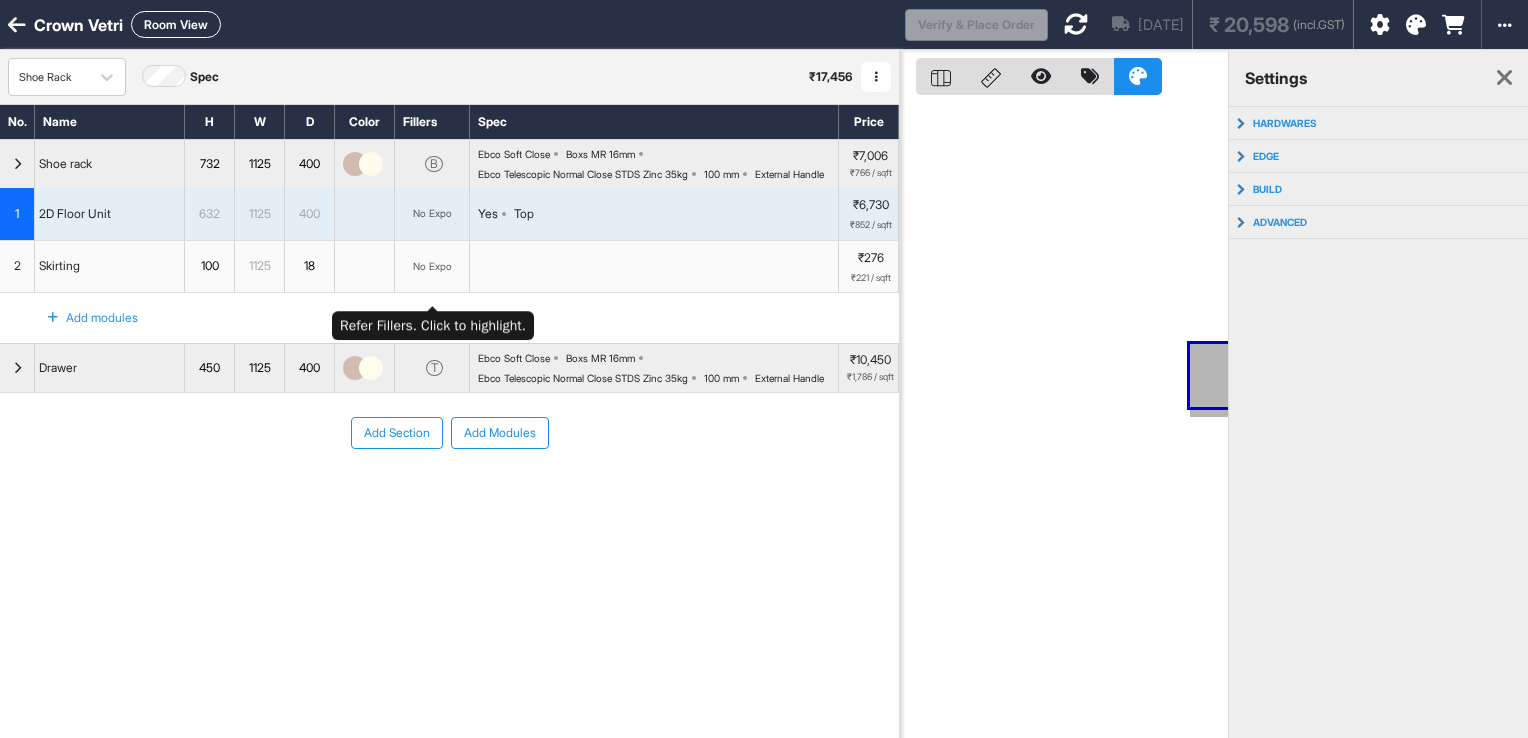 click on "No Expo" at bounding box center [432, 267] 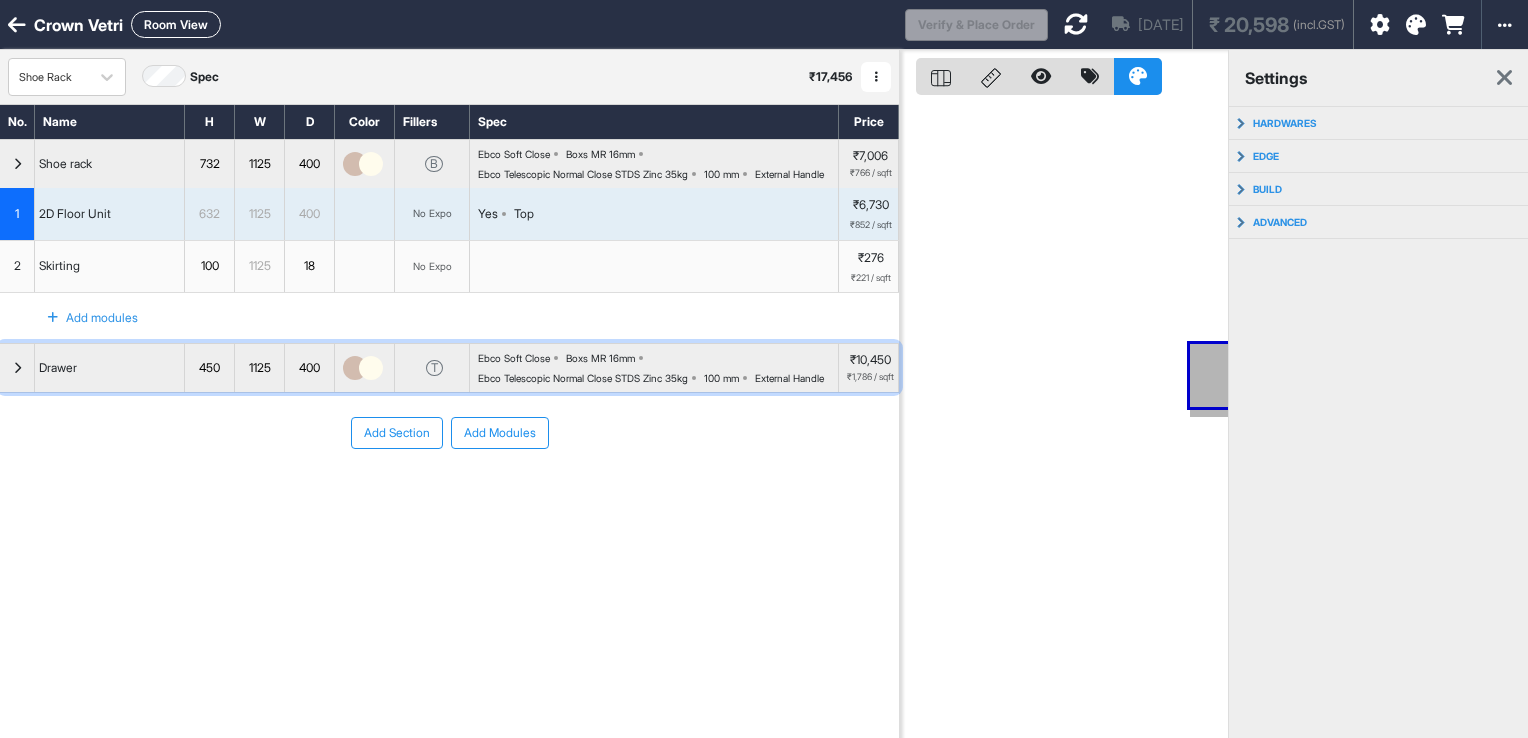 click on "Ebco Soft Close" at bounding box center (514, 358) 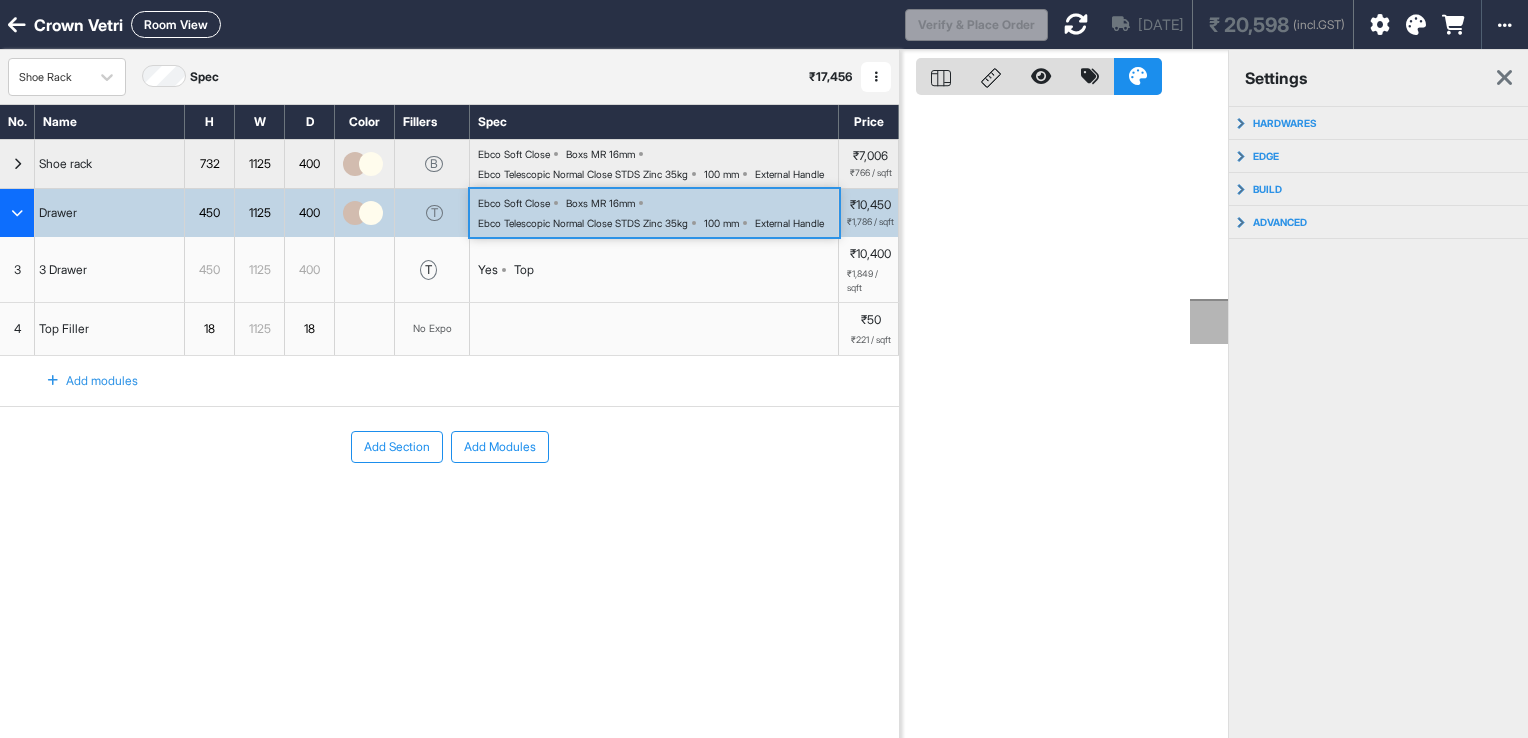click on "Yes Top" at bounding box center [654, 269] 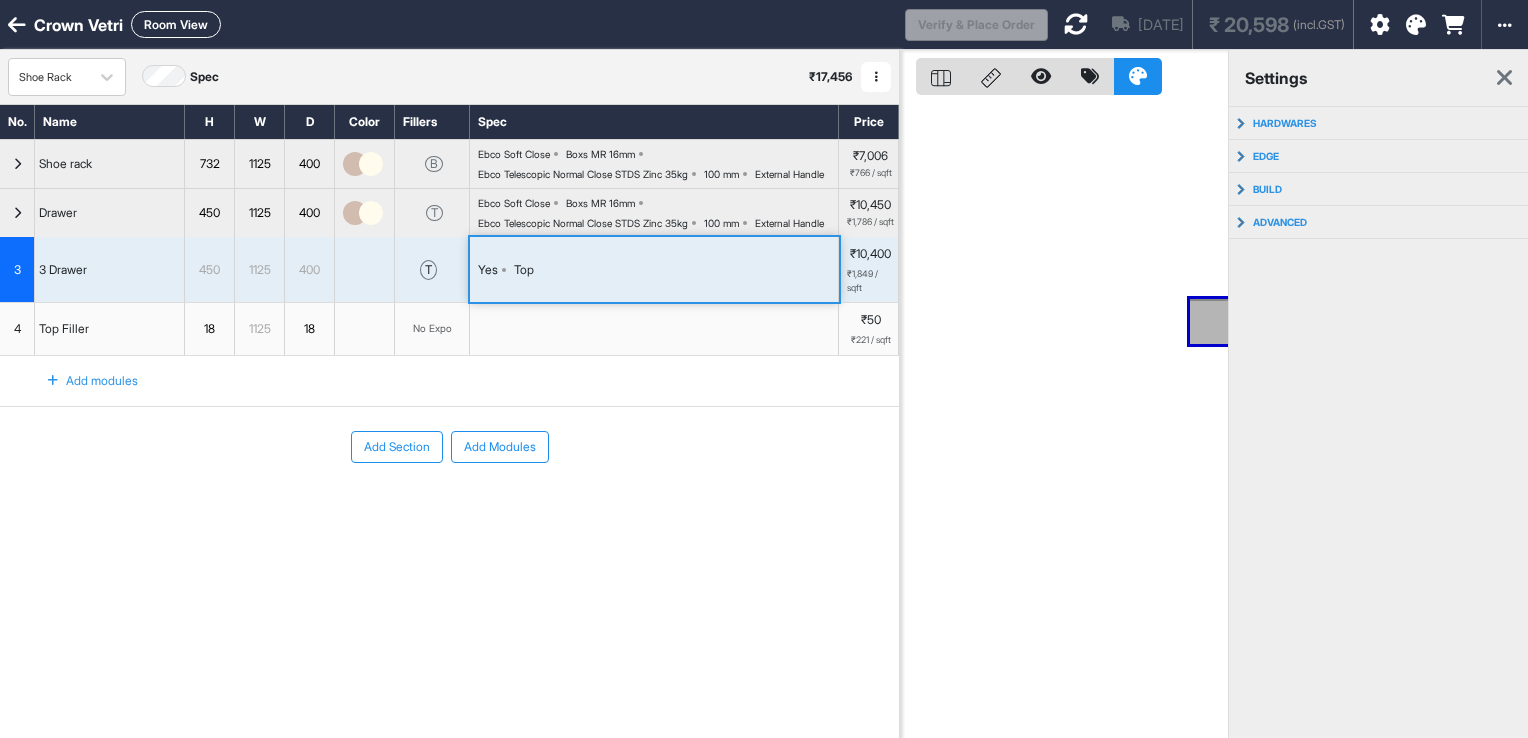 click on "Yes Top" at bounding box center [654, 269] 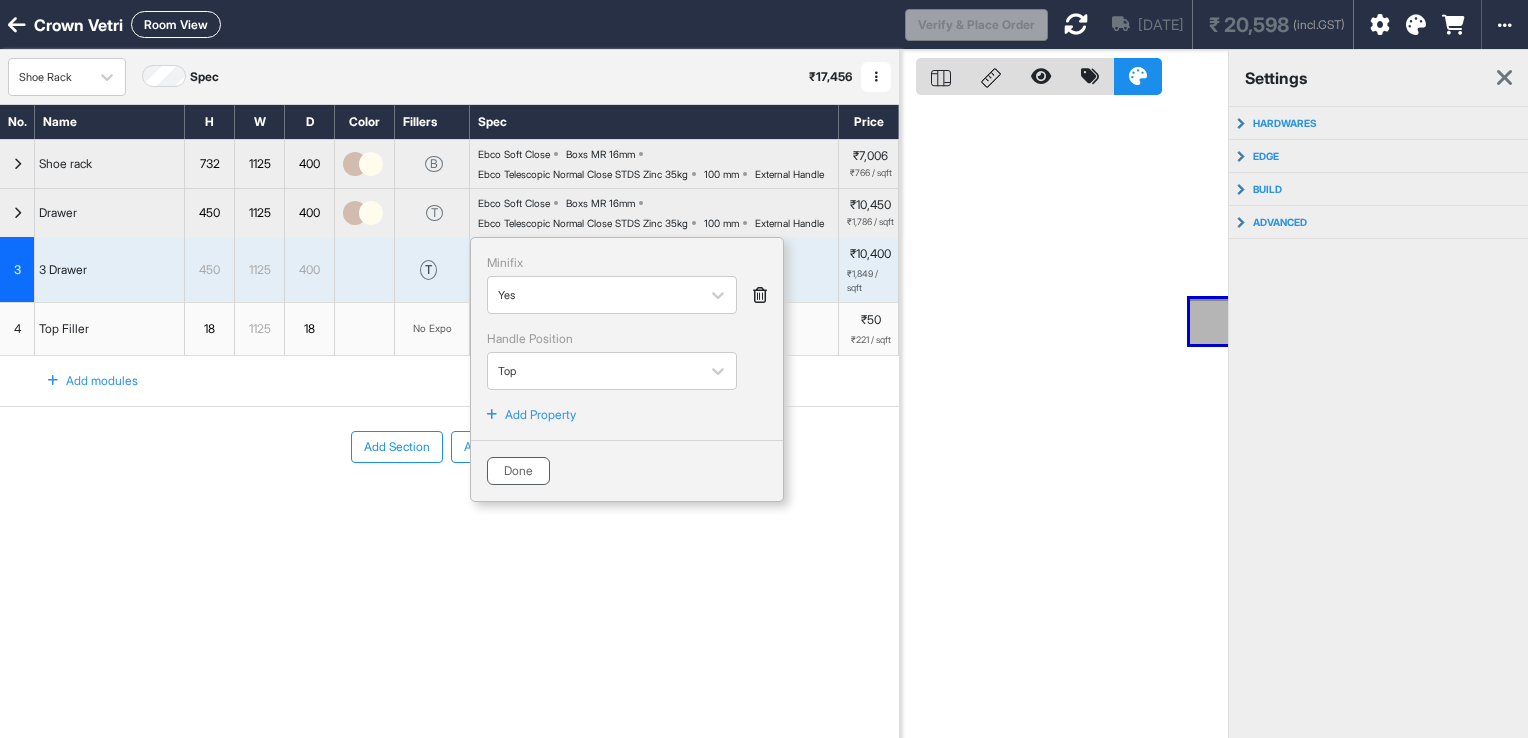 click on "Done" at bounding box center [518, 471] 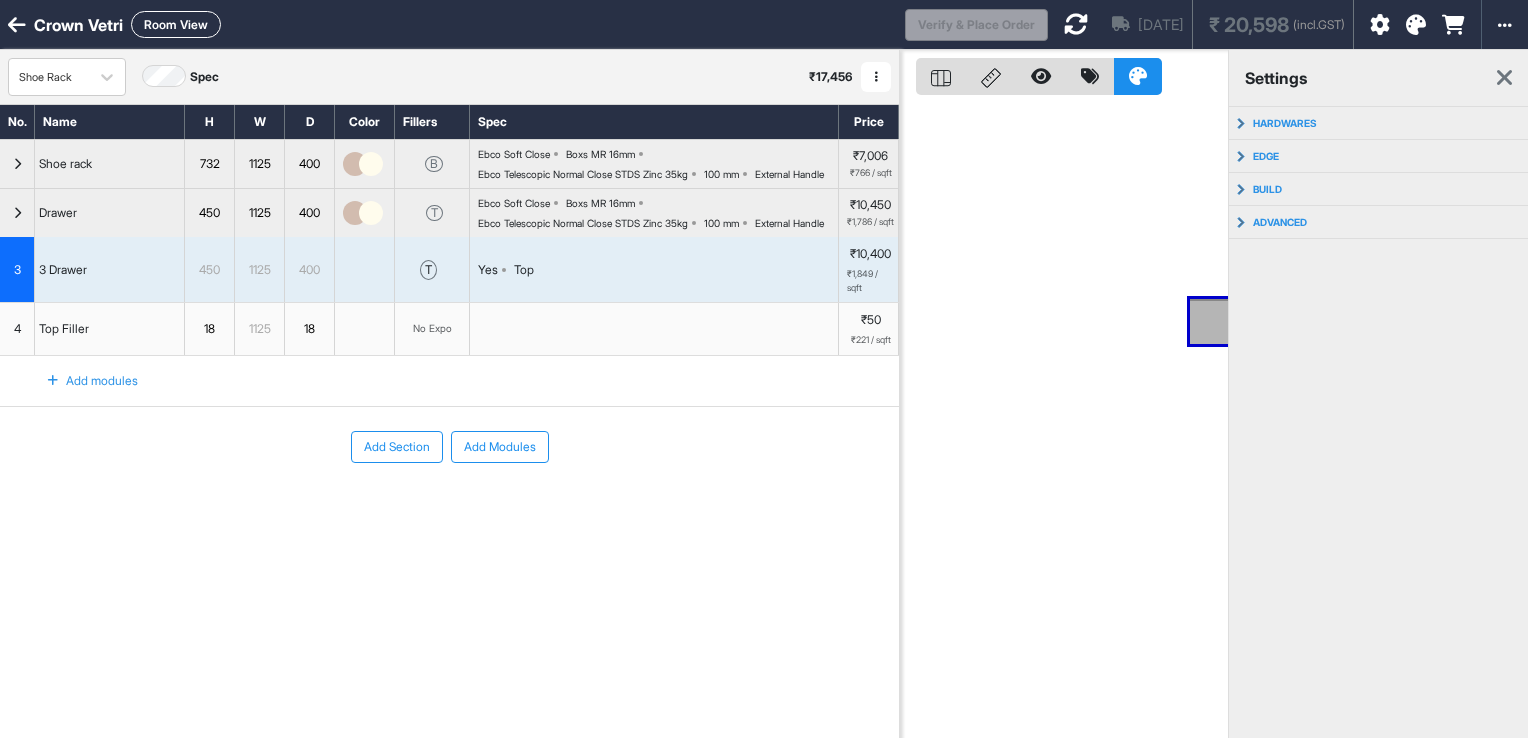 click on "Ebco Soft Close Boxs MR 16mm Ebco Telescopic Normal Close STDS Zinc 35kg 100 mm External Handle" at bounding box center (658, 213) 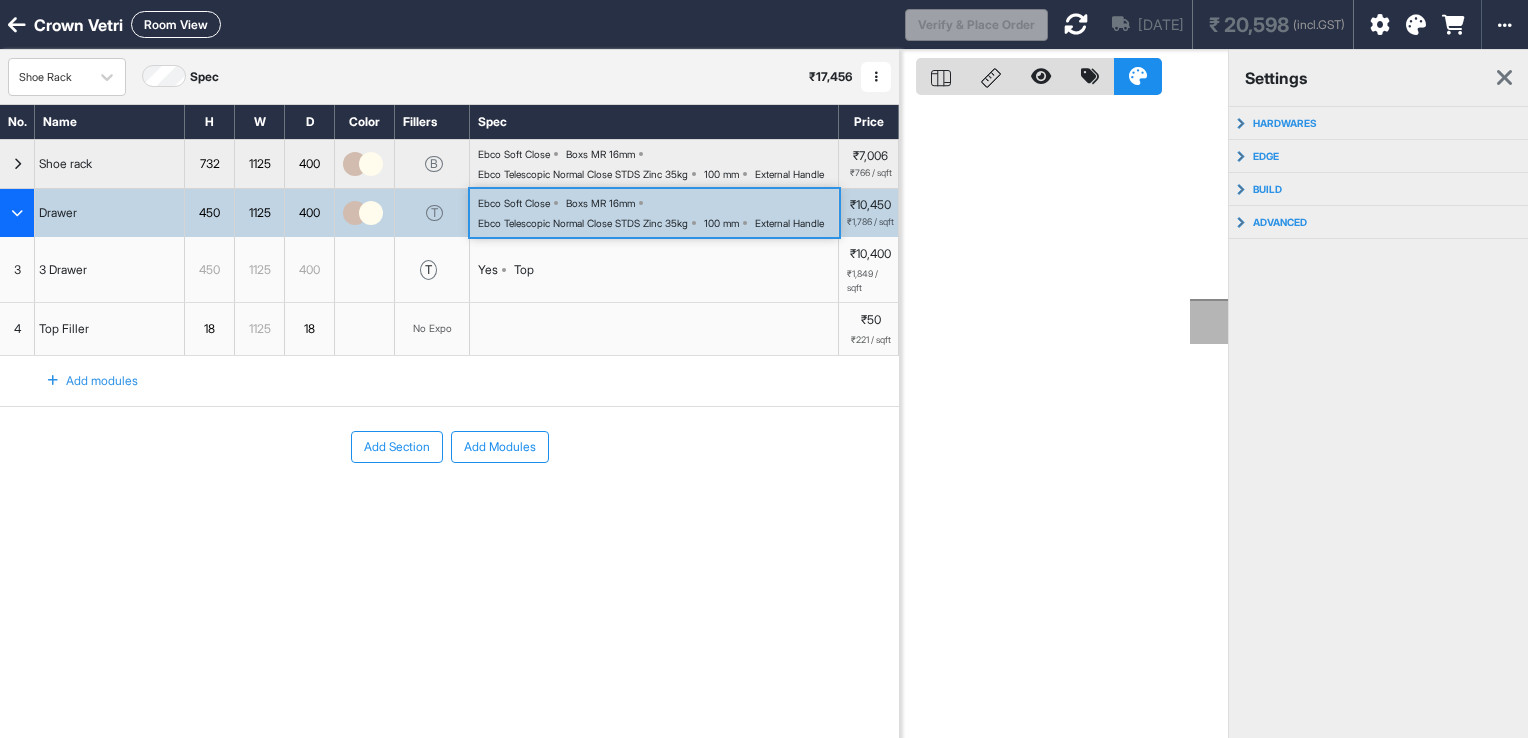 click on "Ebco Soft Close Boxs MR 16mm Ebco Telescopic Normal Close STDS Zinc 35kg 100 mm External Handle" at bounding box center (658, 213) 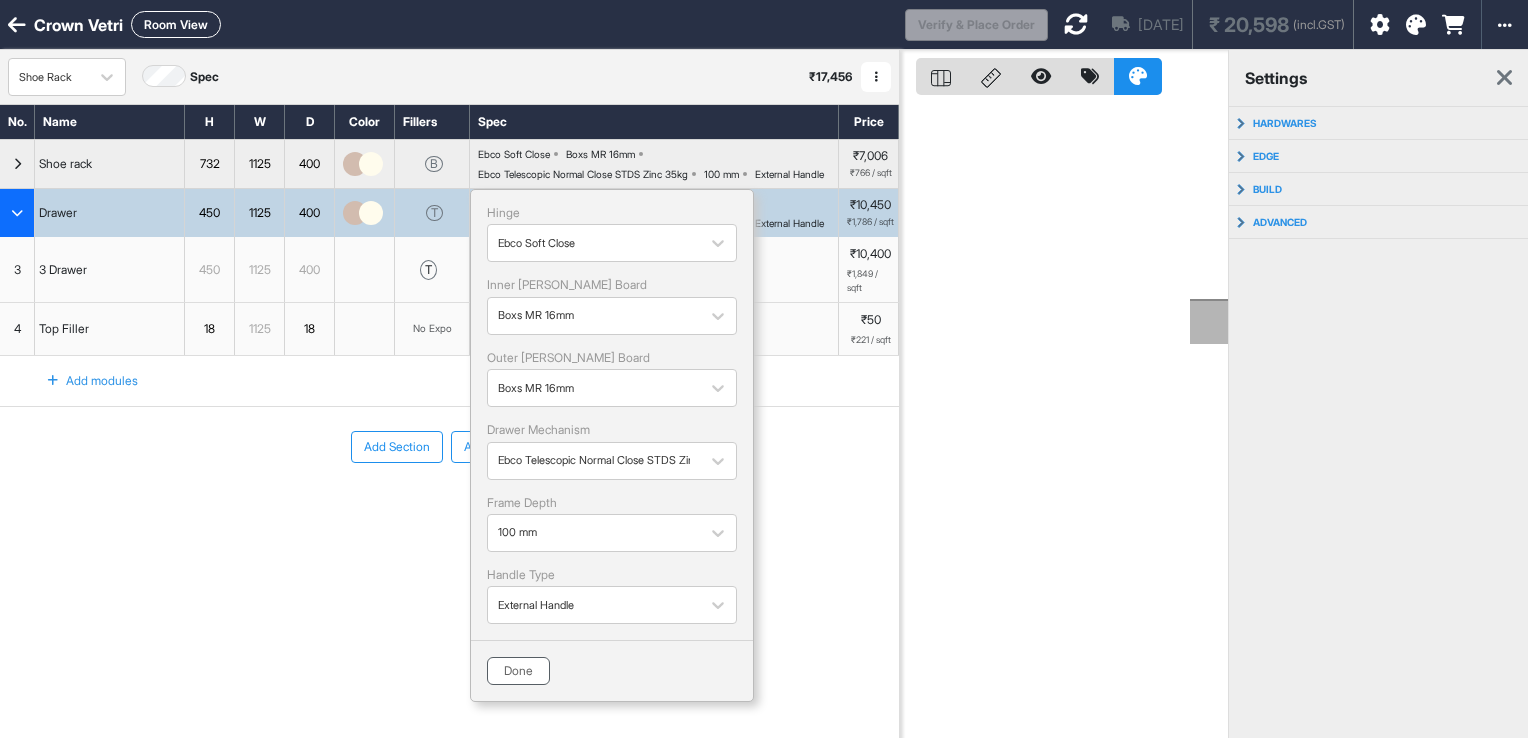 click on "Done" at bounding box center [518, 671] 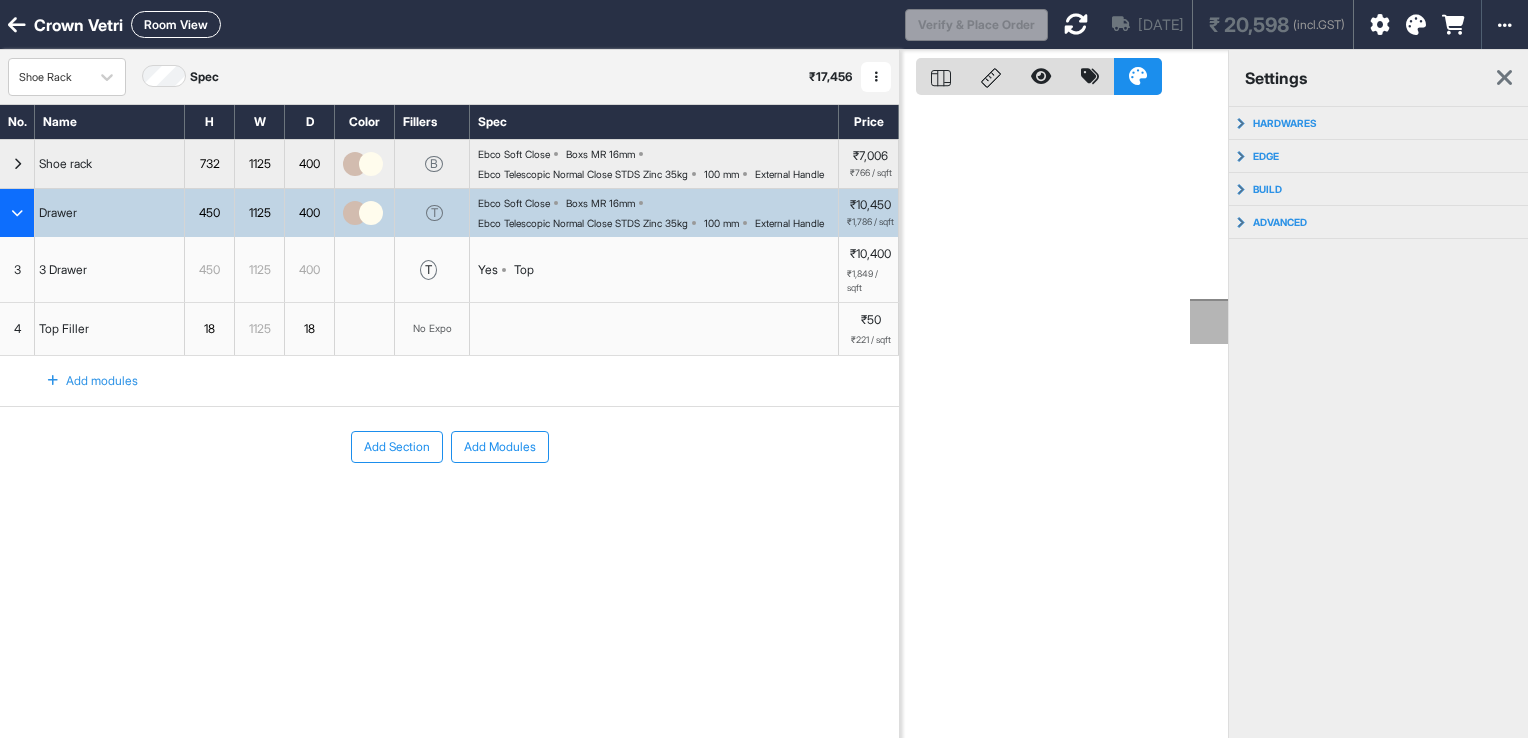 click on "Ebco Soft Close Boxs MR 16mm Ebco Telescopic Normal Close STDS Zinc 35kg 100 mm External Handle" at bounding box center (654, 213) 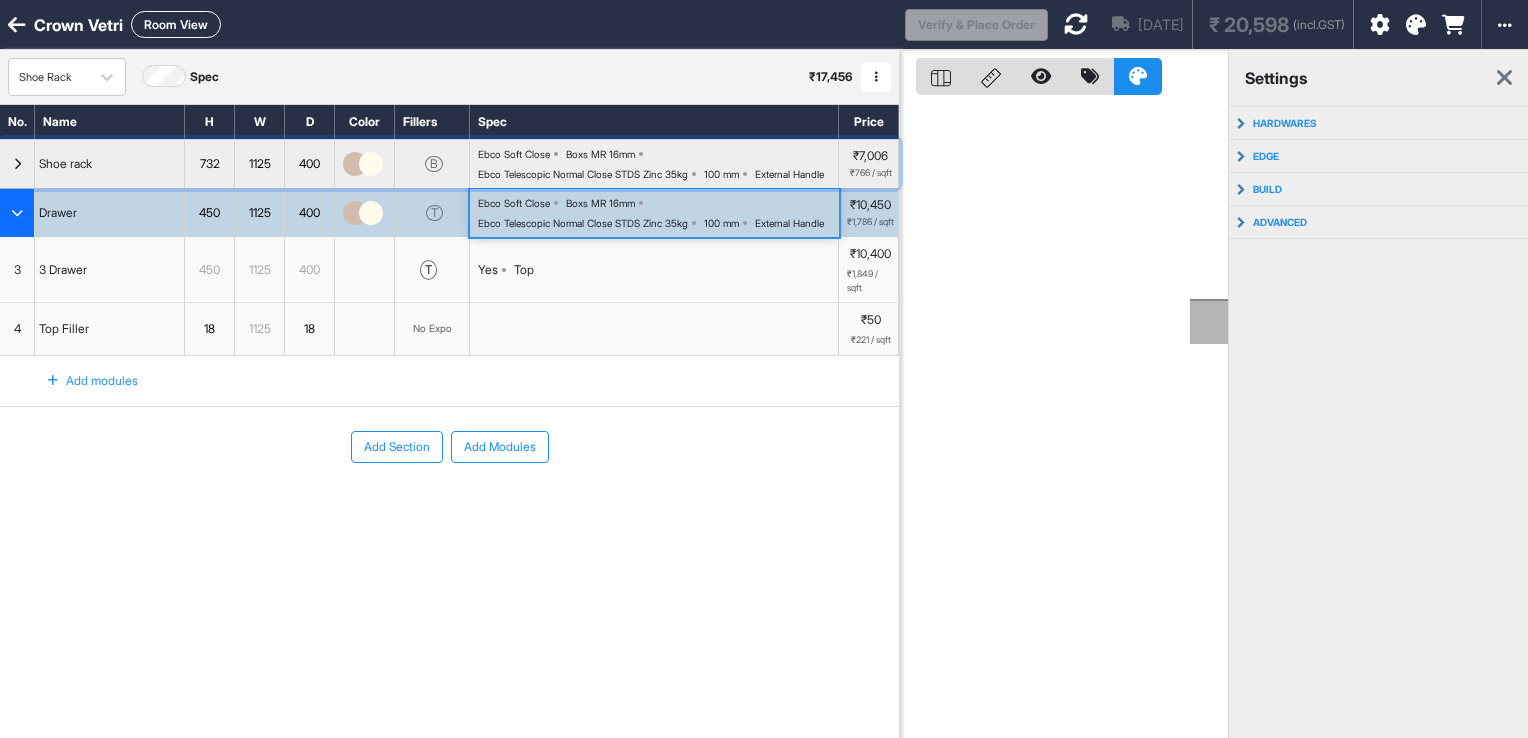 click on "Ebco Soft Close Boxs MR 16mm Ebco Telescopic Normal Close STDS Zinc 35kg 100 mm External Handle" at bounding box center [658, 164] 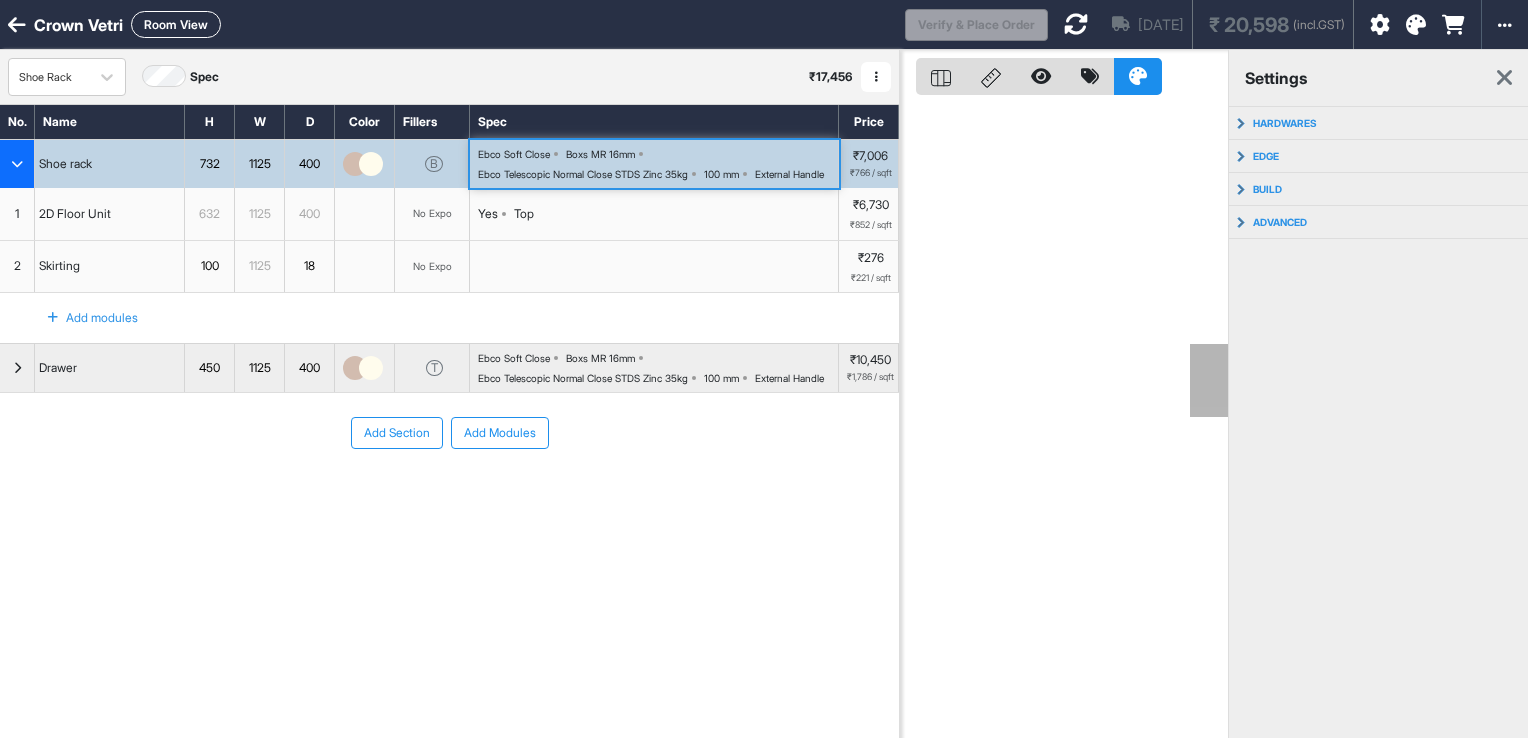 click on "Yes Top" at bounding box center (654, 214) 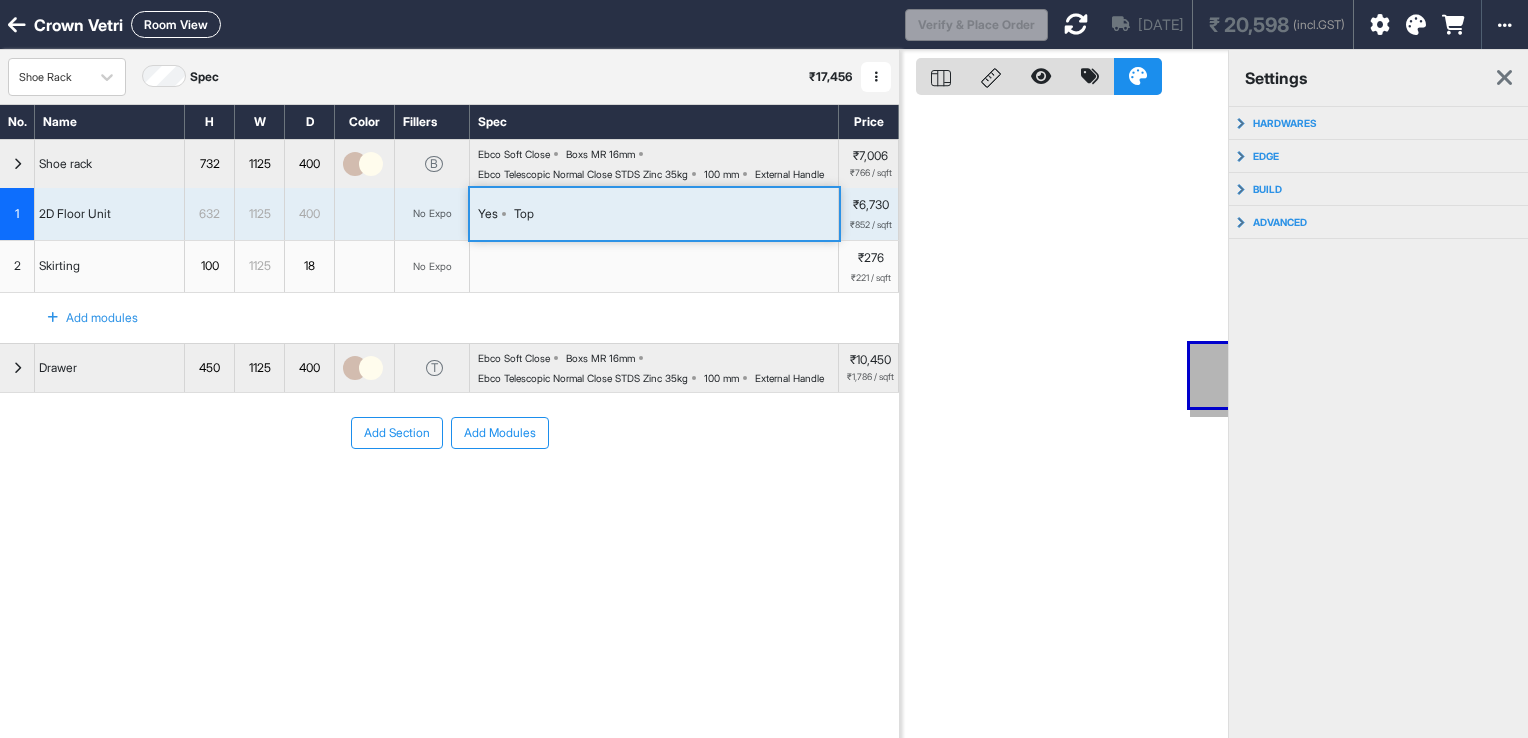 click on "Yes Top" at bounding box center (654, 214) 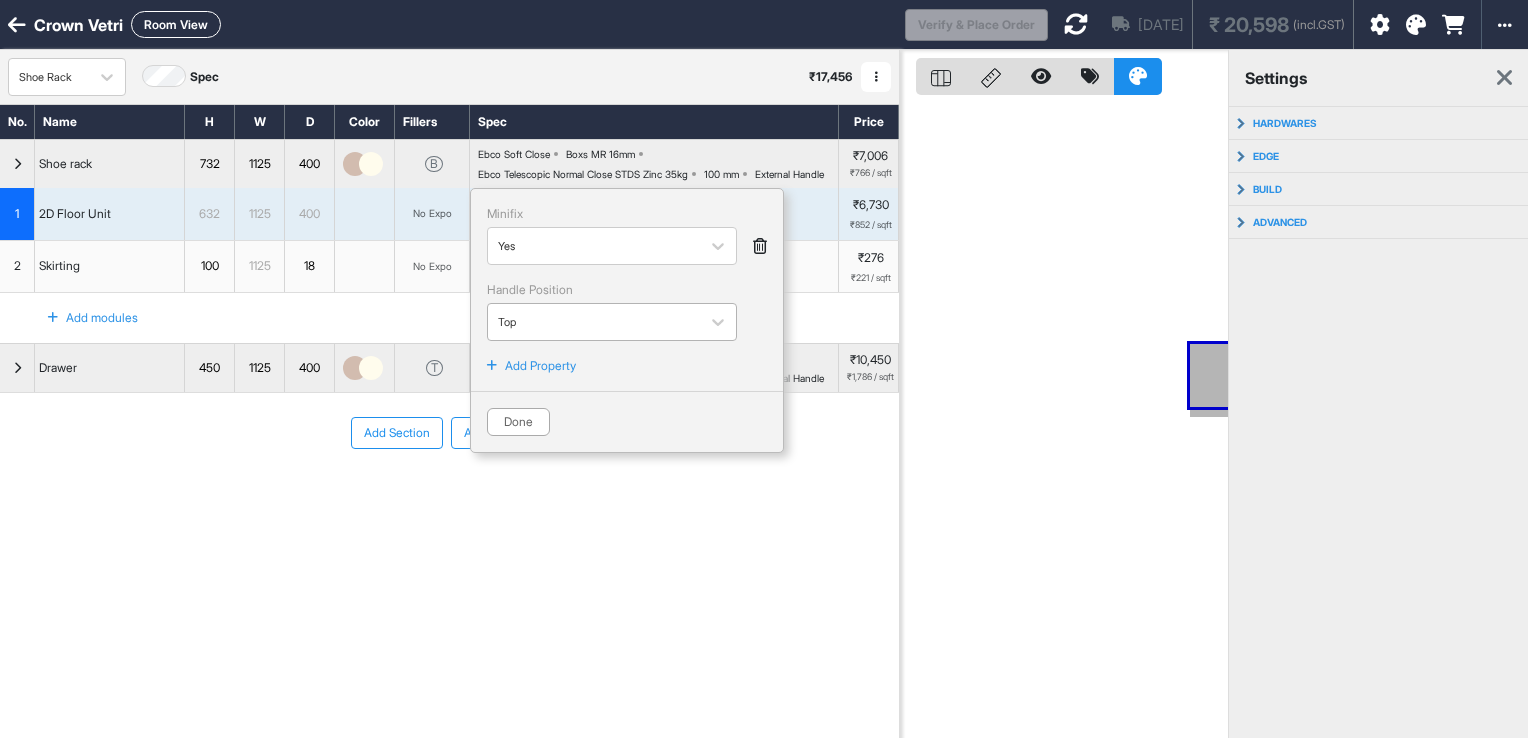 click at bounding box center (594, 322) 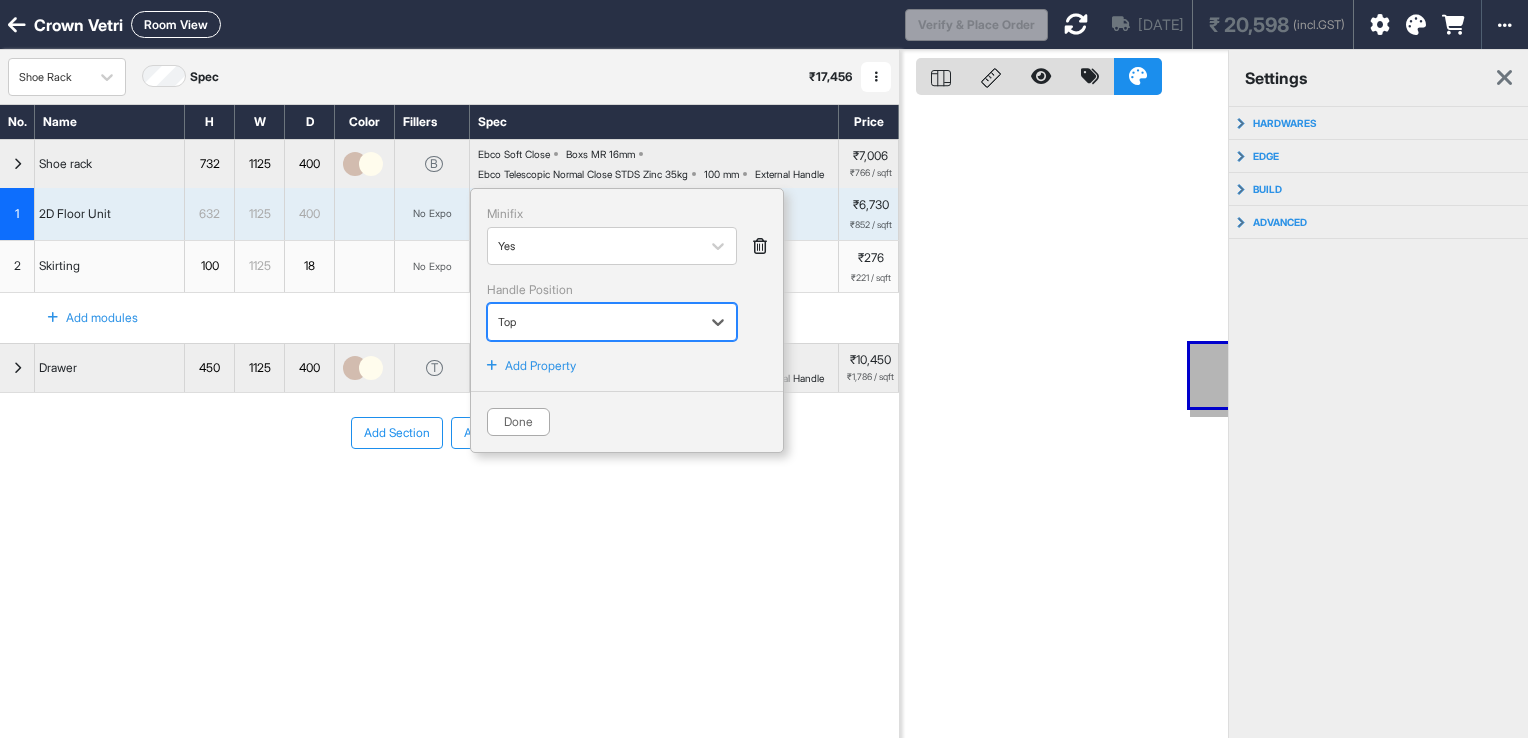 click at bounding box center (594, 322) 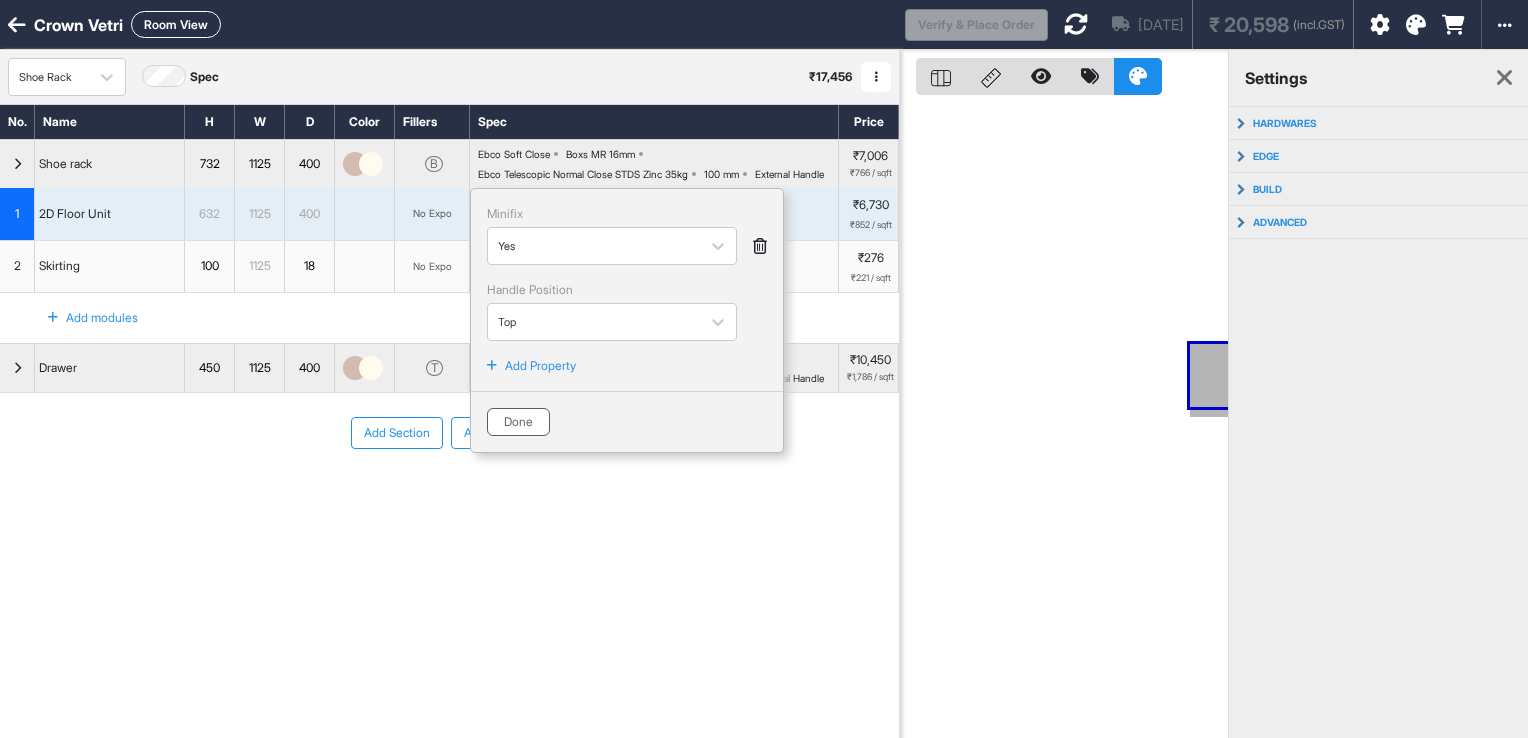 click on "Done" at bounding box center (518, 422) 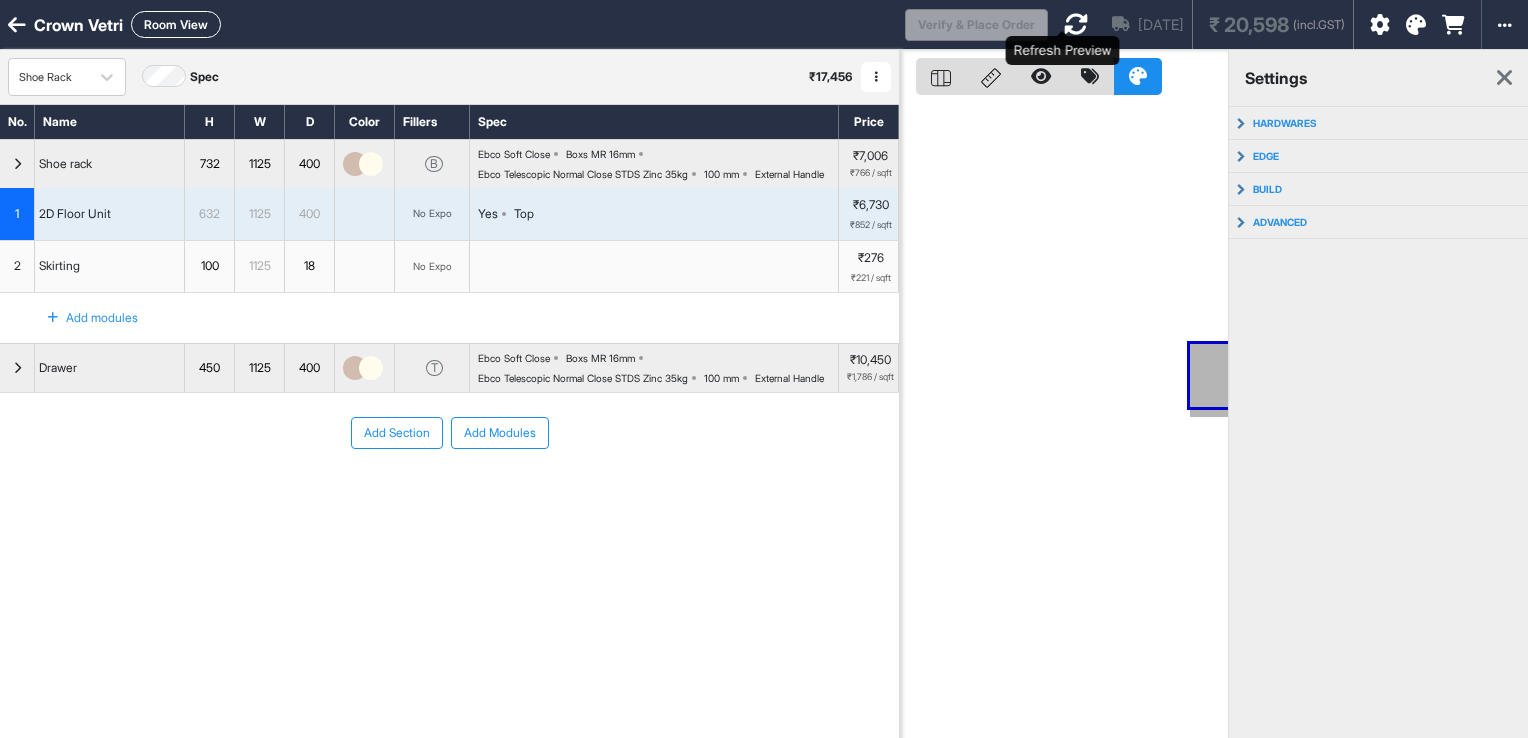 click at bounding box center [1076, 24] 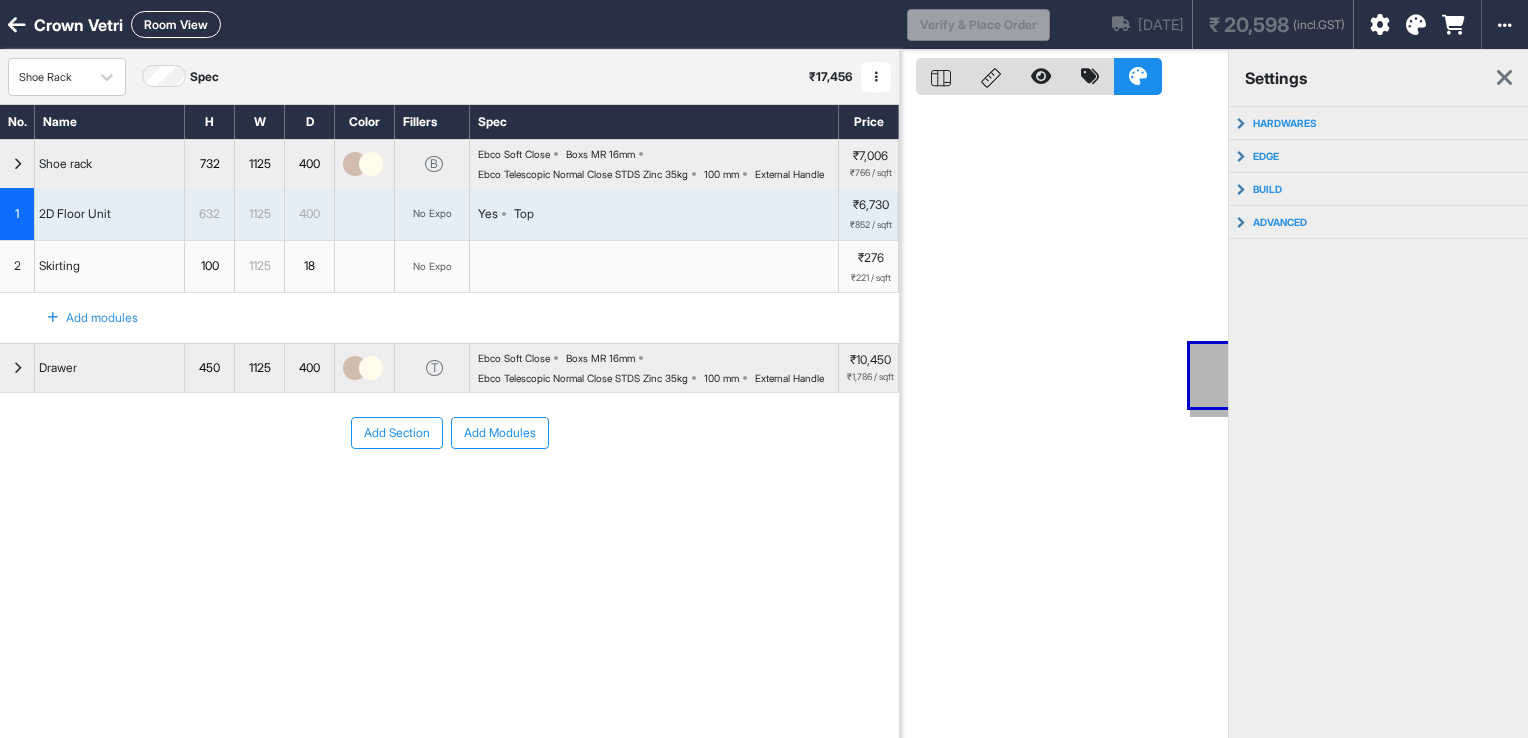 click at bounding box center [1504, 78] 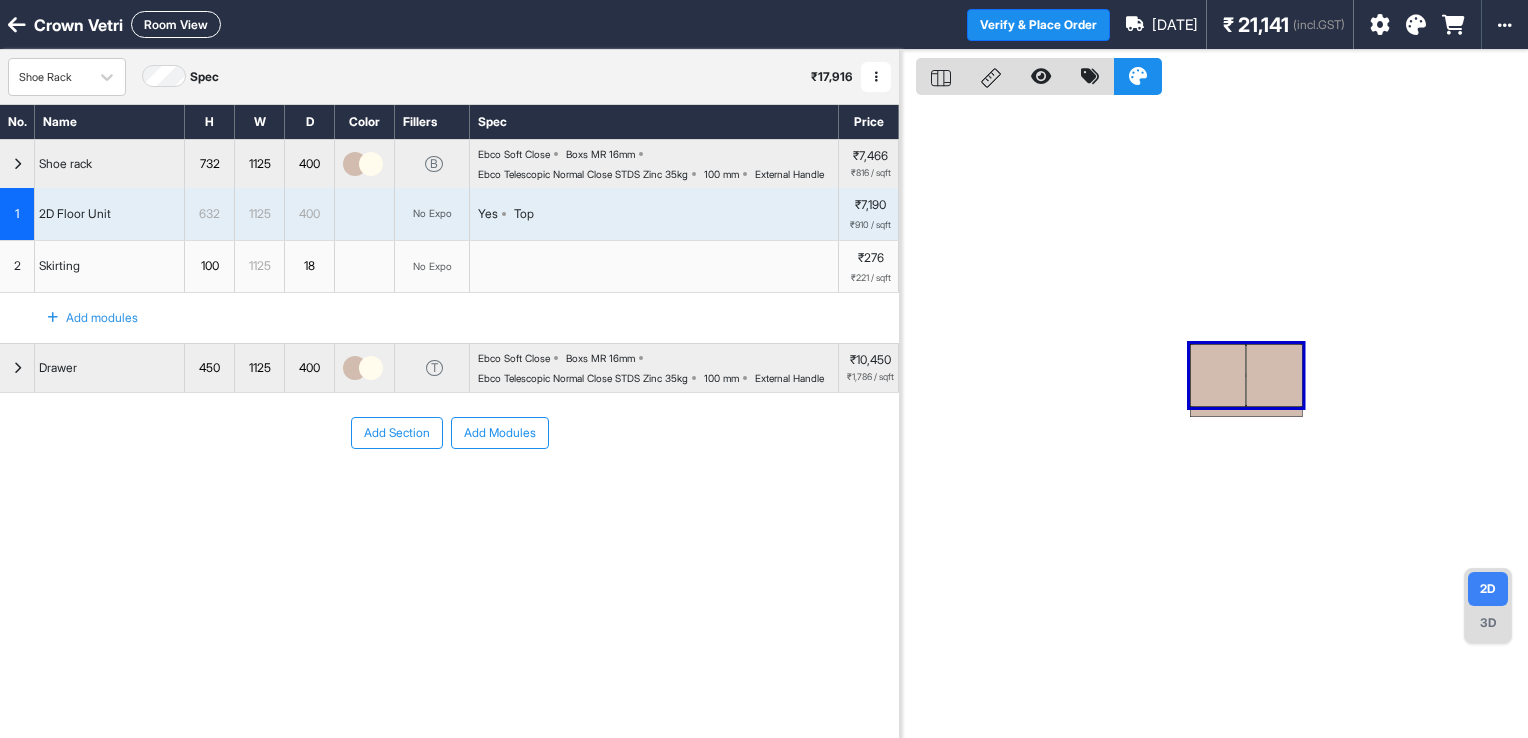 click on "Room View" at bounding box center [176, 24] 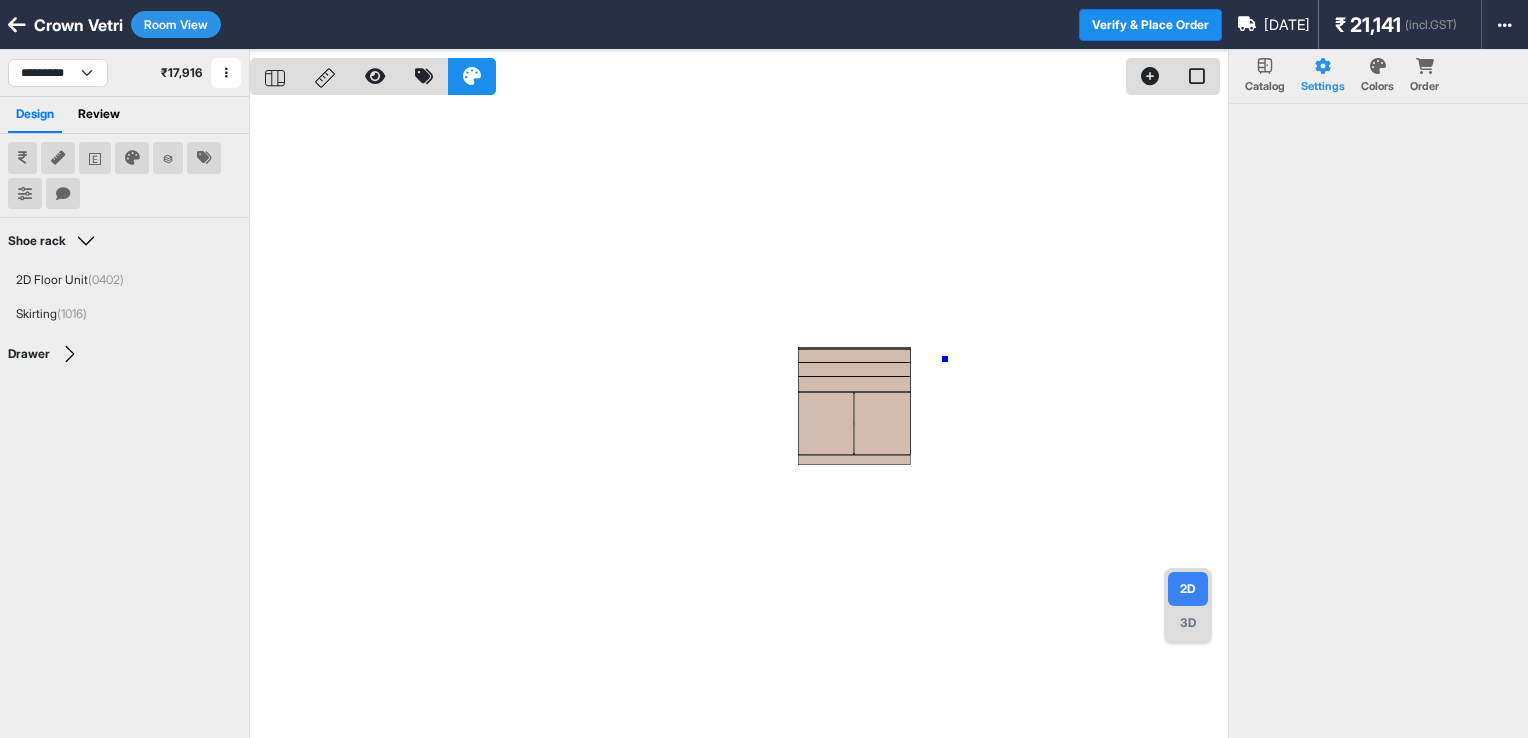 click at bounding box center (739, 419) 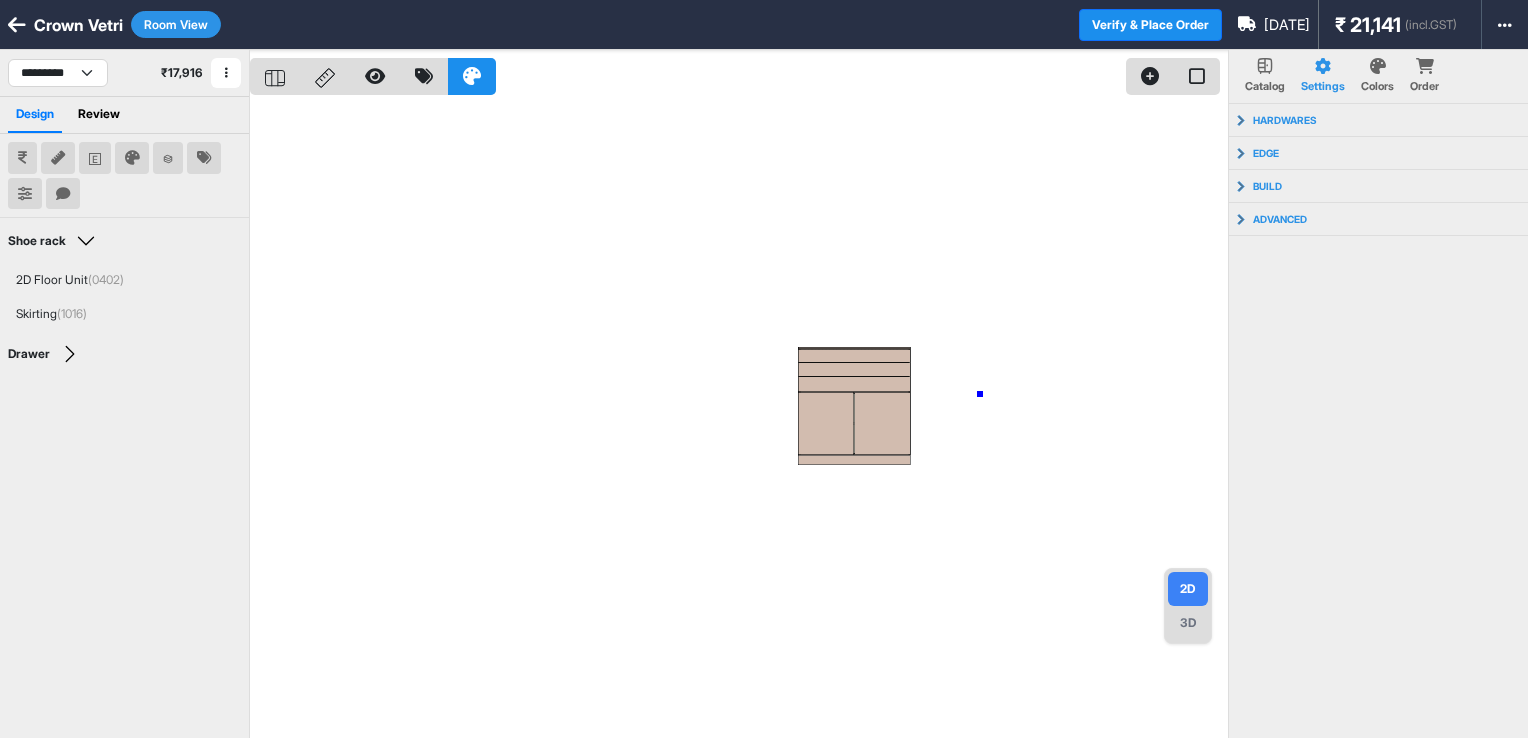 click at bounding box center [739, 419] 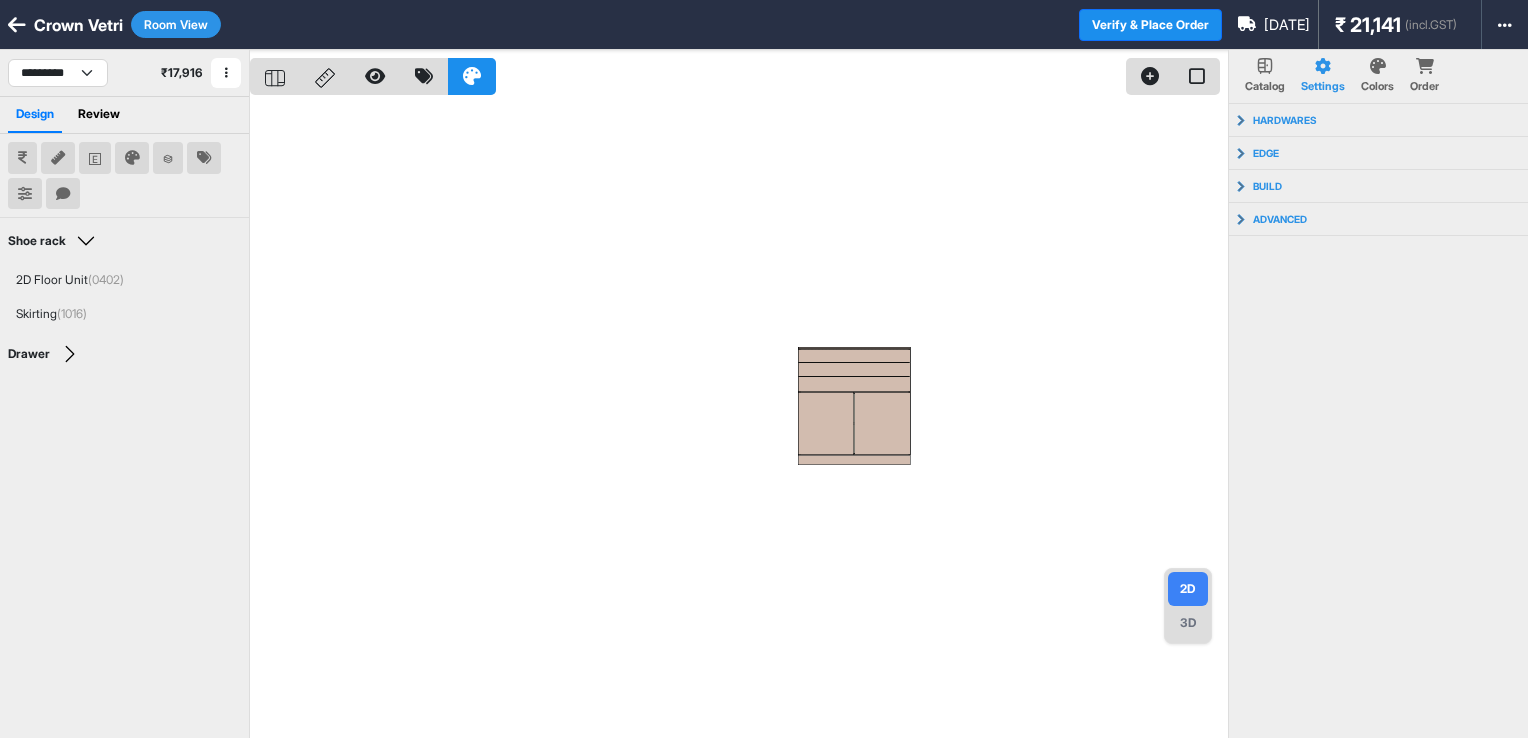 click on "3D" at bounding box center [1188, 623] 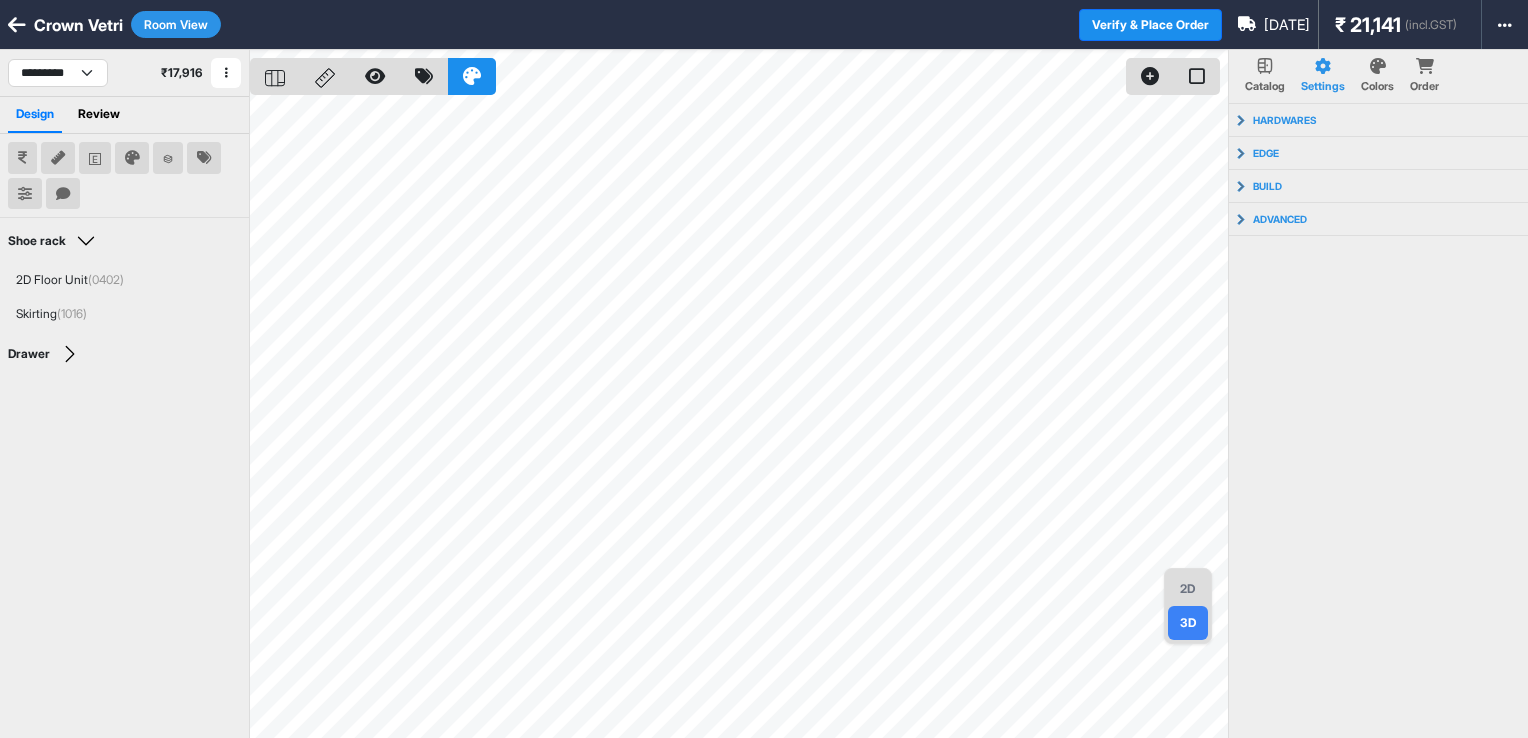click on "2D" at bounding box center [1188, 589] 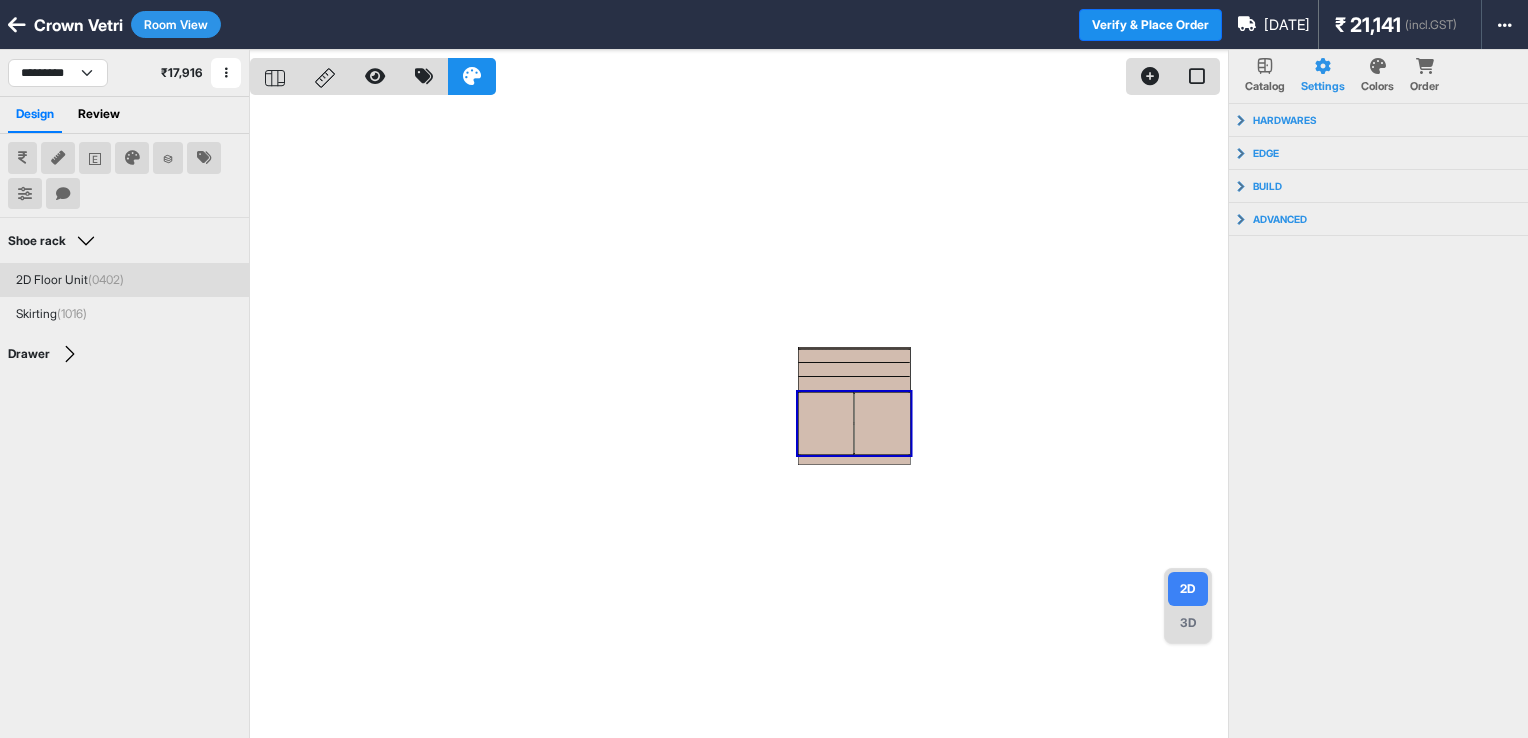 click on "Room View" at bounding box center (176, 24) 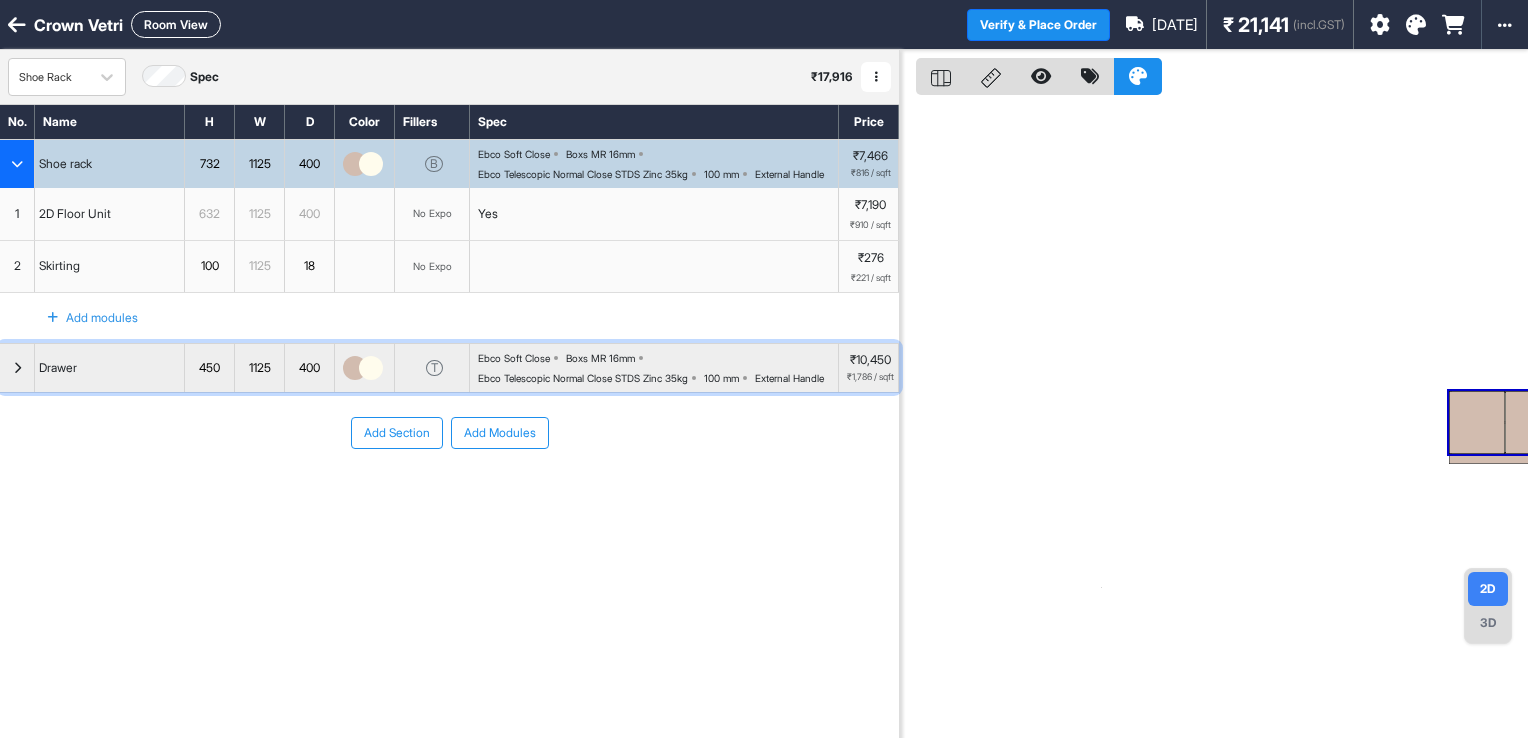 click at bounding box center (17, 368) 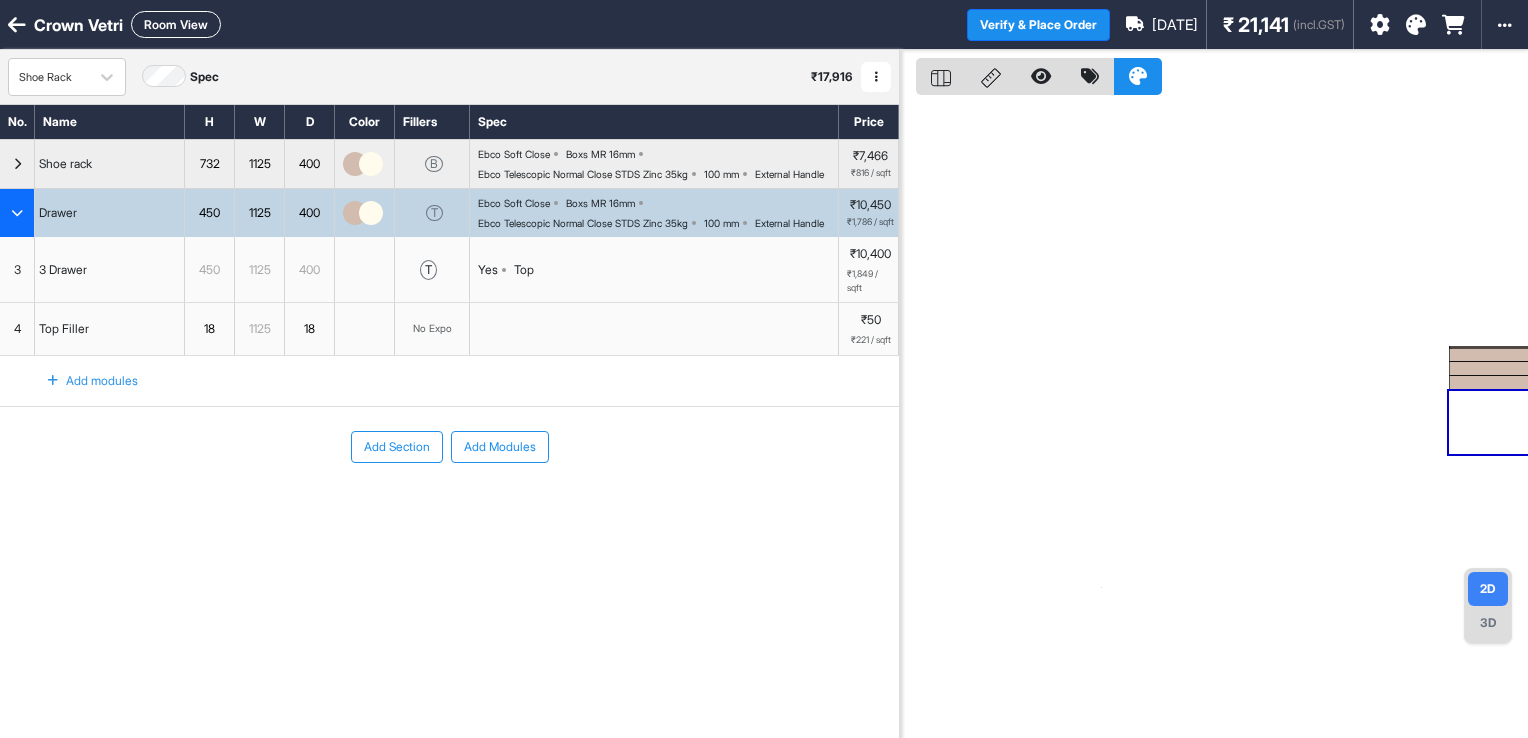 click at bounding box center (17, 213) 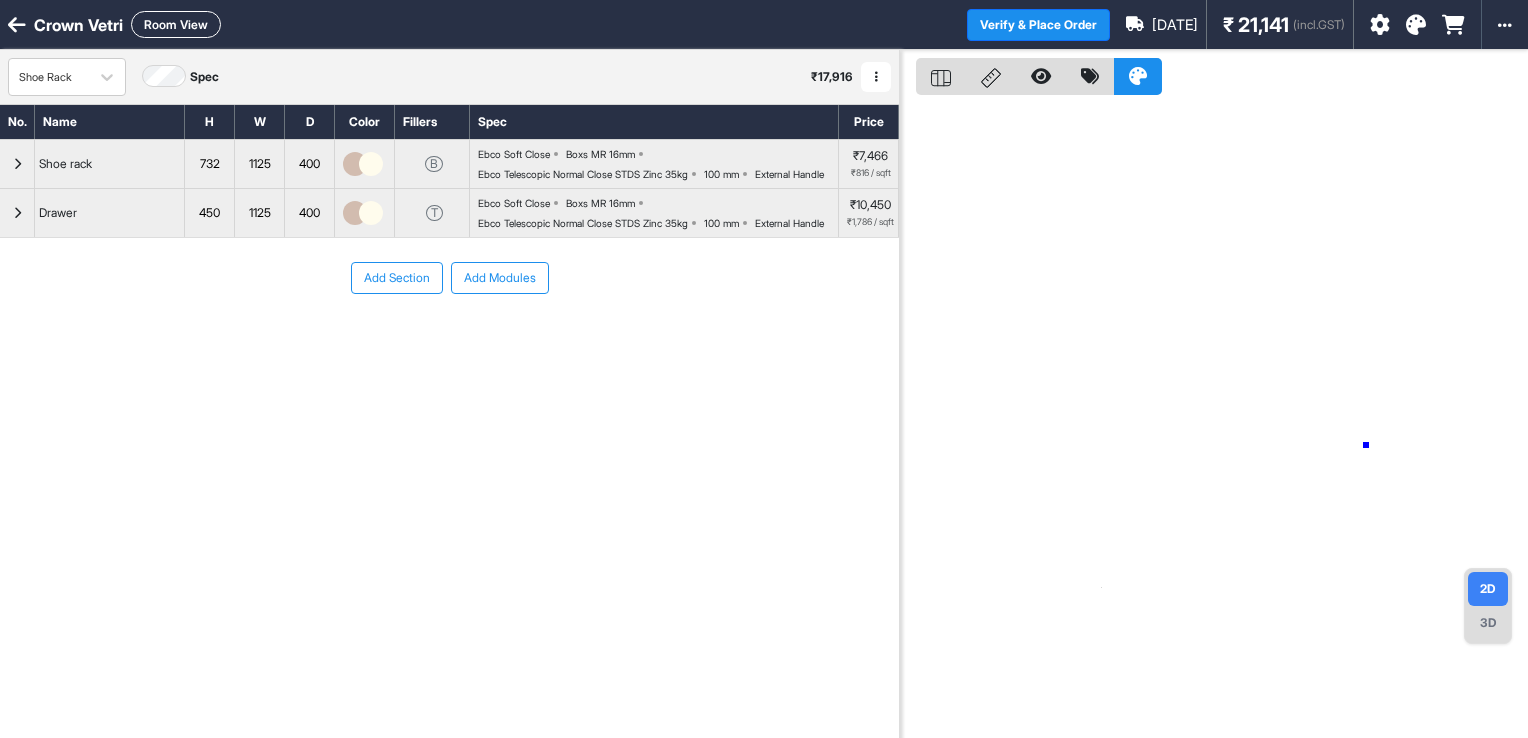 drag, startPoint x: 1366, startPoint y: 445, endPoint x: 1270, endPoint y: 444, distance: 96.00521 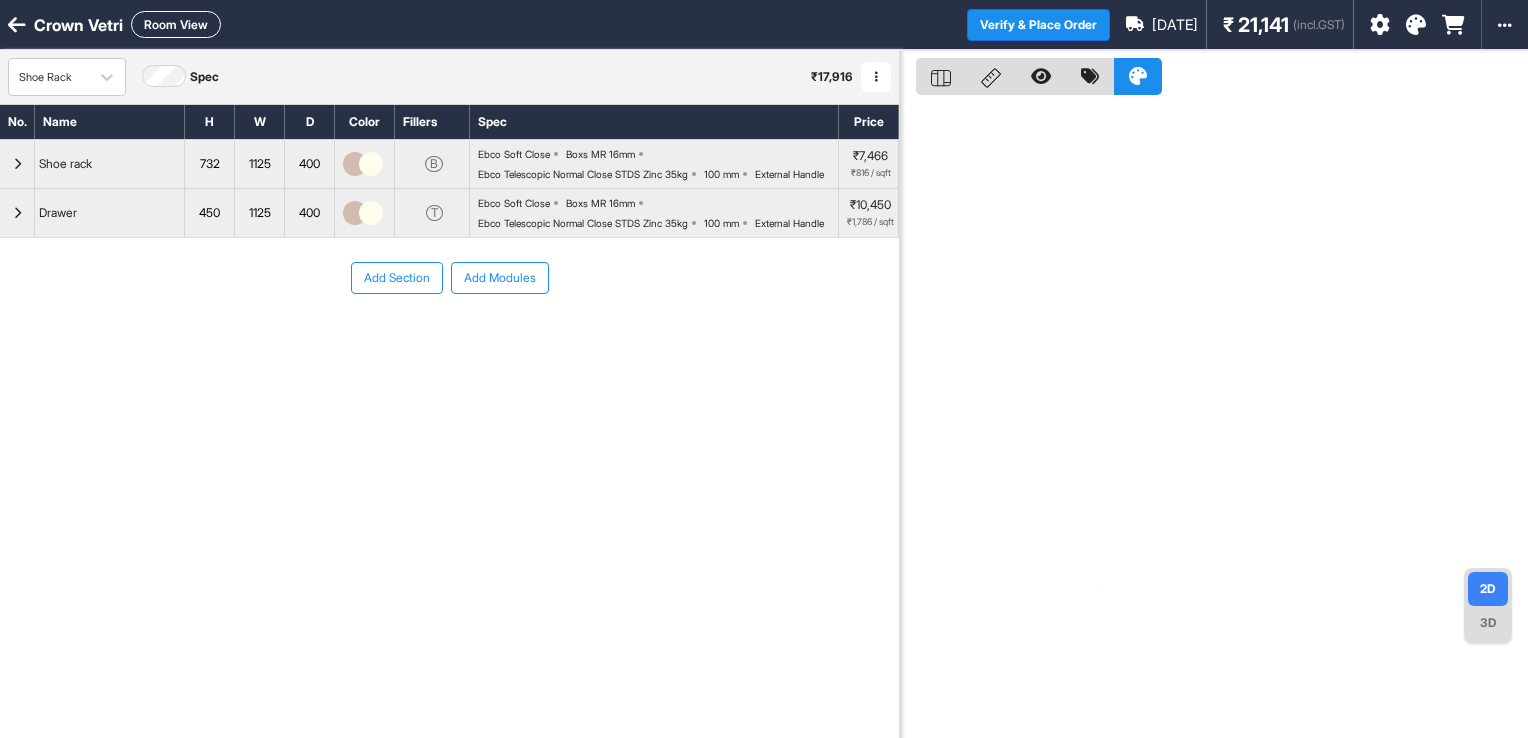 click on "2D 3D" at bounding box center [1488, 606] 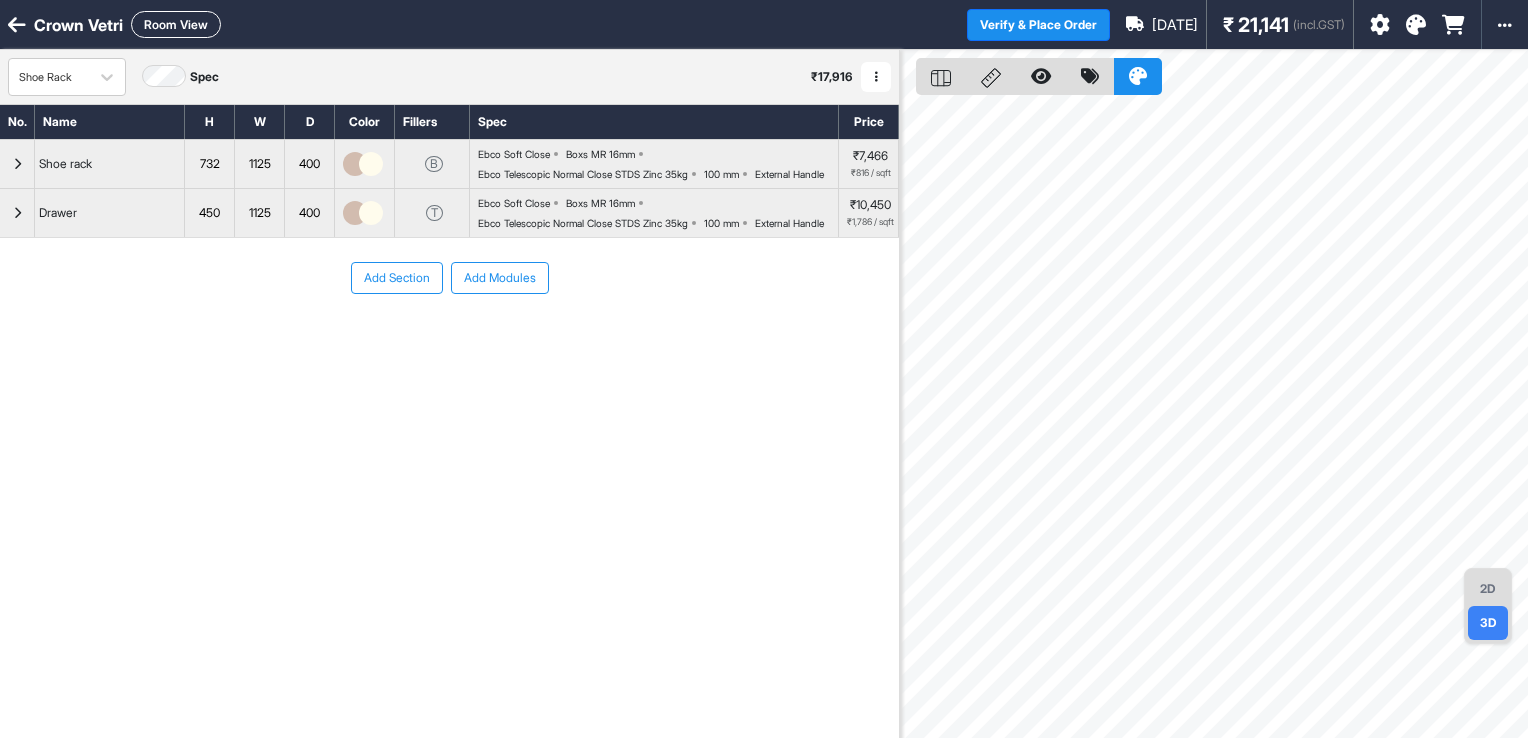 scroll, scrollTop: 50, scrollLeft: 0, axis: vertical 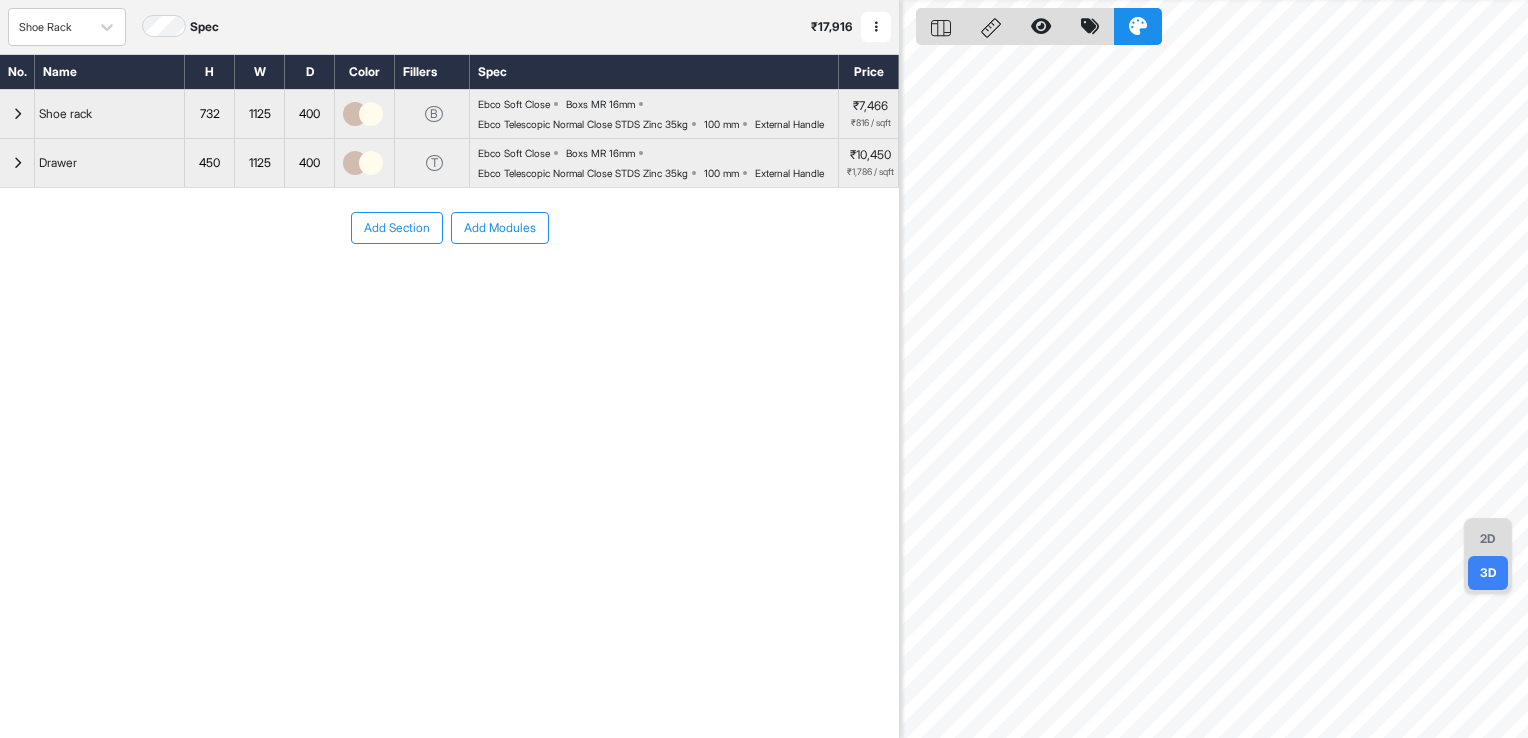 click on "2D" at bounding box center (1488, 539) 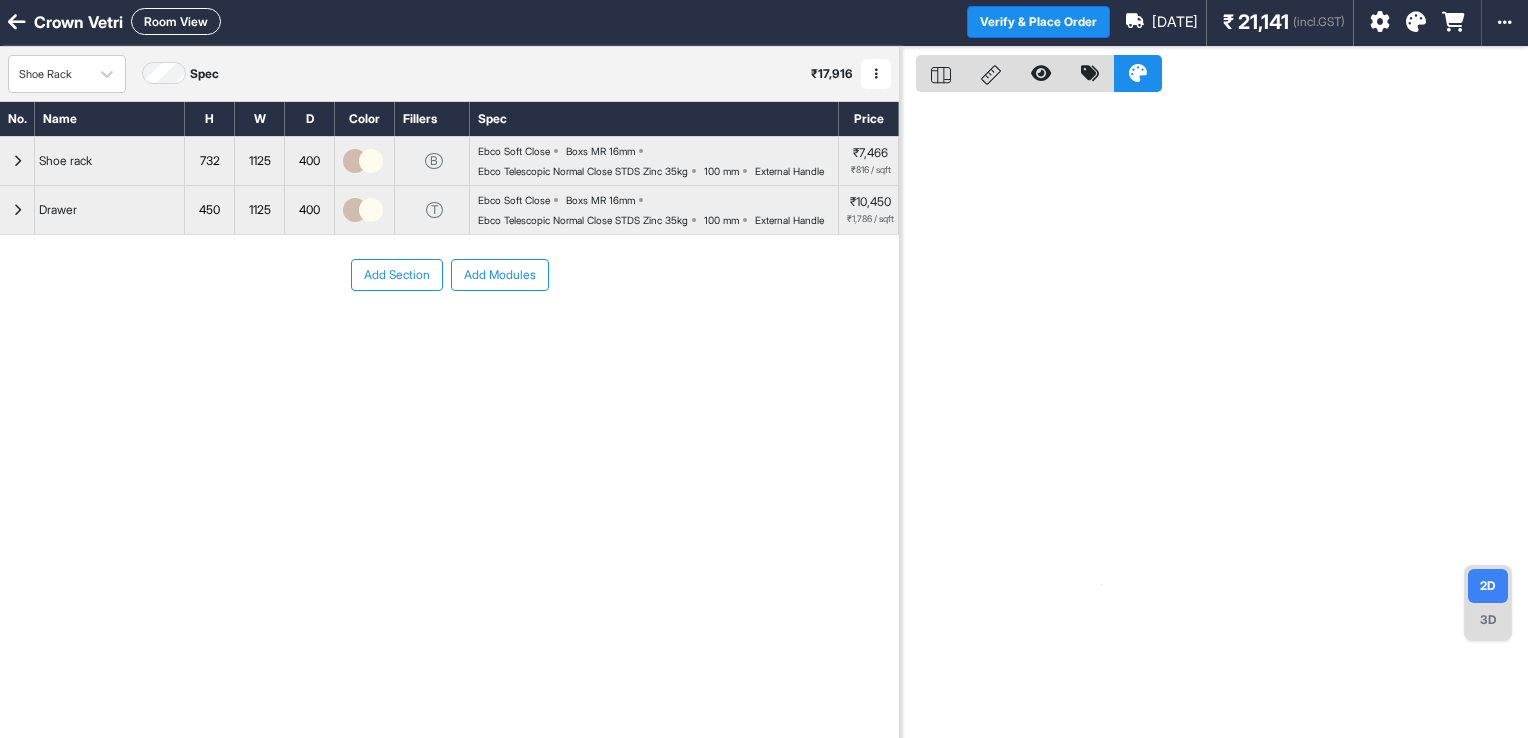 scroll, scrollTop: 0, scrollLeft: 0, axis: both 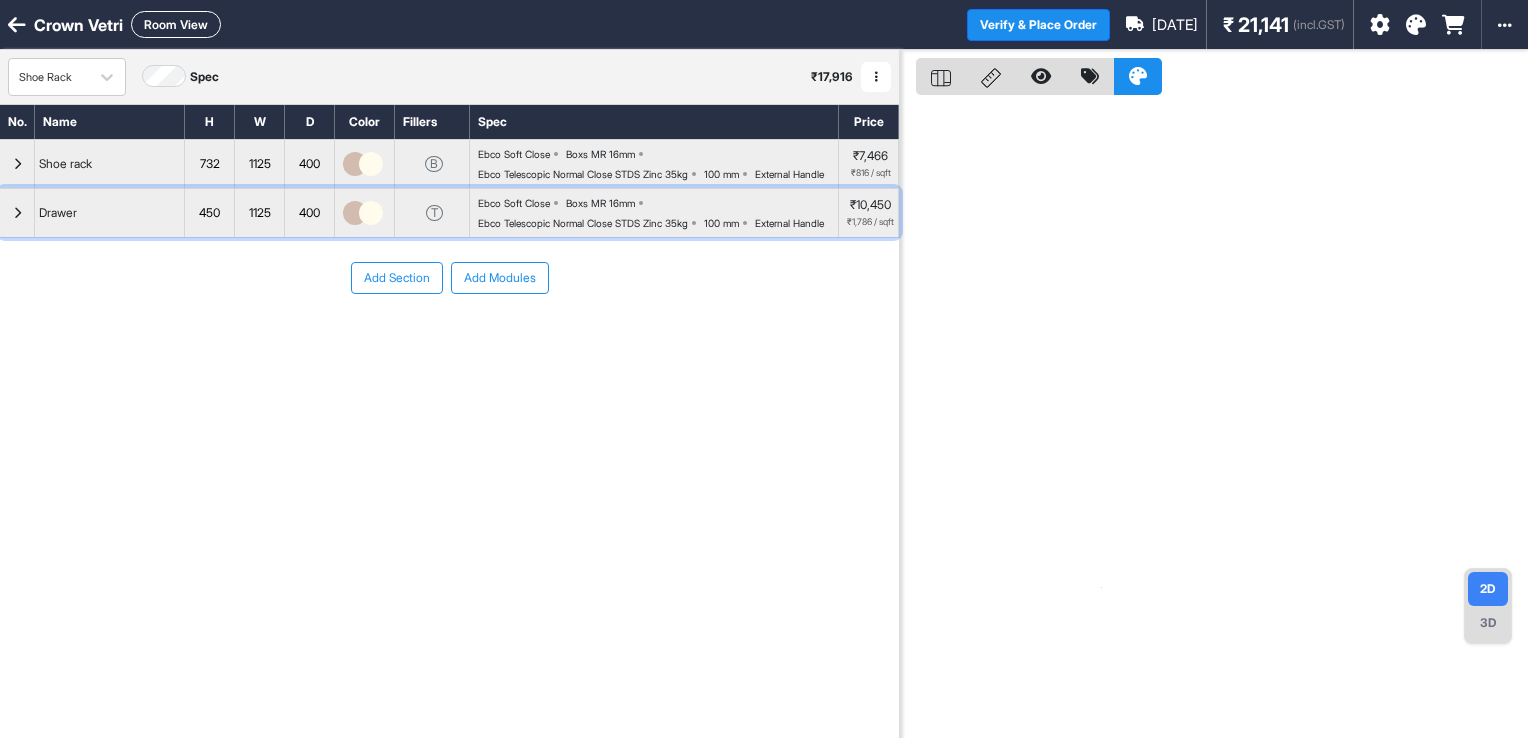 click on "Ebco Soft Close" at bounding box center (514, 203) 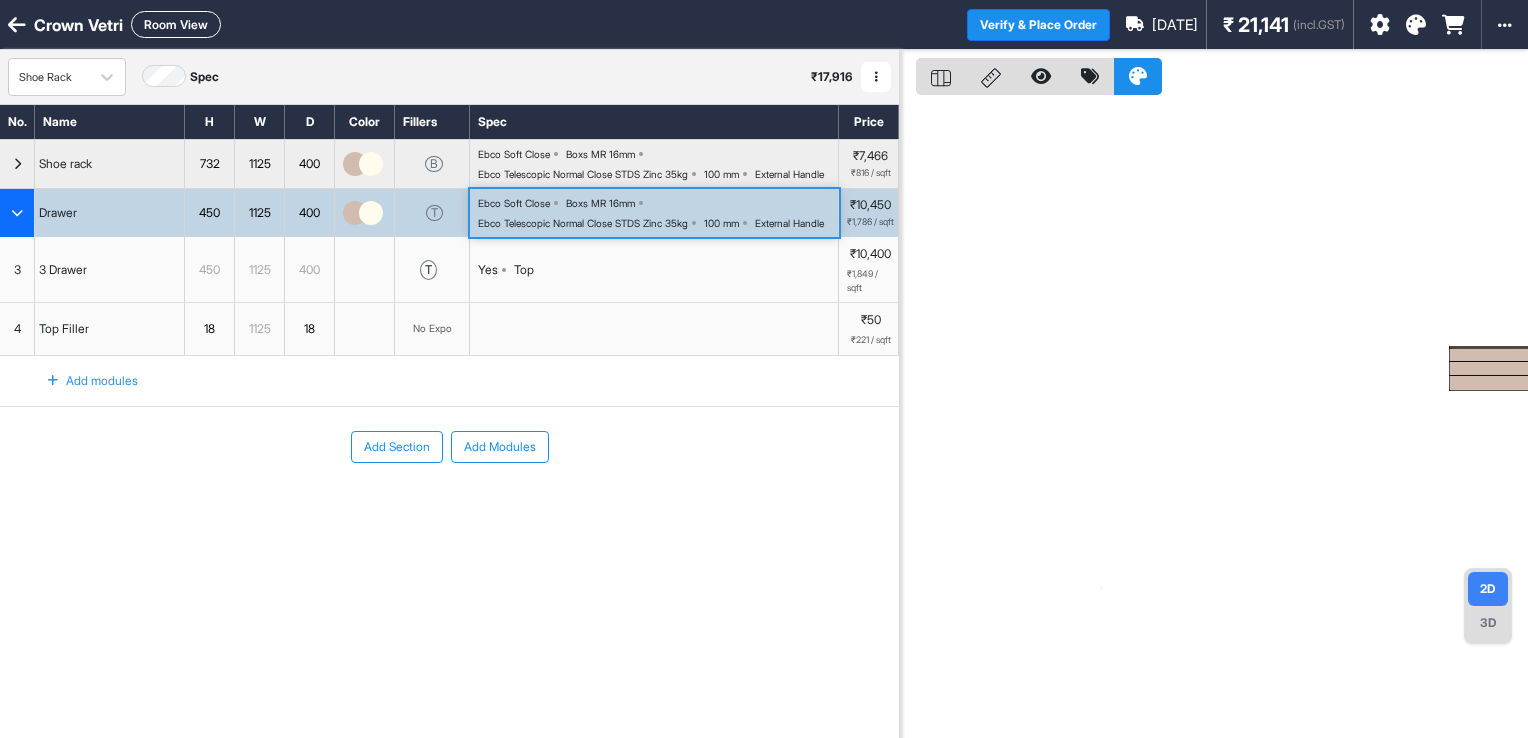 click at bounding box center [1505, 369] 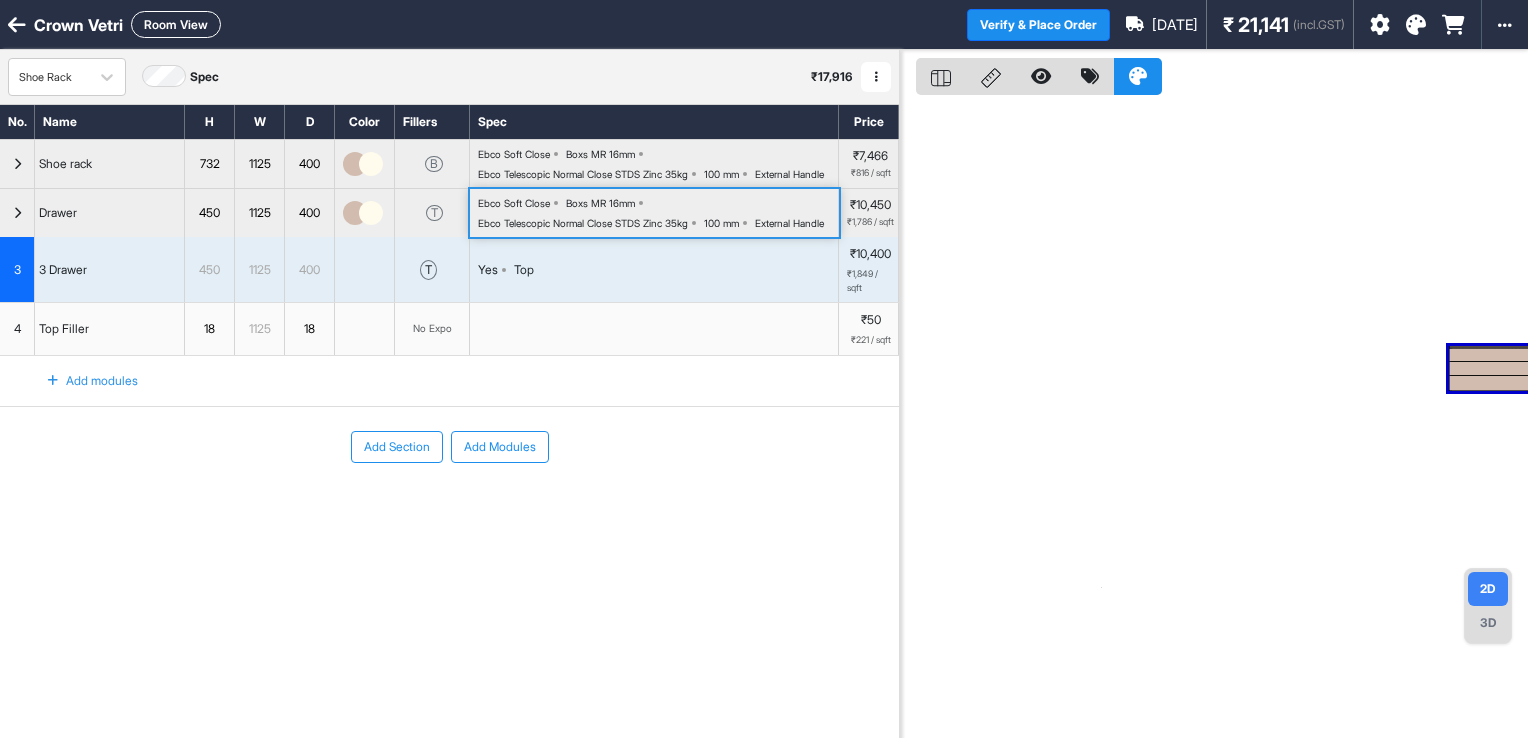 drag, startPoint x: 1484, startPoint y: 365, endPoint x: 1364, endPoint y: 357, distance: 120.26637 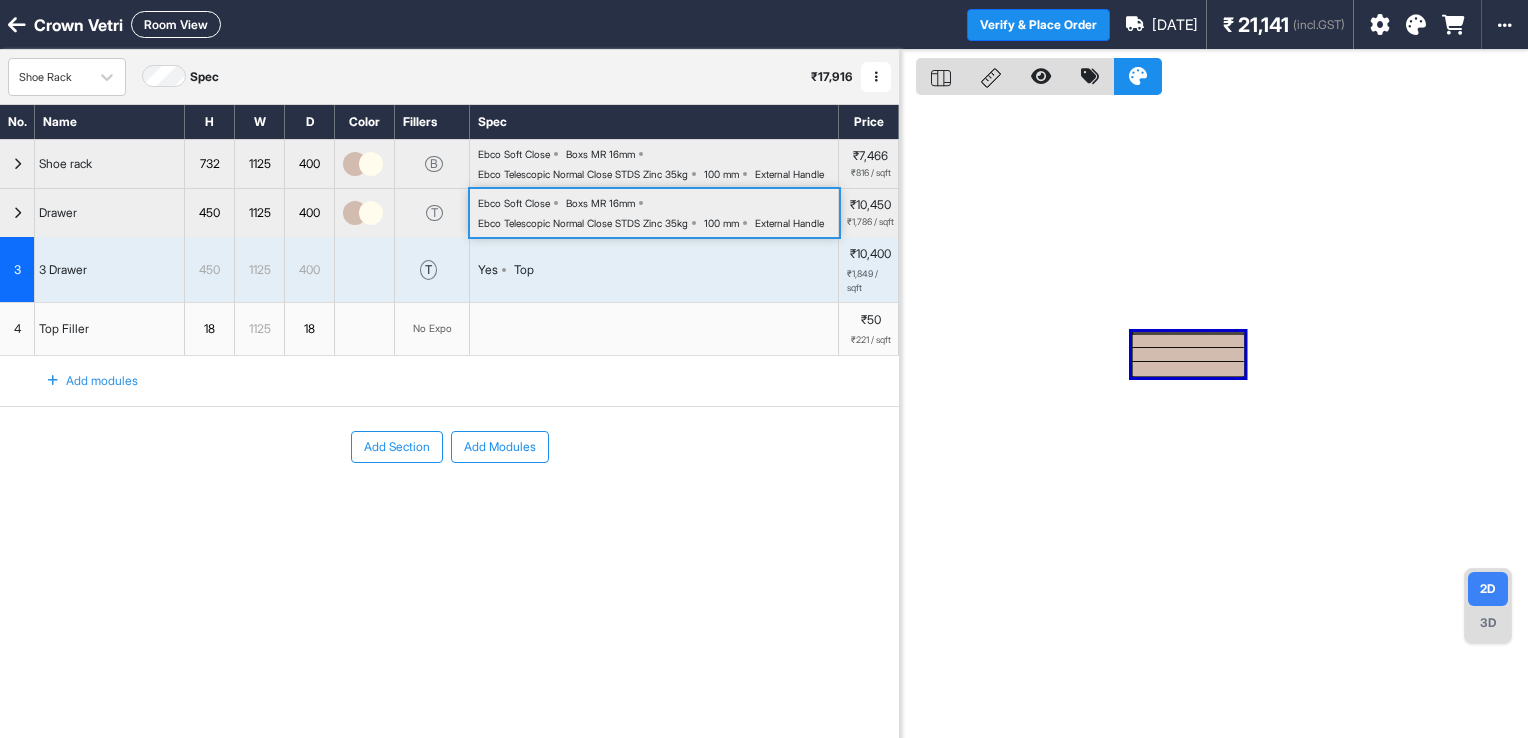 drag, startPoint x: 1485, startPoint y: 350, endPoint x: 1136, endPoint y: 354, distance: 349.02292 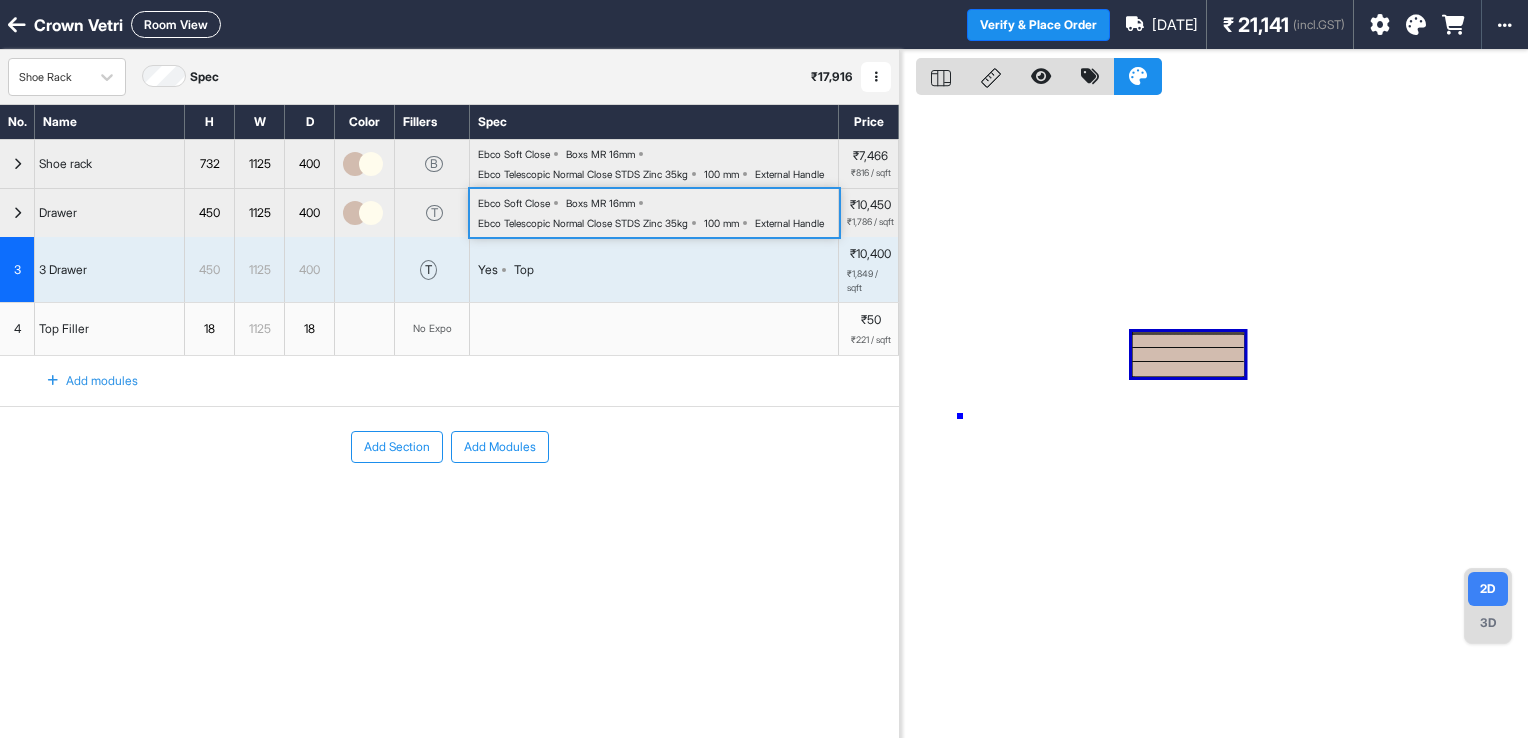 click at bounding box center (1214, 419) 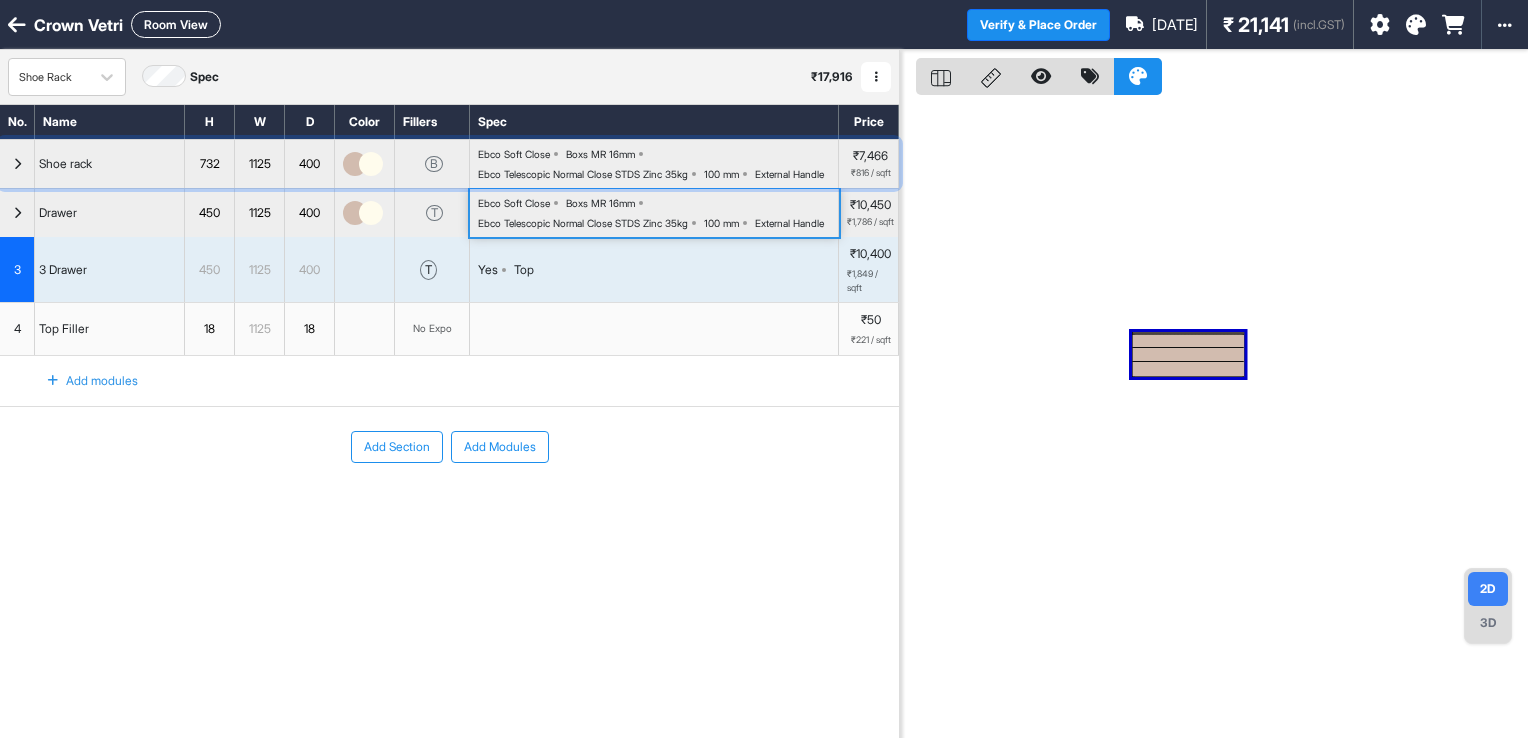 click on "Ebco Telescopic Normal Close STDS Zinc 35kg" at bounding box center (583, 174) 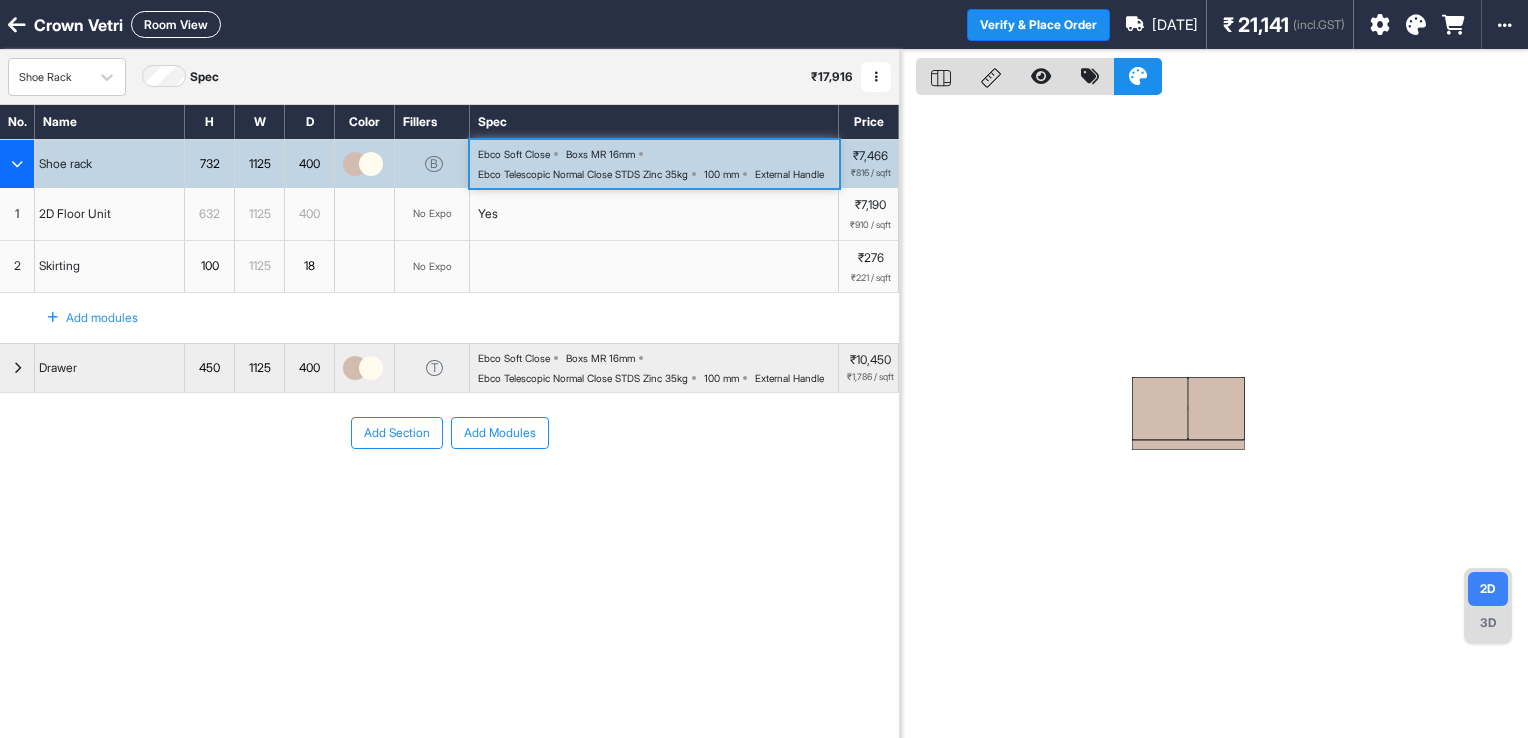 click at bounding box center (17, 164) 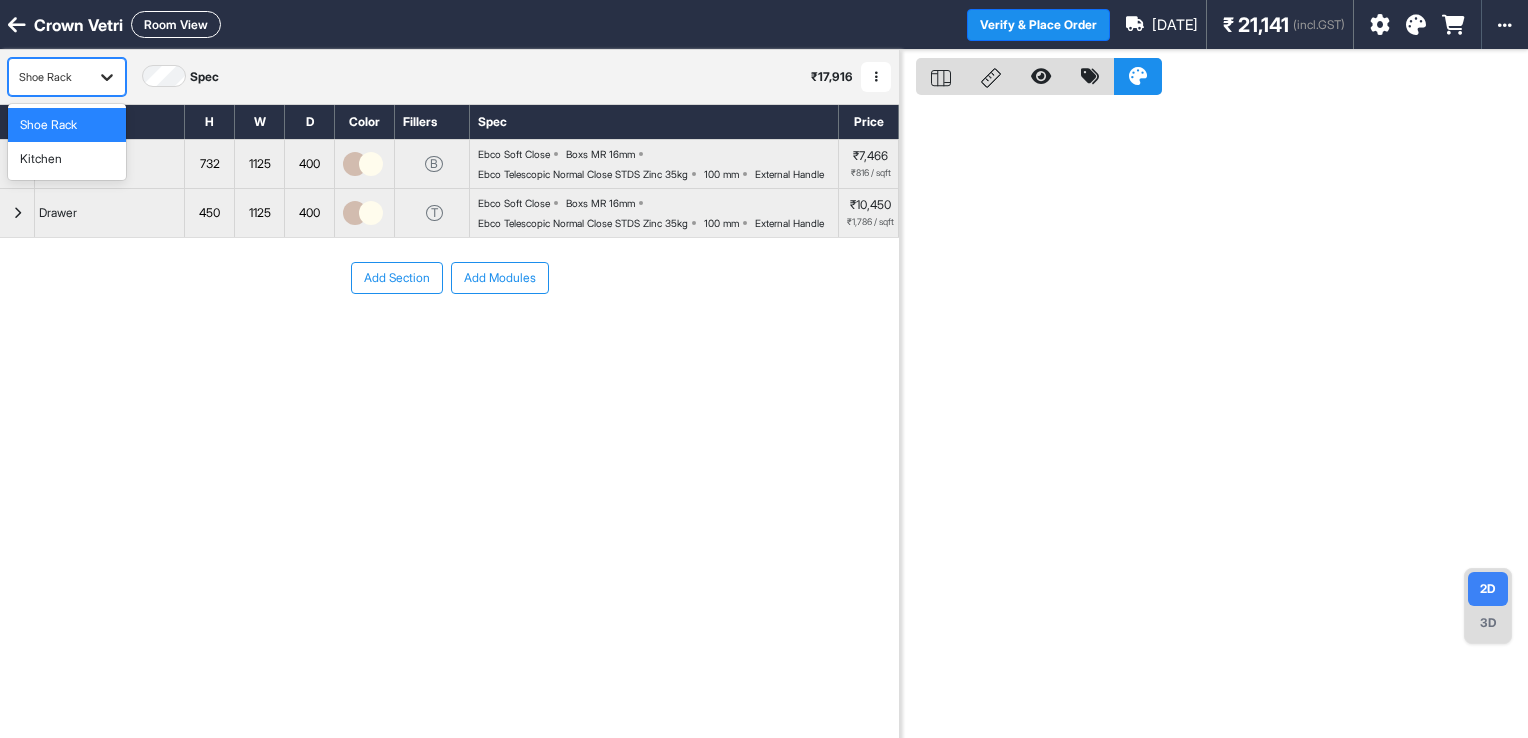 click 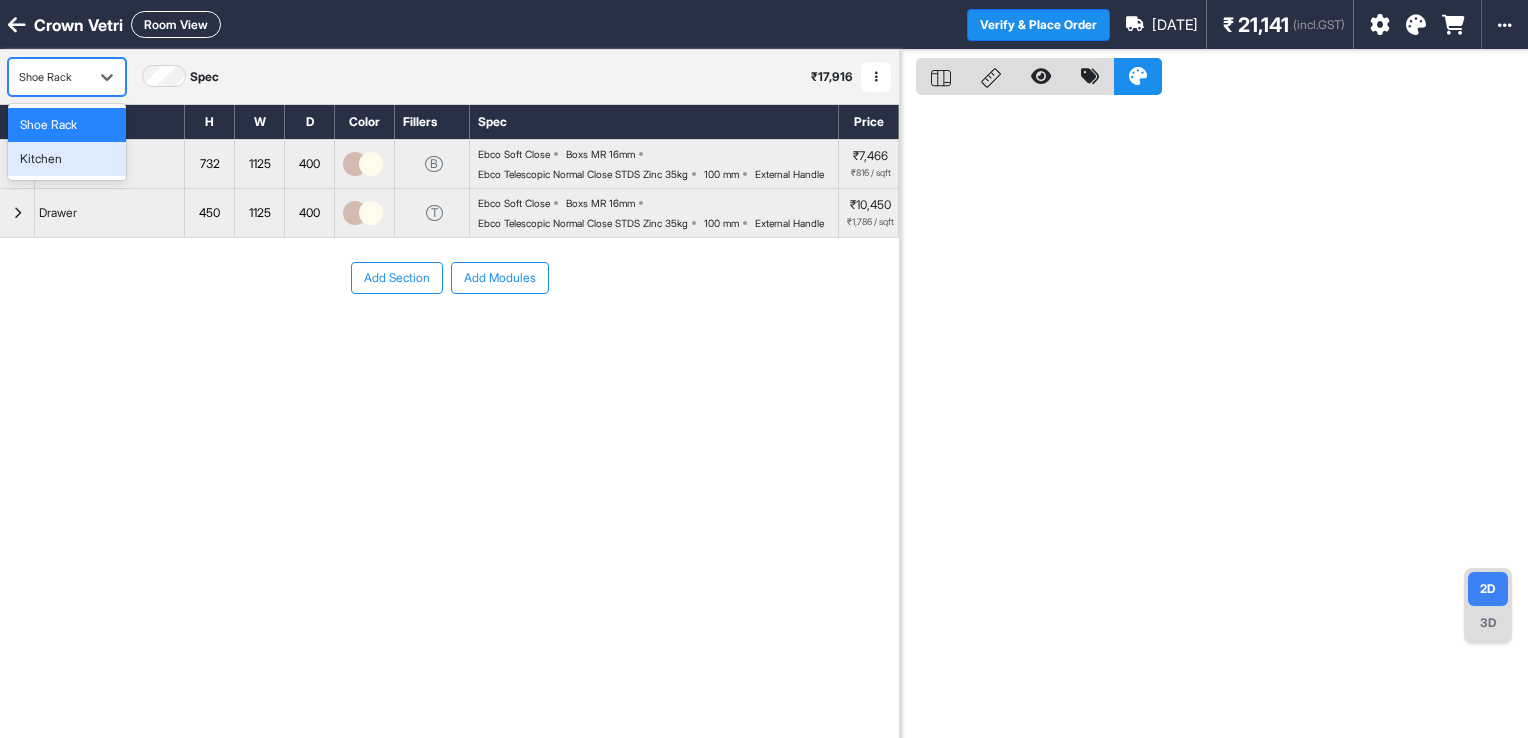 click on "Kitchen" at bounding box center (67, 159) 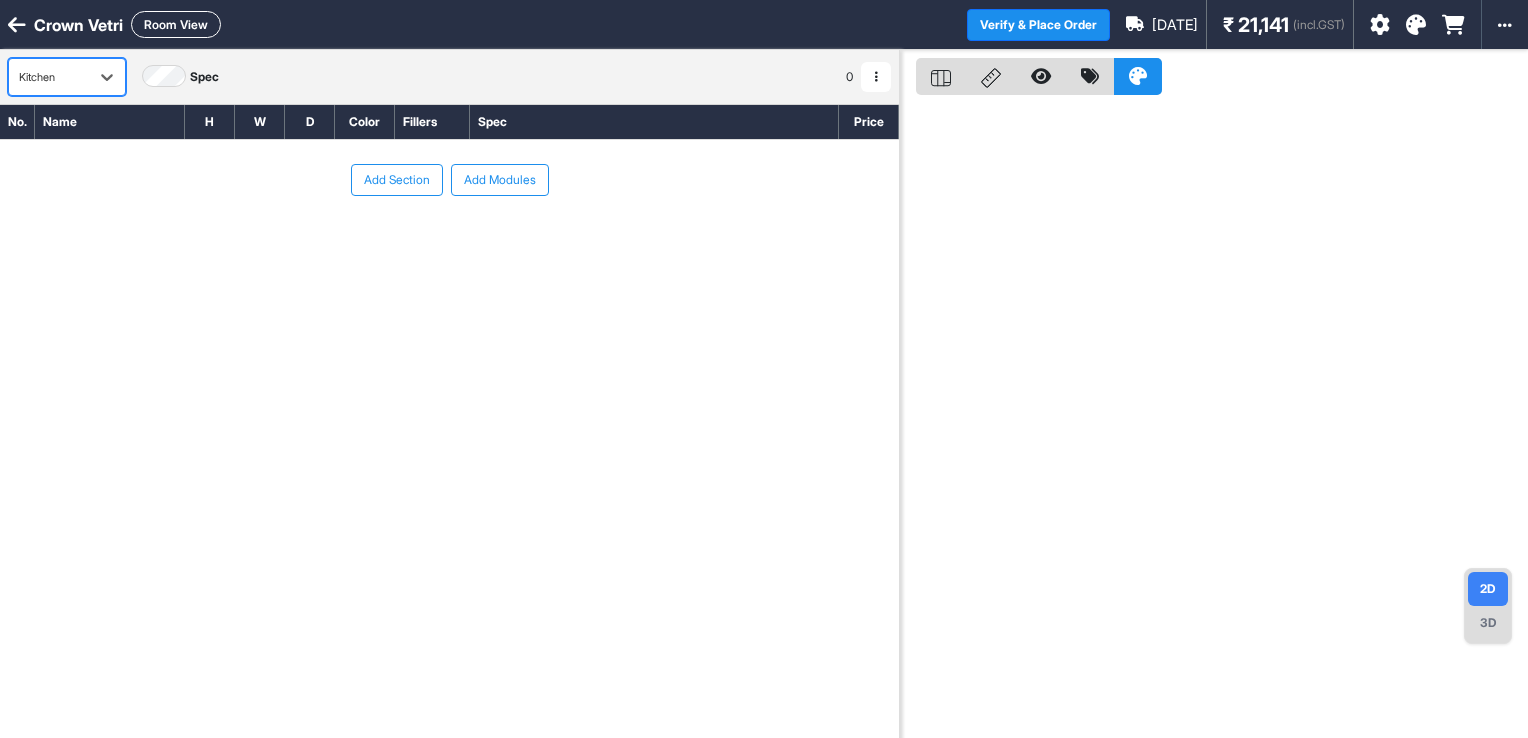 click on "Add Section" at bounding box center (397, 180) 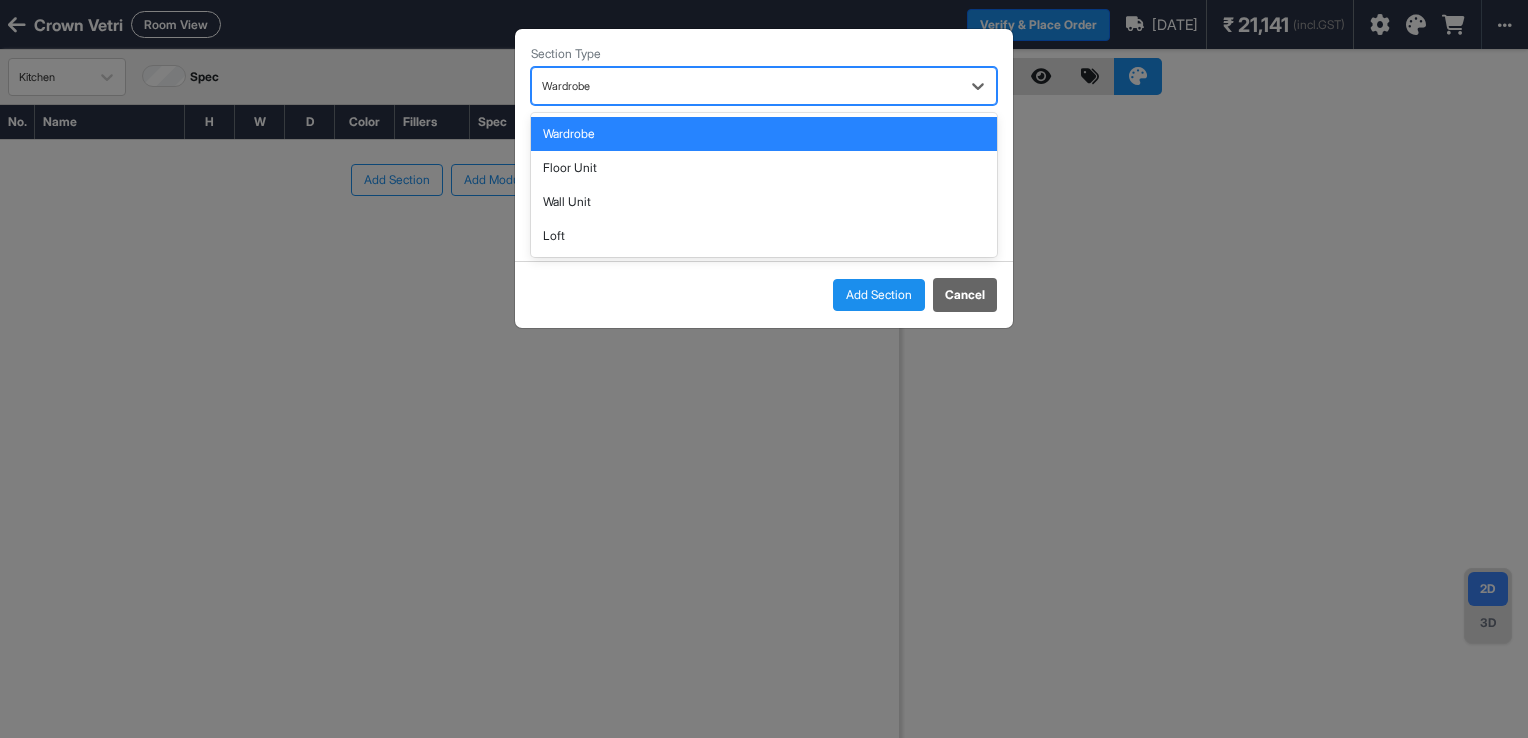 click at bounding box center (746, 86) 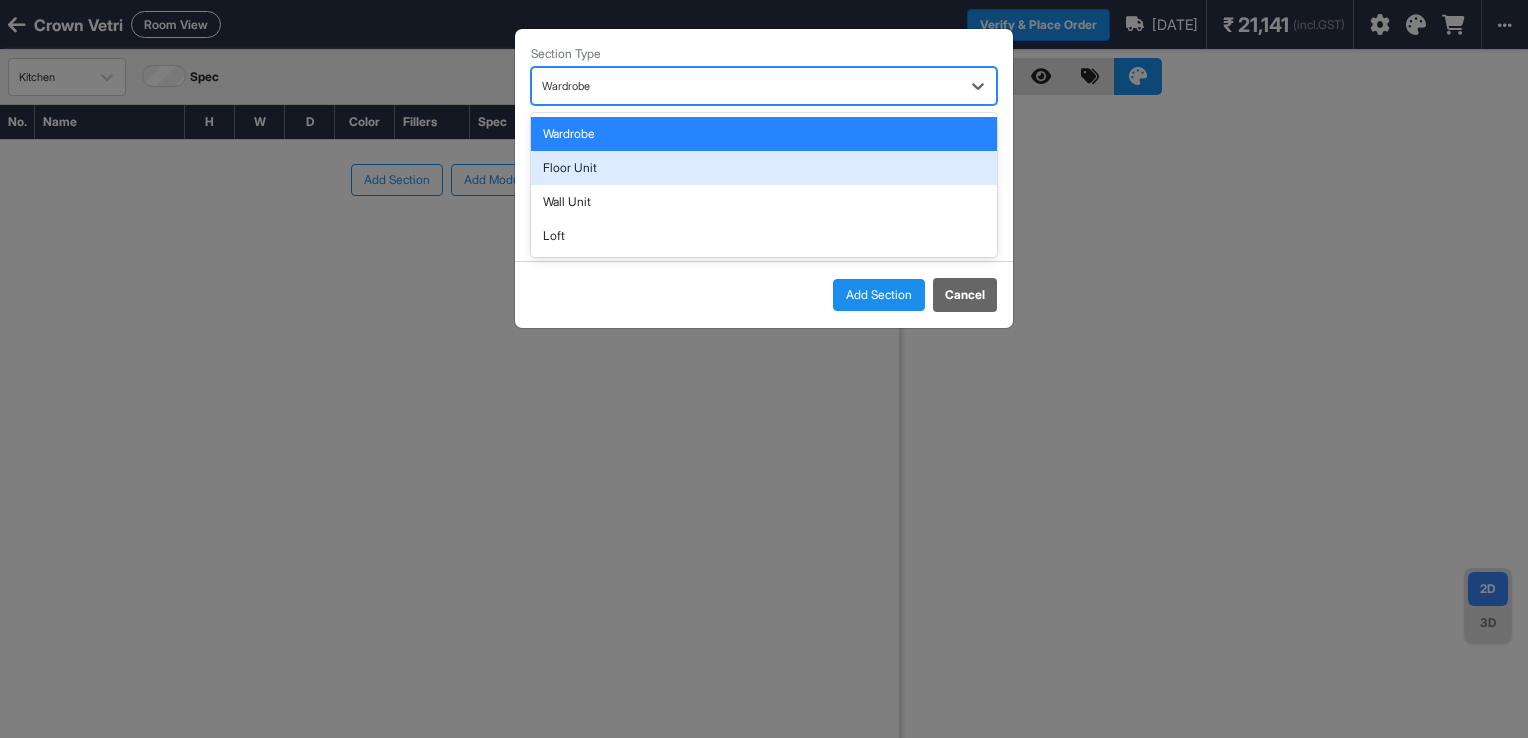 click on "Floor Unit" at bounding box center (764, 168) 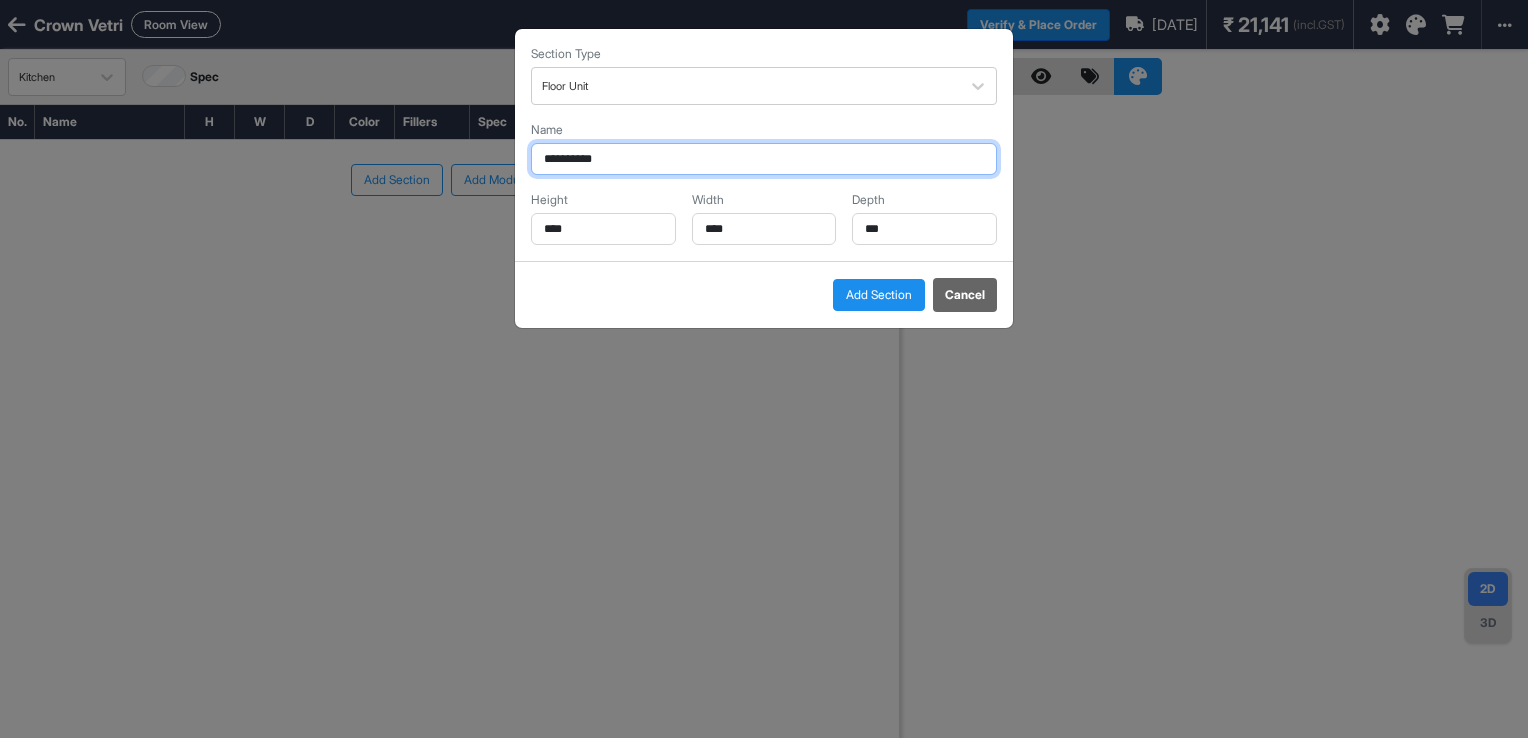 click on "**********" at bounding box center [764, 159] 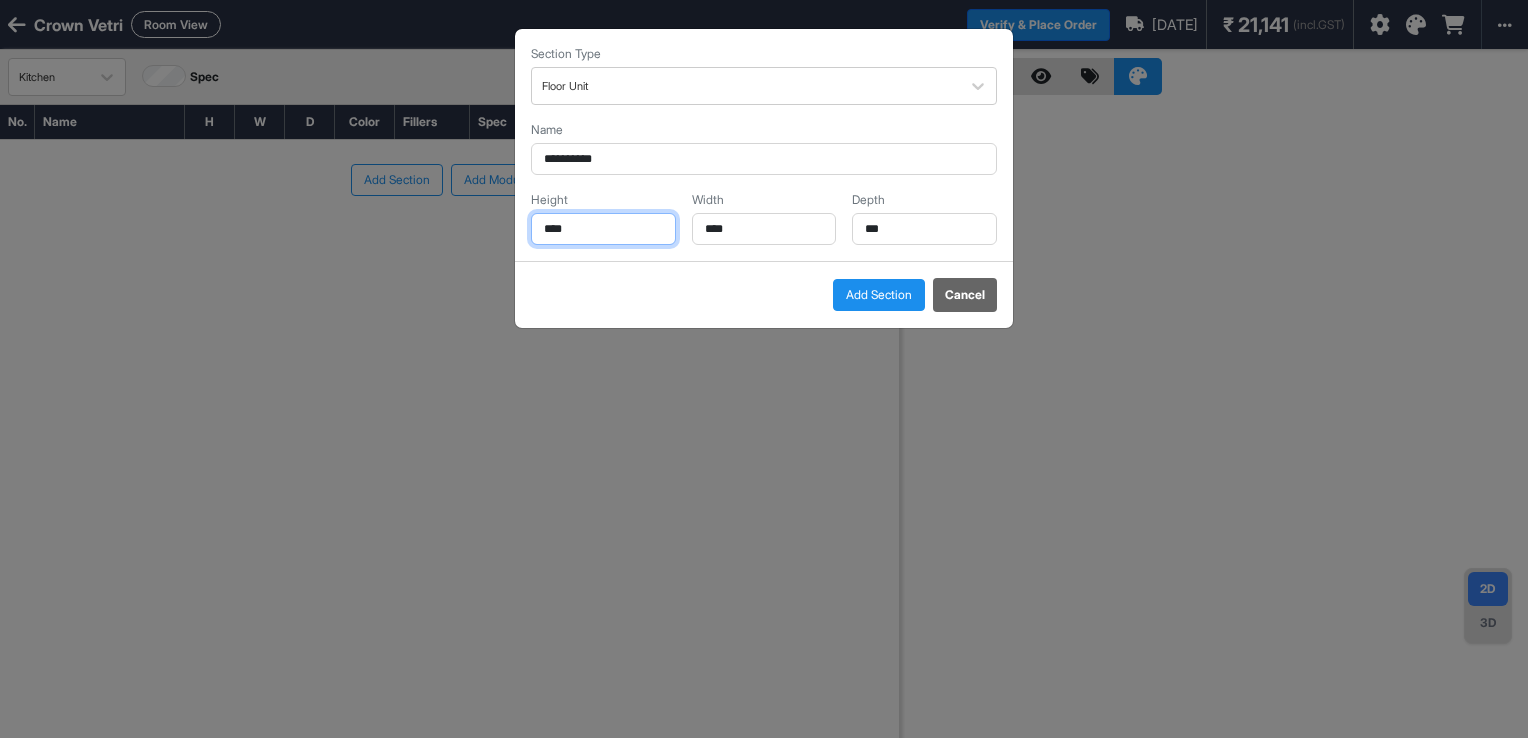 click on "****" at bounding box center [603, 229] 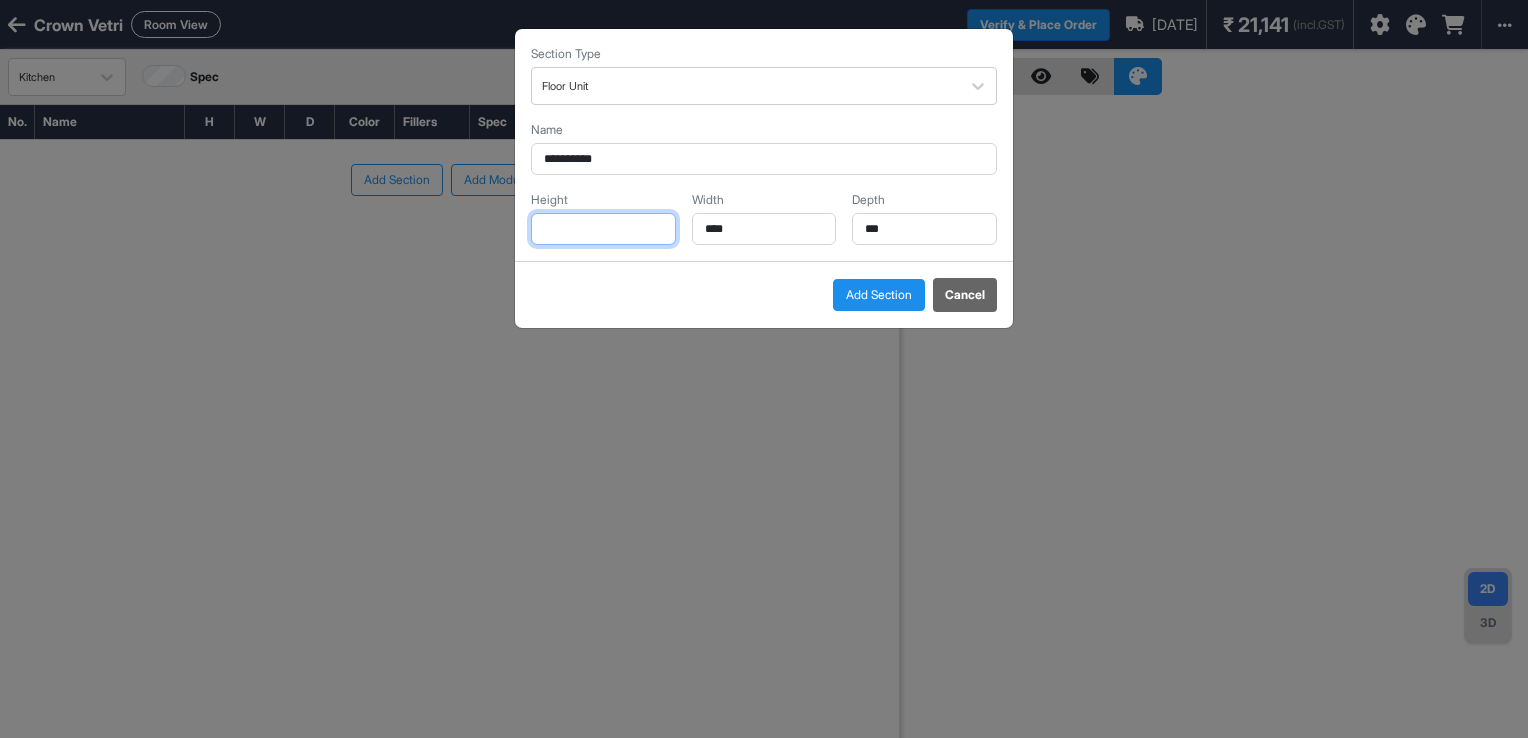 type on "*" 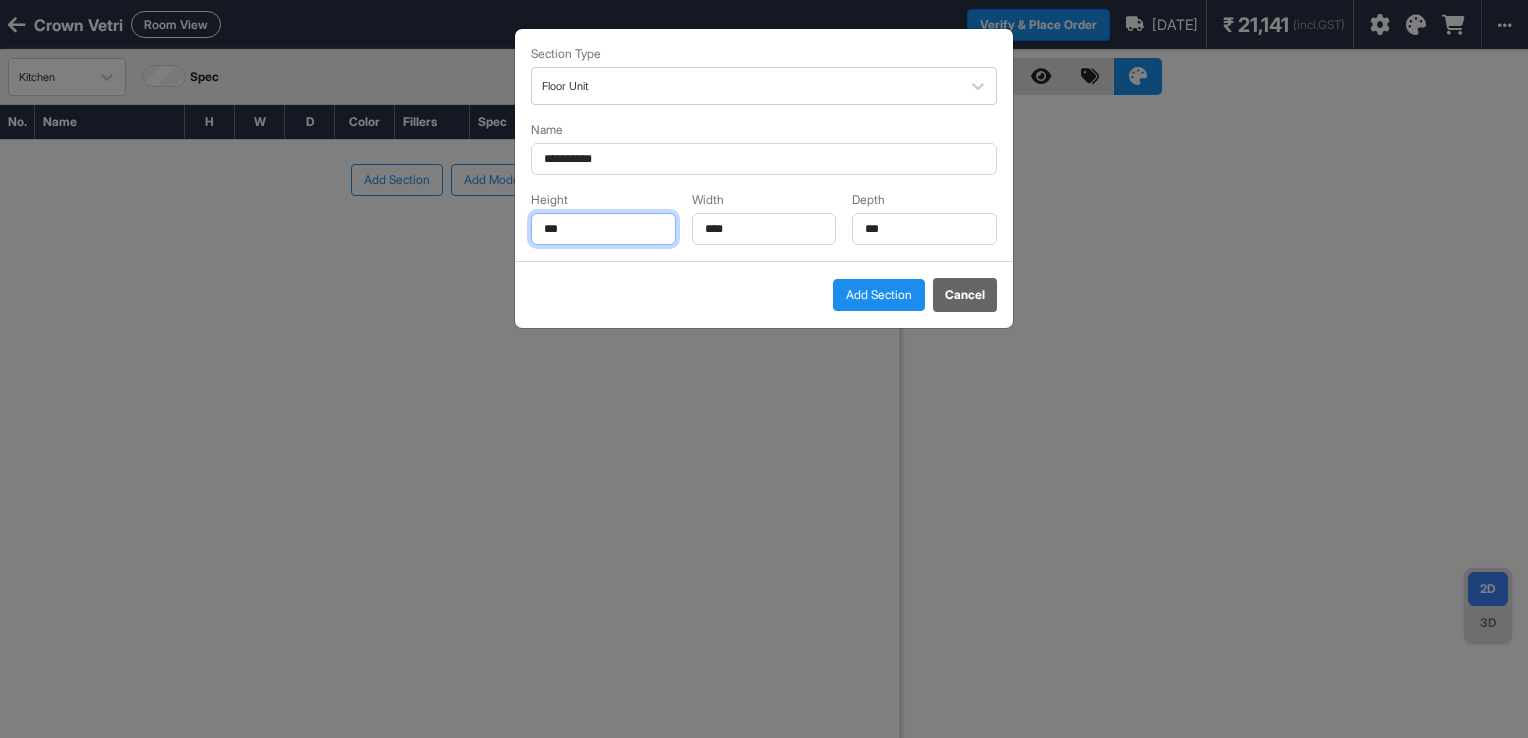 type on "***" 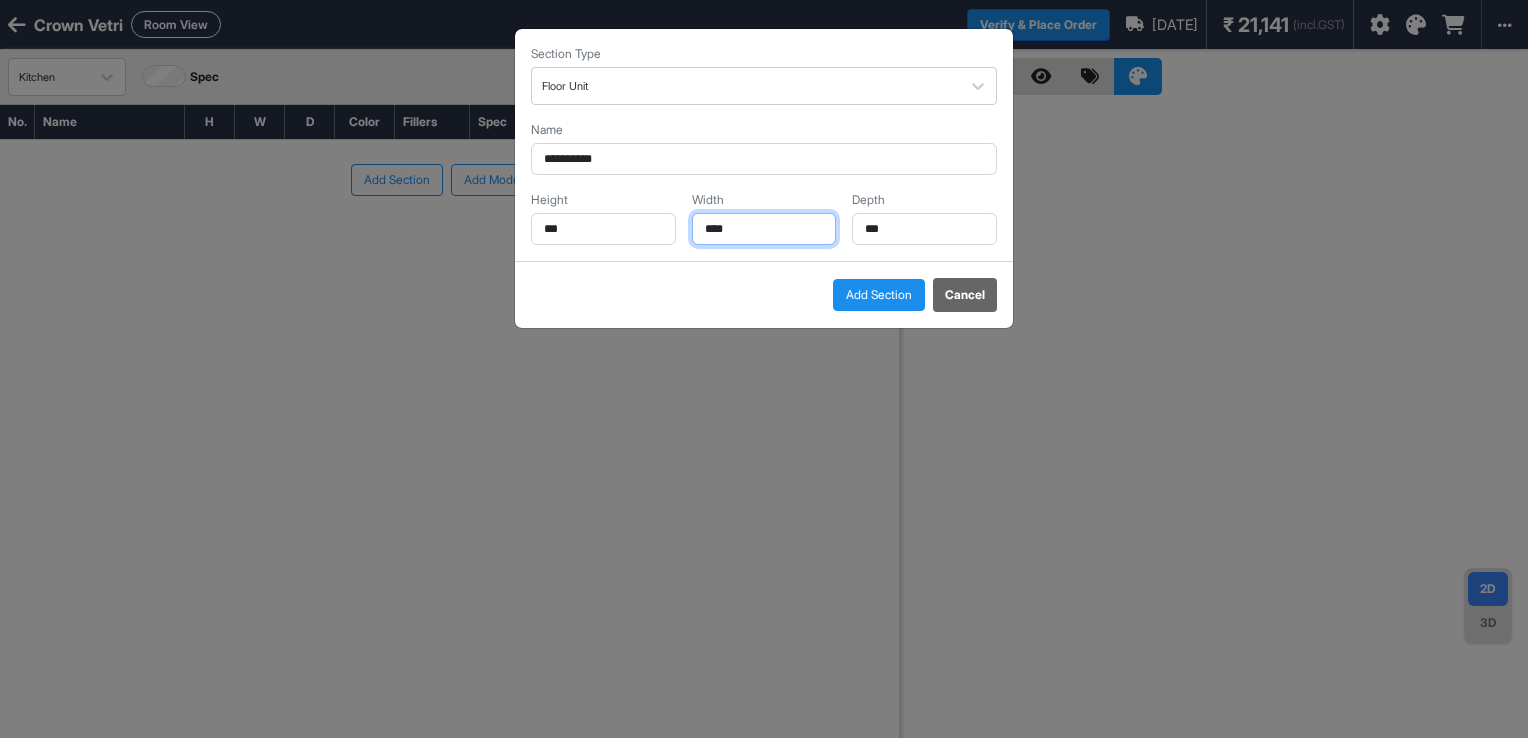 click on "****" at bounding box center (764, 229) 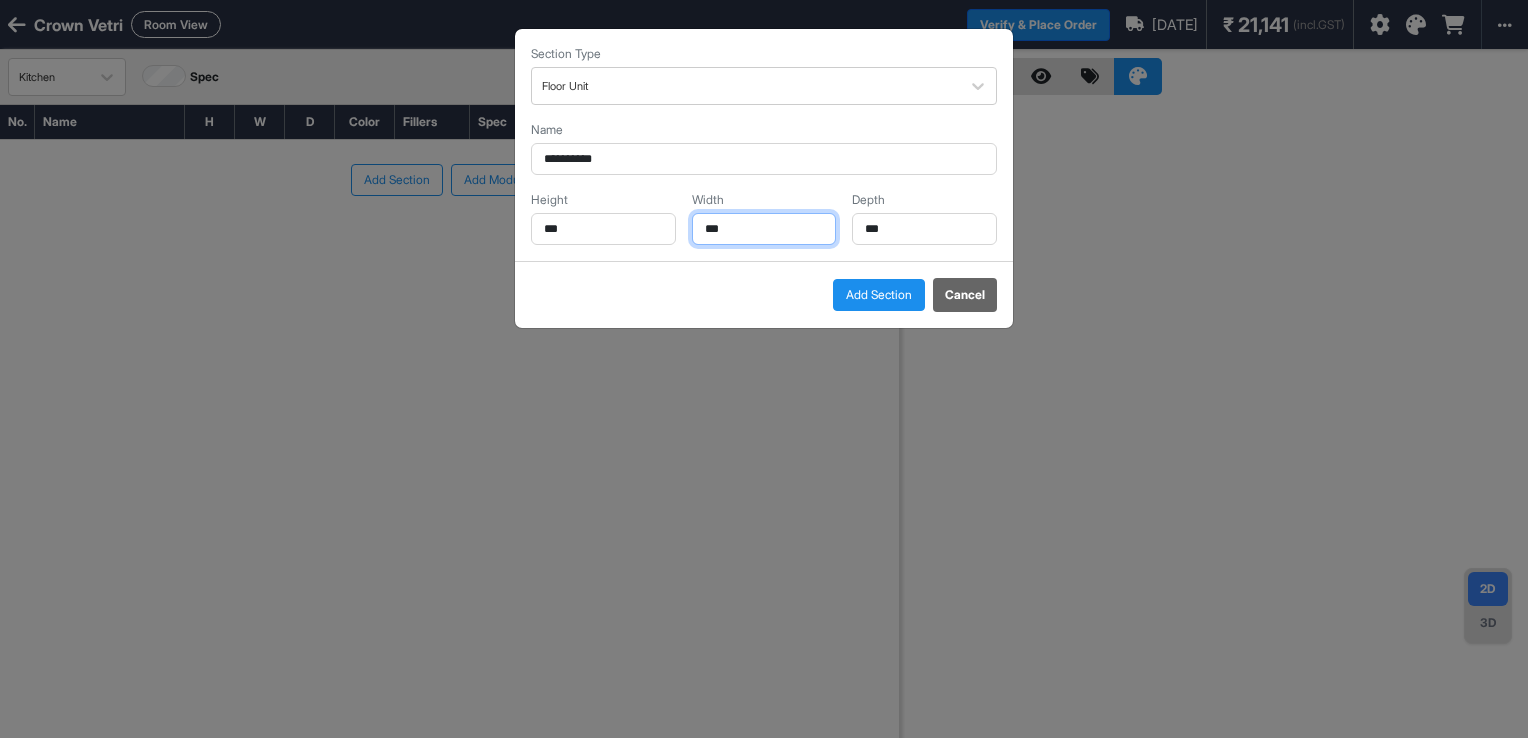 type on "***" 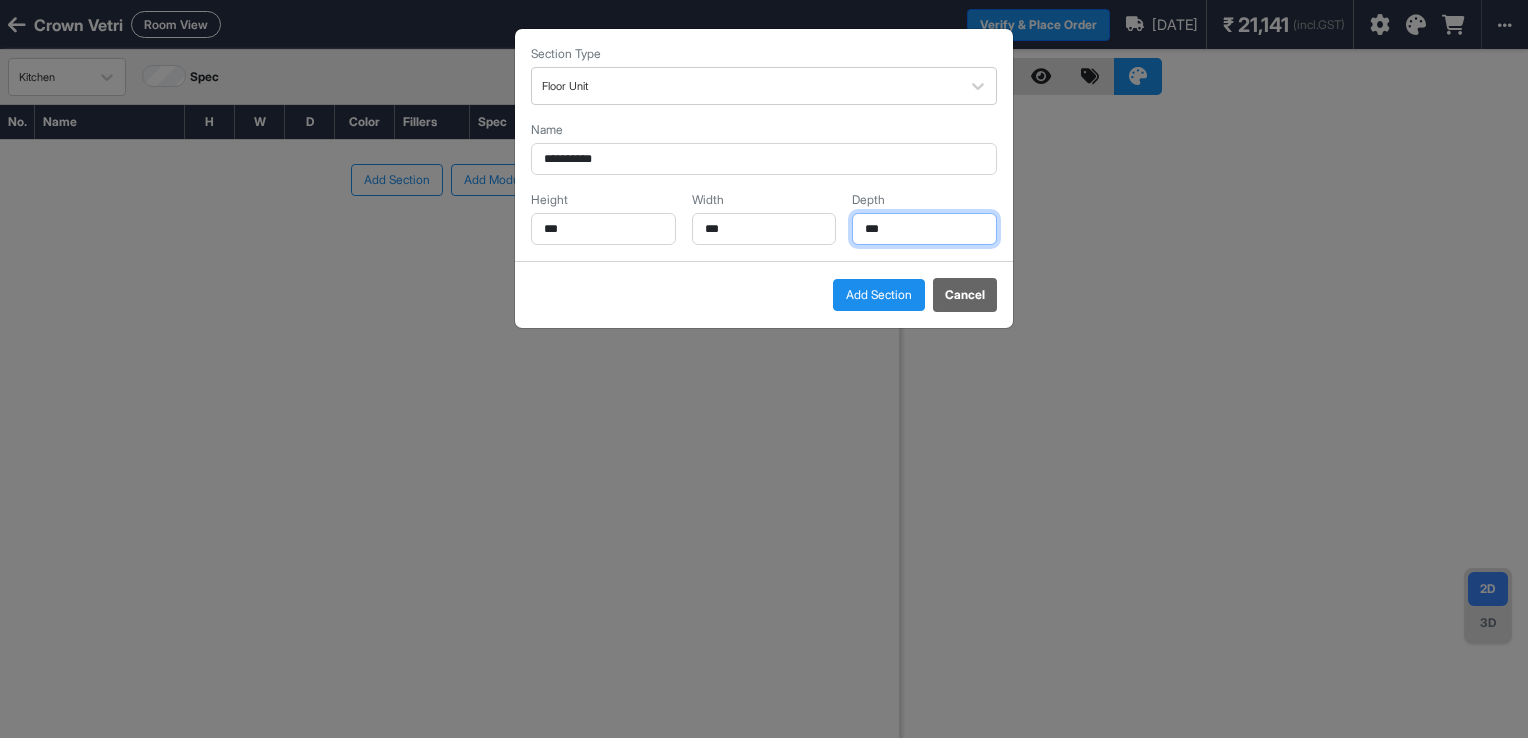 click on "***" at bounding box center [924, 229] 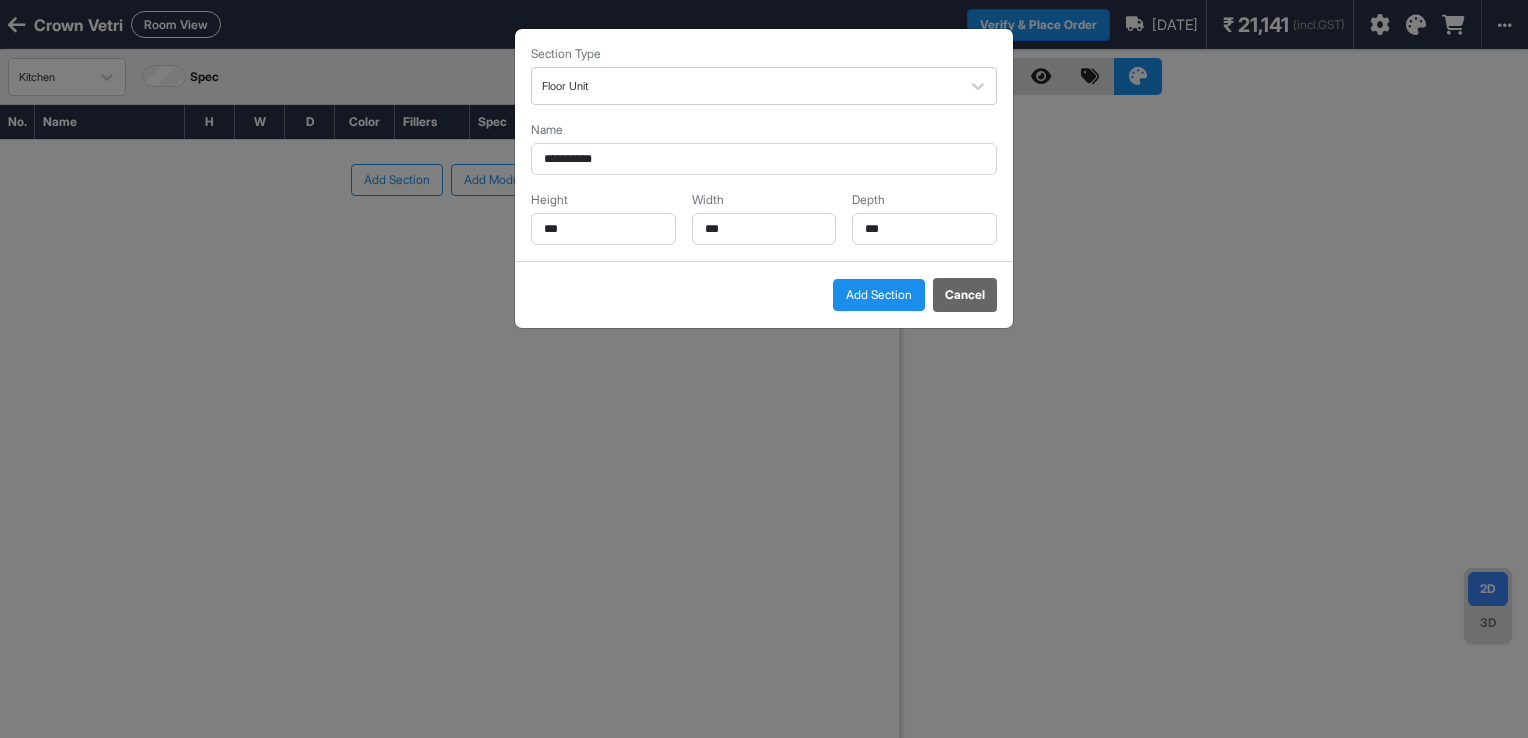 click on "Add Section" at bounding box center [879, 295] 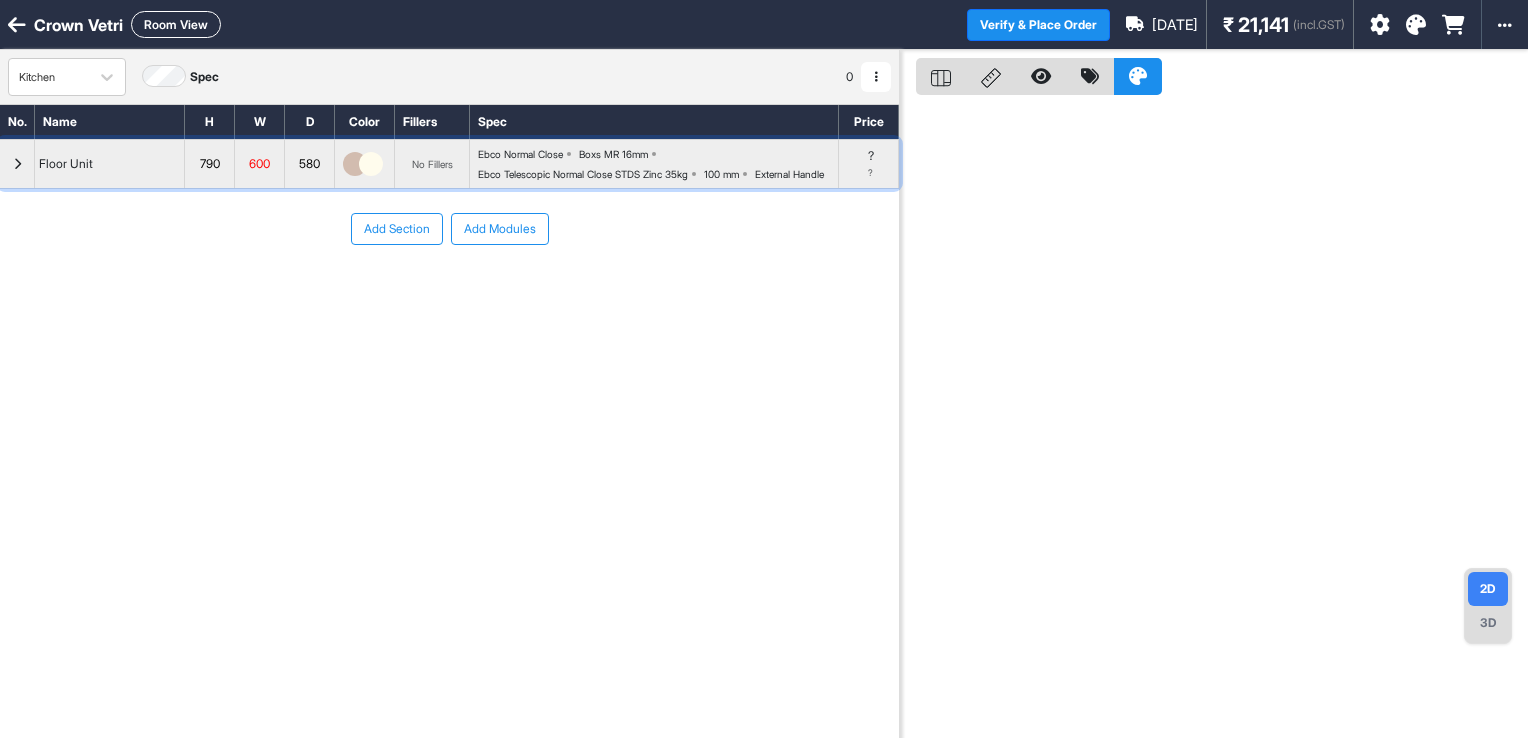click at bounding box center (17, 164) 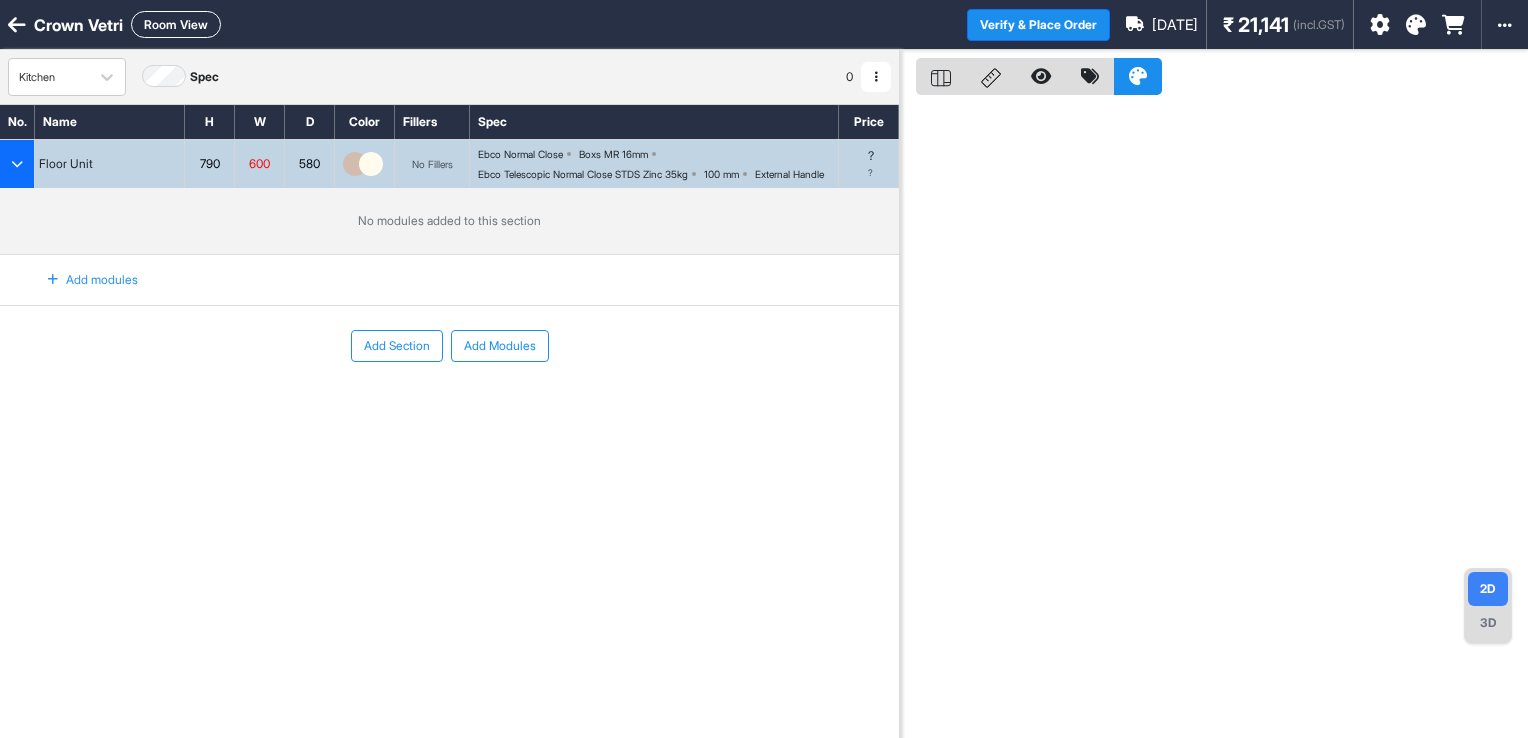click at bounding box center [53, 280] 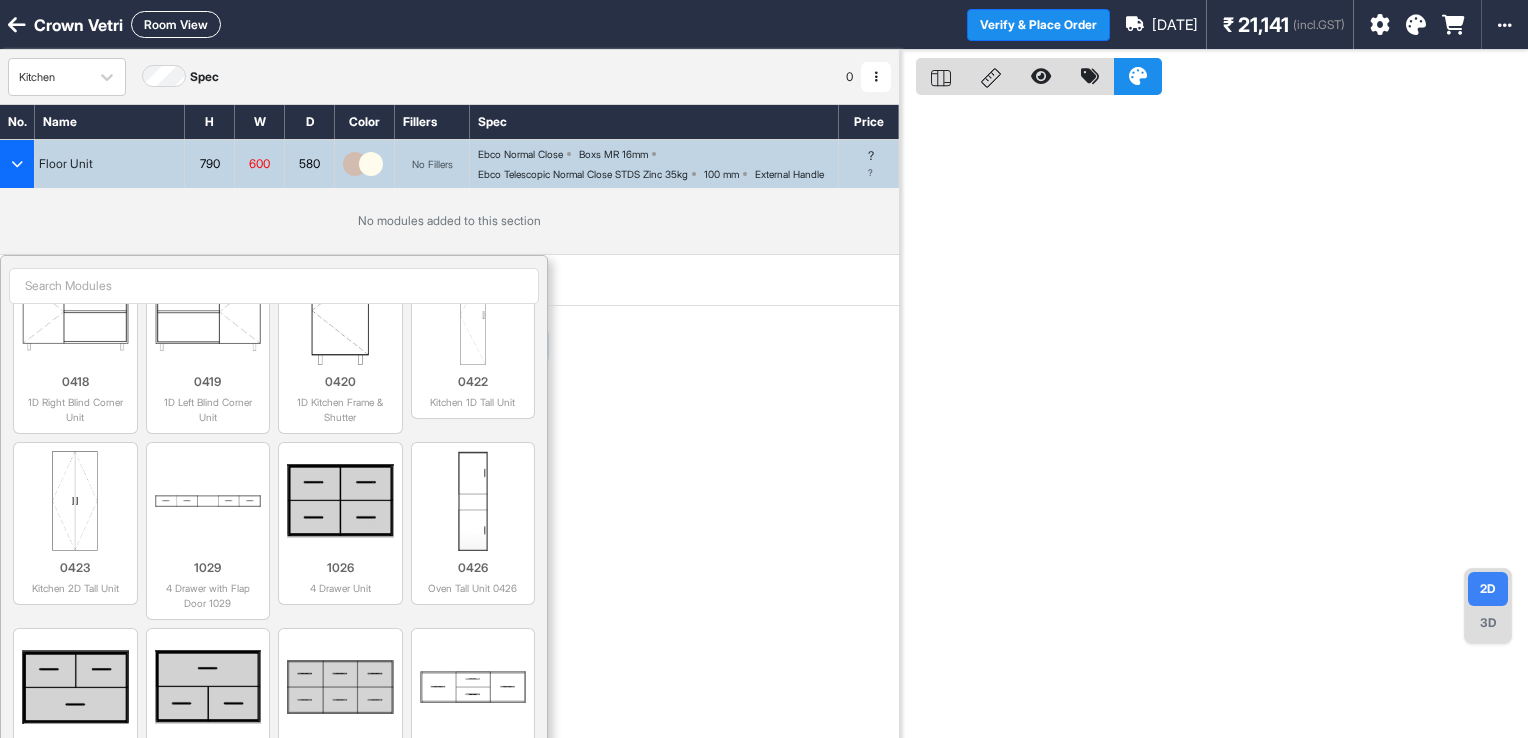 scroll, scrollTop: 3500, scrollLeft: 0, axis: vertical 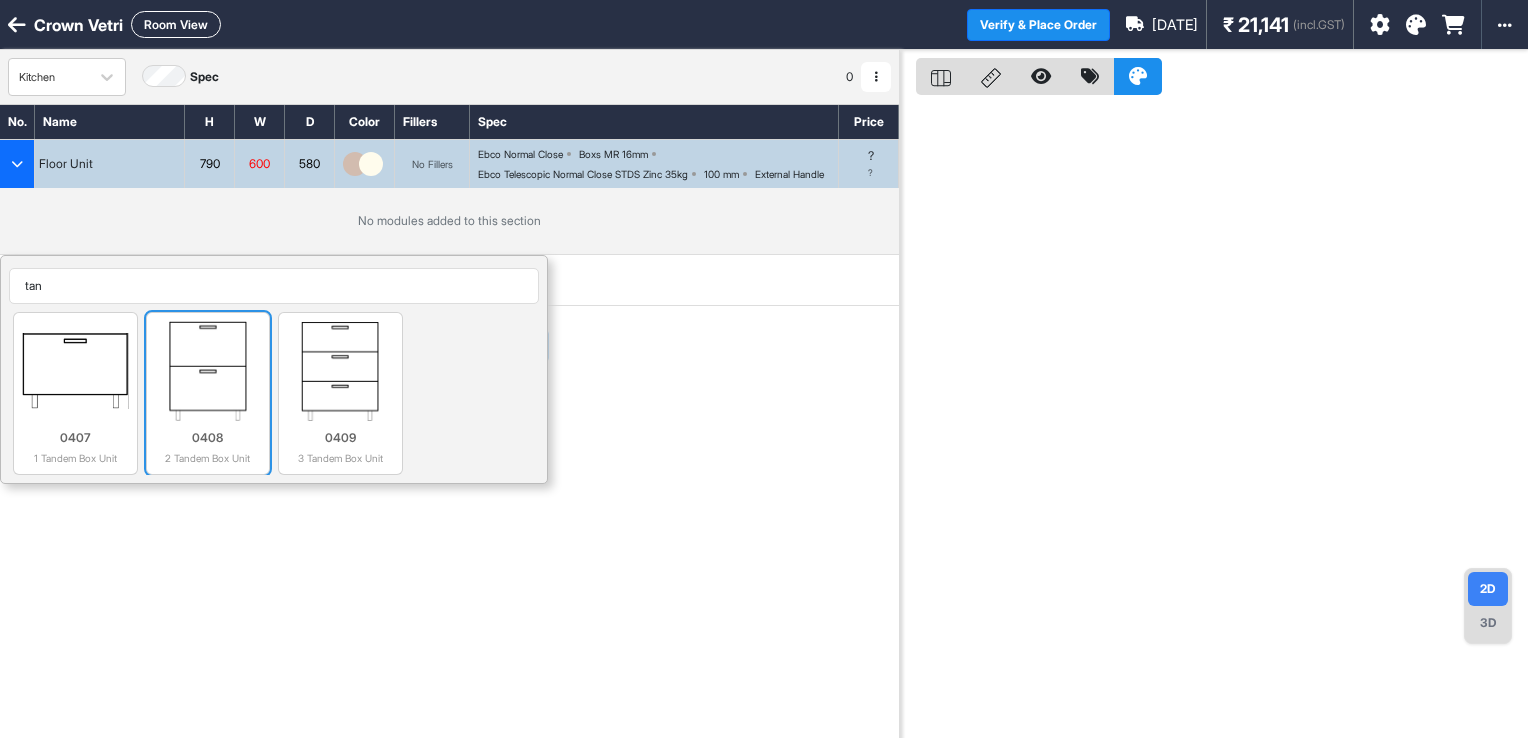 type on "tan" 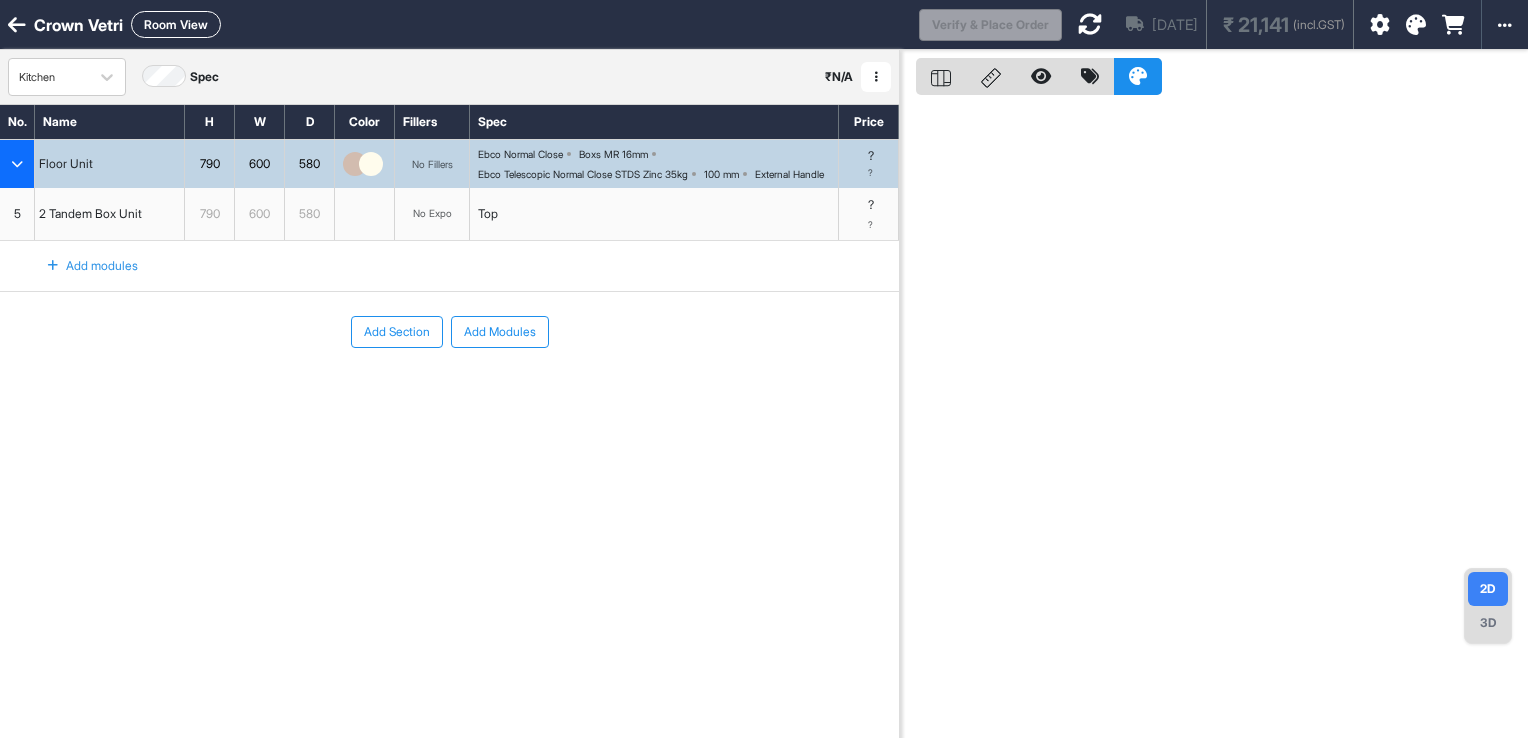 drag, startPoint x: 1490, startPoint y: 626, endPoint x: 1480, endPoint y: 619, distance: 12.206555 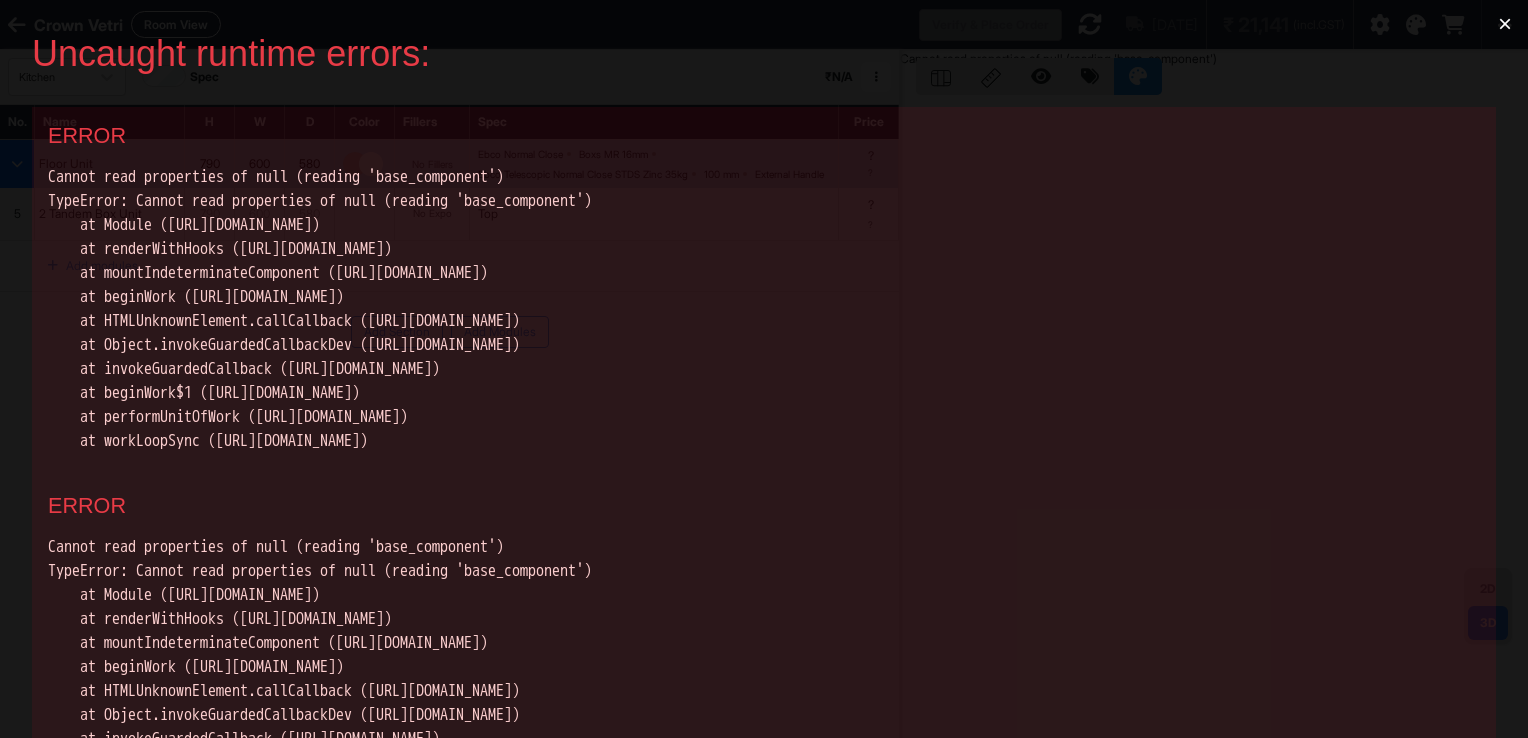 scroll, scrollTop: 0, scrollLeft: 0, axis: both 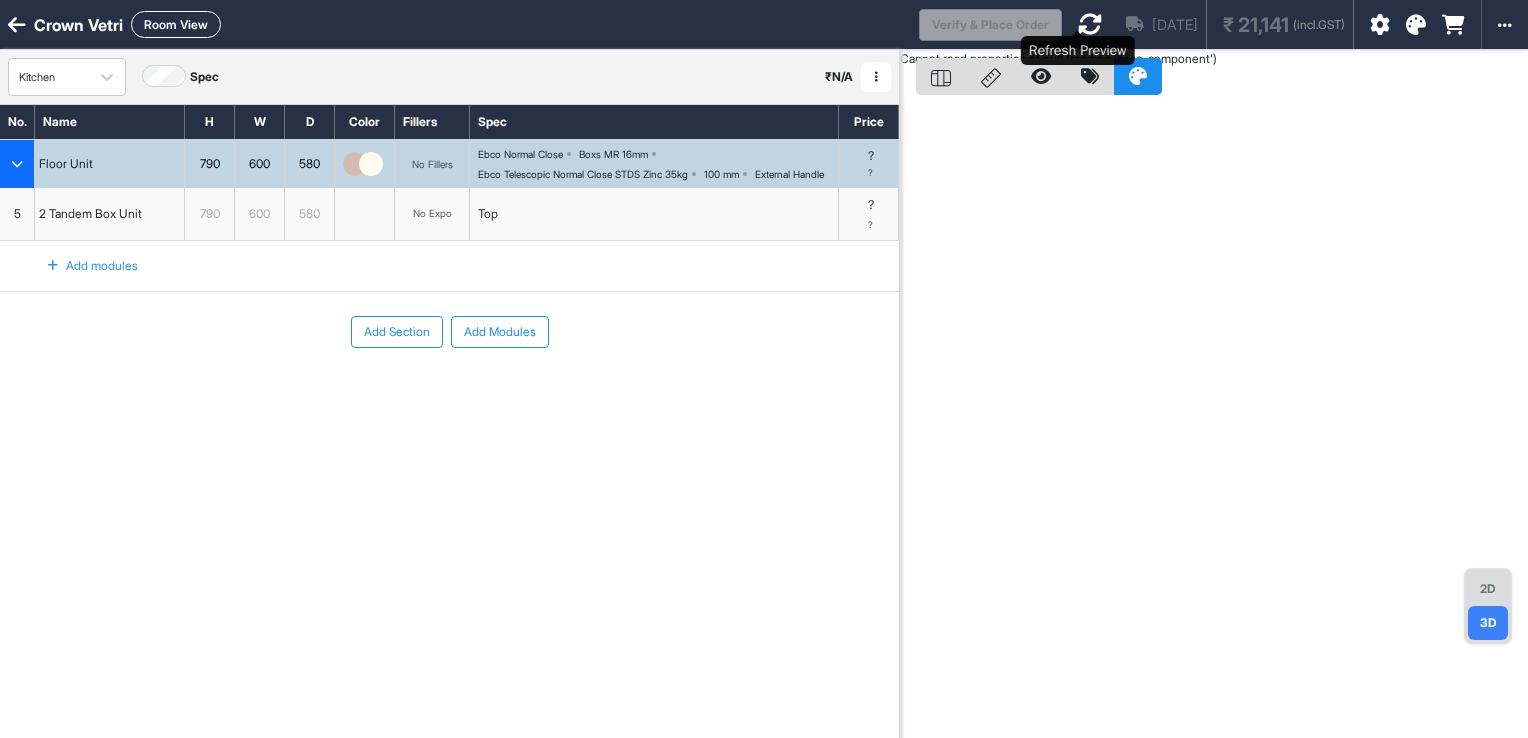 click at bounding box center (1090, 24) 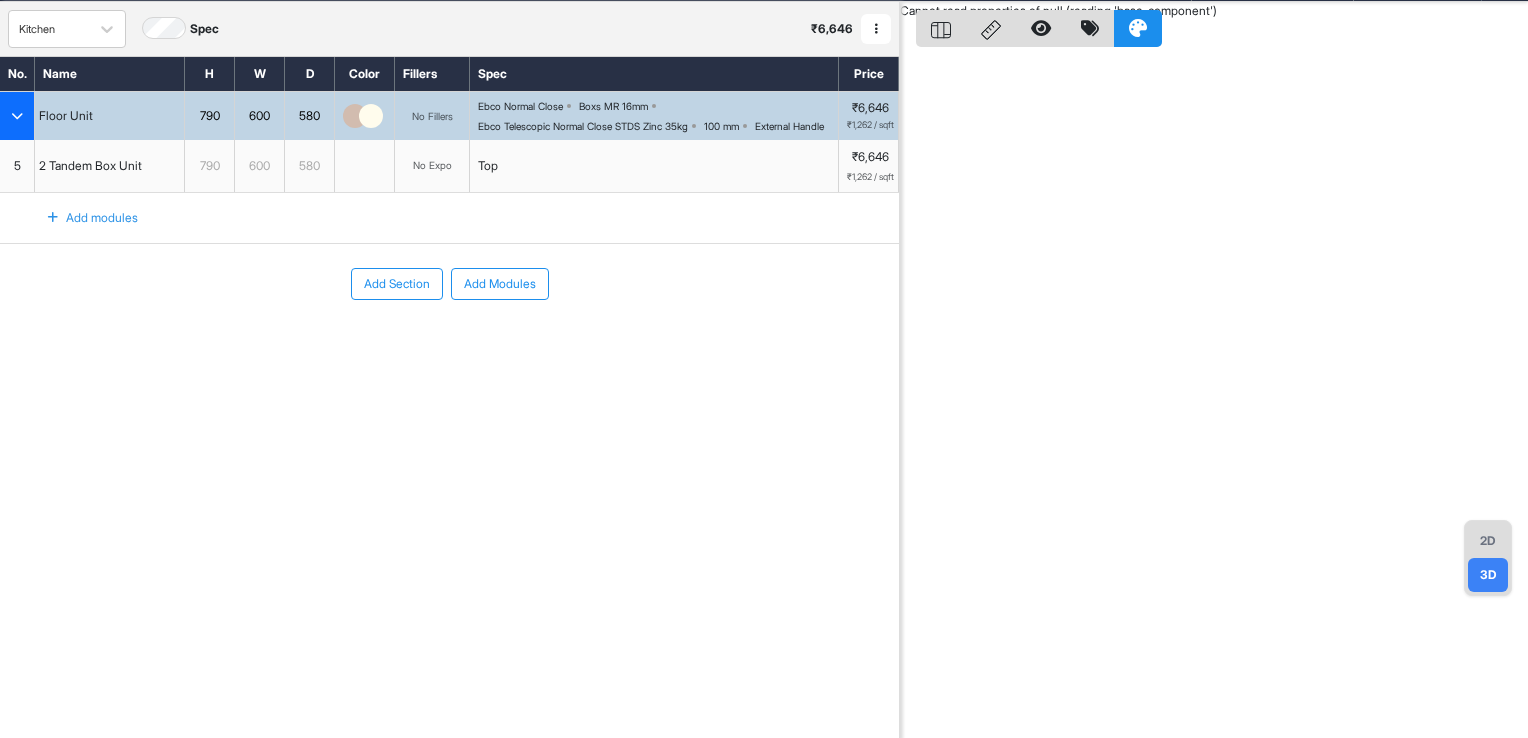 scroll, scrollTop: 50, scrollLeft: 0, axis: vertical 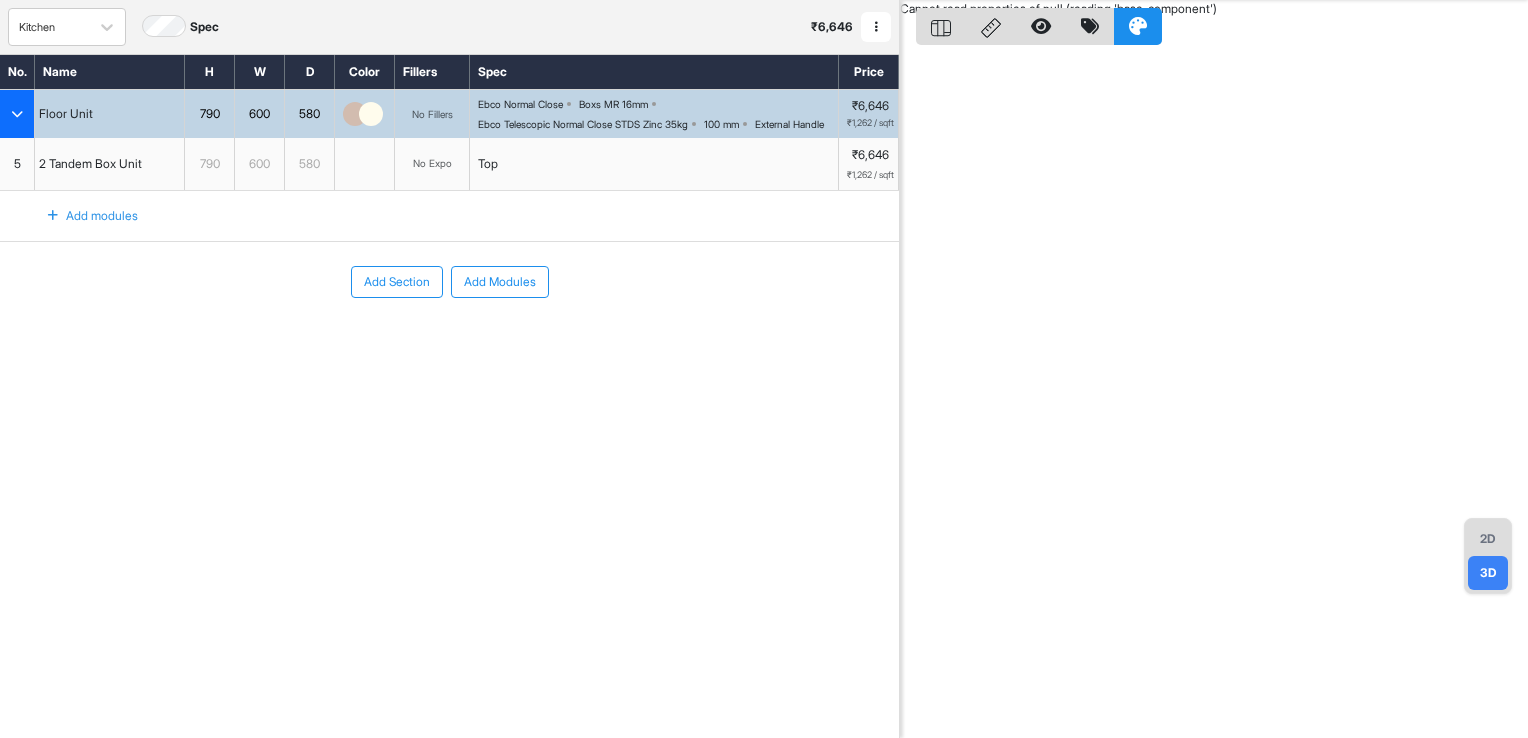 click on "2D" at bounding box center (1488, 539) 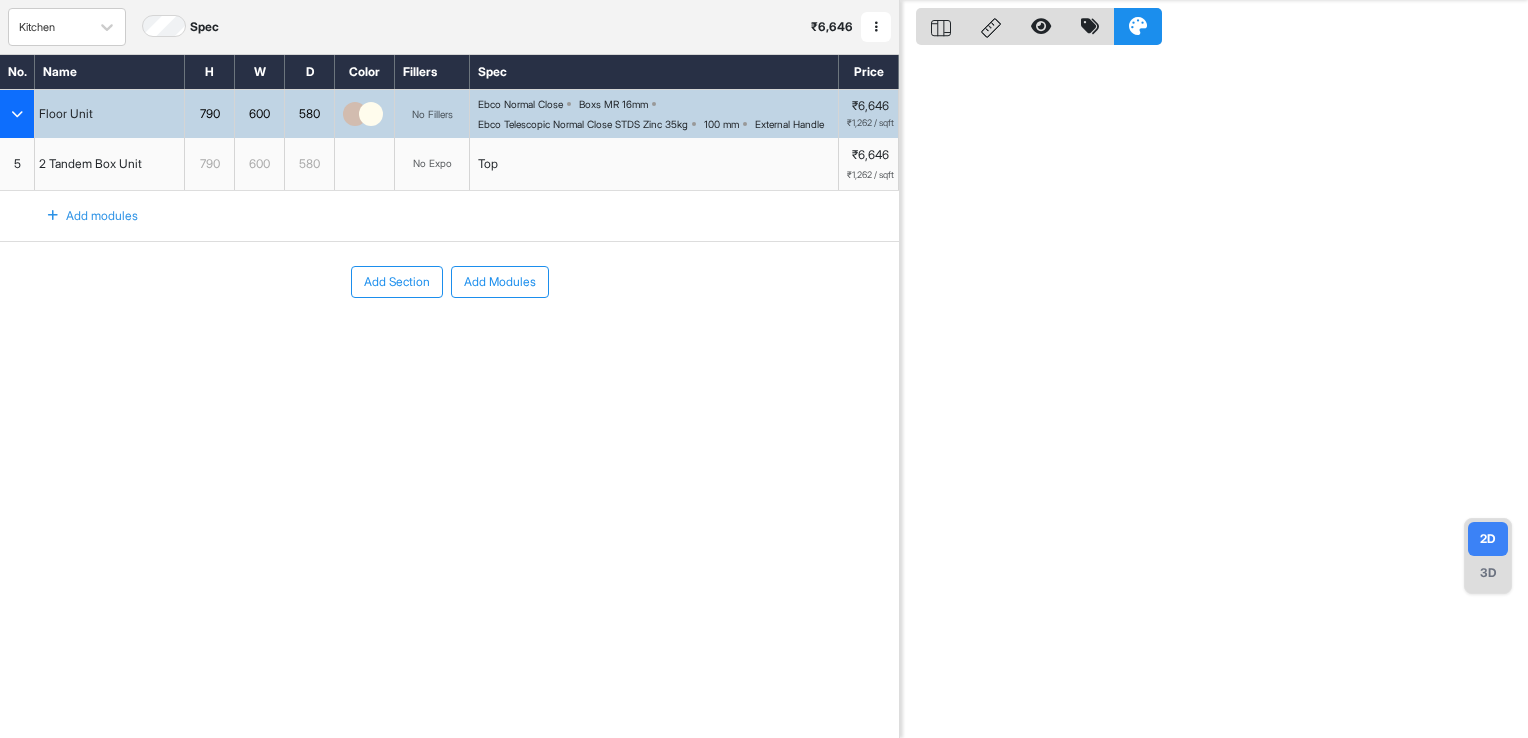 click on "3D" at bounding box center [1488, 573] 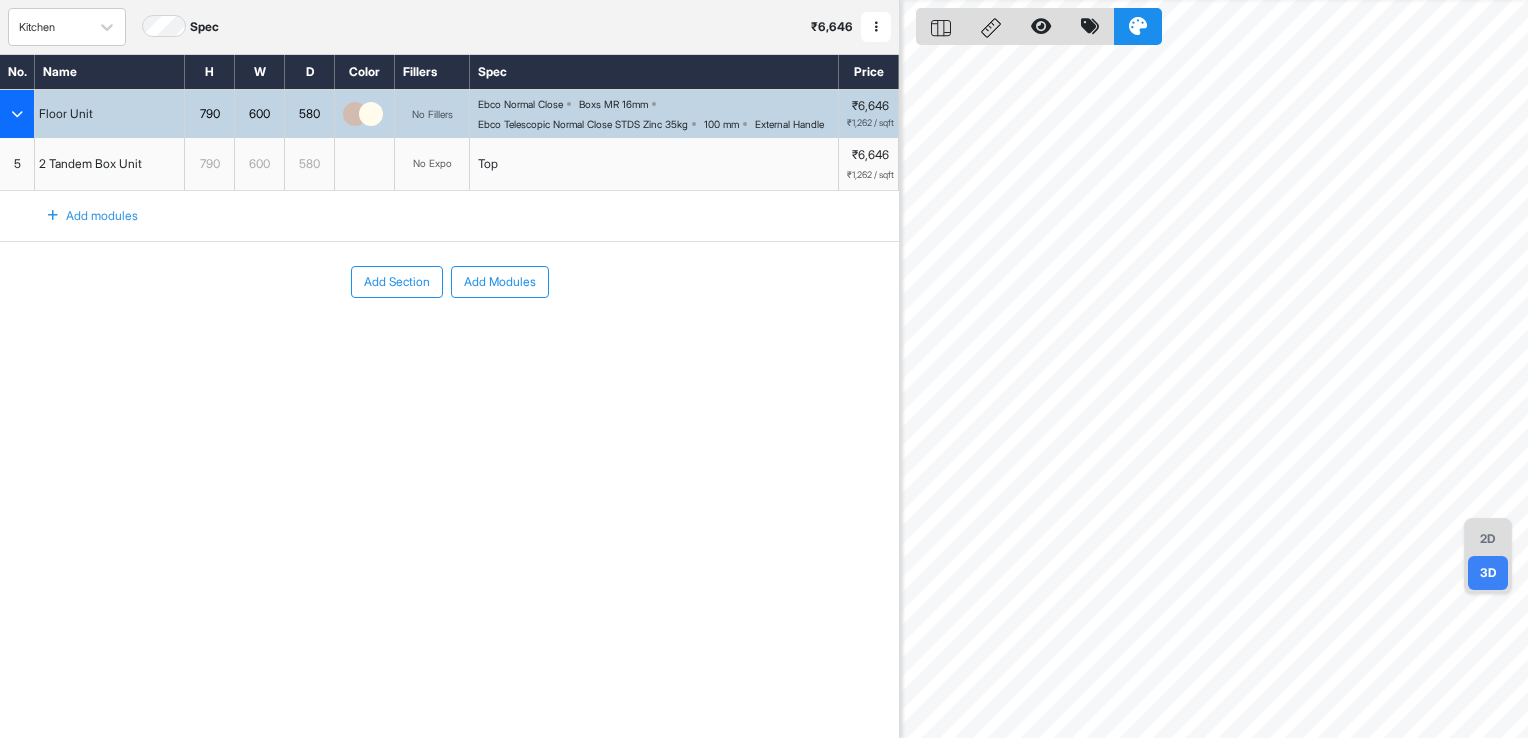 click on "2D" at bounding box center [1488, 539] 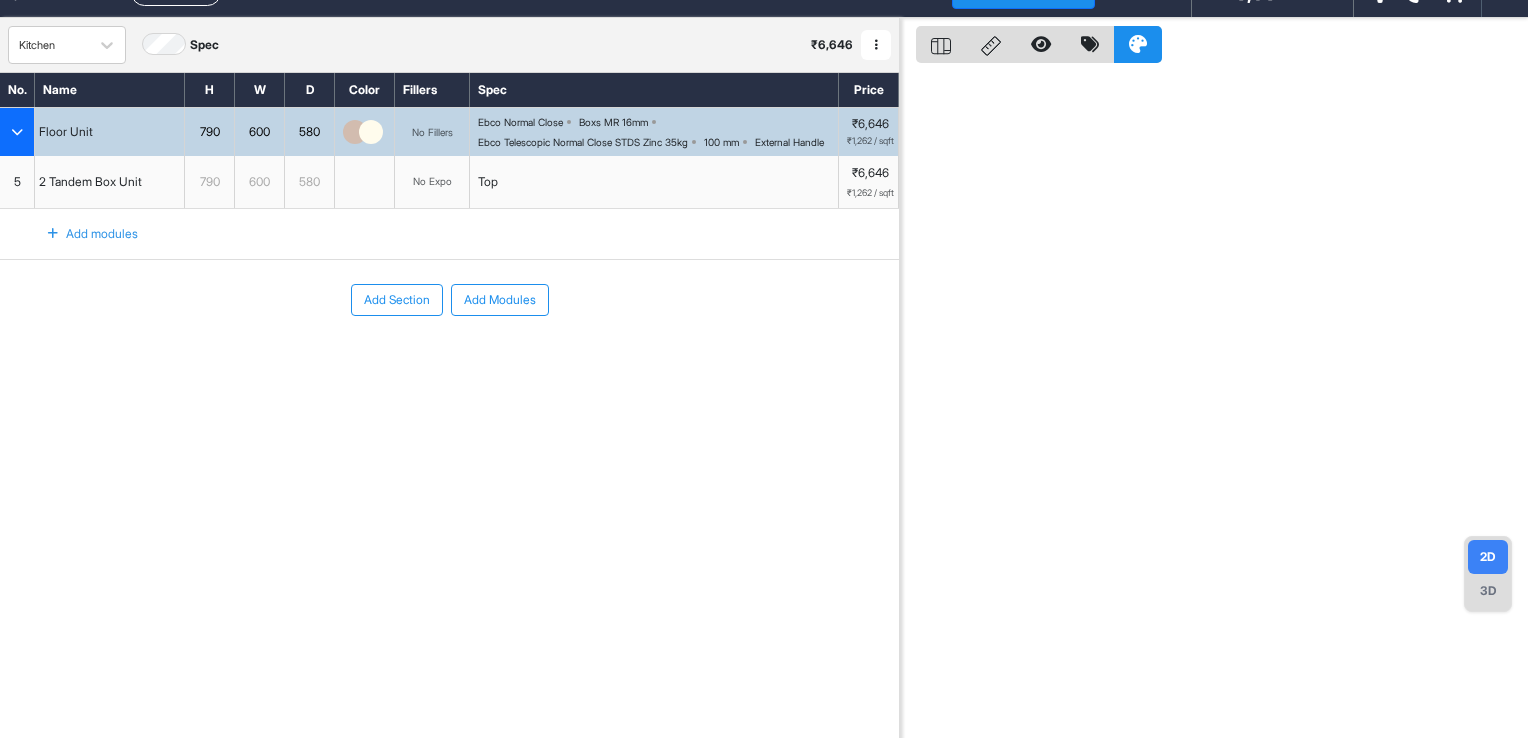 scroll, scrollTop: 0, scrollLeft: 0, axis: both 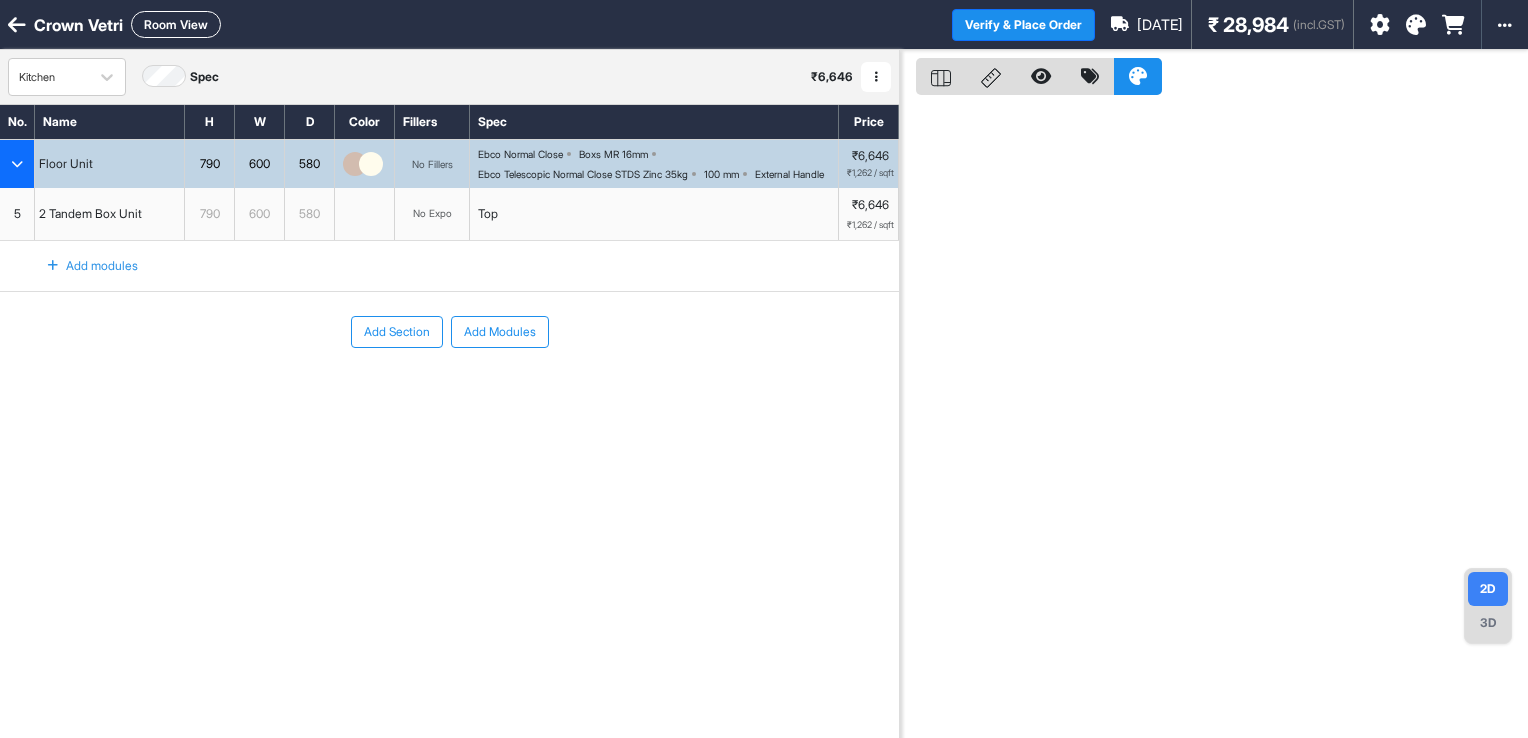 drag, startPoint x: 1406, startPoint y: 451, endPoint x: 1056, endPoint y: 349, distance: 364.56 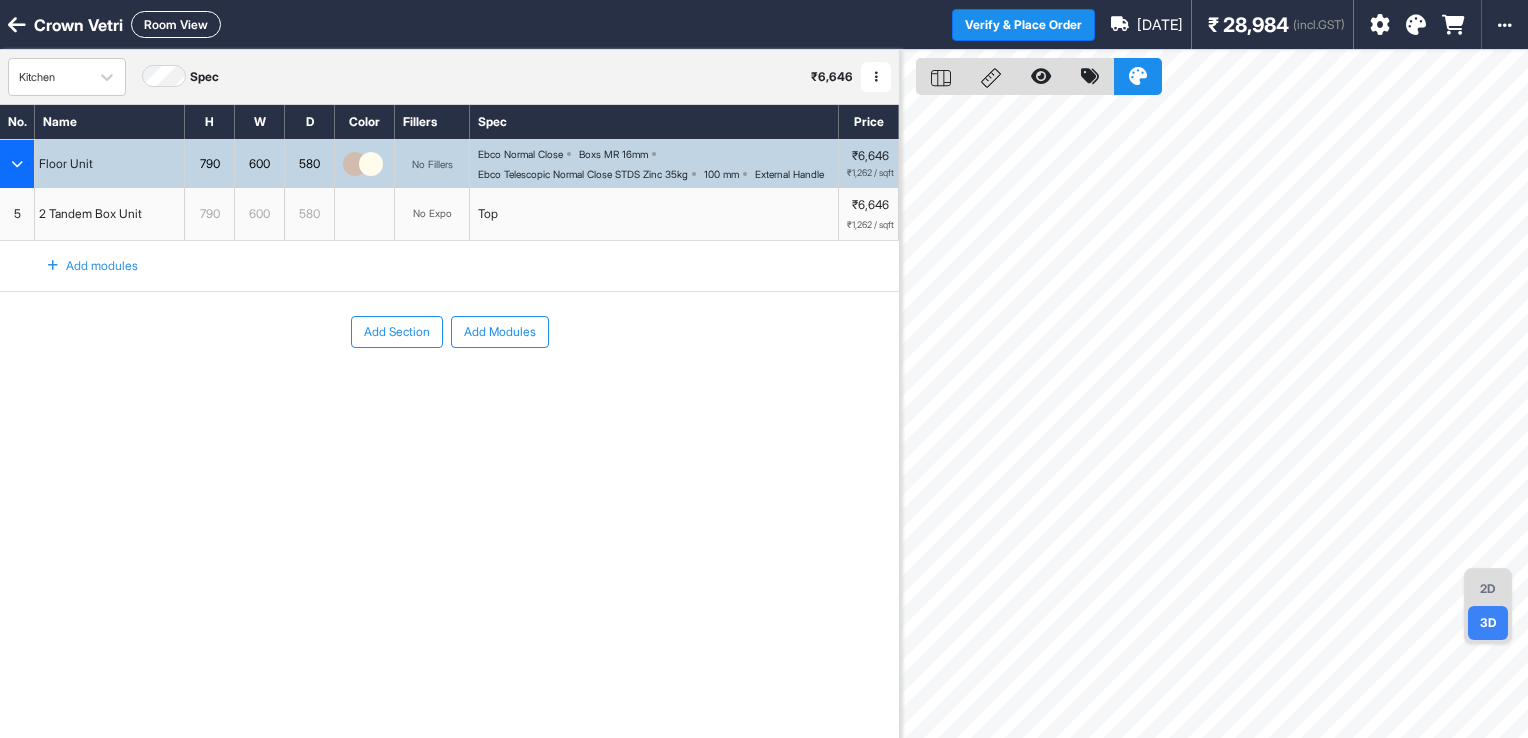 click on "2D" at bounding box center [1488, 589] 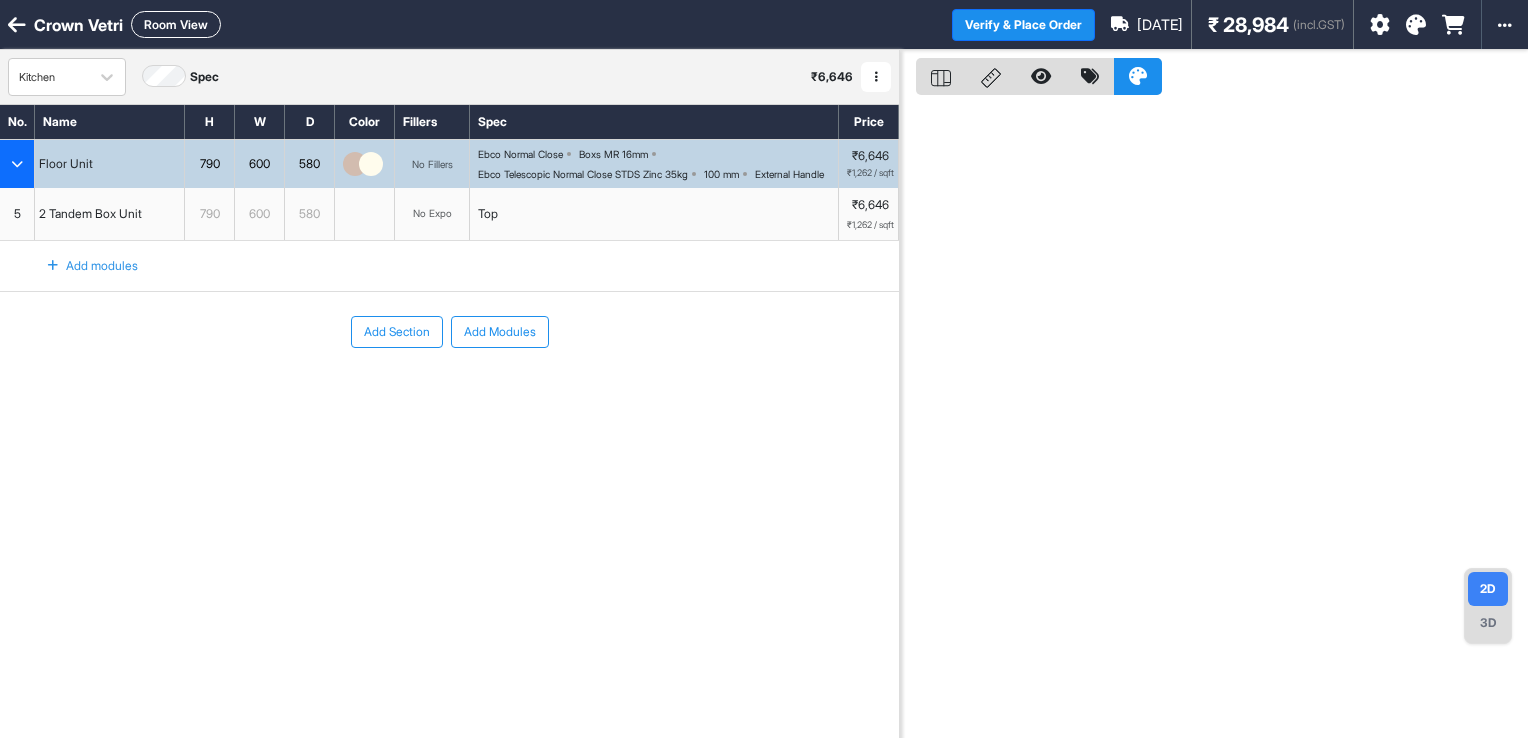 click on "Room View" at bounding box center (176, 24) 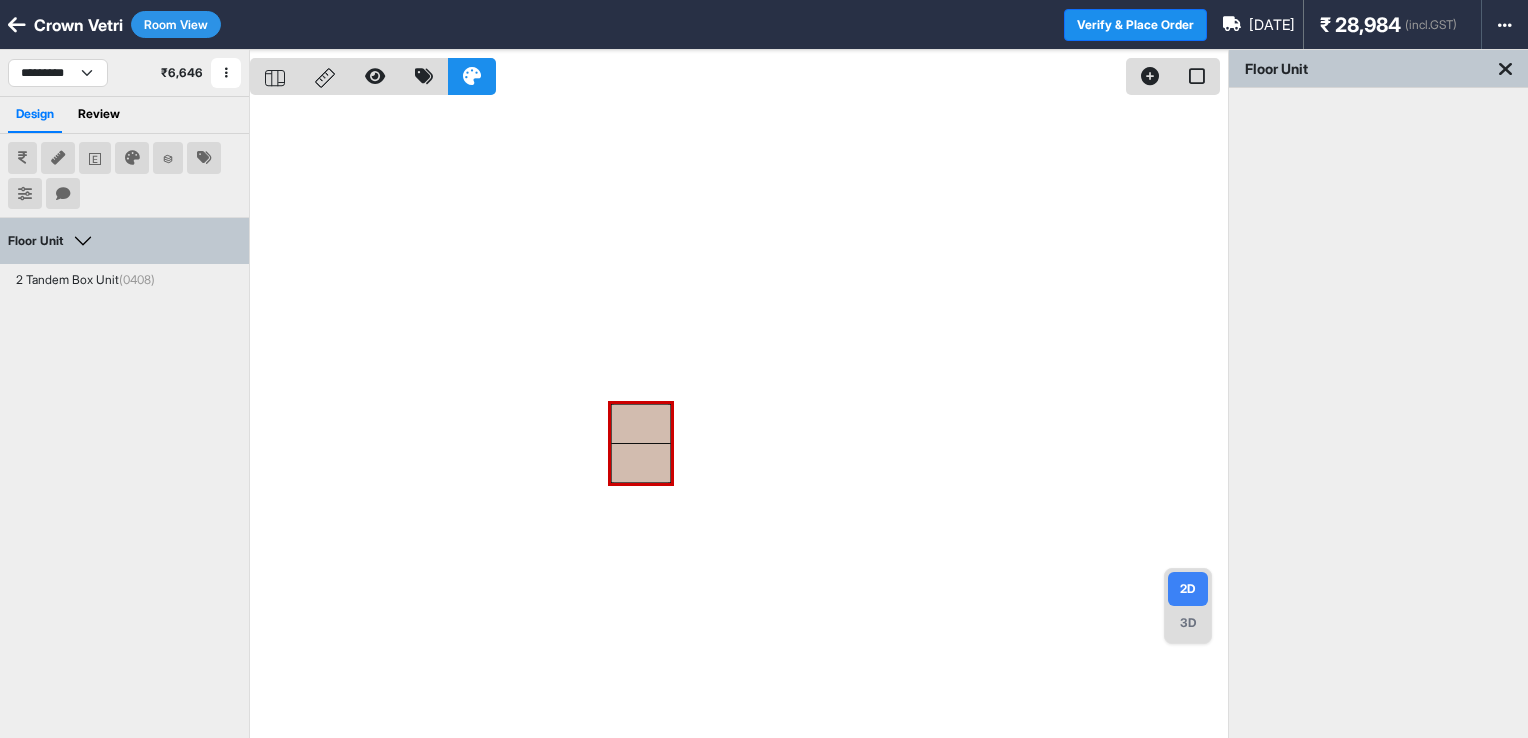 click on "Room View" at bounding box center (176, 24) 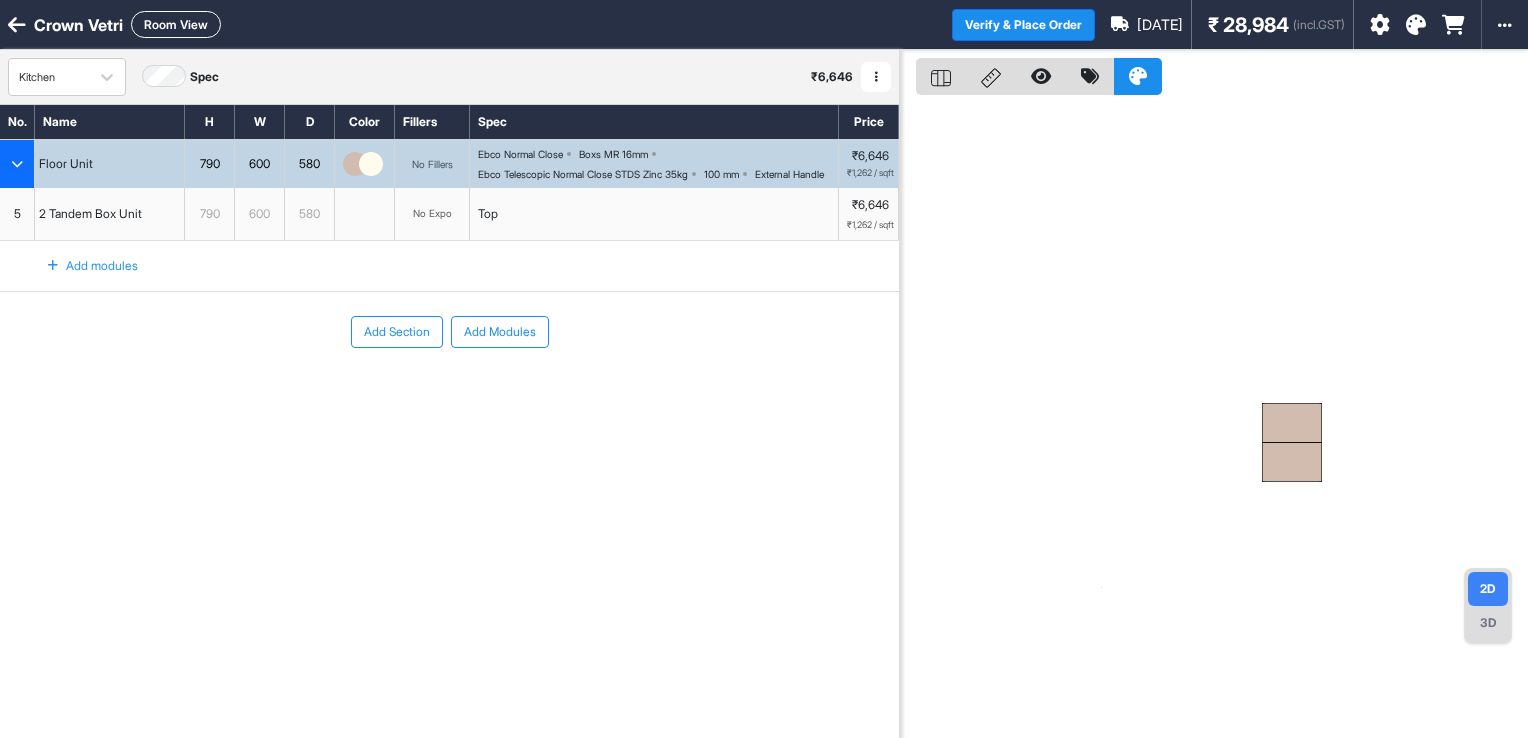click on "Top" at bounding box center (654, 214) 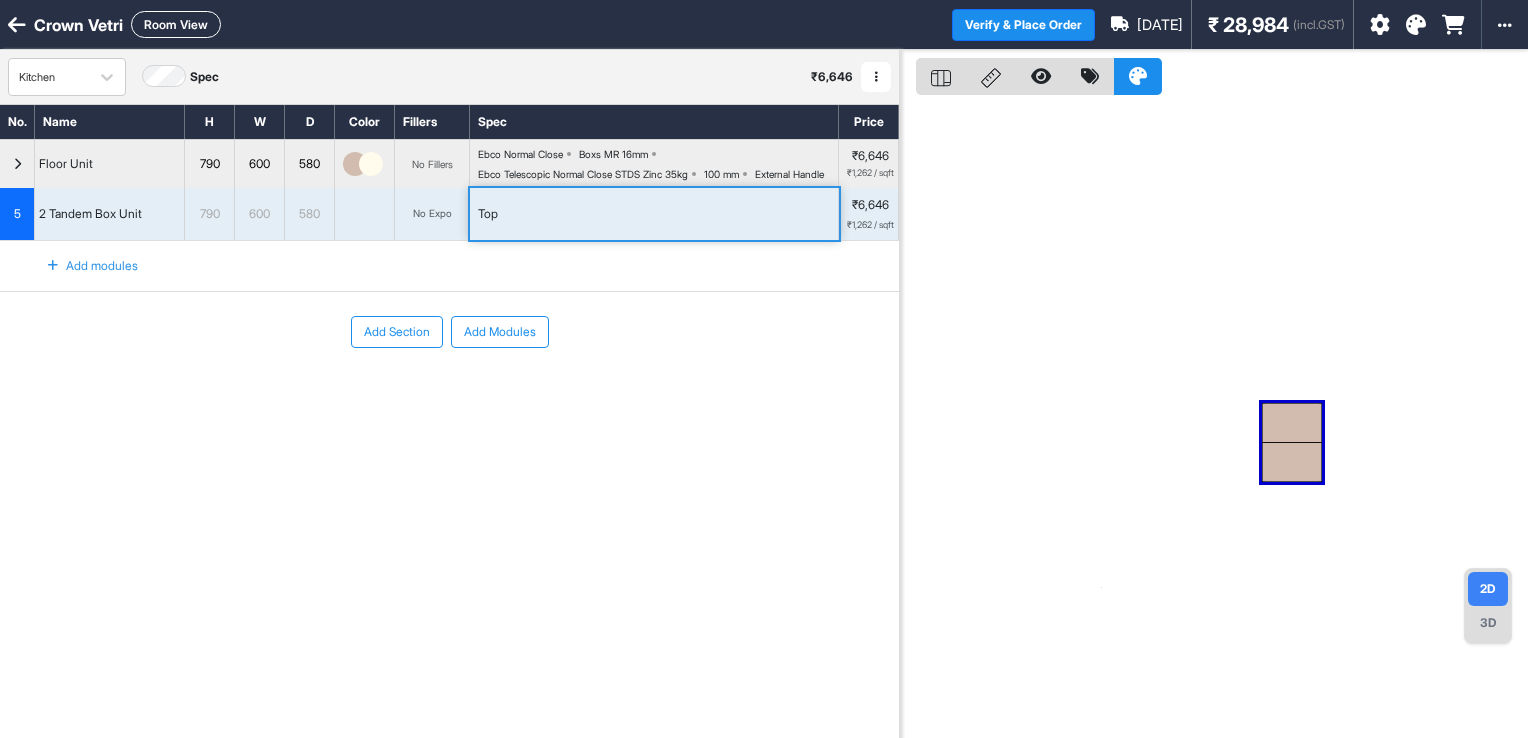click on "Top" at bounding box center (654, 214) 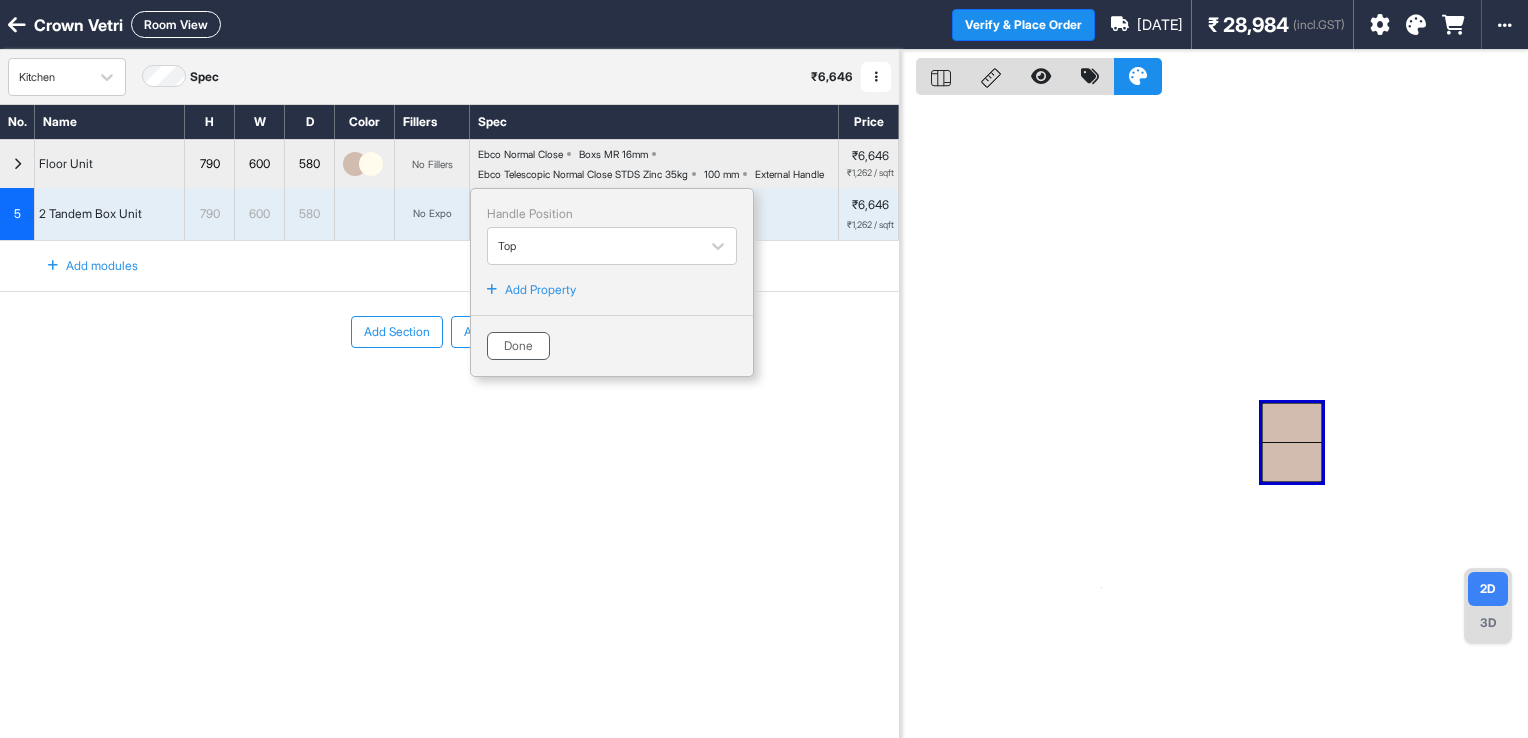 click on "Done" at bounding box center (518, 346) 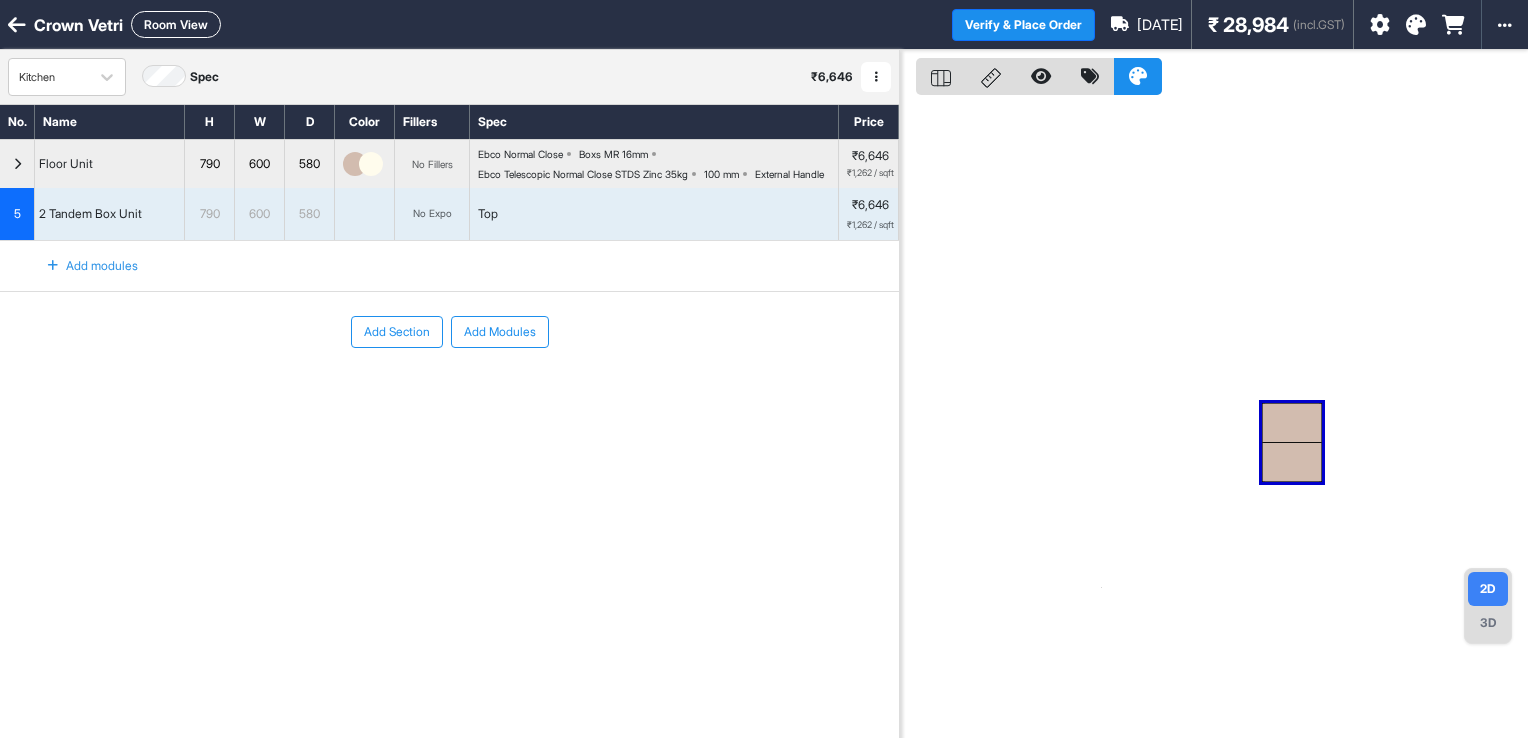 click on "Top" at bounding box center (654, 214) 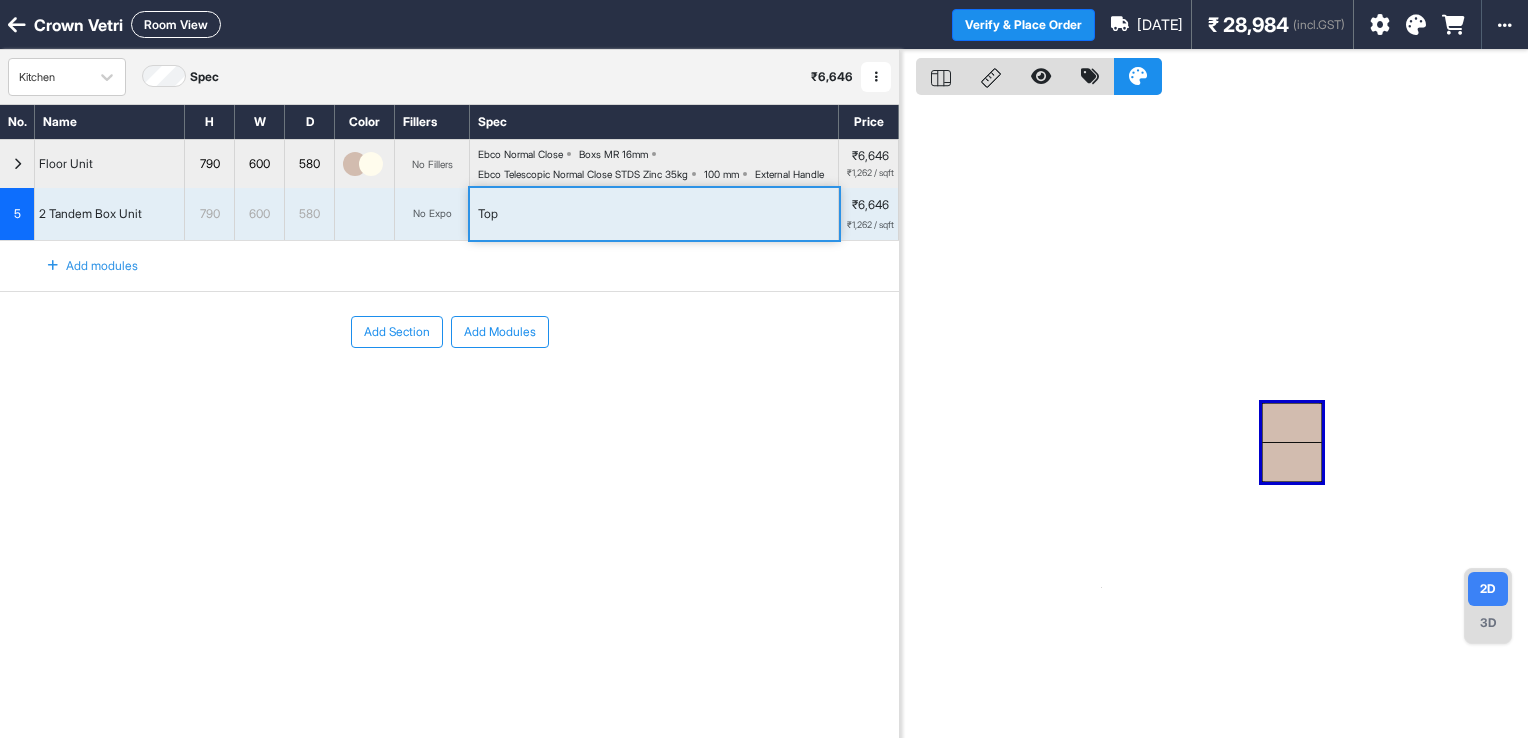 click on "Top" at bounding box center (654, 214) 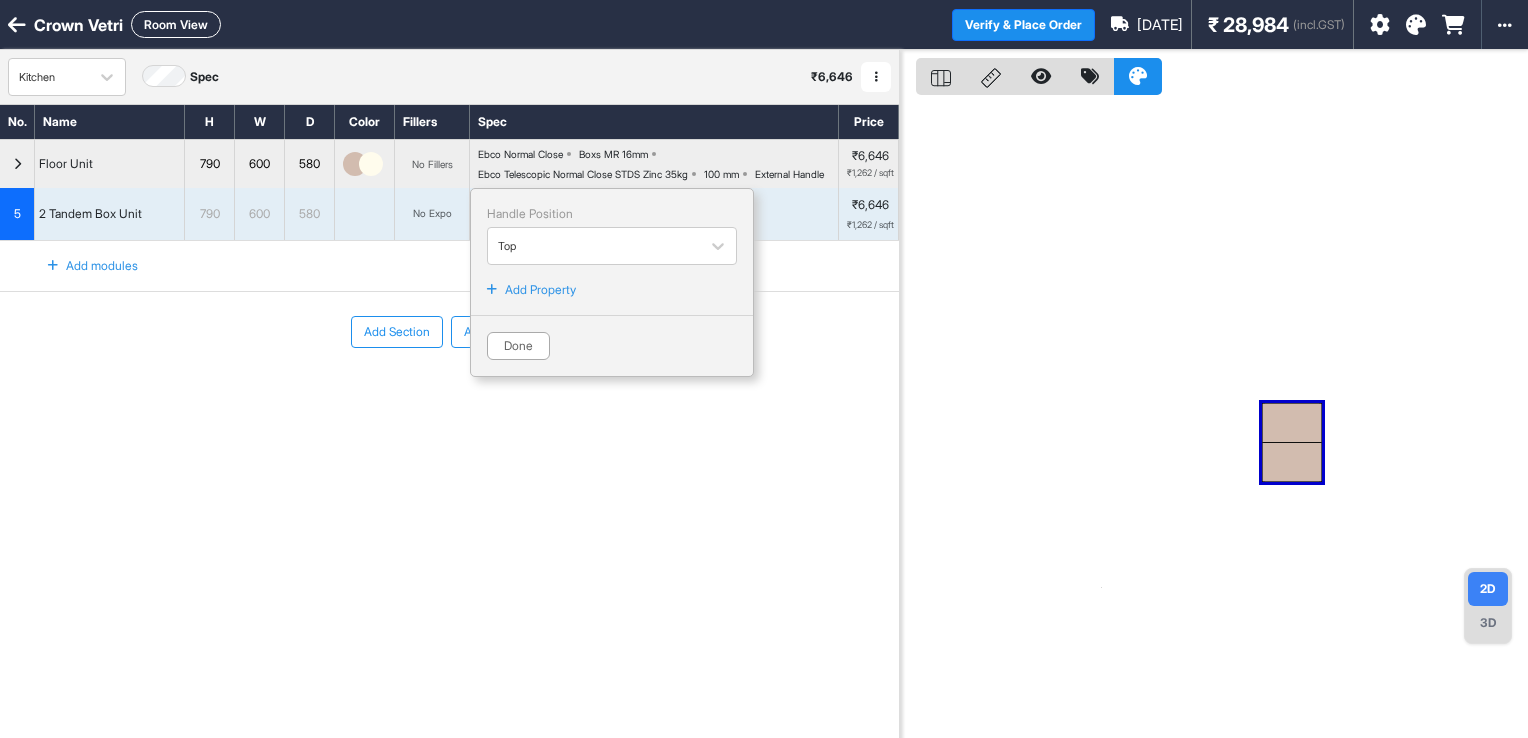 click on "Add Property" at bounding box center (540, 290) 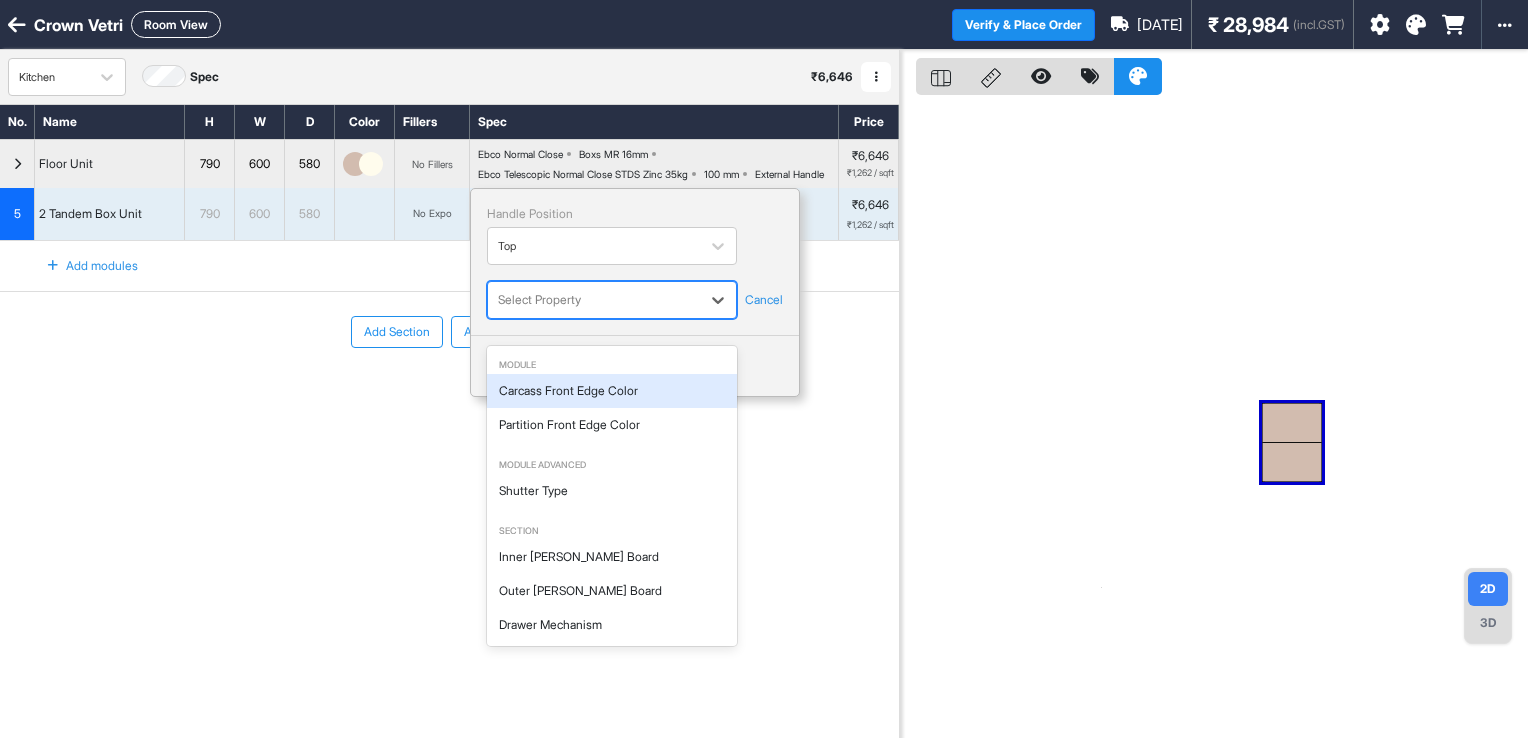 click at bounding box center [594, 300] 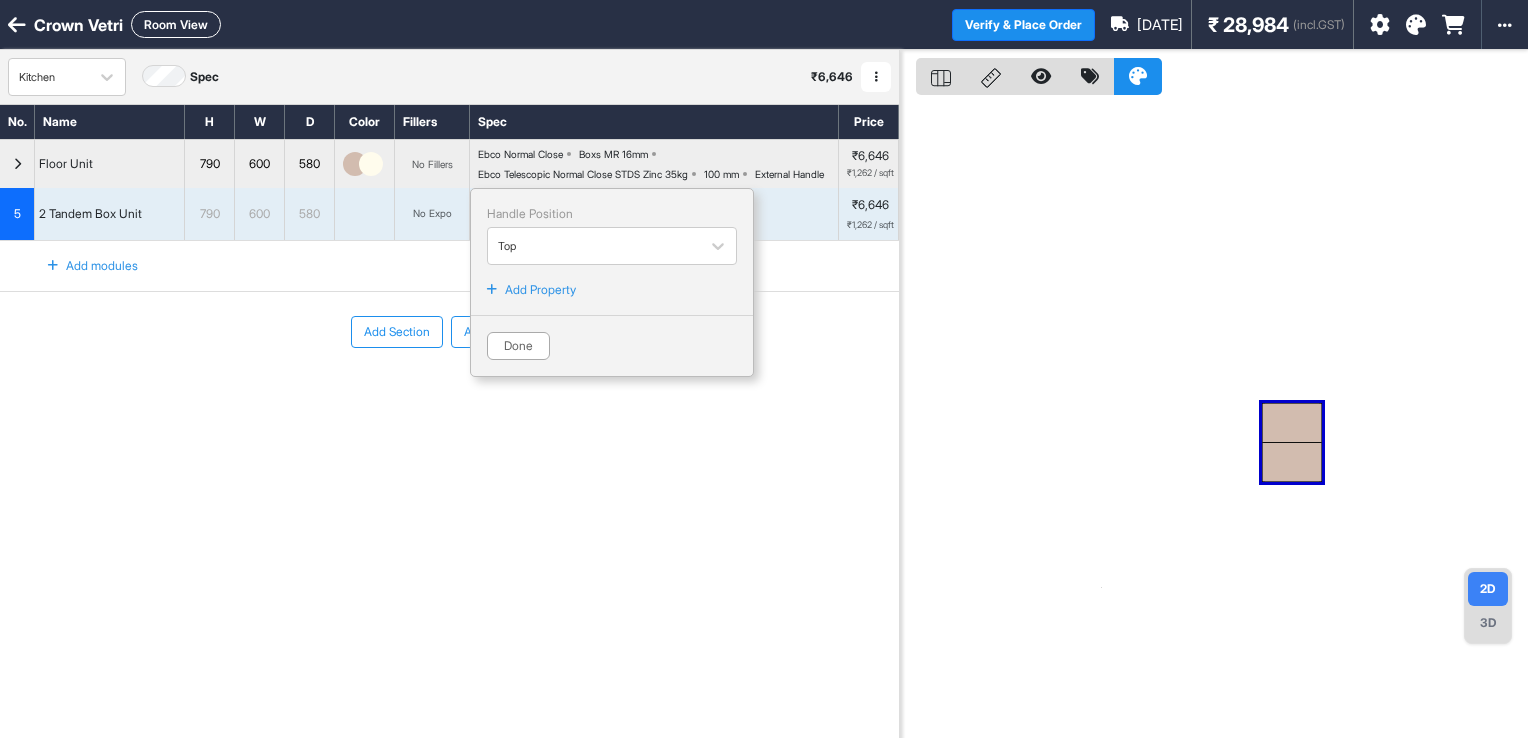 drag, startPoint x: 517, startPoint y: 374, endPoint x: 528, endPoint y: 341, distance: 34.785053 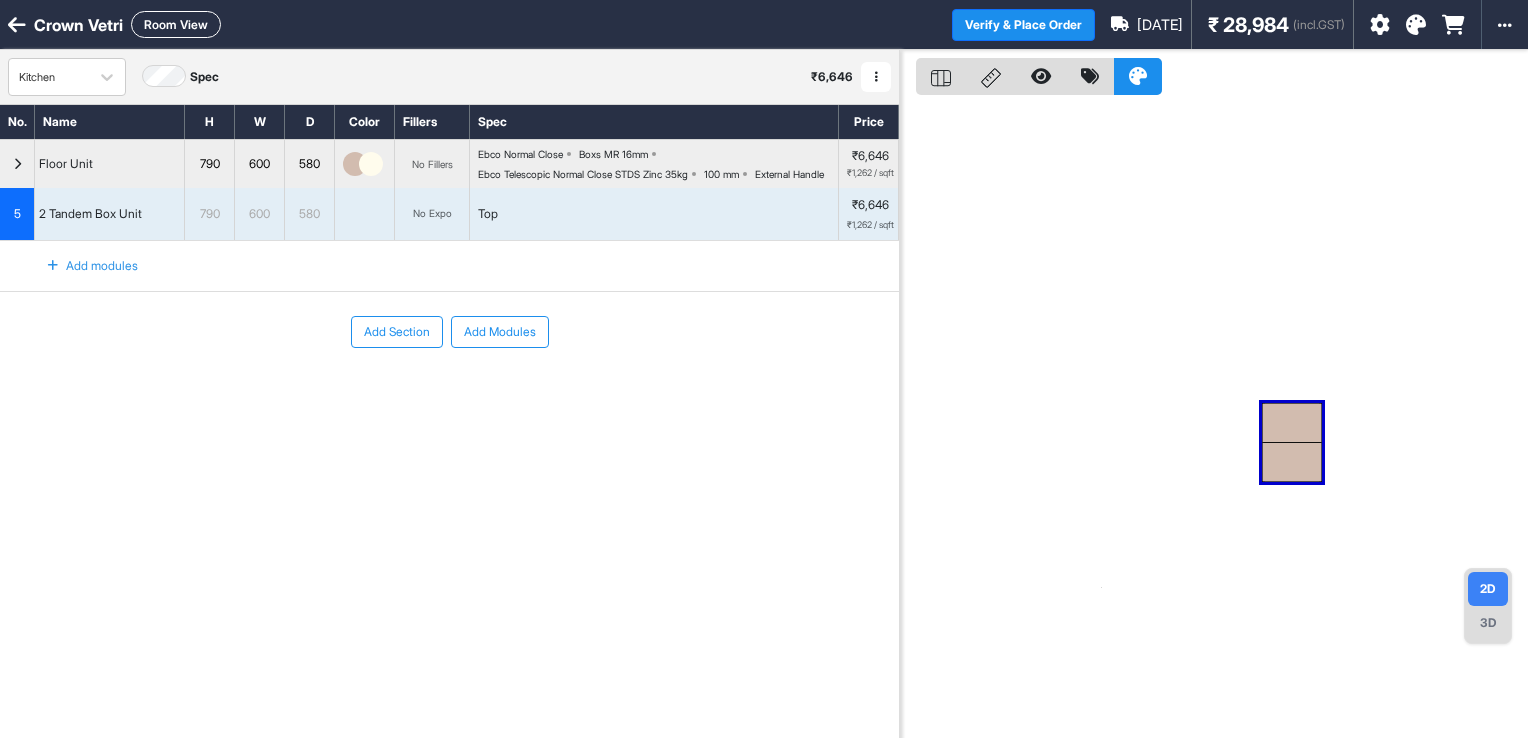 click on "Ebco Telescopic Normal Close STDS Zinc 35kg" at bounding box center (583, 174) 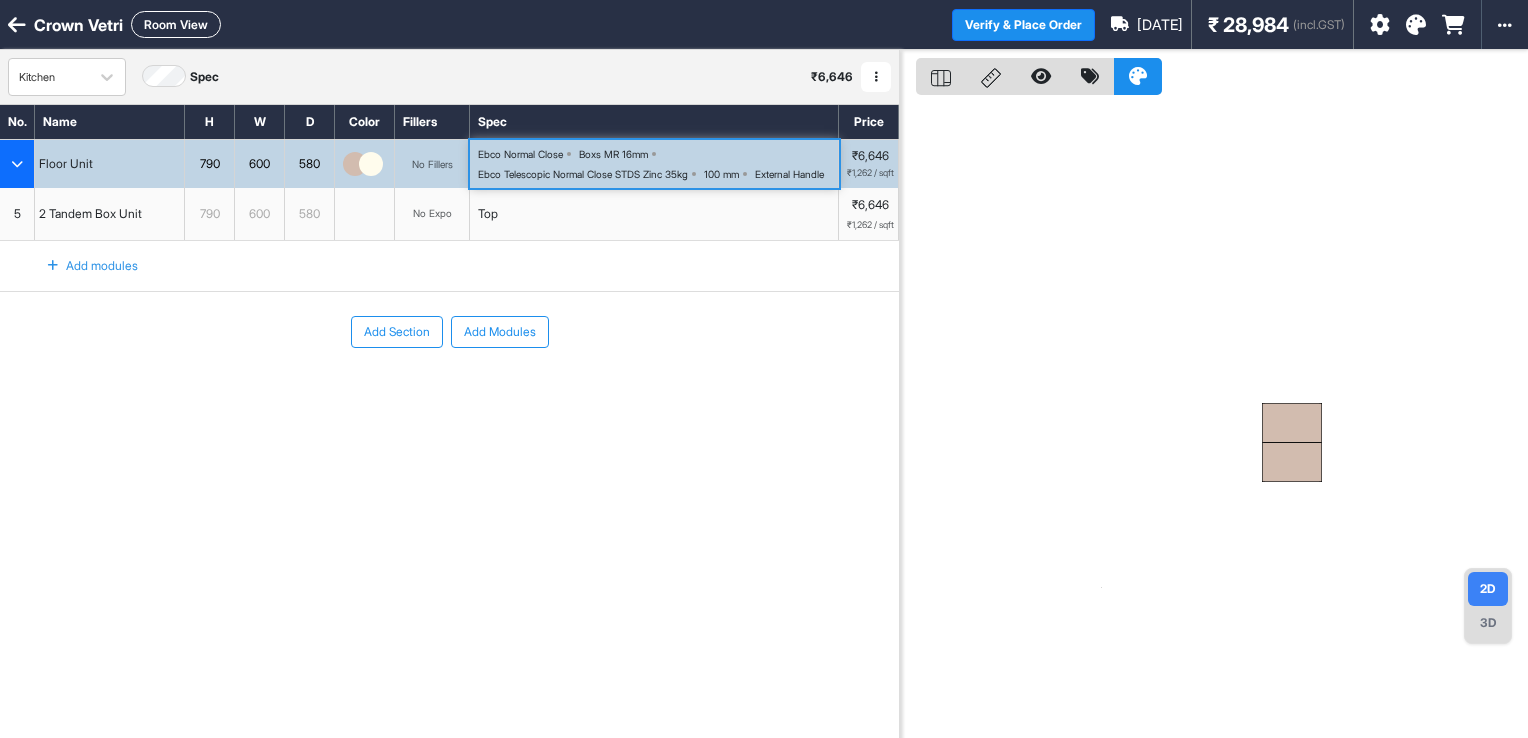 click on "Ebco Telescopic Normal Close STDS Zinc 35kg" at bounding box center (583, 174) 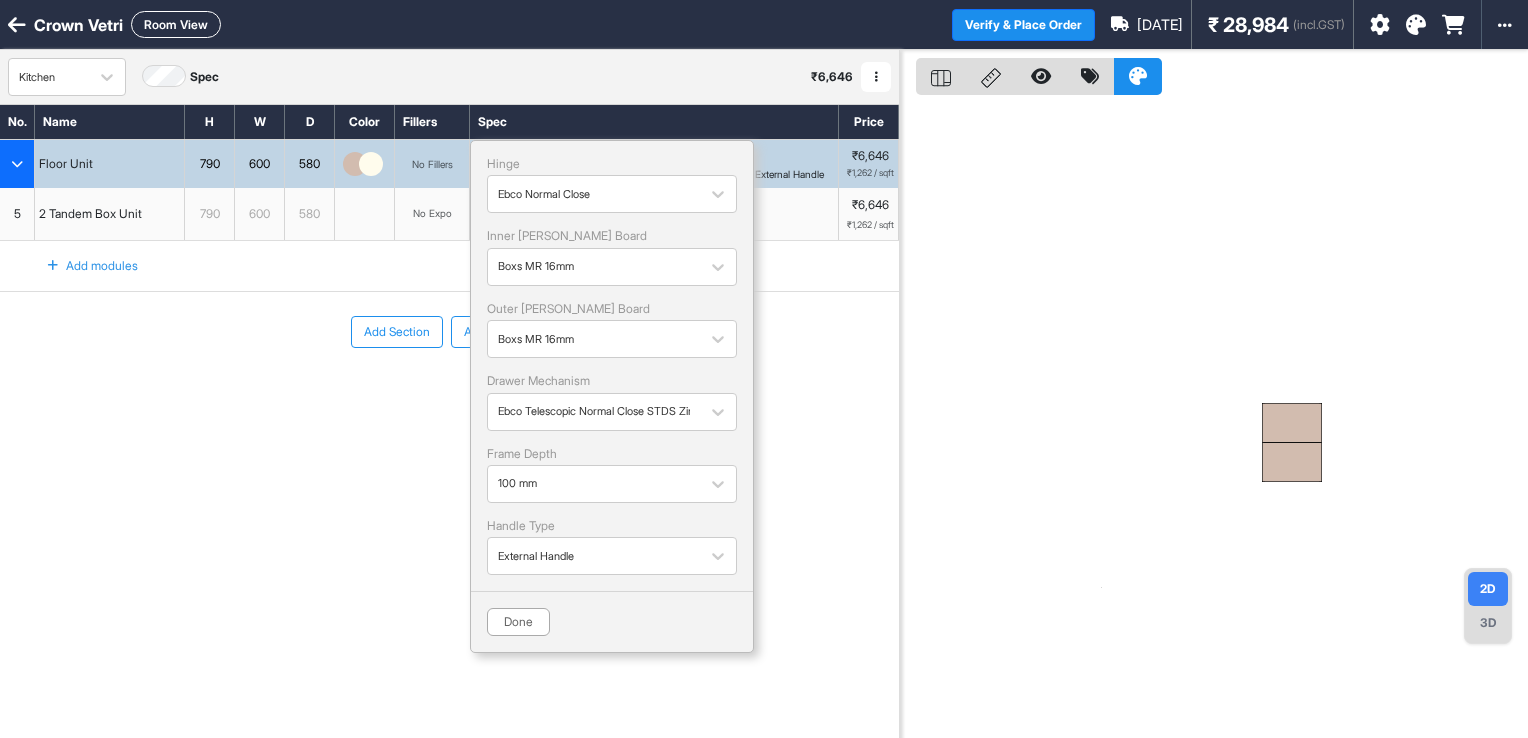 click on "Hinge Ebco Normal Close" at bounding box center [612, 185] 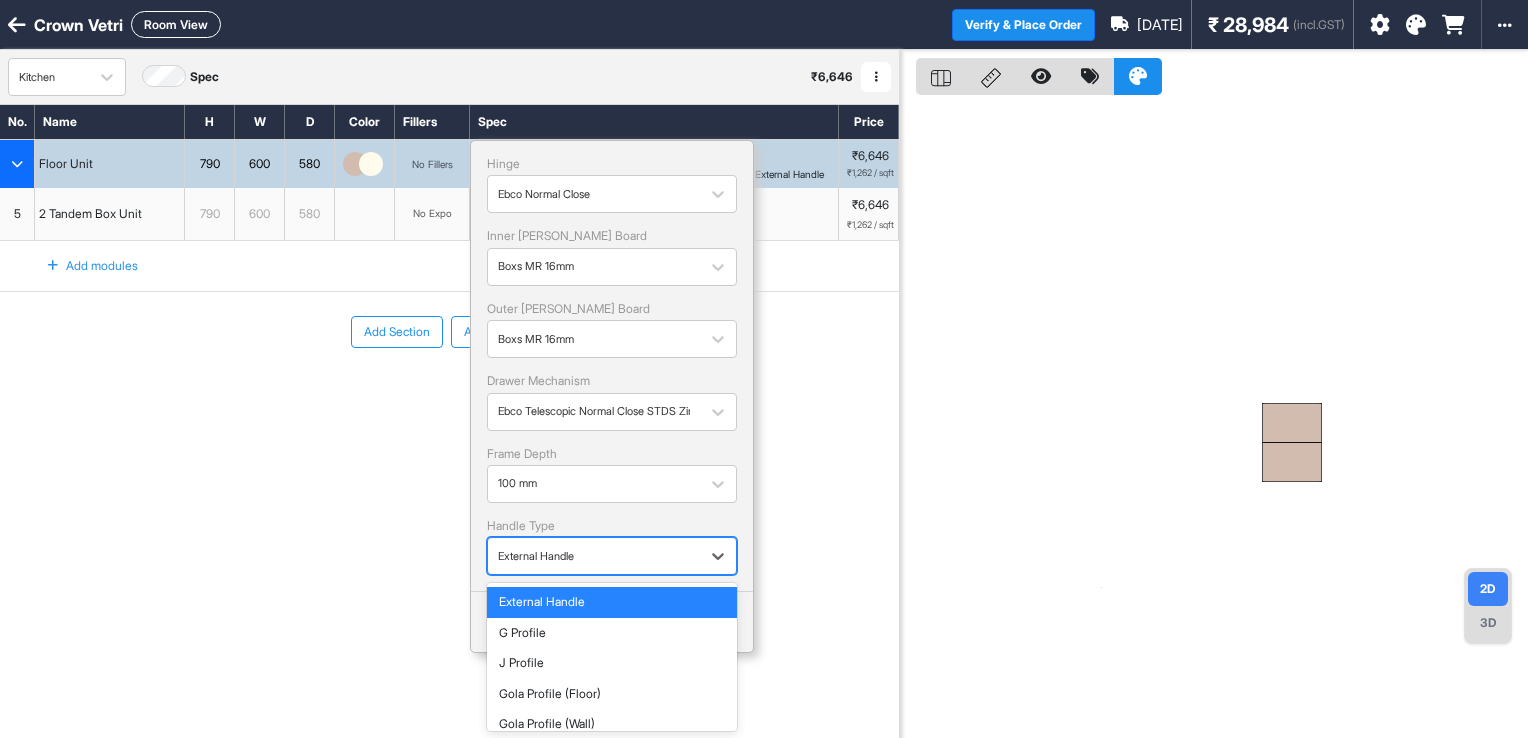 click on "External Handle" at bounding box center [594, 556] 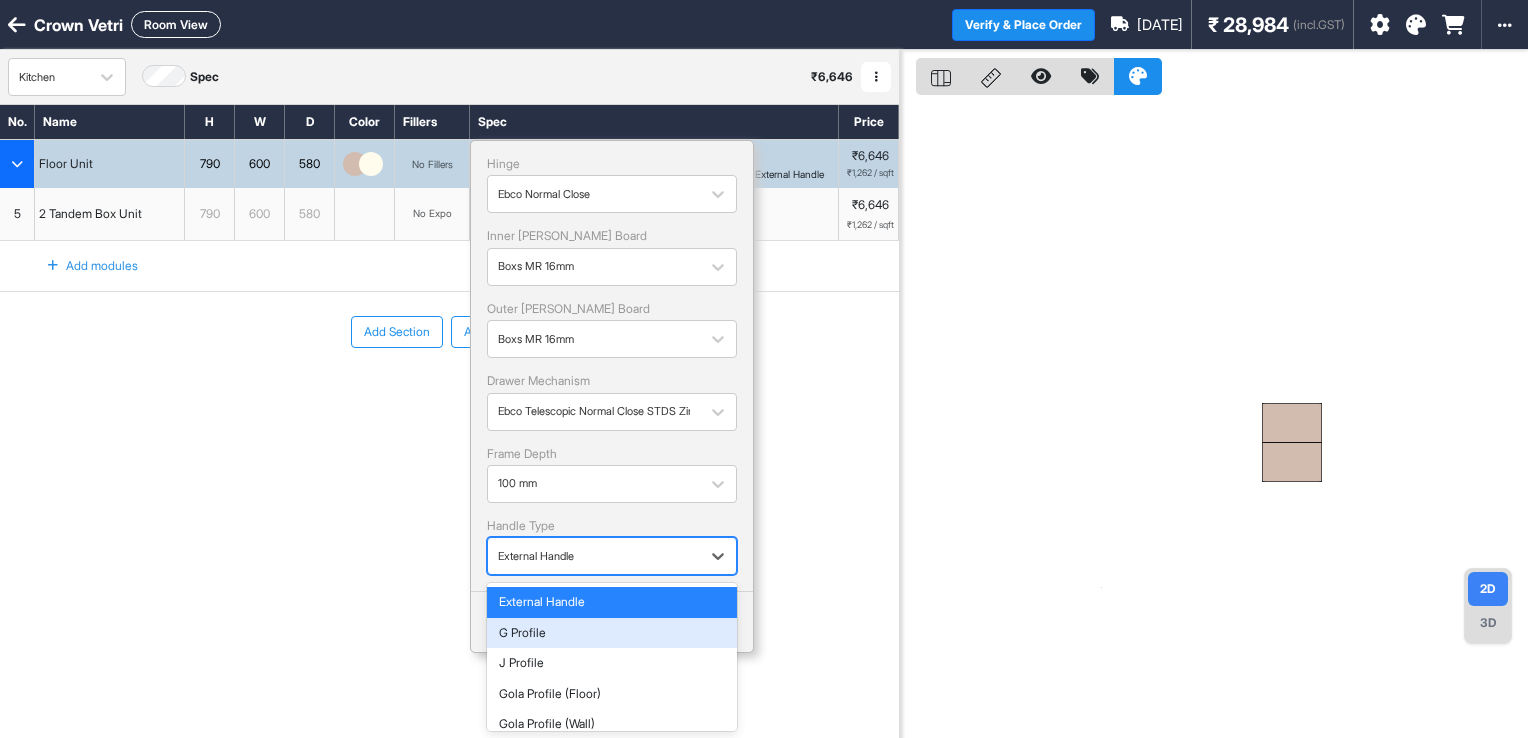click on "G Profile" at bounding box center [612, 633] 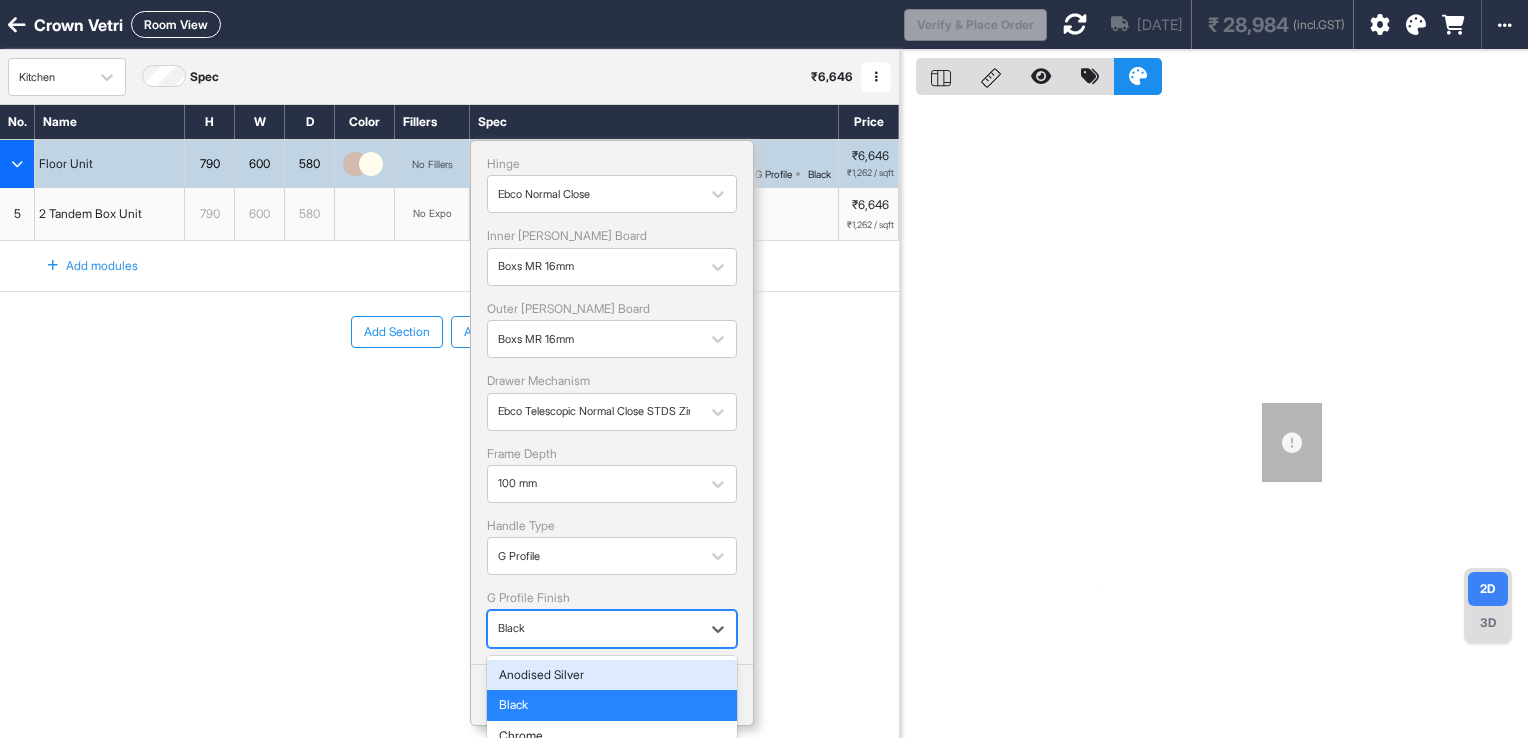 click at bounding box center (594, 629) 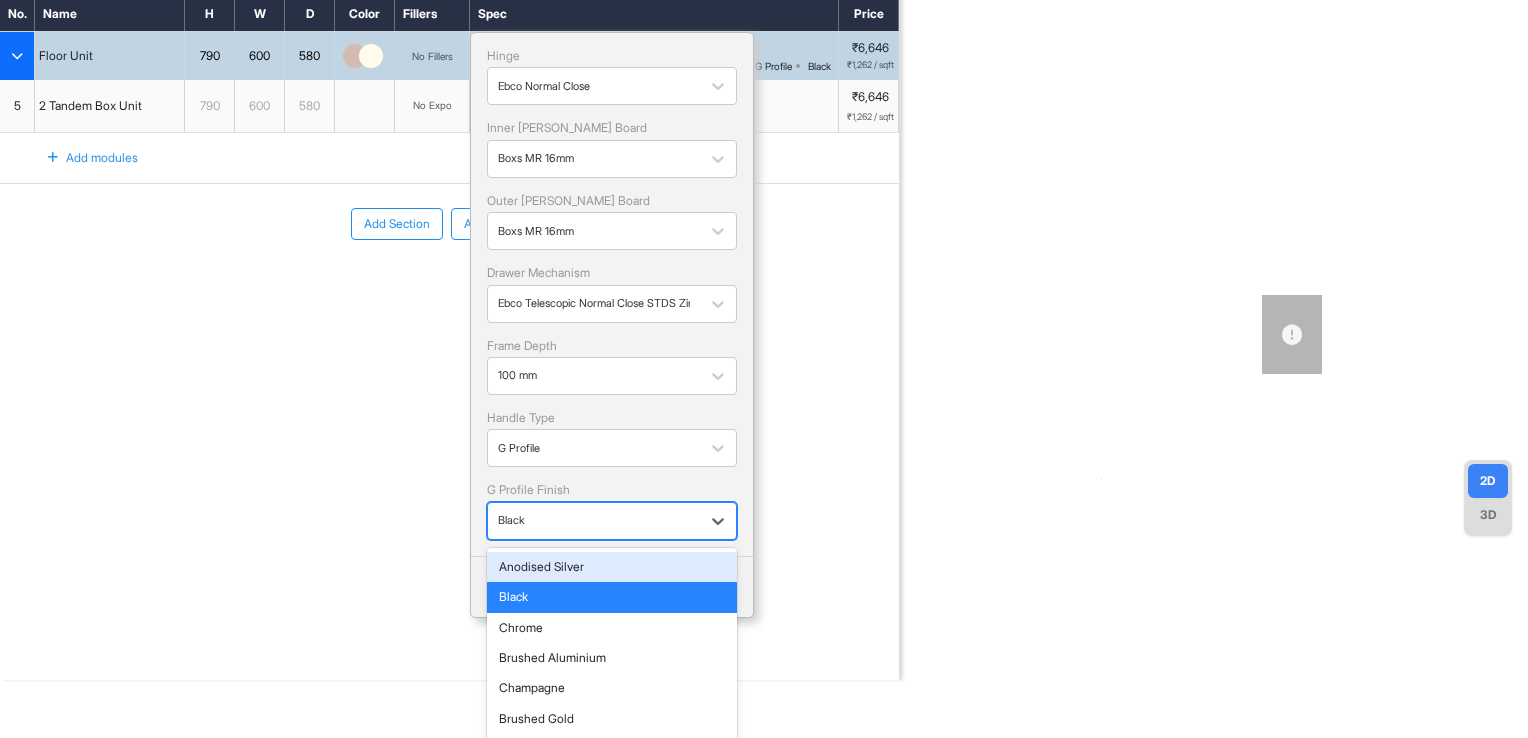 scroll, scrollTop: 137, scrollLeft: 0, axis: vertical 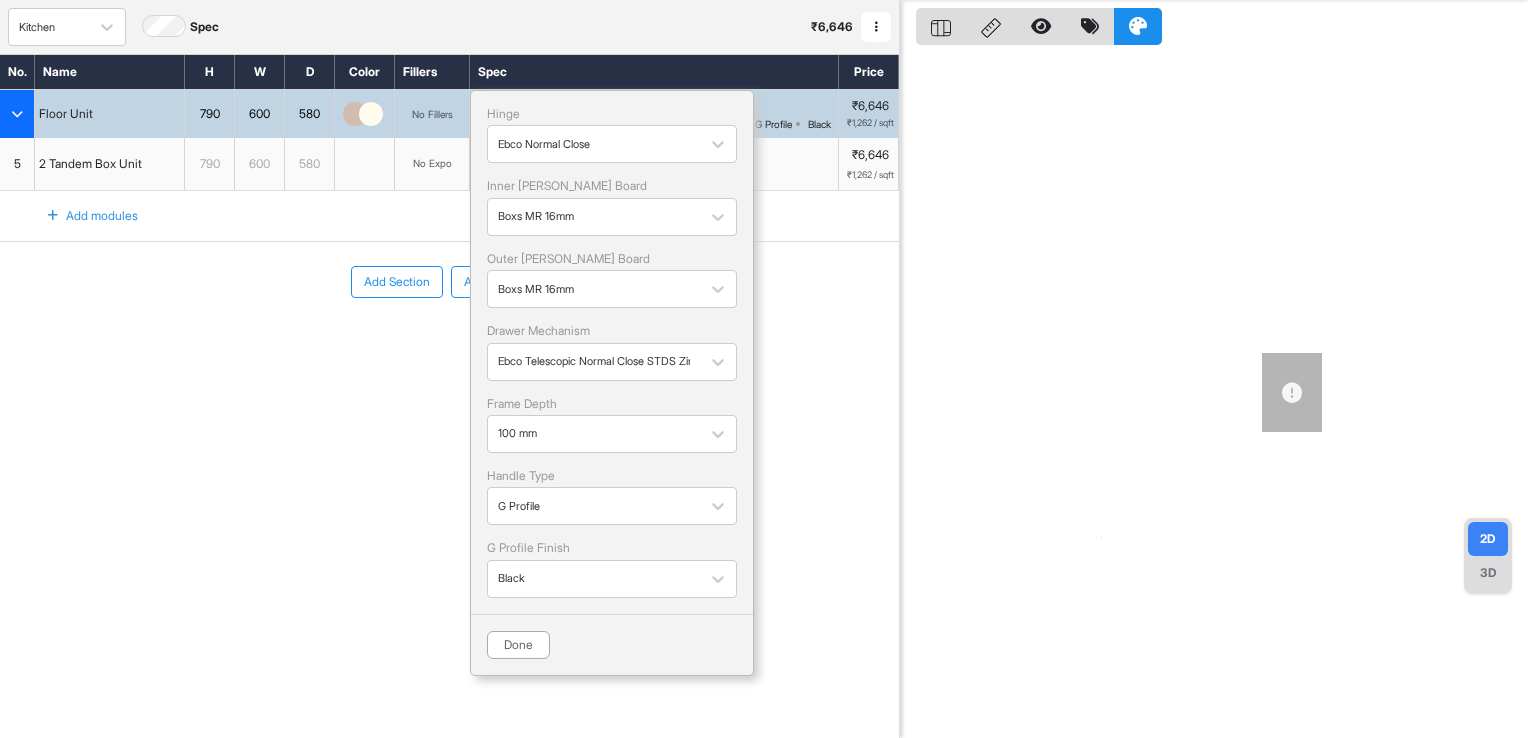 click on "Hinge Ebco Normal Close Inner [PERSON_NAME] Board Boxs MR 16mm Outer [PERSON_NAME] Board Boxs MR 16mm Drawer Mechanism Ebco Telescopic Normal Close STDS Zinc 35kg Frame Depth 100 mm Handle Type G Profile G Profile Finish Black Done" at bounding box center [612, 383] 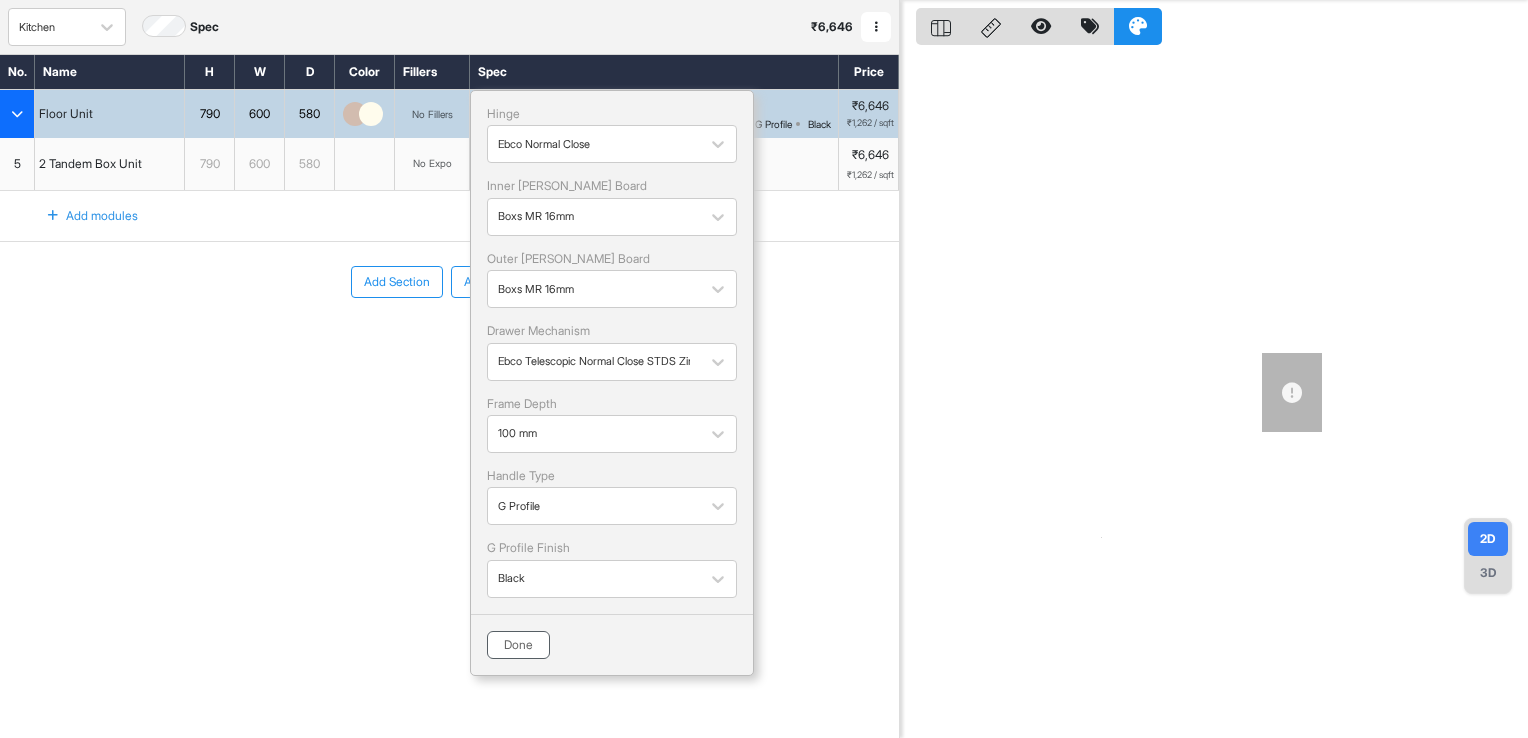 click on "Done" at bounding box center [518, 645] 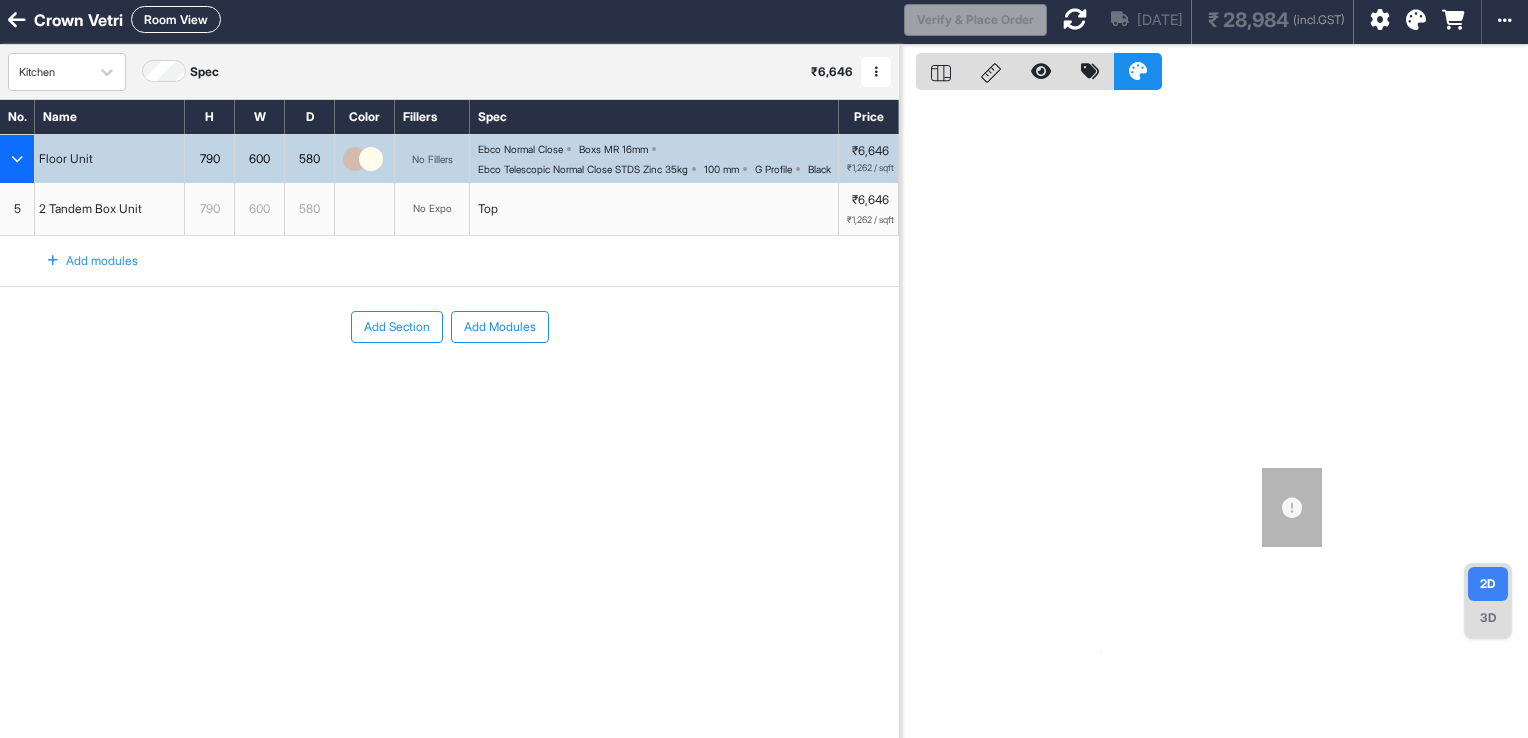 scroll, scrollTop: 0, scrollLeft: 0, axis: both 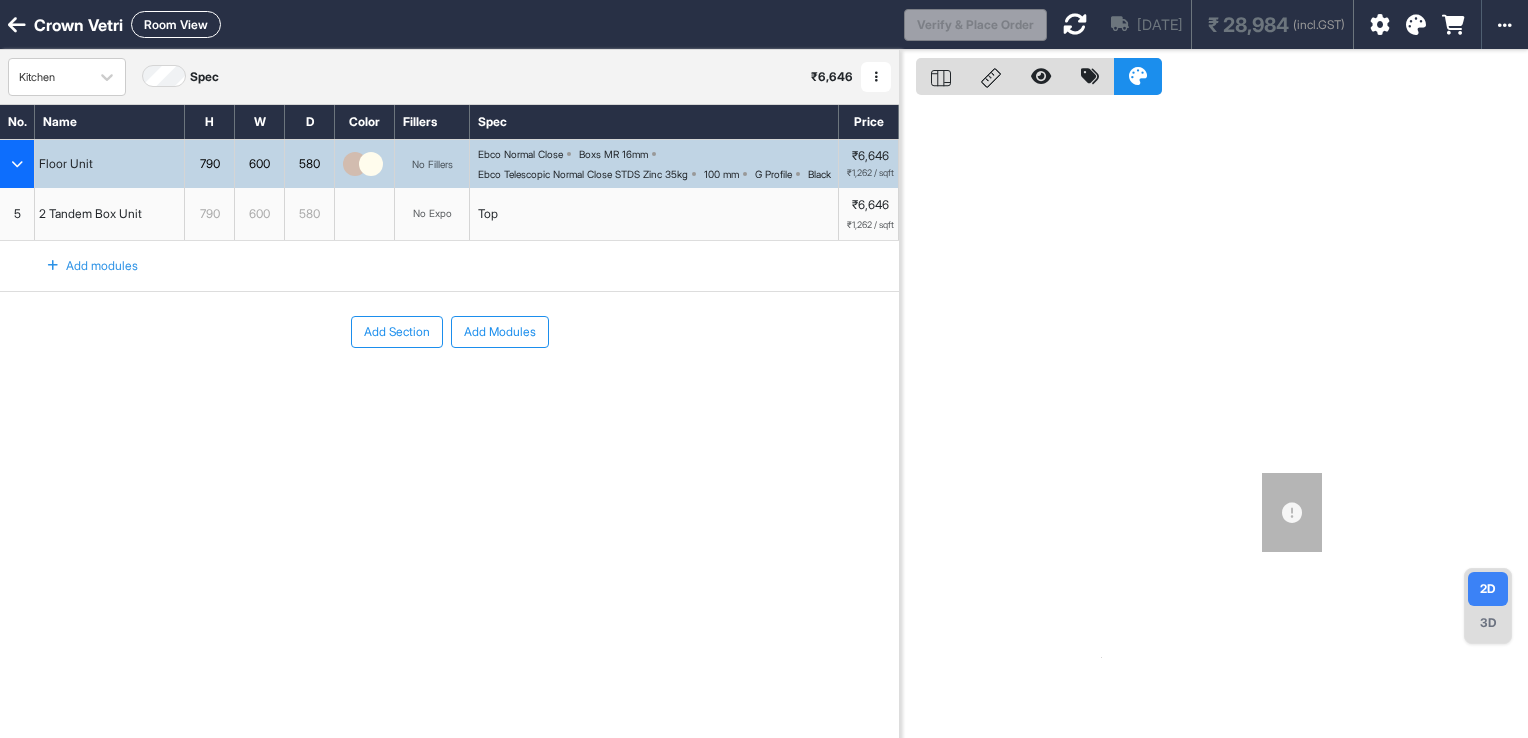 click at bounding box center (1075, 24) 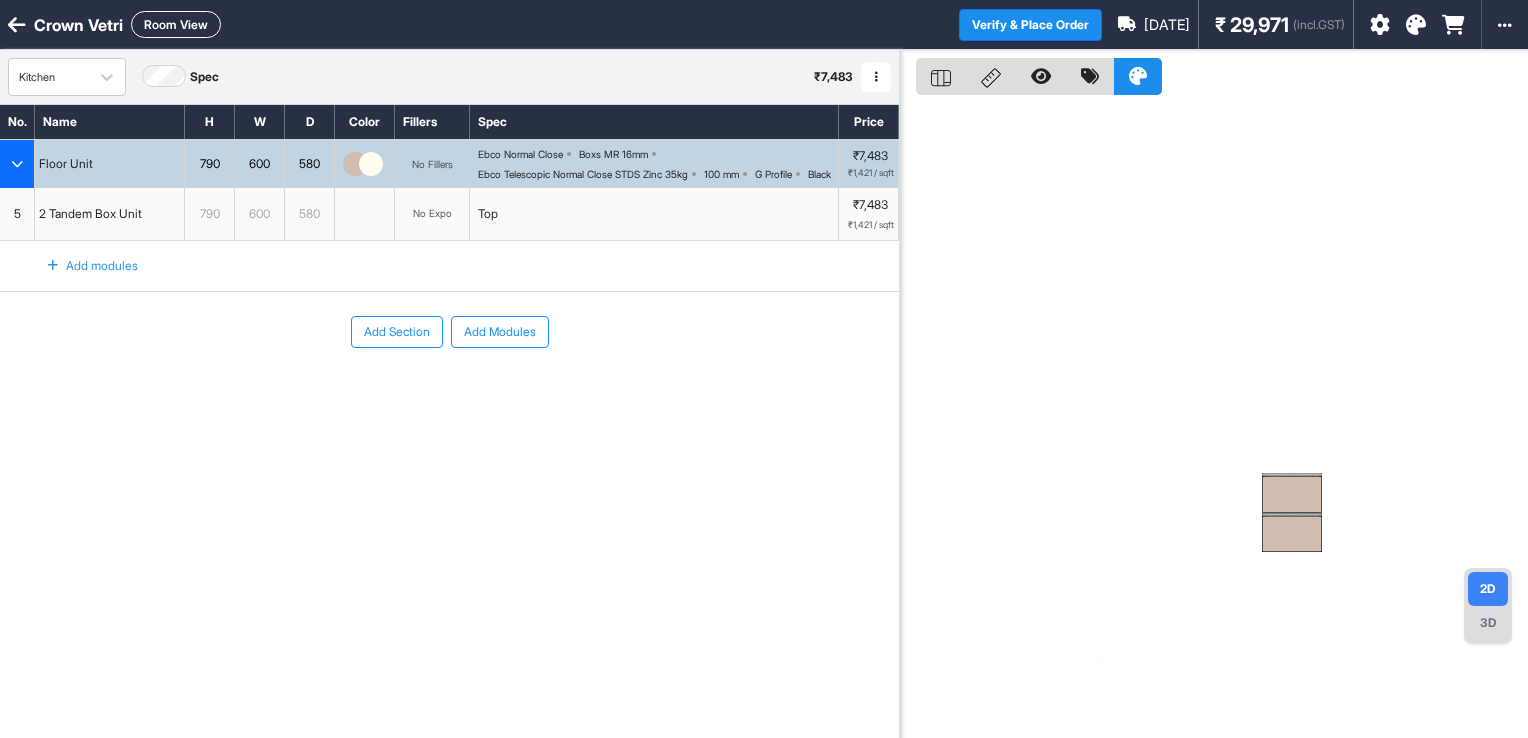 click at bounding box center (17, 164) 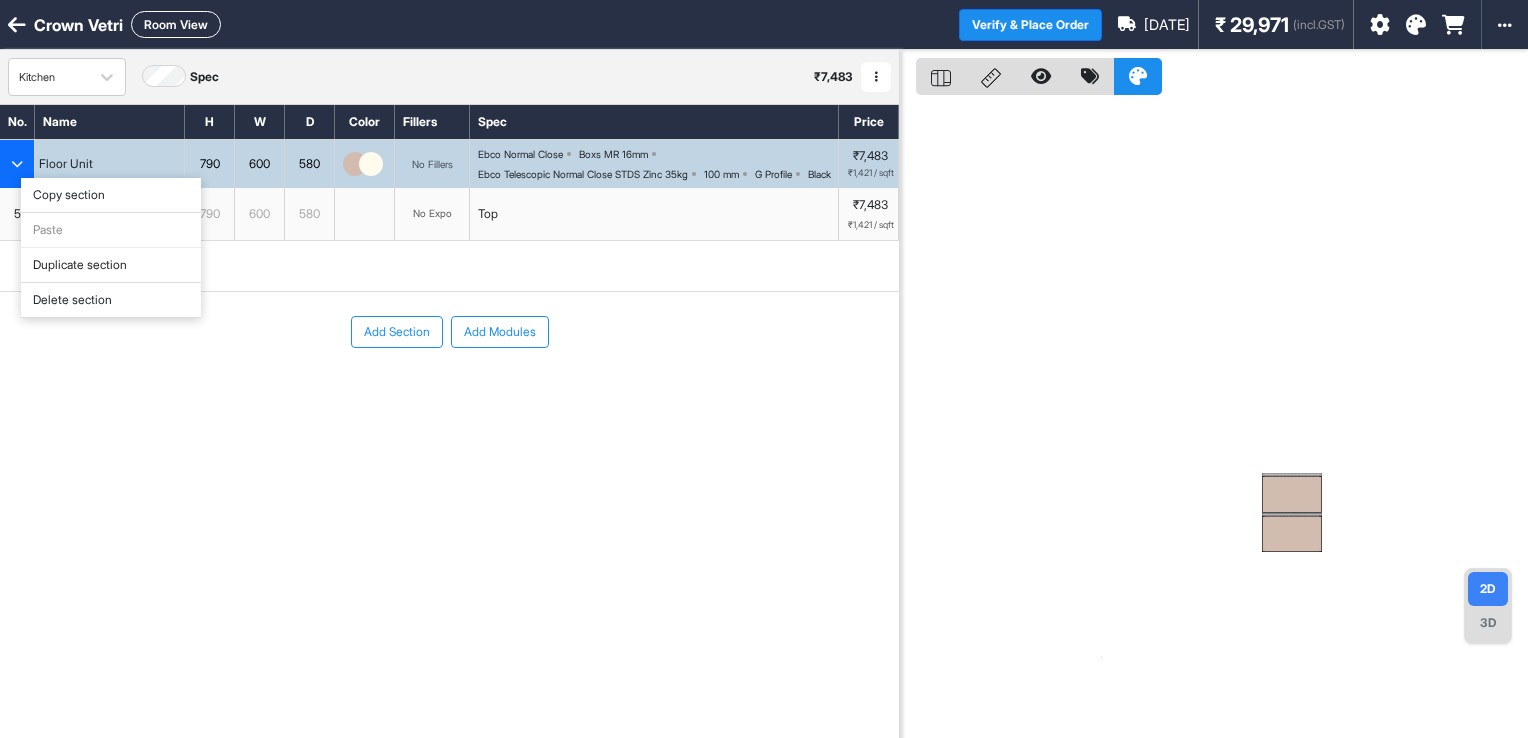 click on "Delete section" at bounding box center (111, 300) 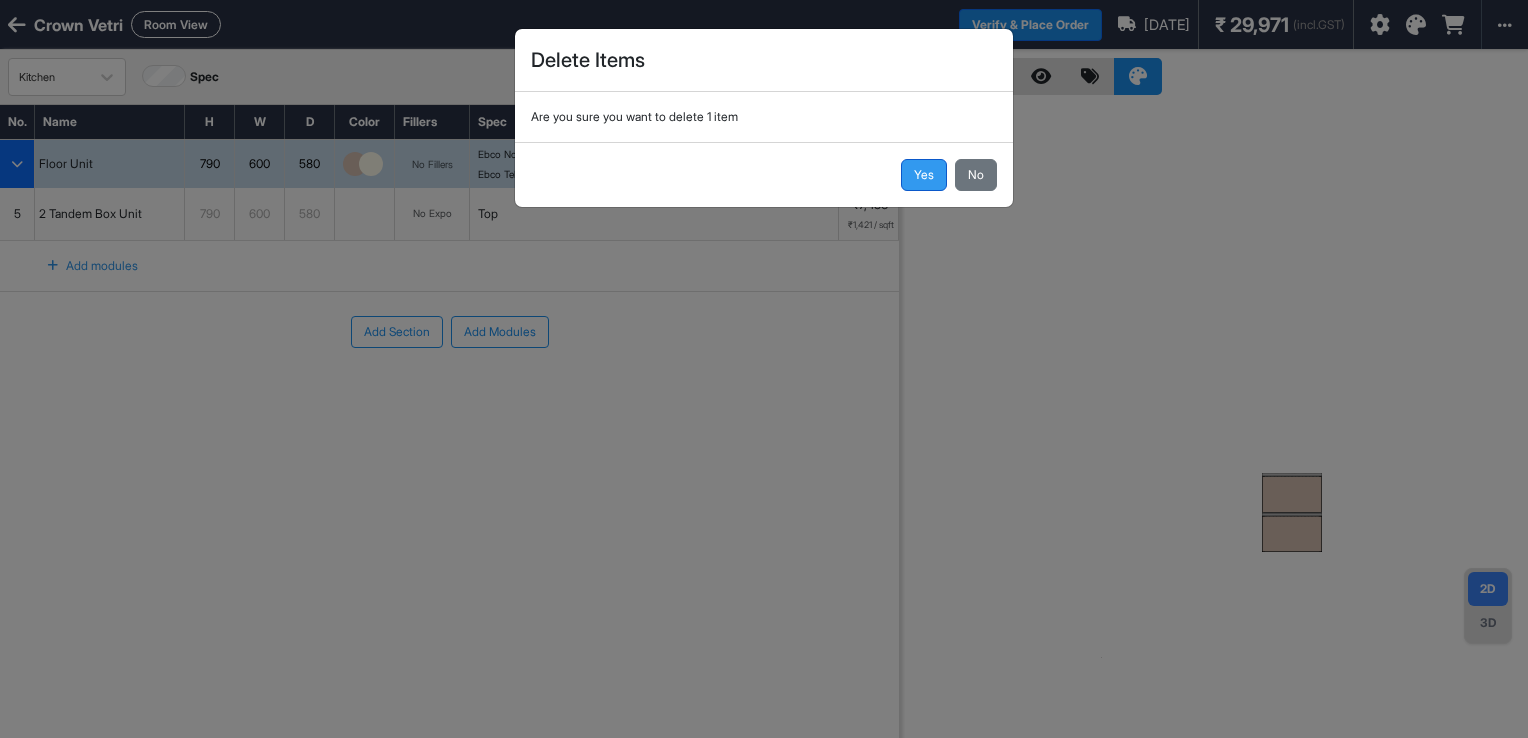 click on "Yes" at bounding box center [924, 175] 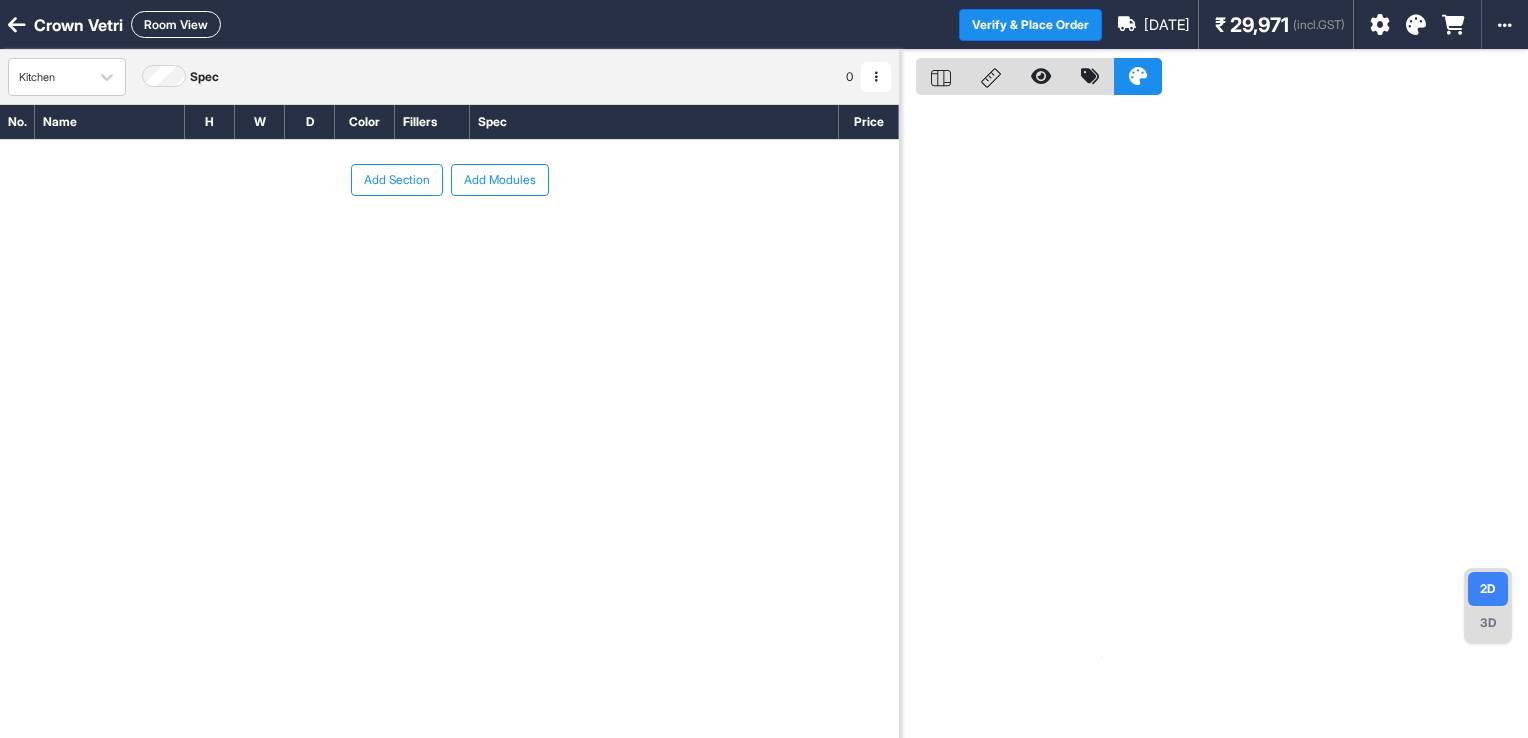 click on "Add Section" at bounding box center [397, 180] 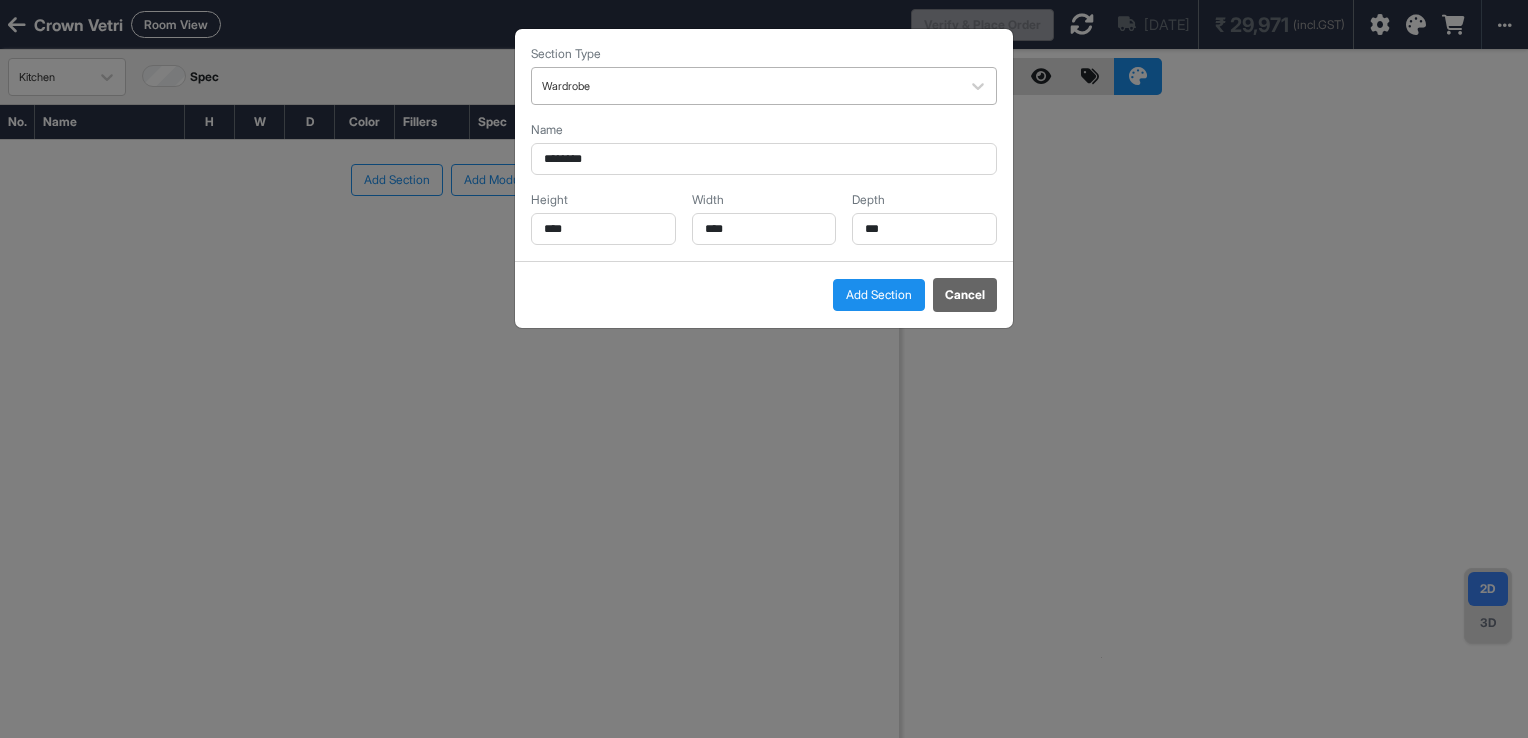 click at bounding box center (746, 86) 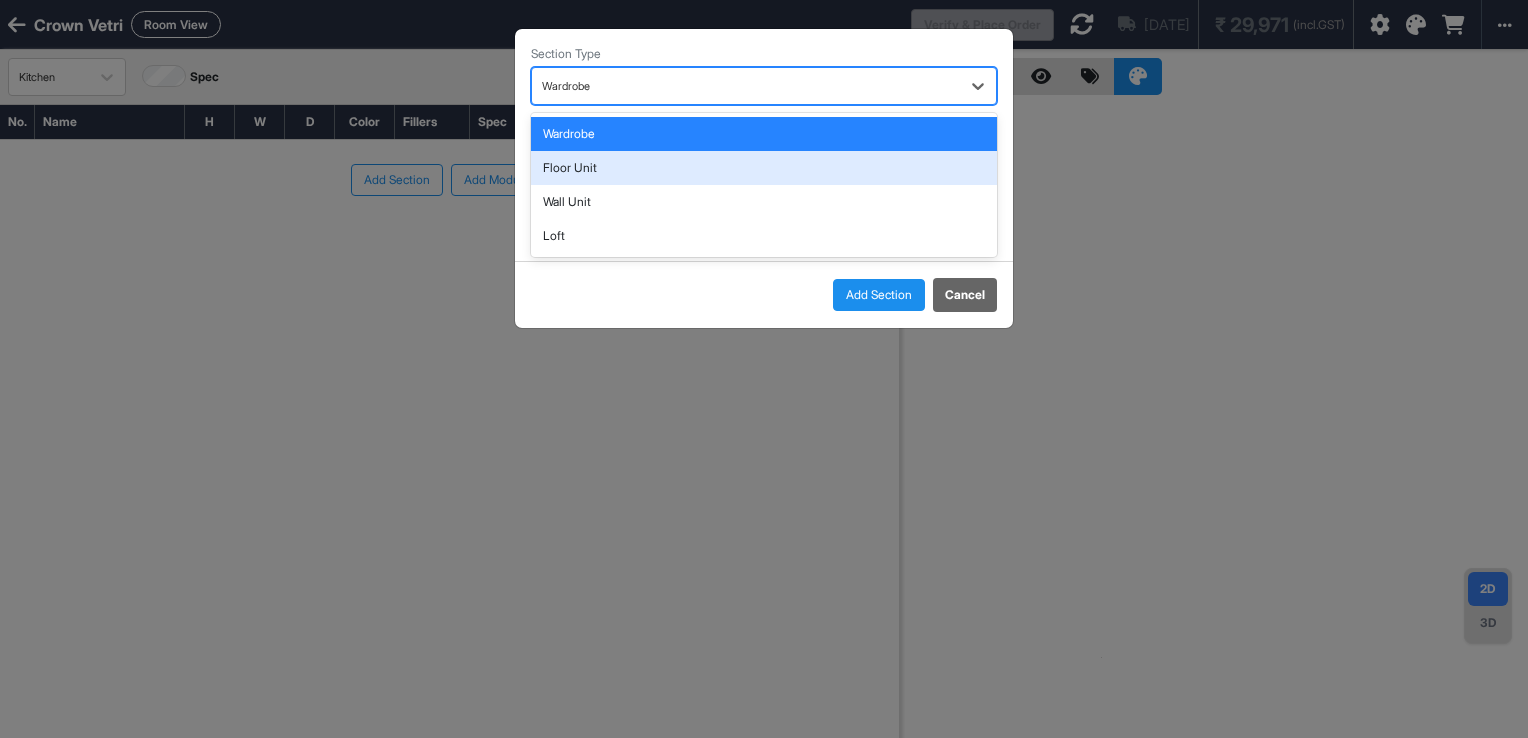 click on "Floor Unit" at bounding box center [764, 168] 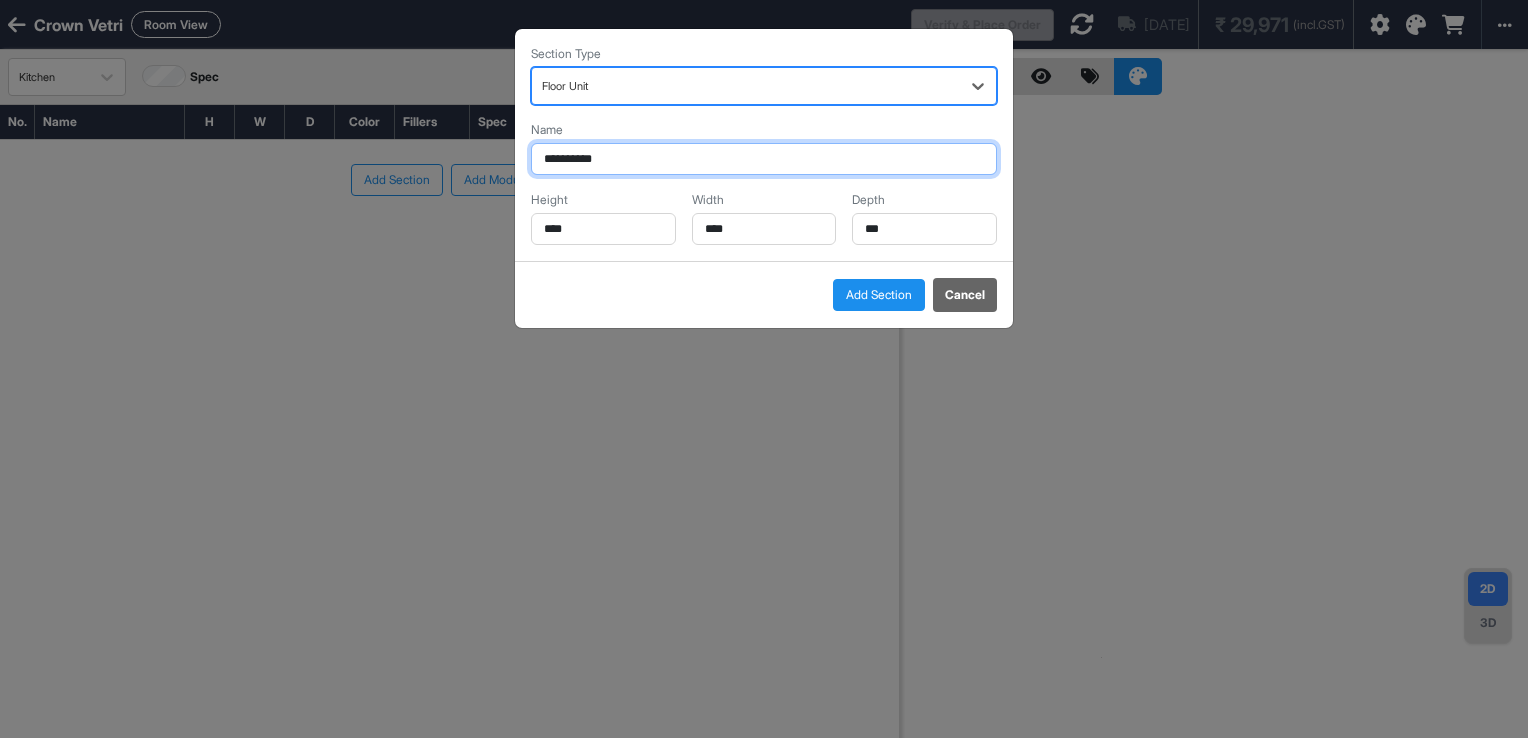 click on "**********" at bounding box center (764, 159) 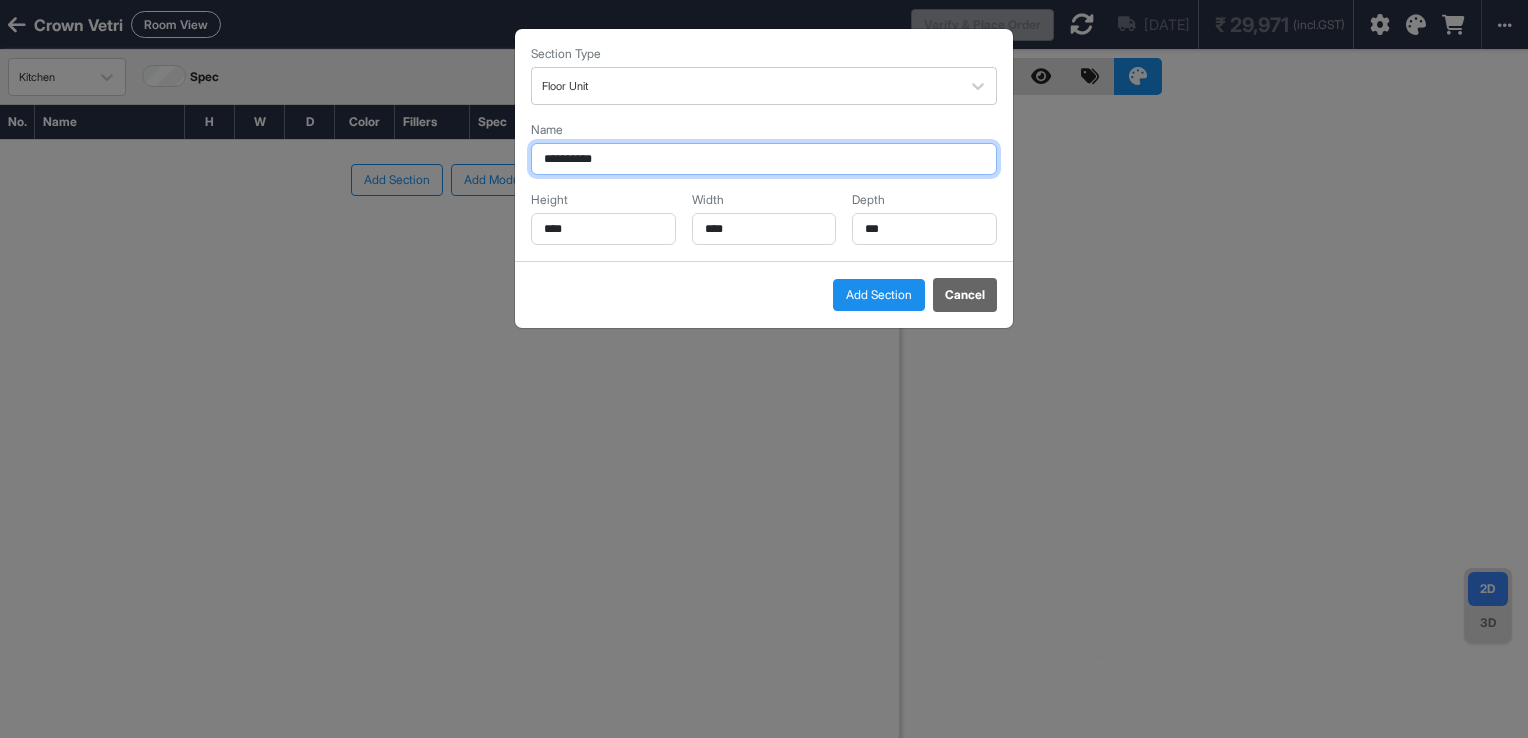 drag, startPoint x: 615, startPoint y: 160, endPoint x: 460, endPoint y: 194, distance: 158.68523 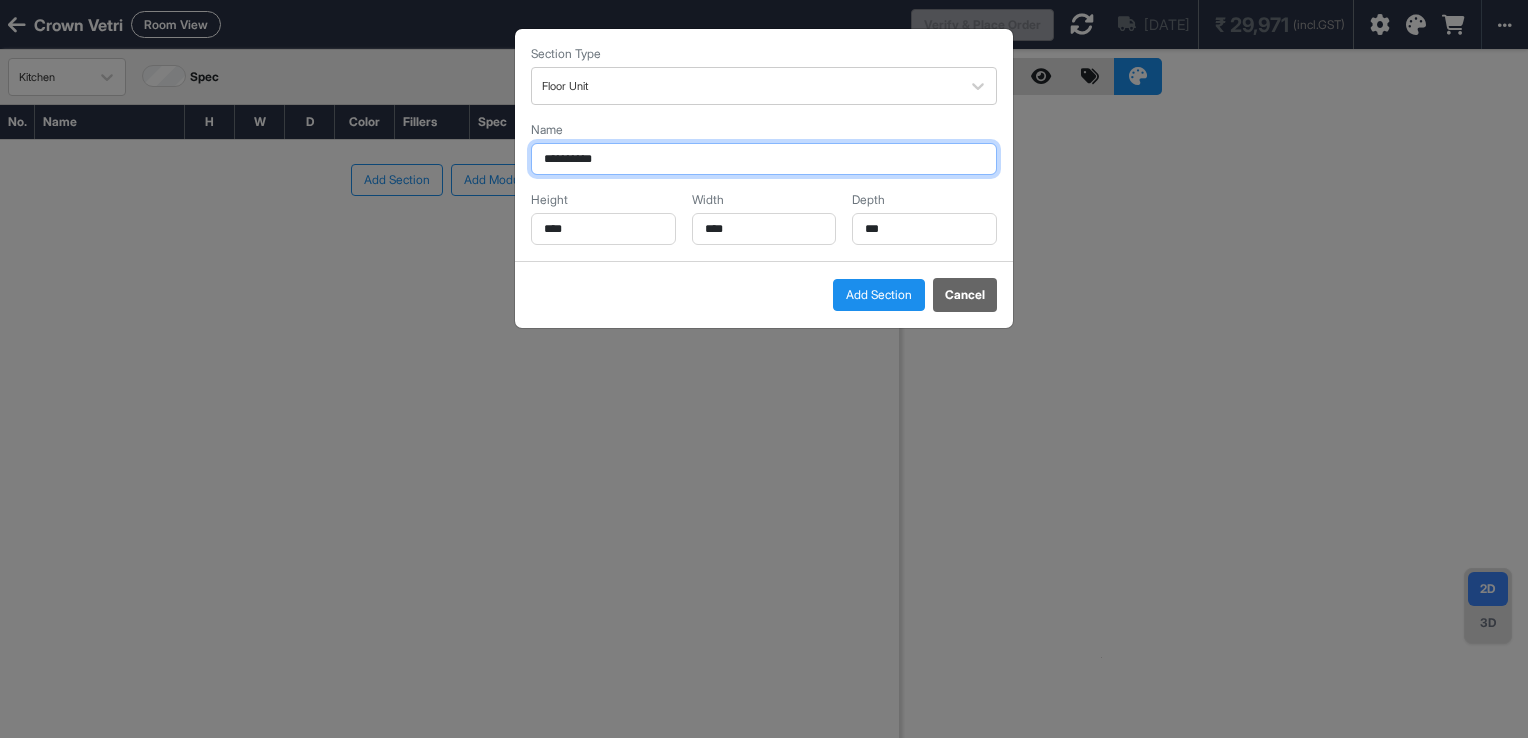 click on "**********" at bounding box center (764, 159) 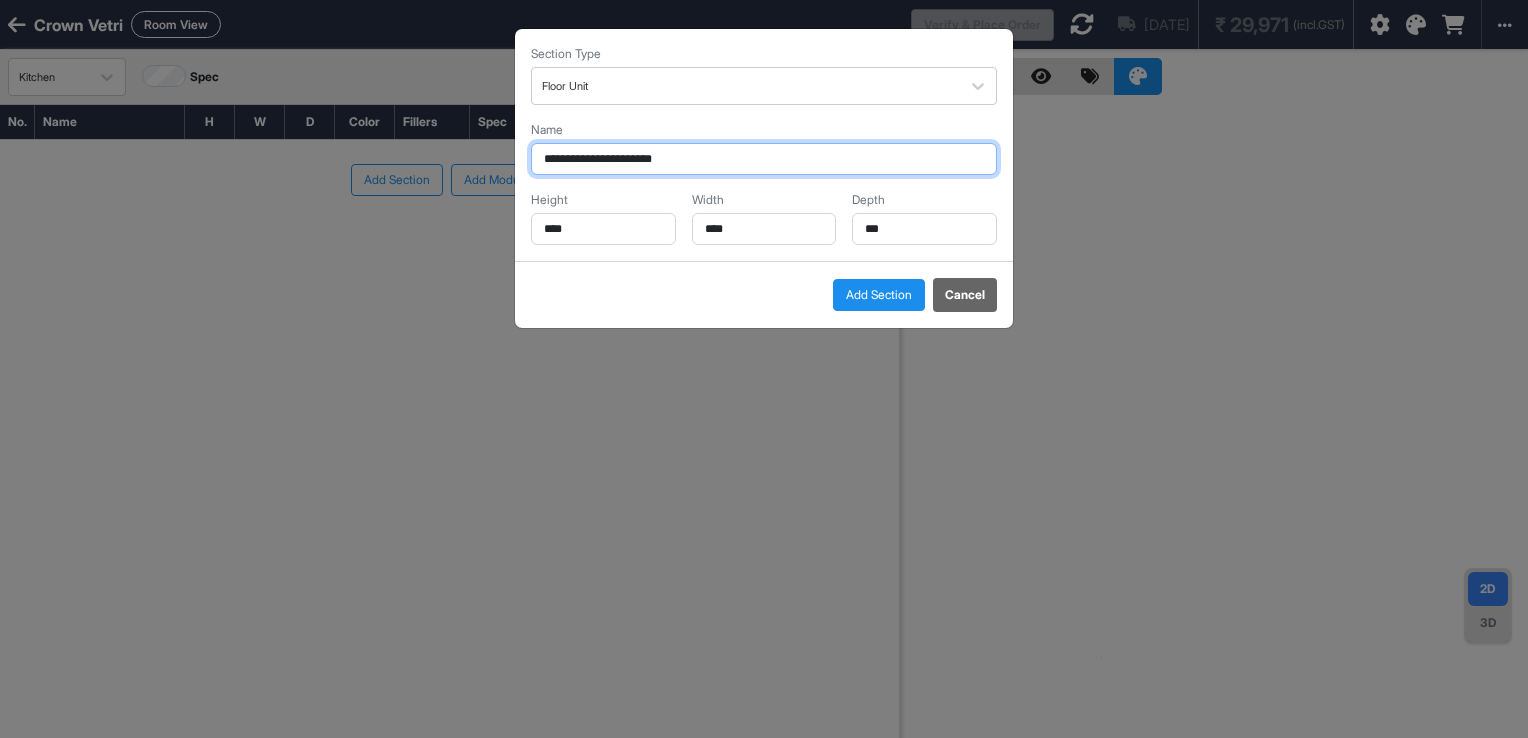 type on "**********" 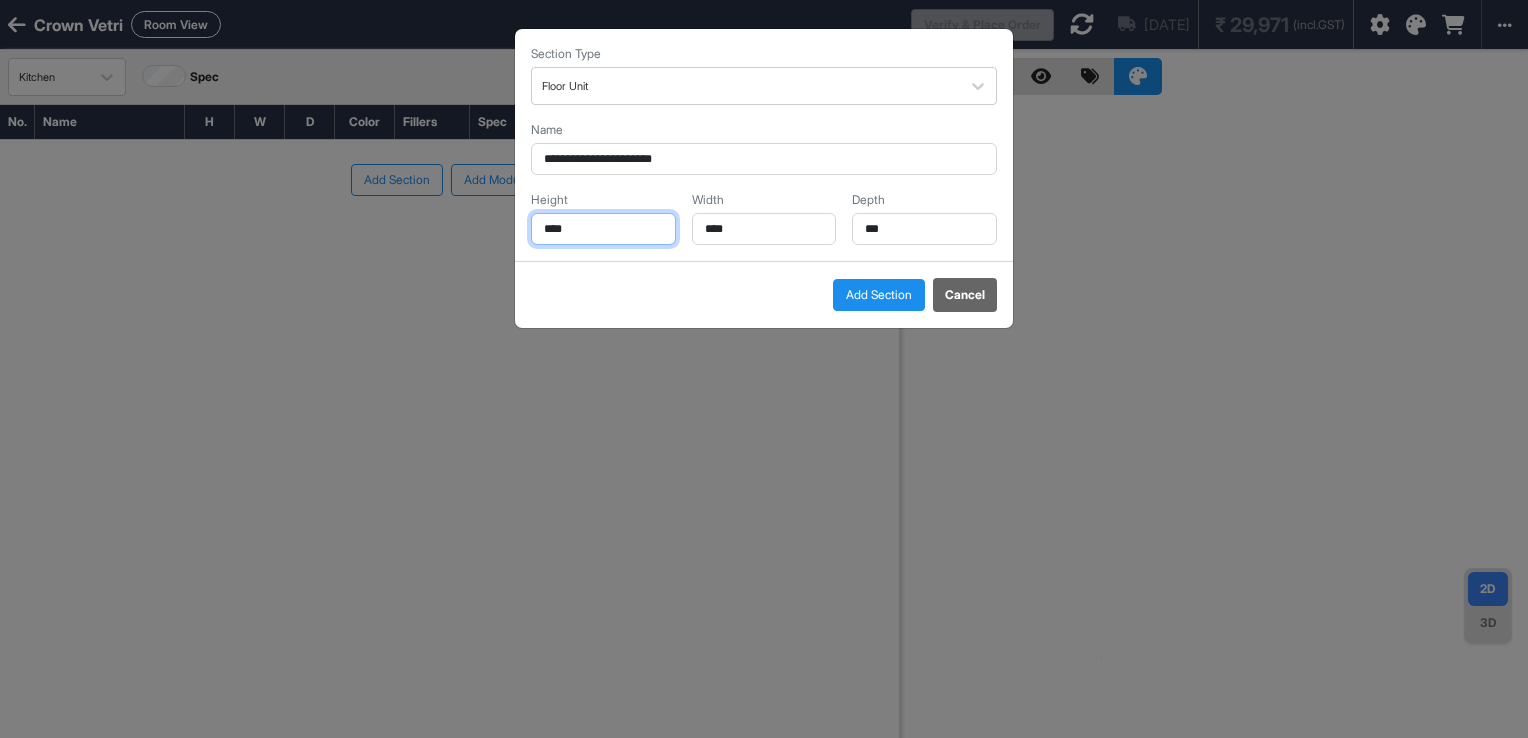 click on "****" at bounding box center [603, 229] 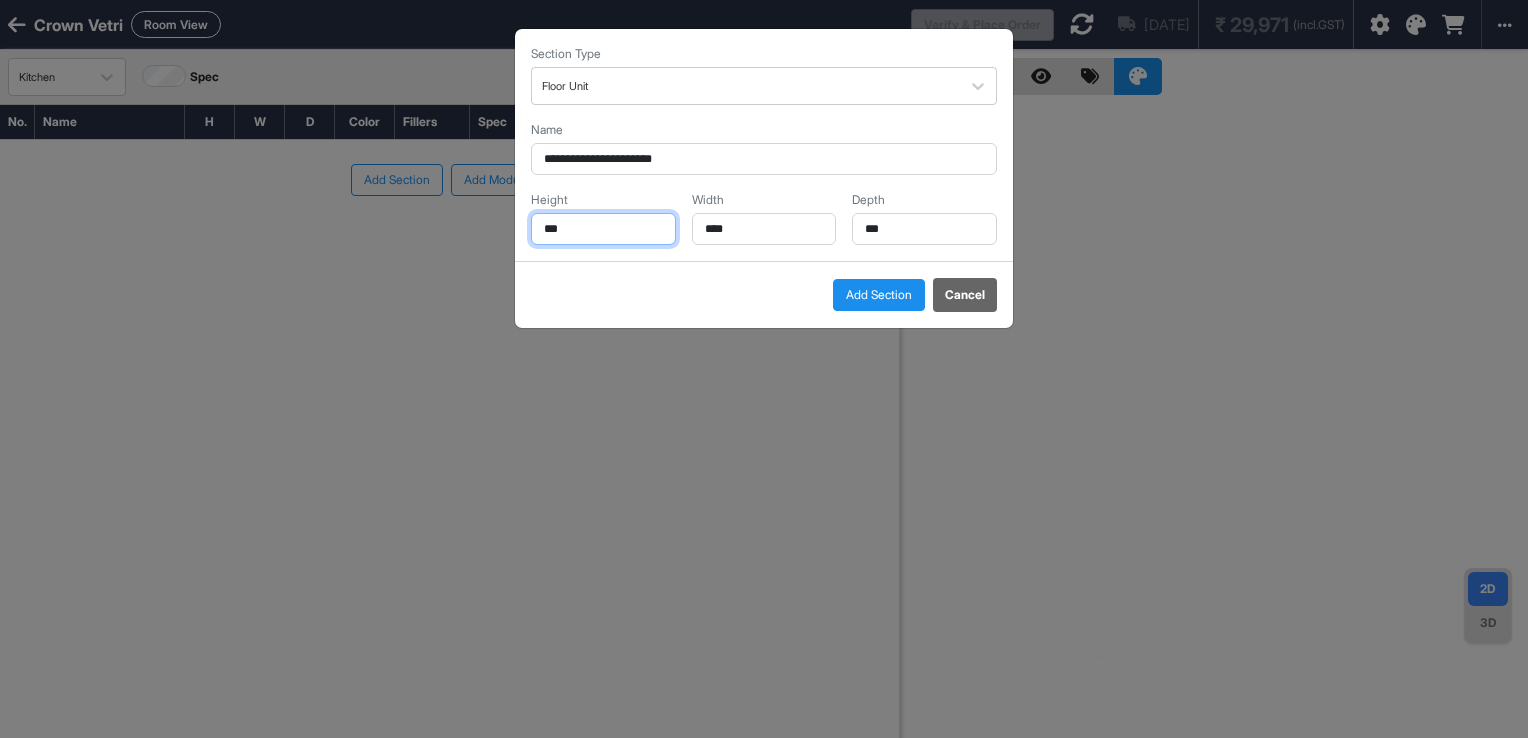 type on "***" 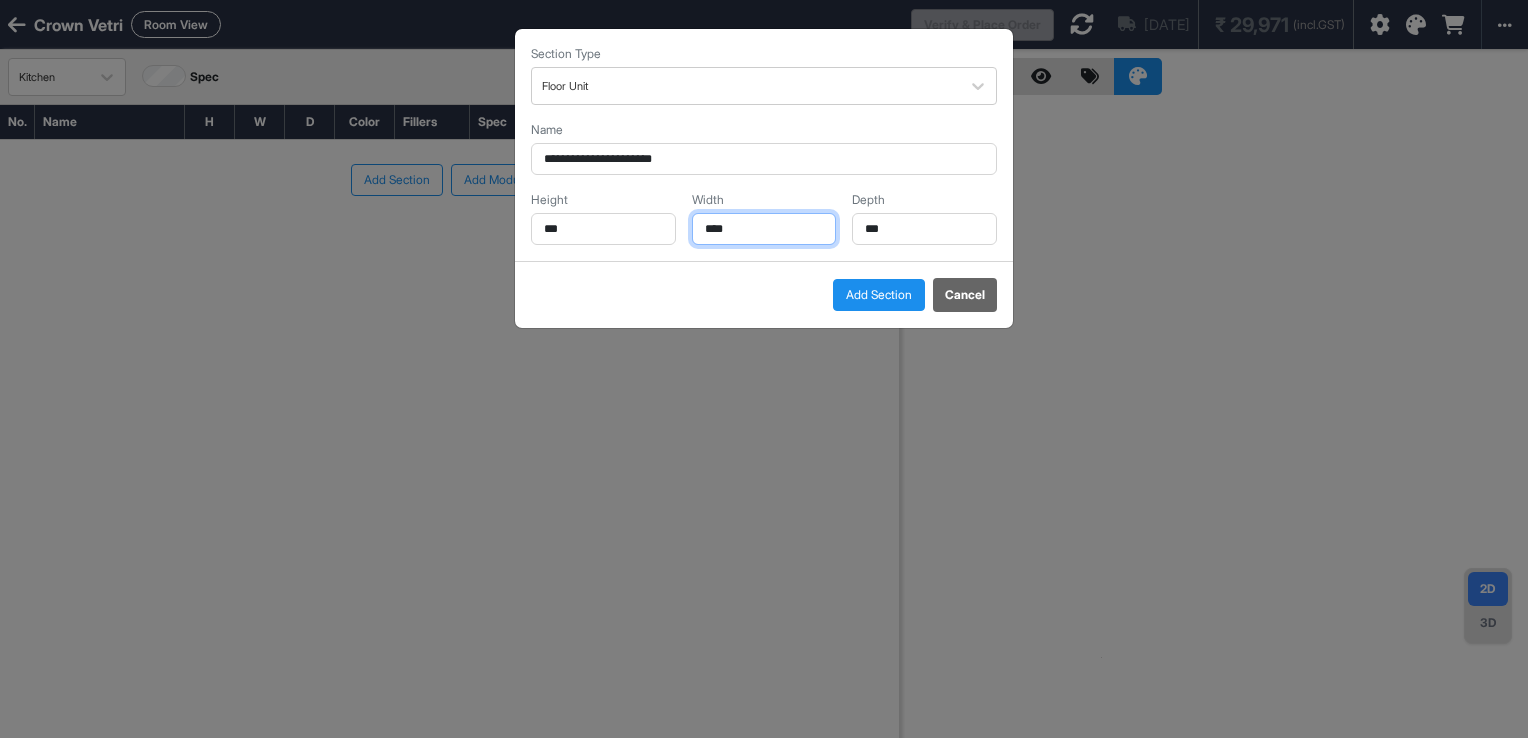 click on "****" at bounding box center (764, 229) 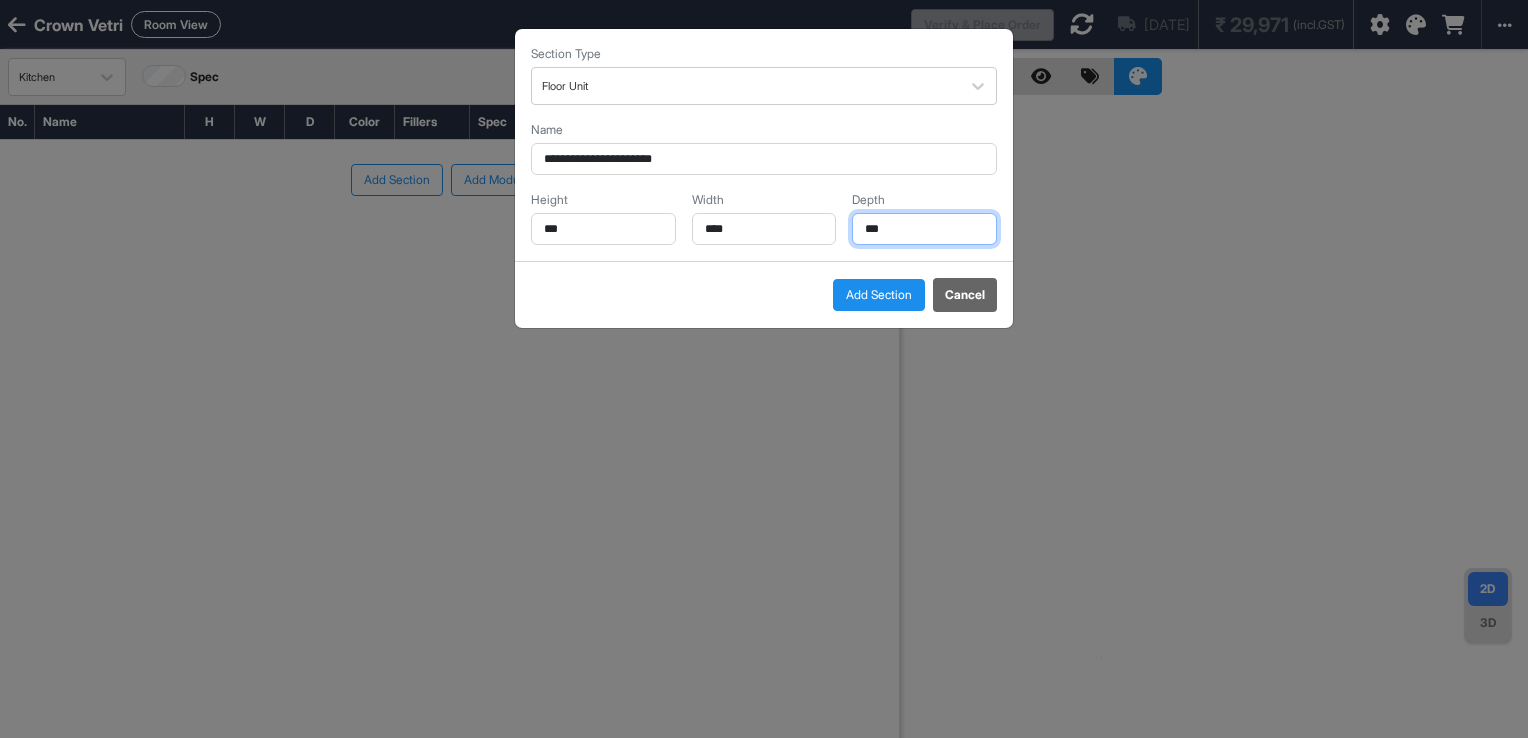 click on "***" at bounding box center [924, 229] 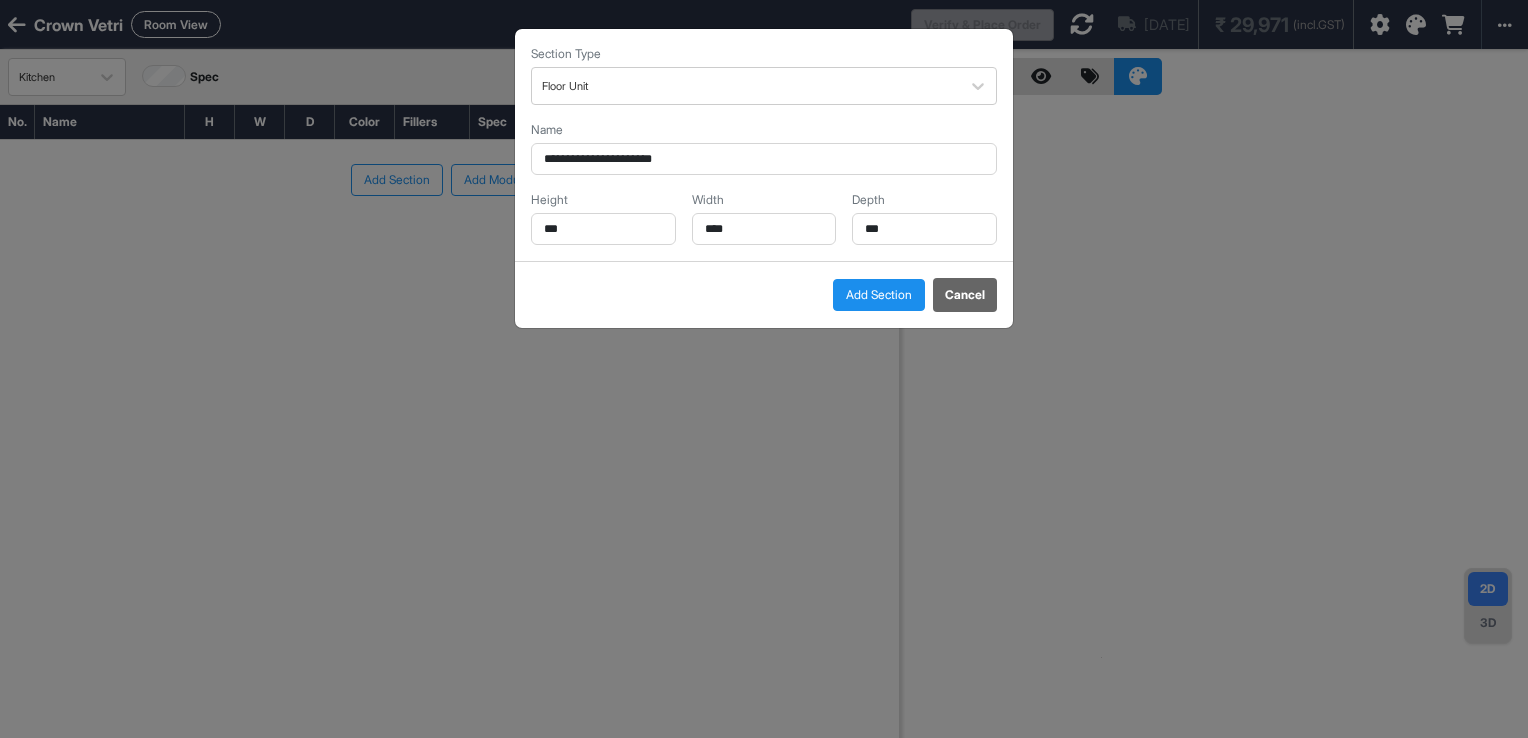 click on "Add Section" at bounding box center (879, 295) 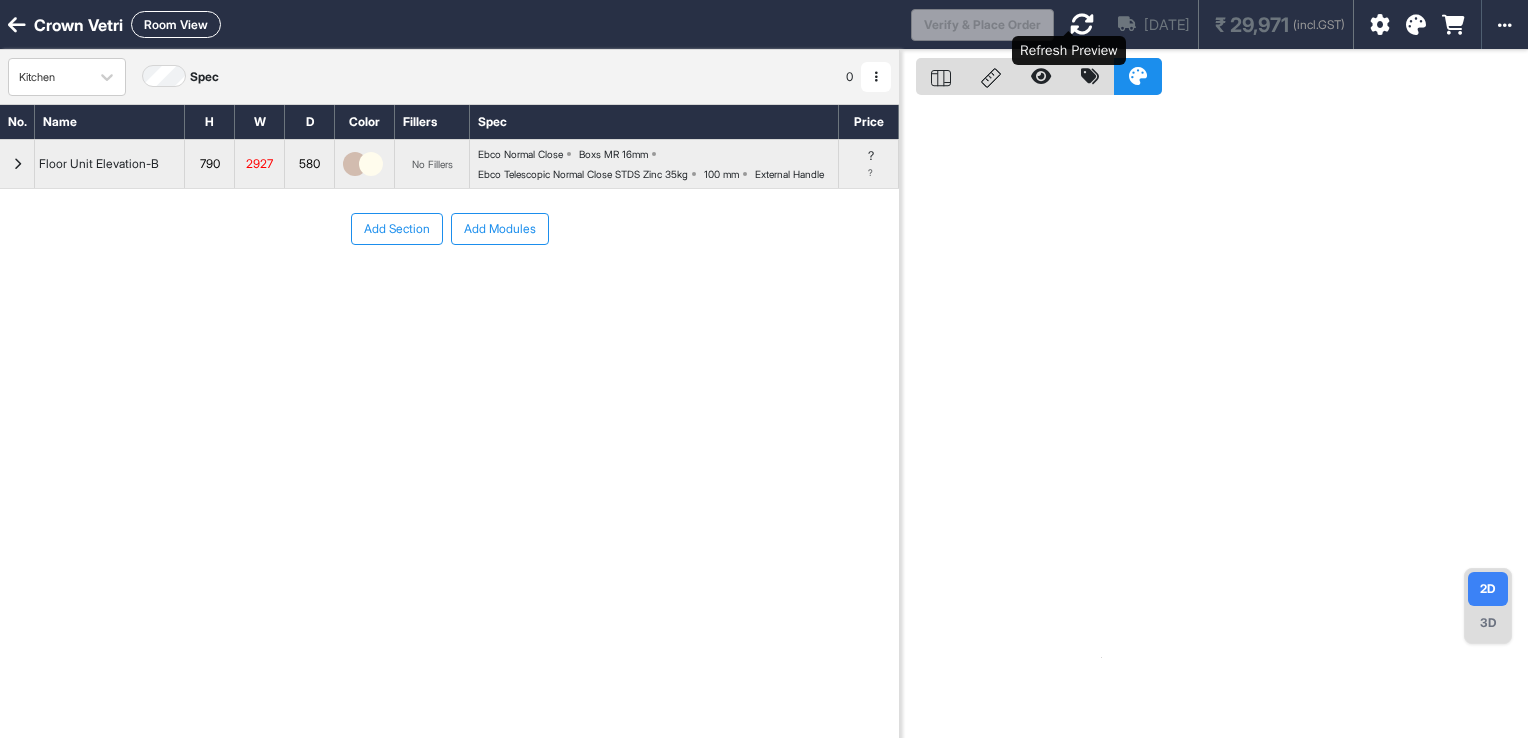 click at bounding box center (1082, 24) 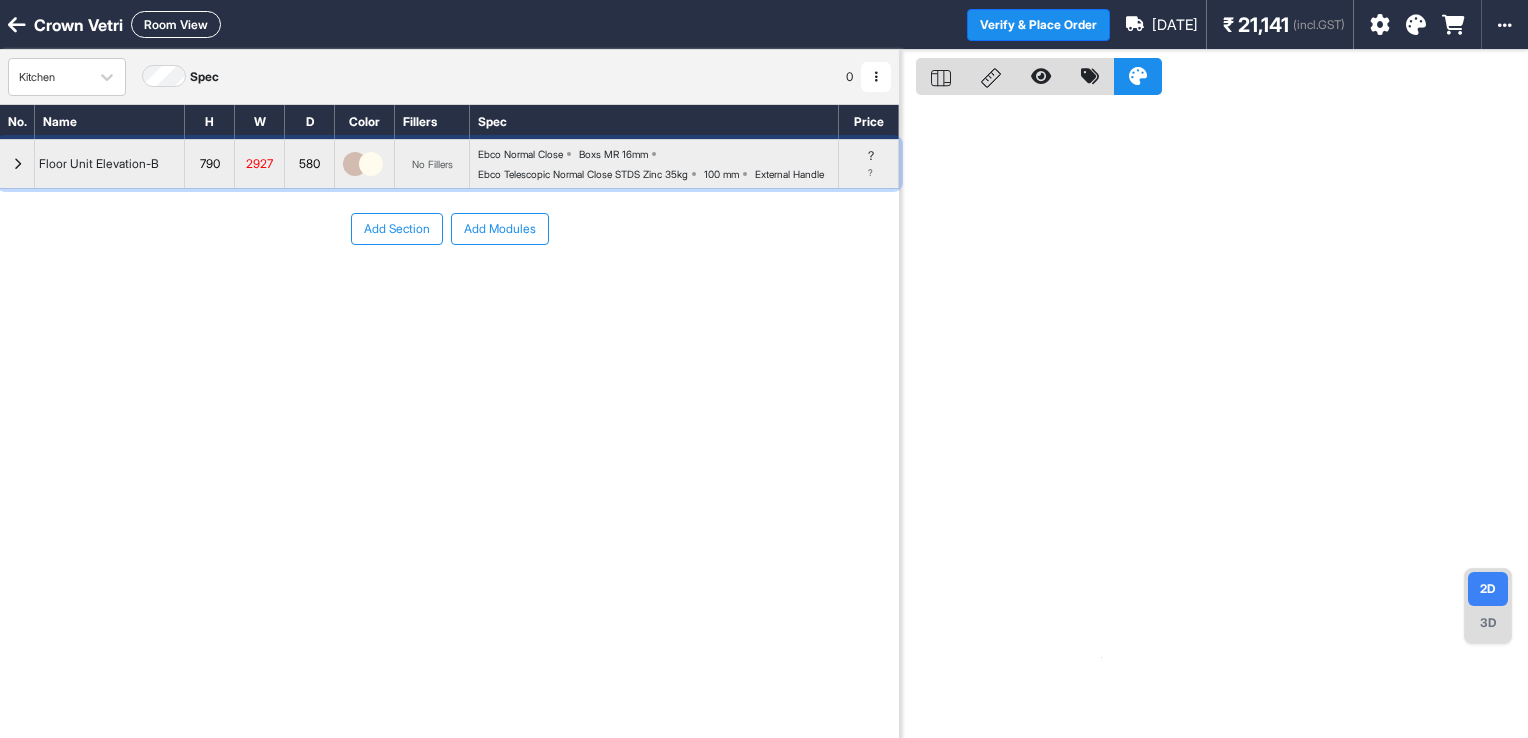 click at bounding box center (17, 164) 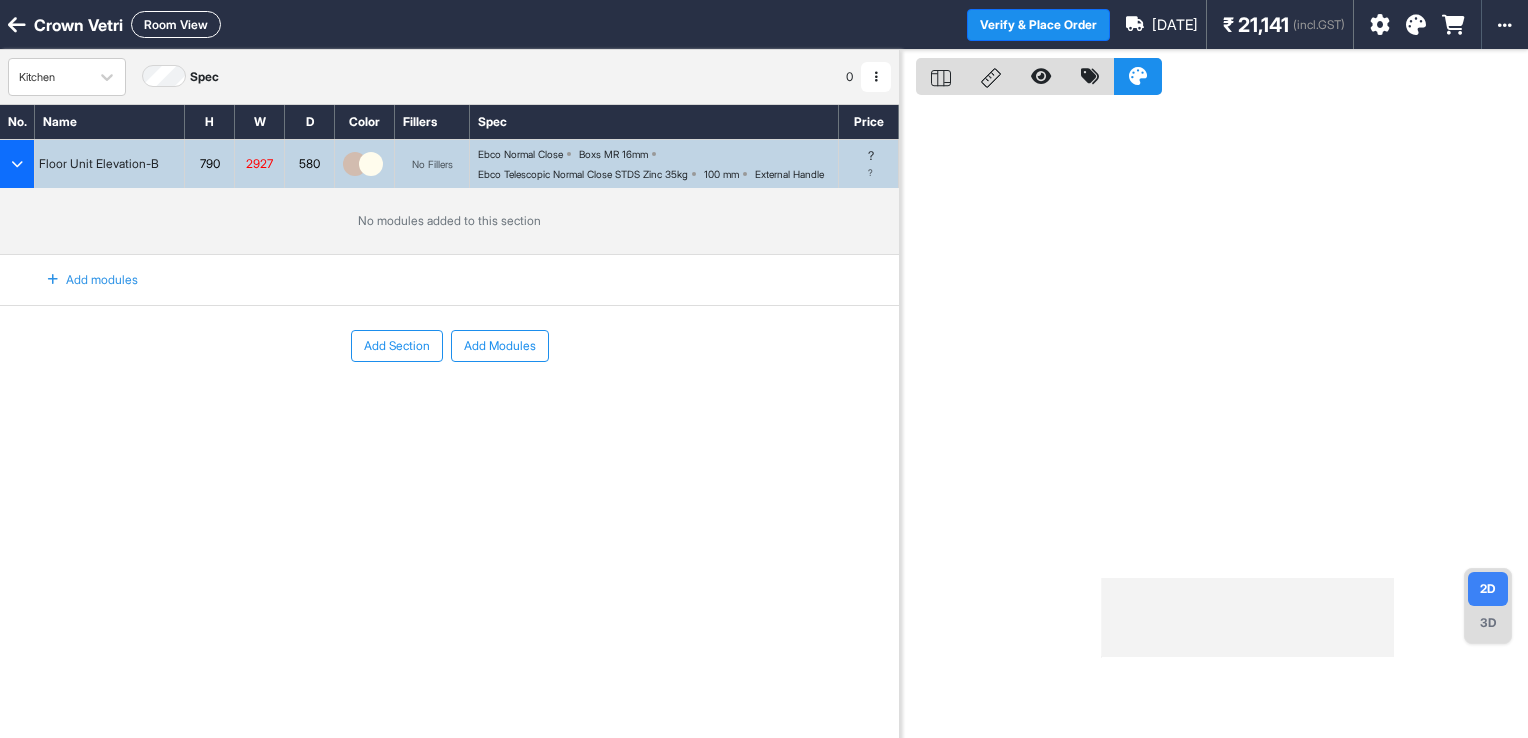click at bounding box center [53, 280] 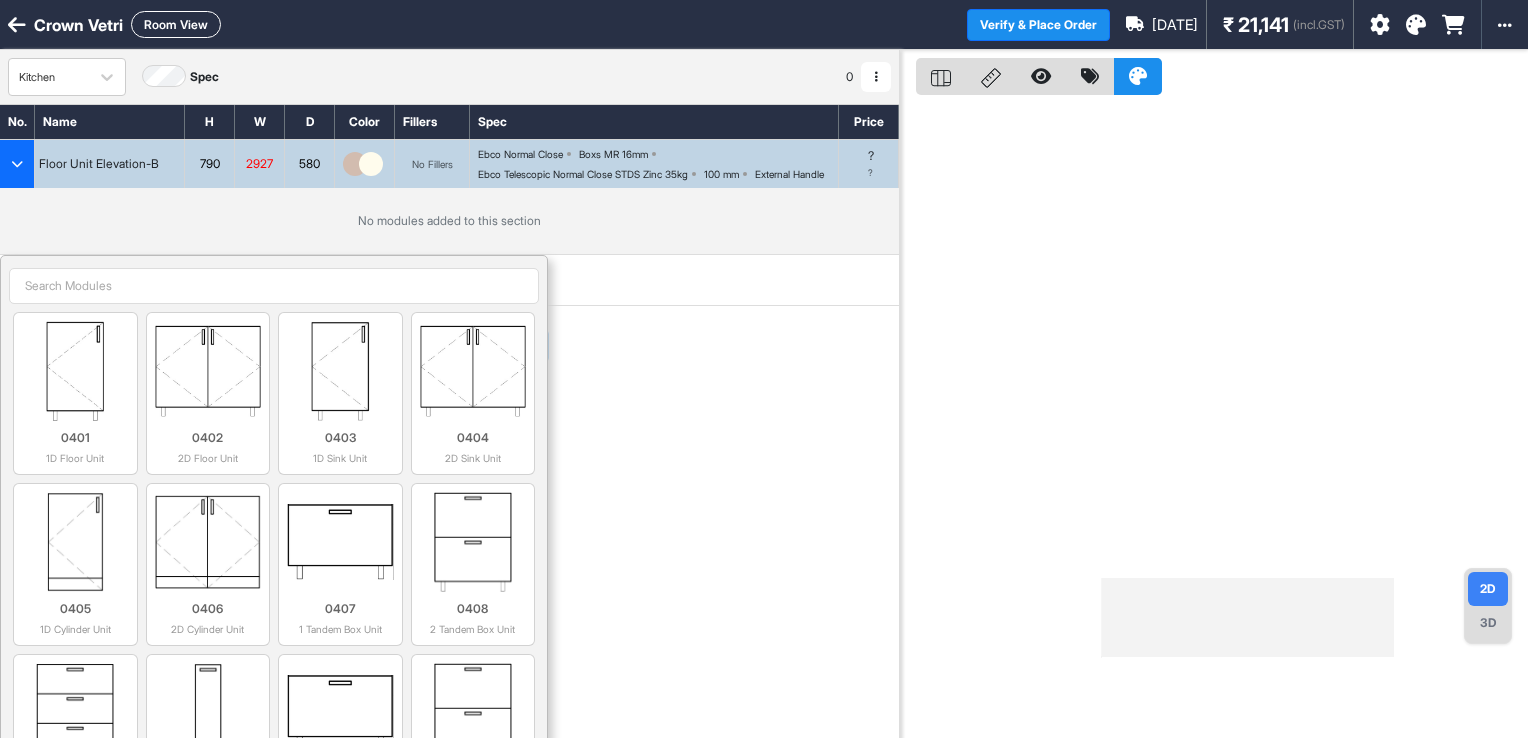 click at bounding box center (274, 286) 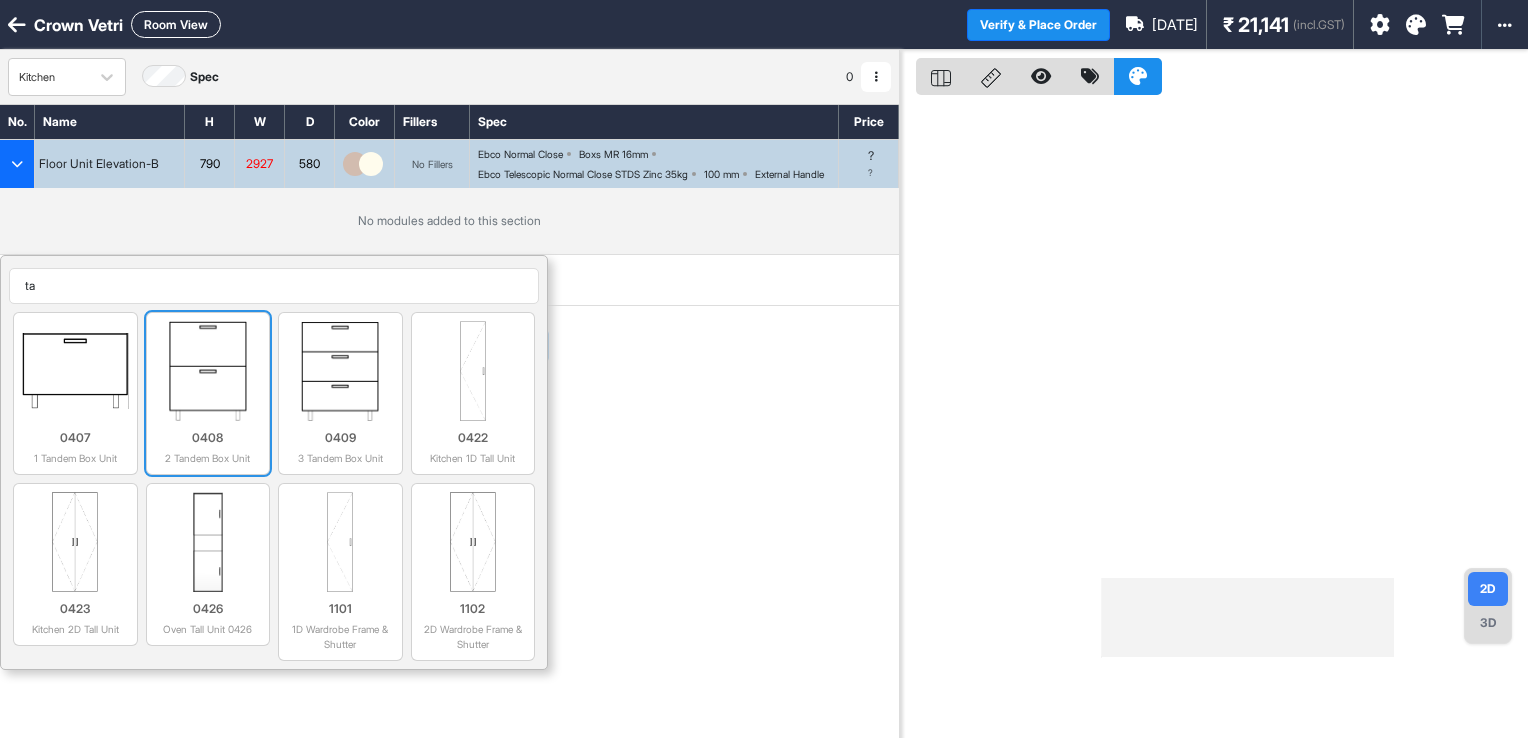 type on "ta" 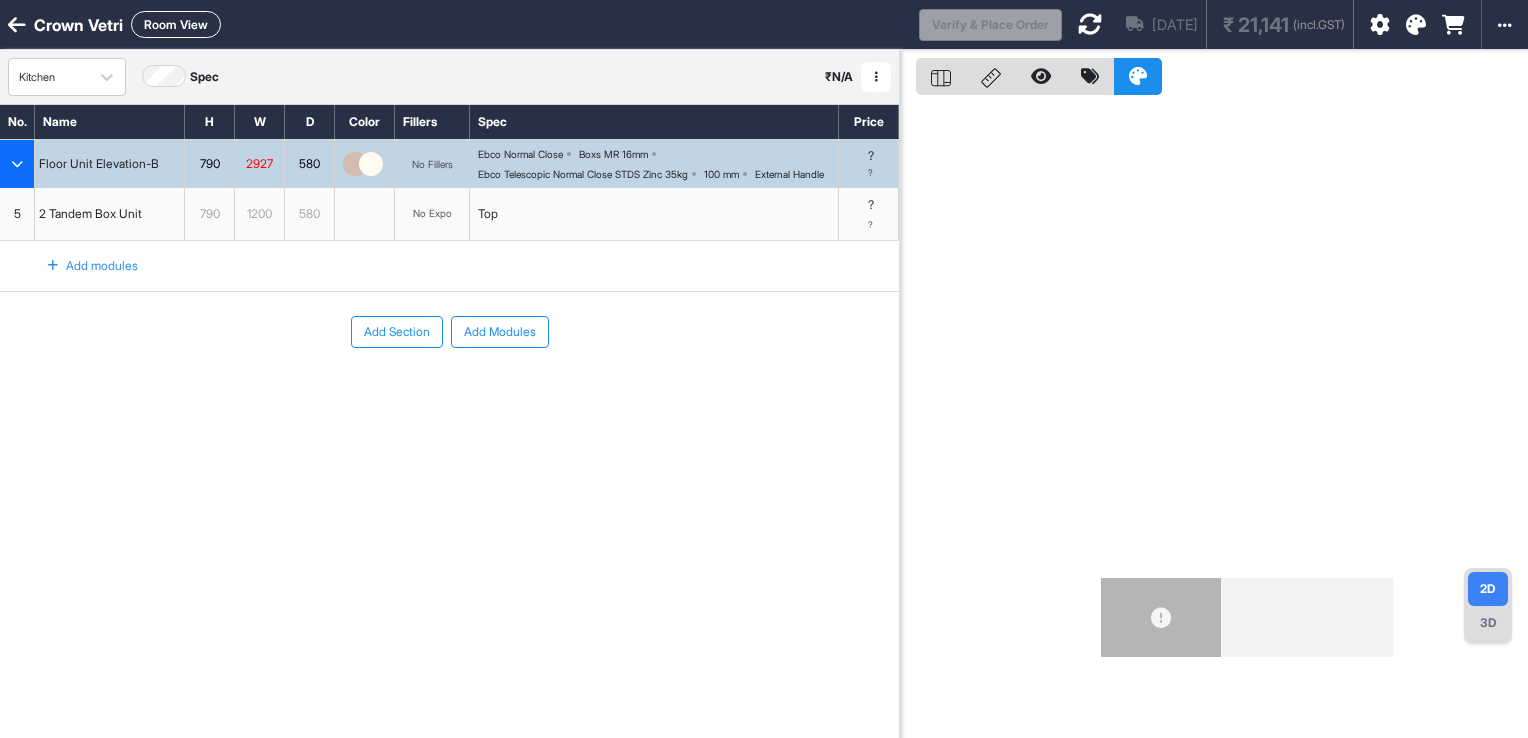 click at bounding box center (53, 266) 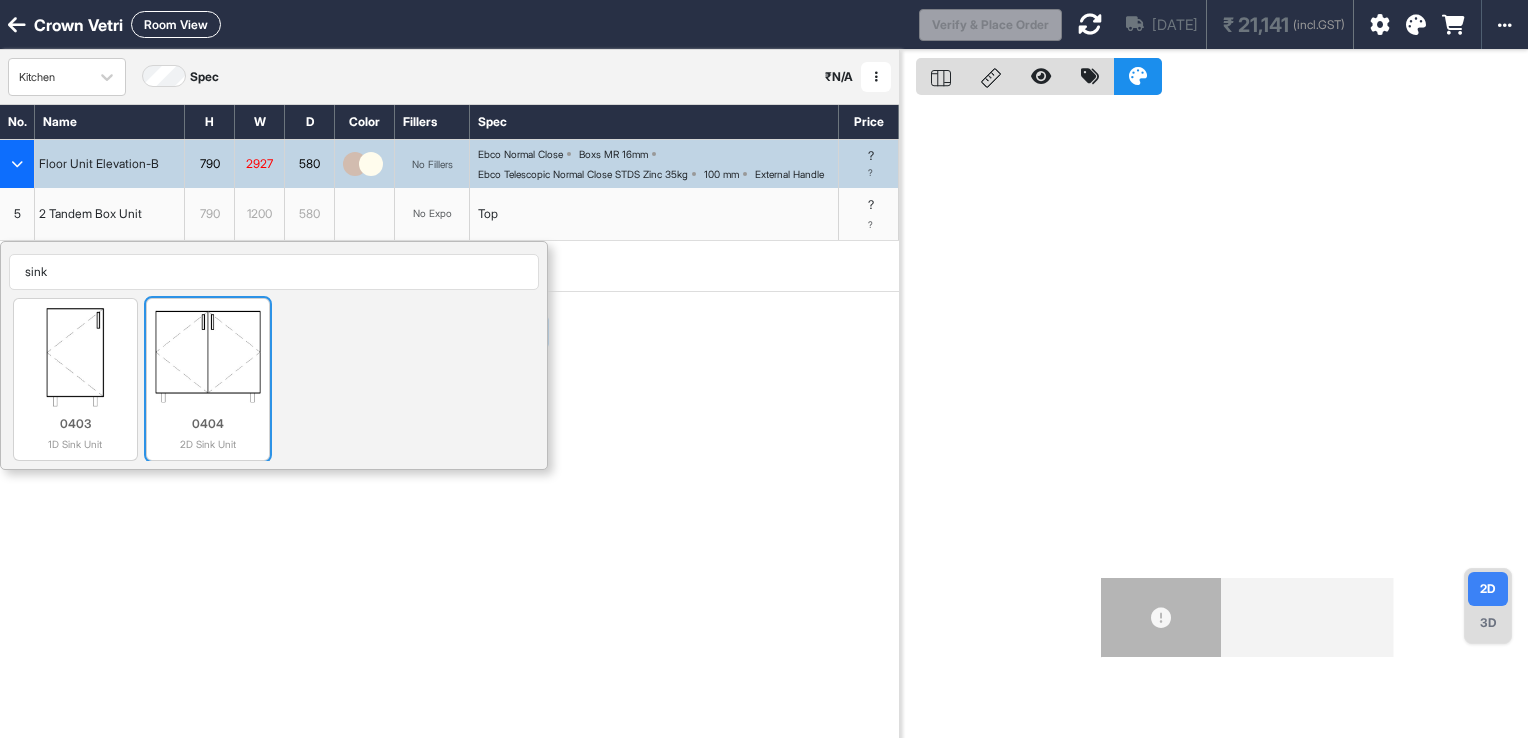 type on "sink" 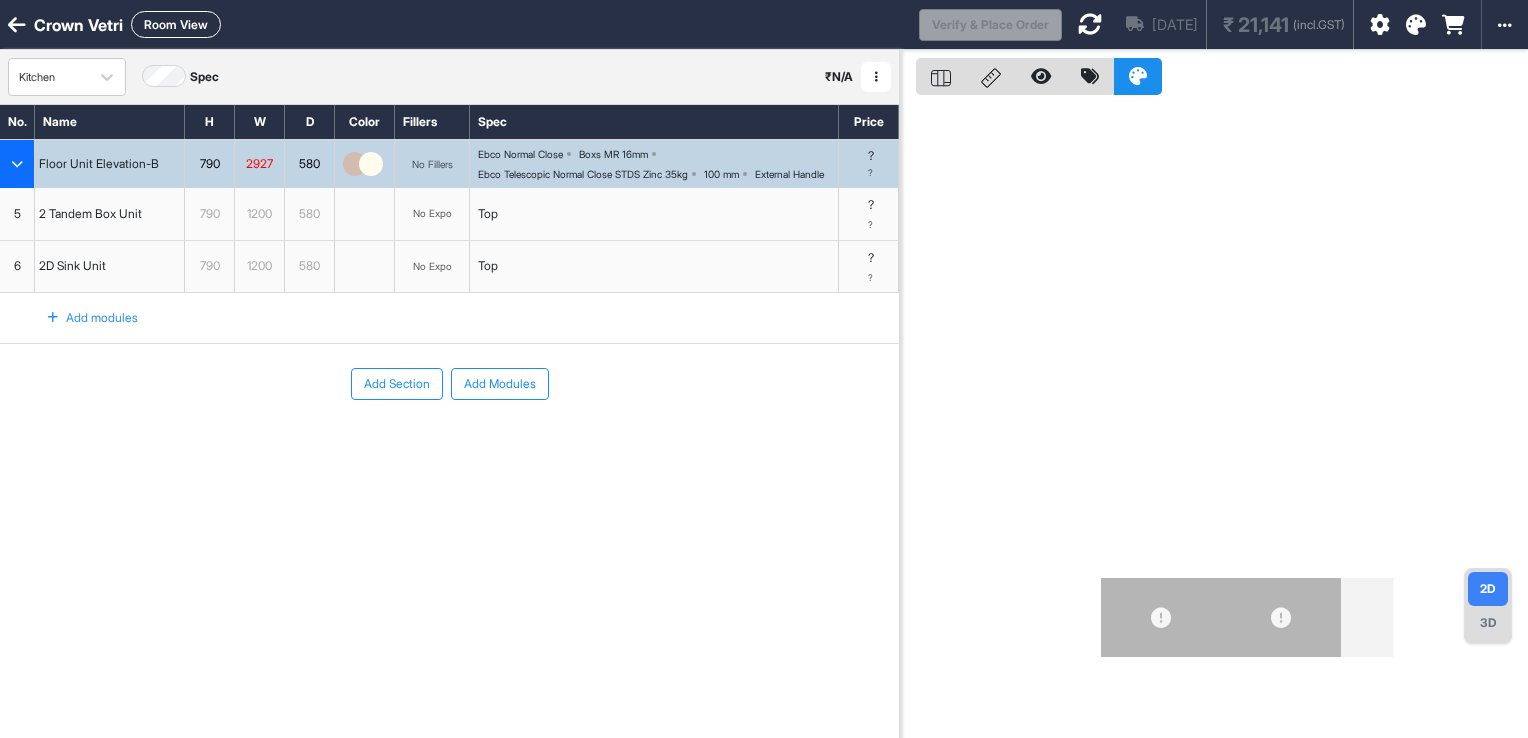 click on "1200" at bounding box center [259, 214] 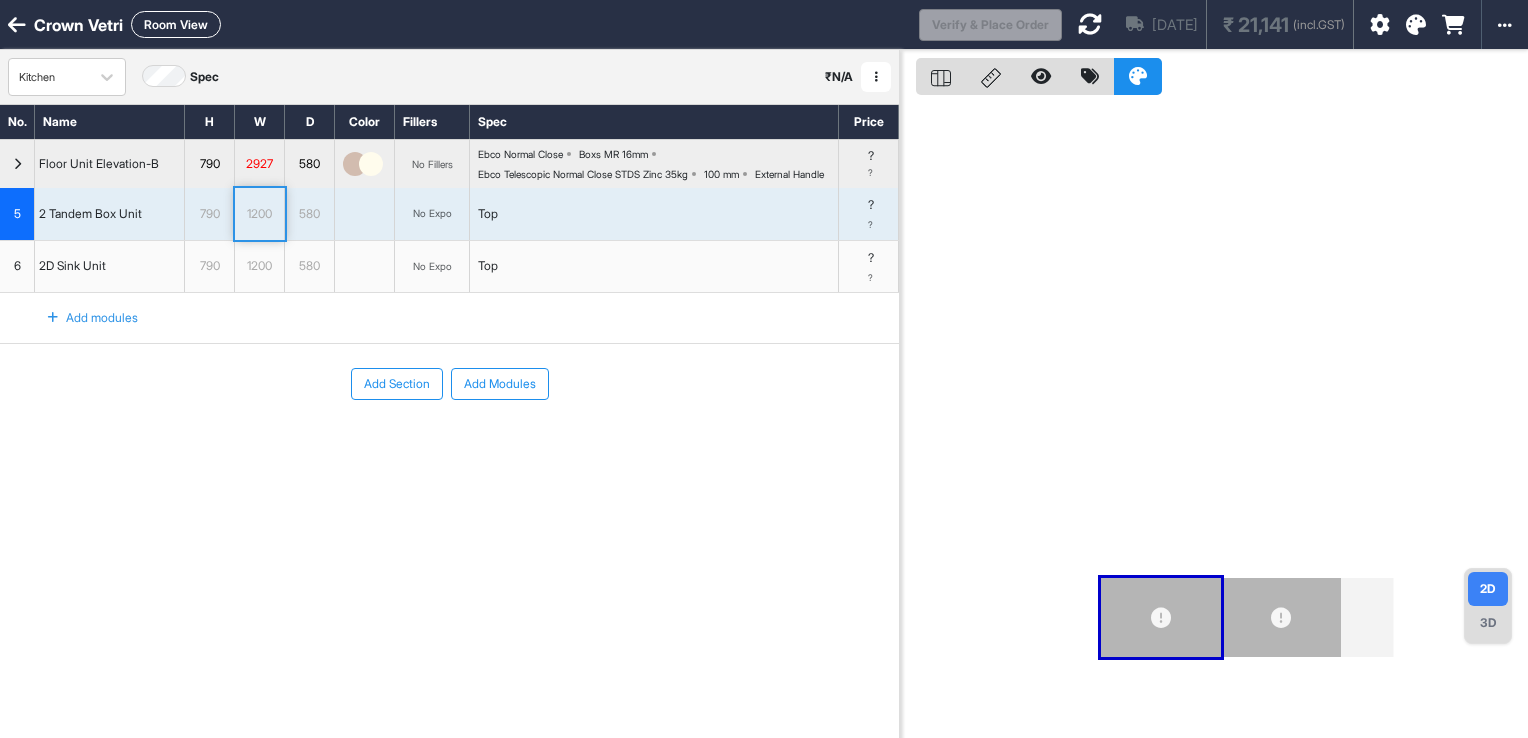 click on "1200" at bounding box center (259, 214) 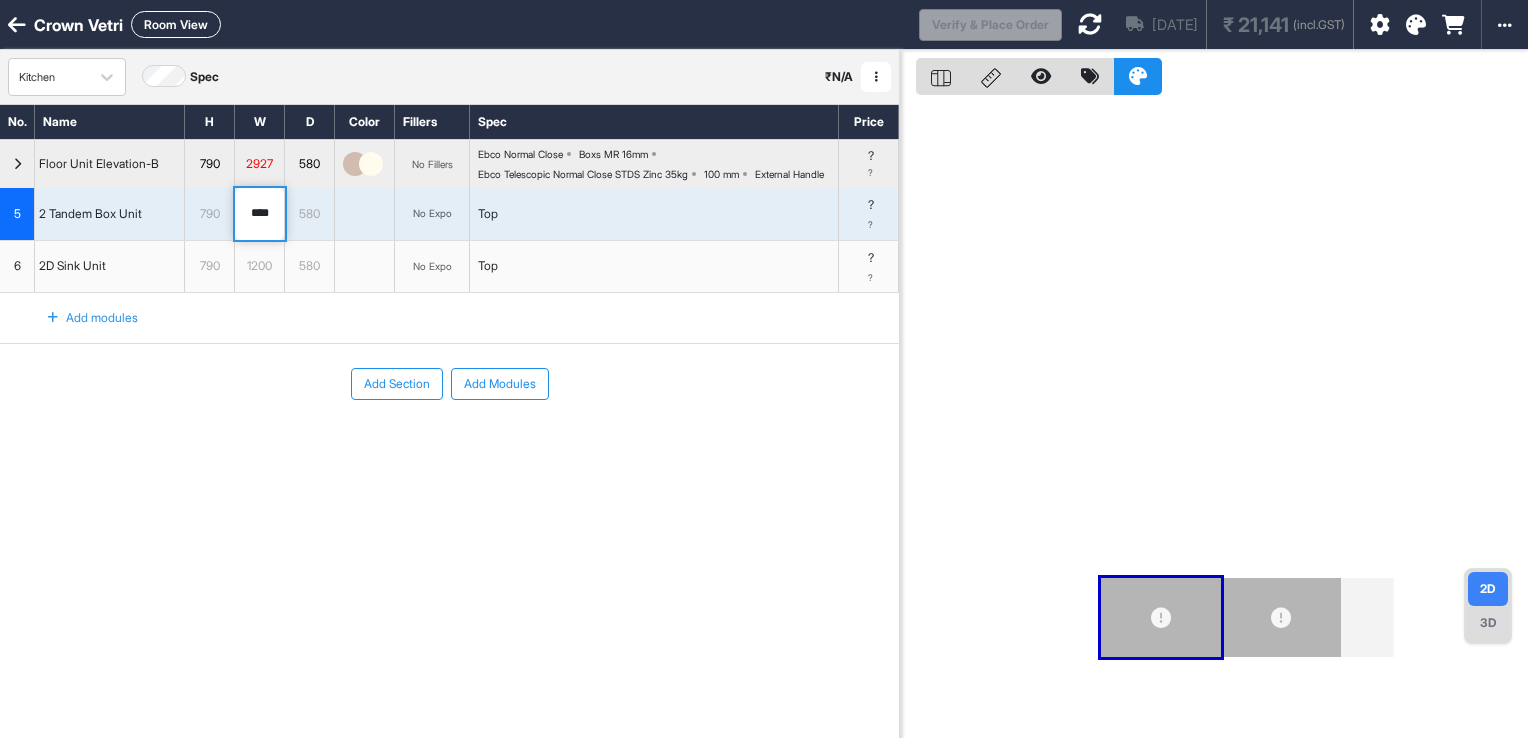 drag, startPoint x: 275, startPoint y: 227, endPoint x: 234, endPoint y: 252, distance: 48.02083 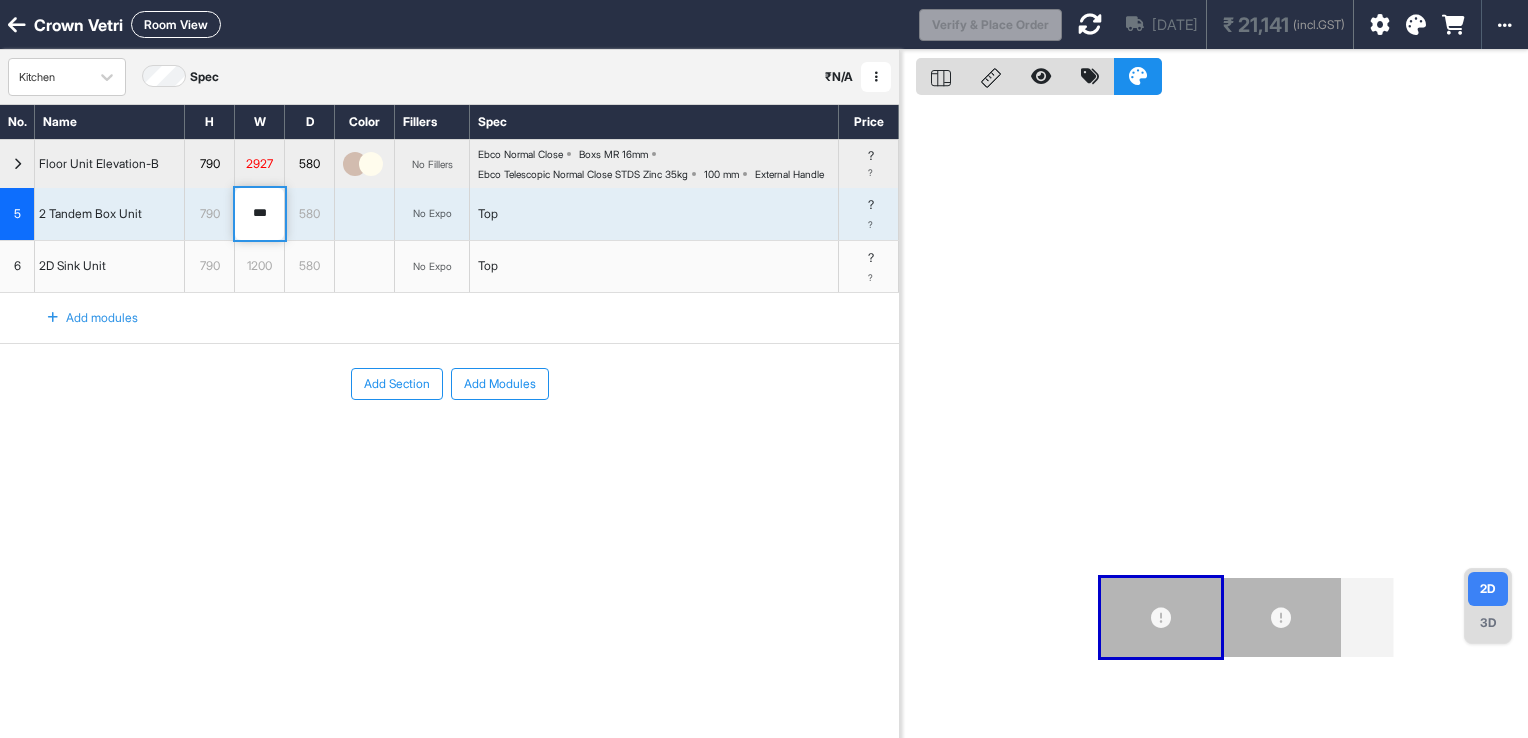 type on "***" 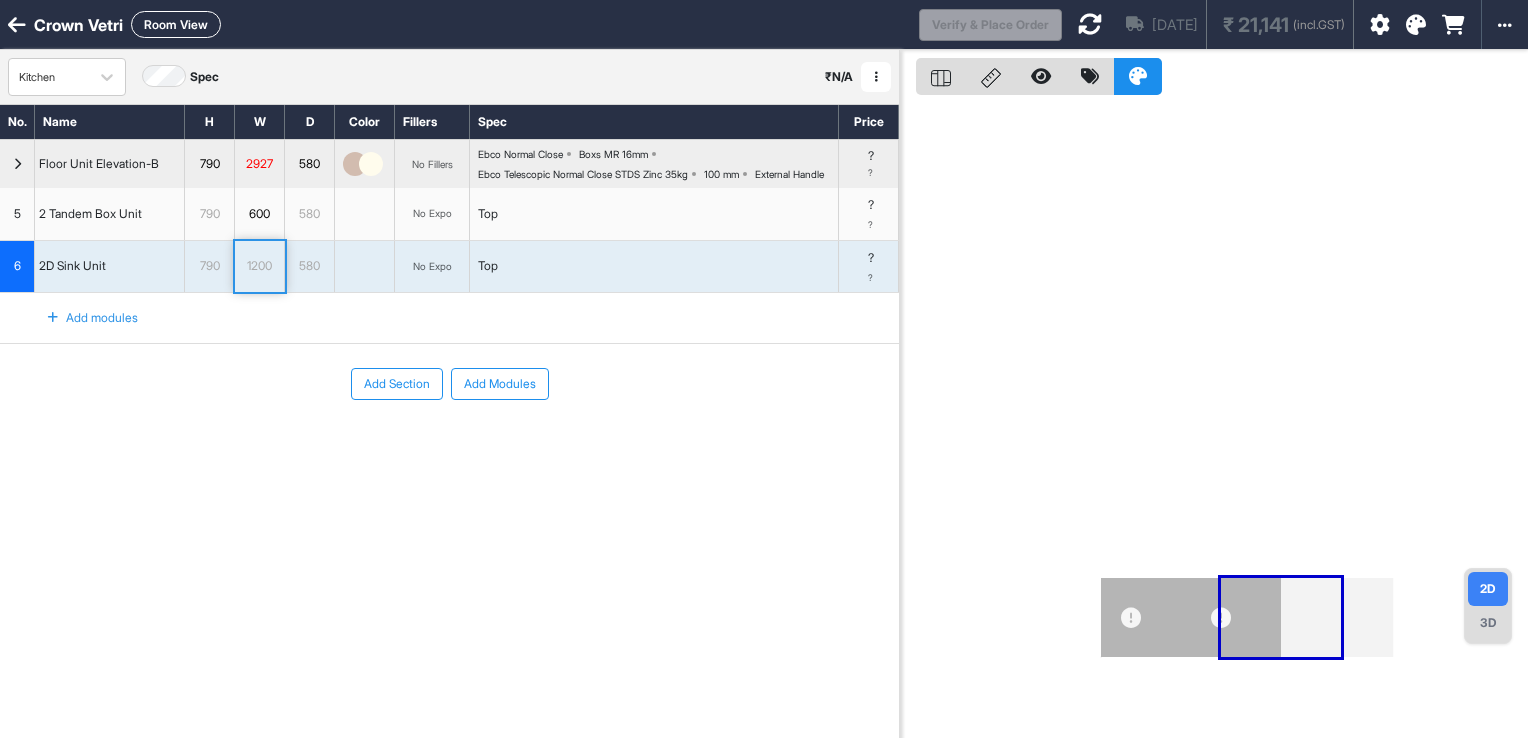 click on "1200" at bounding box center [259, 266] 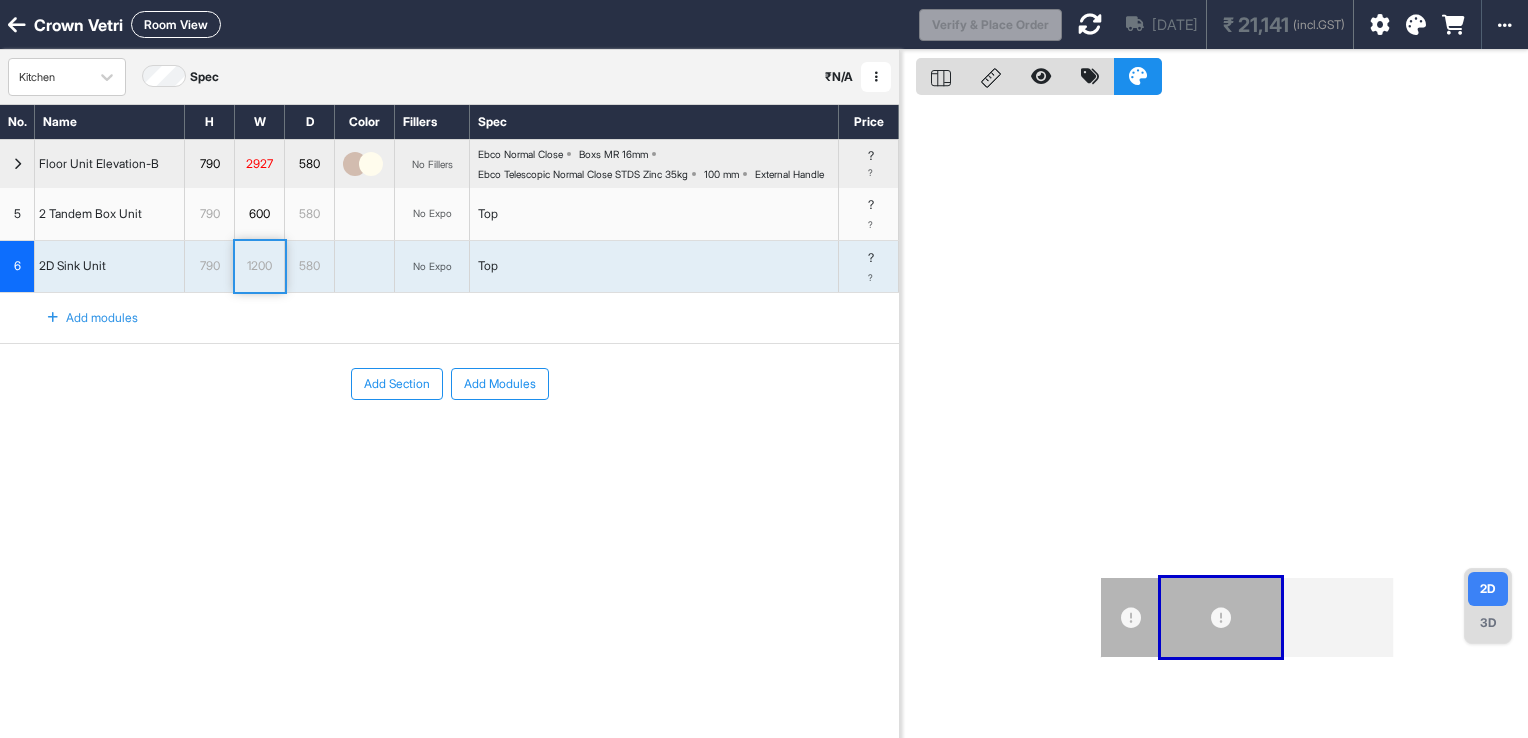 click on "1200" at bounding box center [259, 266] 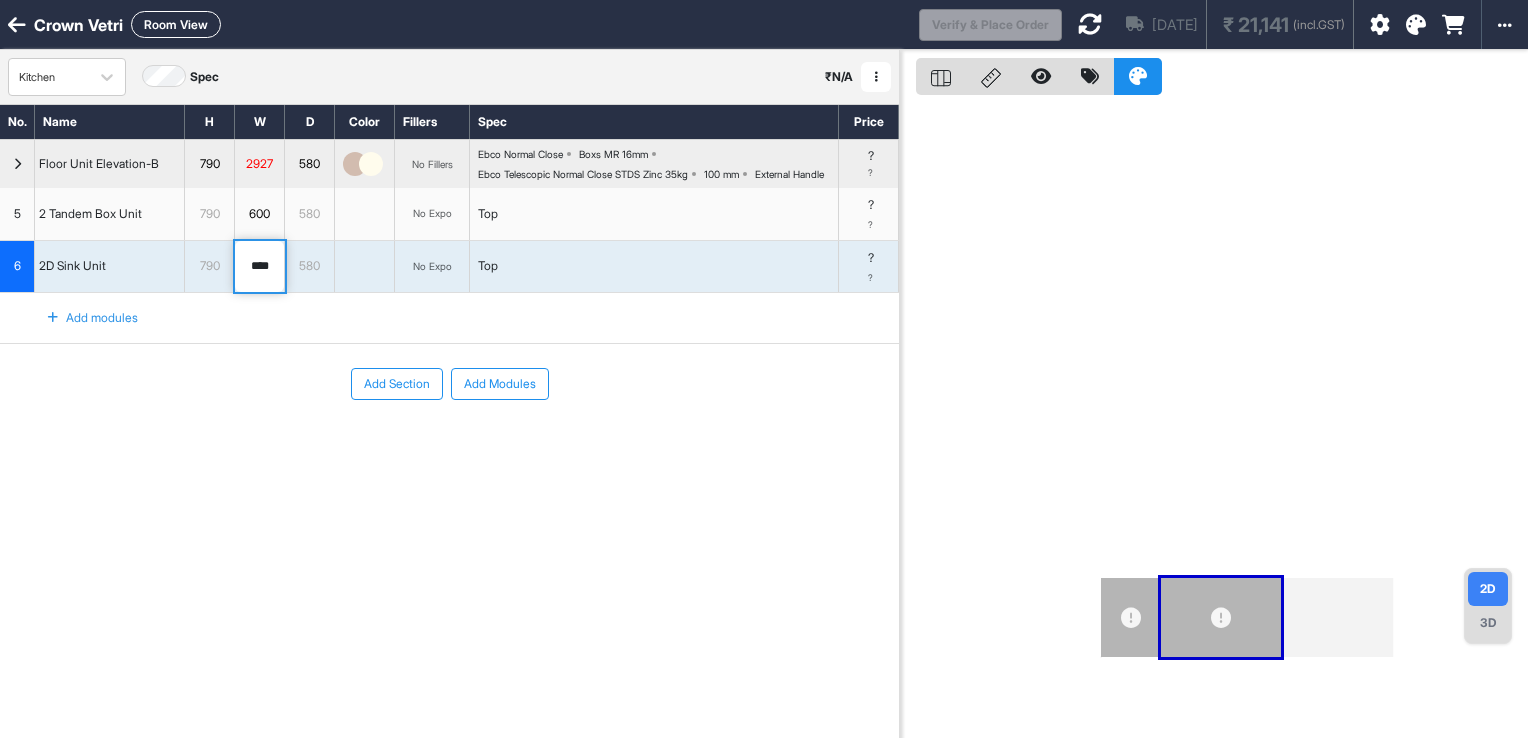 drag, startPoint x: 276, startPoint y: 285, endPoint x: 258, endPoint y: 284, distance: 18.027756 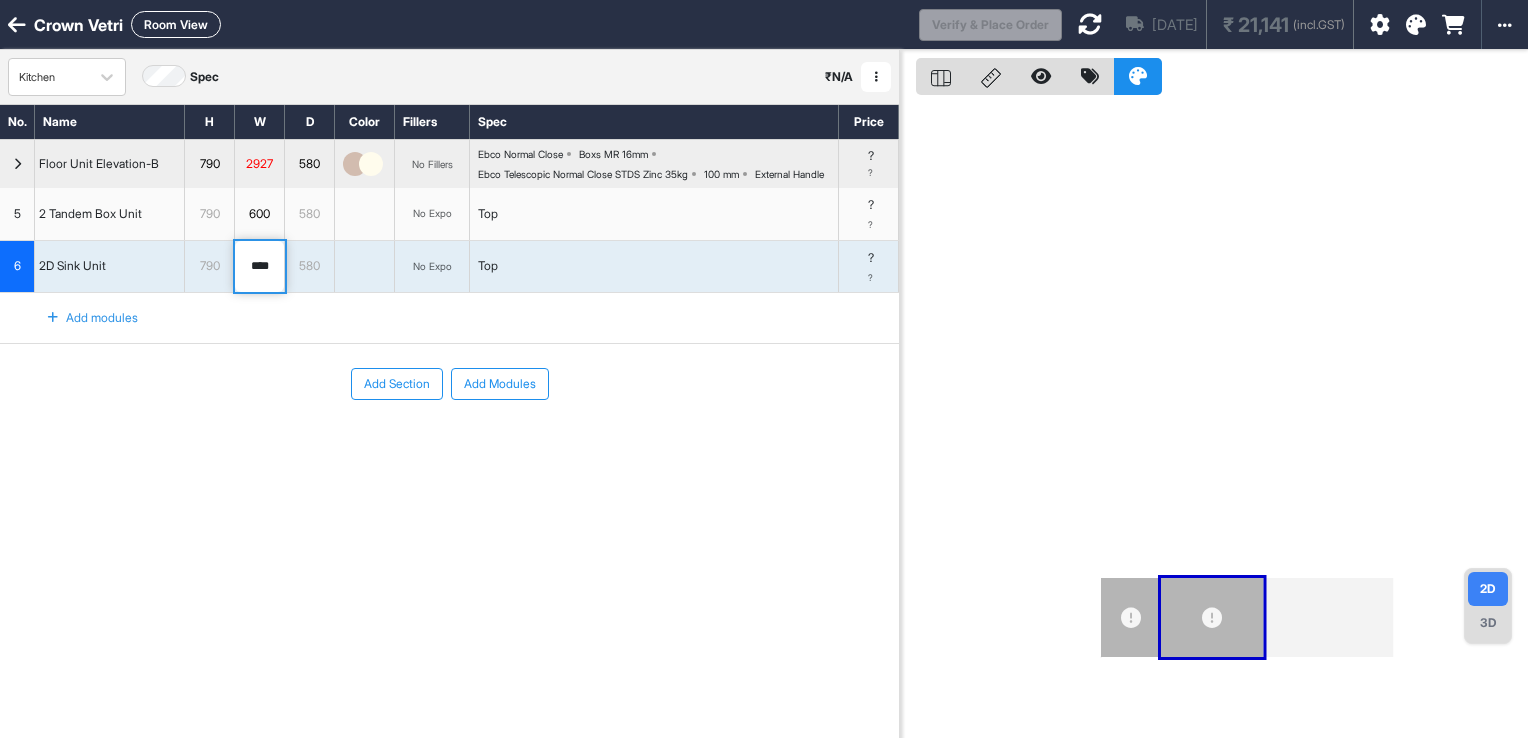 click at bounding box center [53, 318] 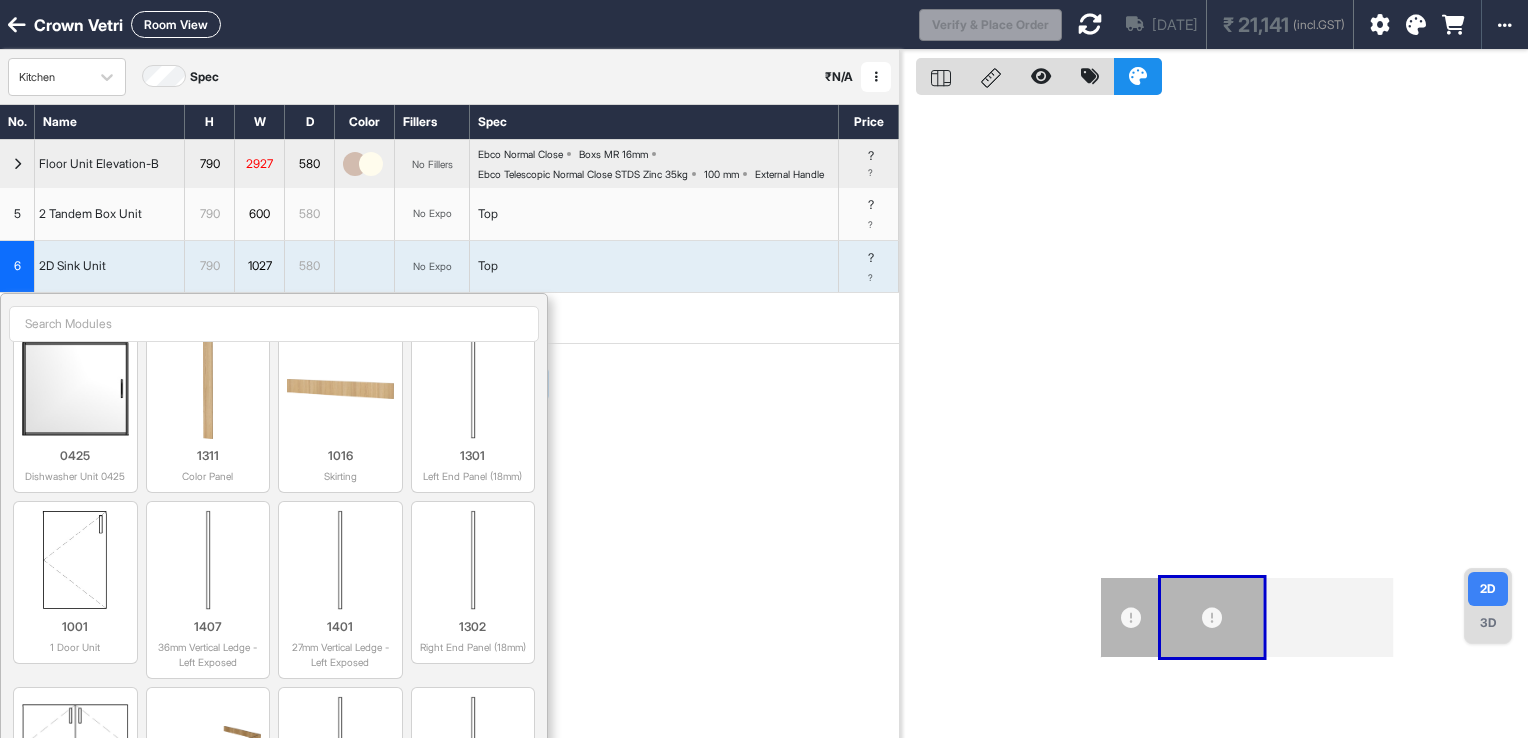 scroll, scrollTop: 900, scrollLeft: 0, axis: vertical 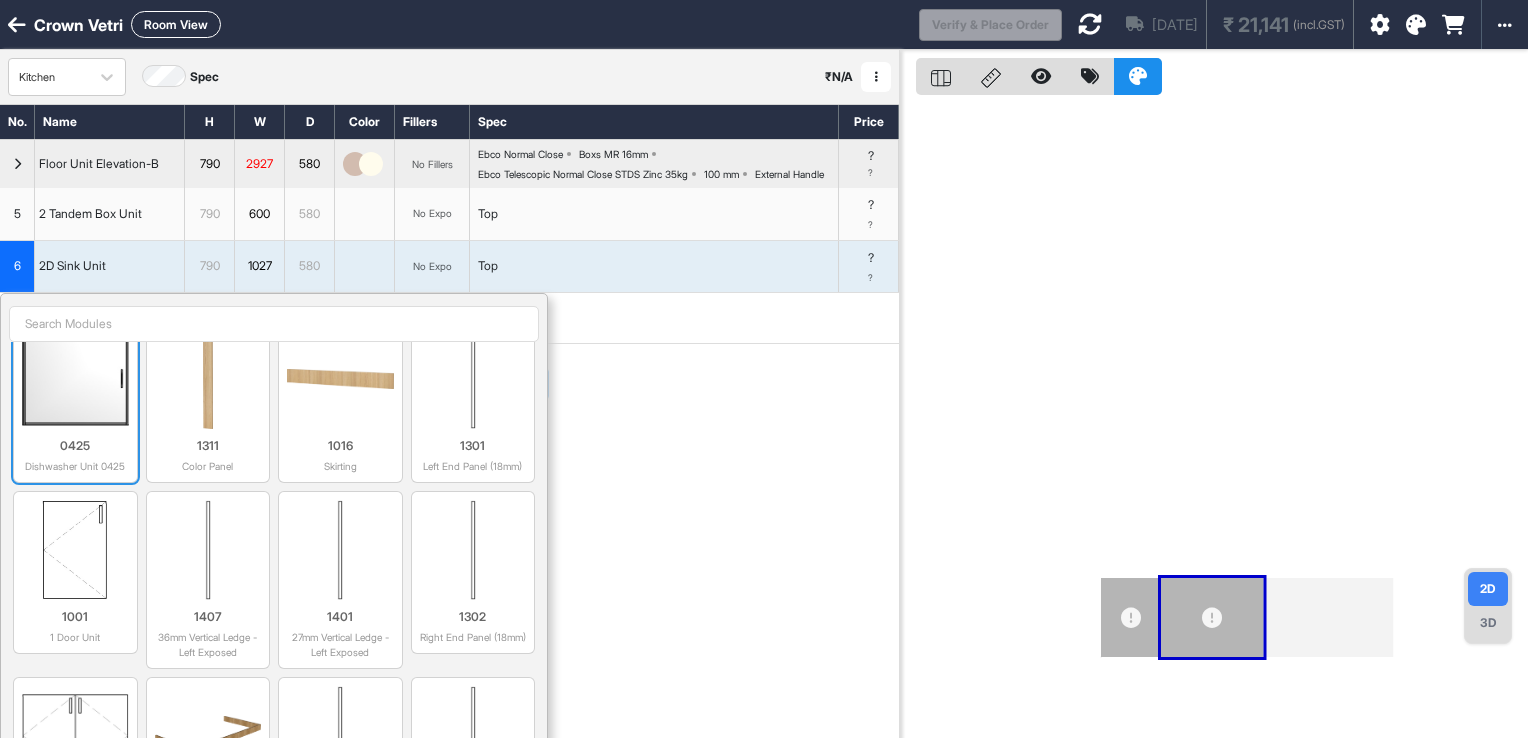 click at bounding box center [75, 379] 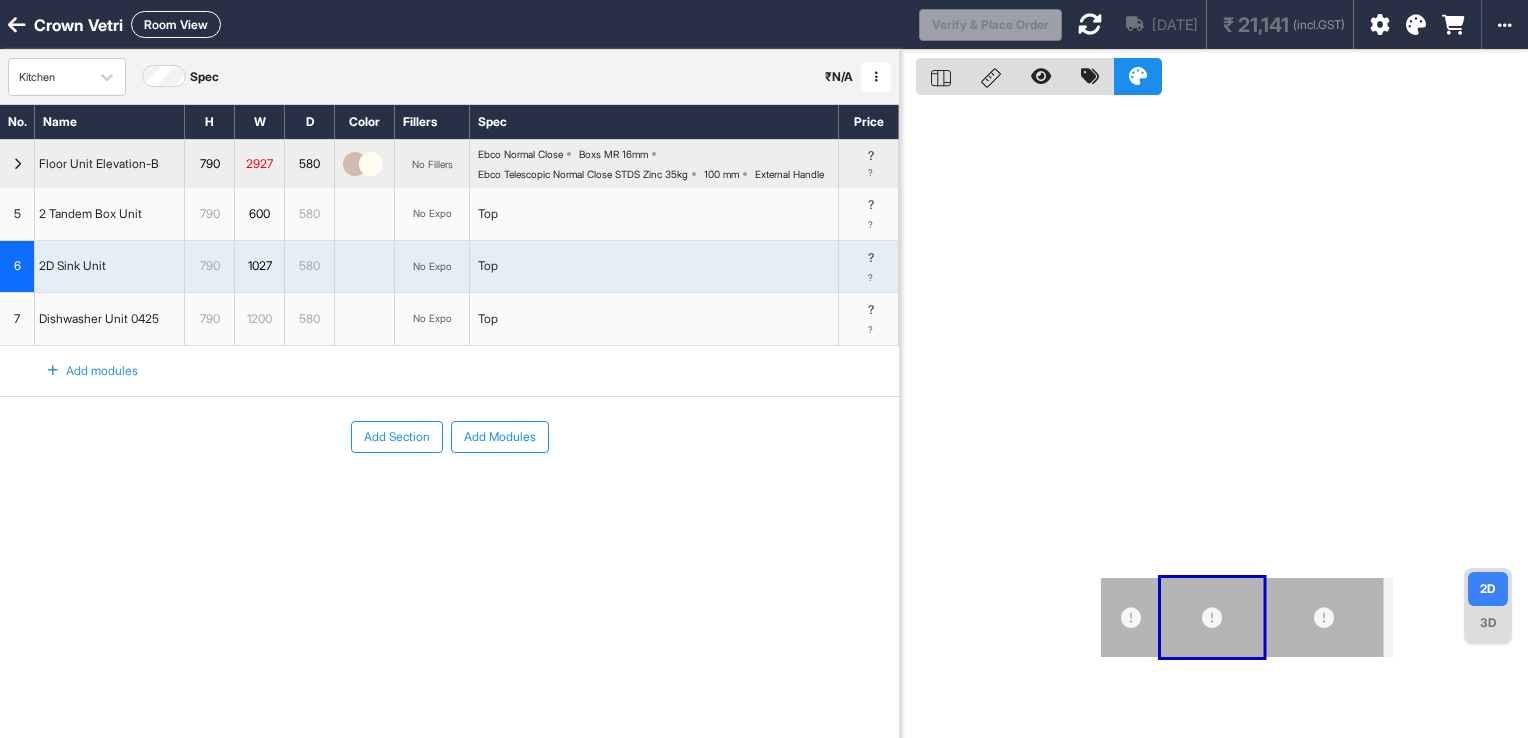 click on "1200" at bounding box center (259, 319) 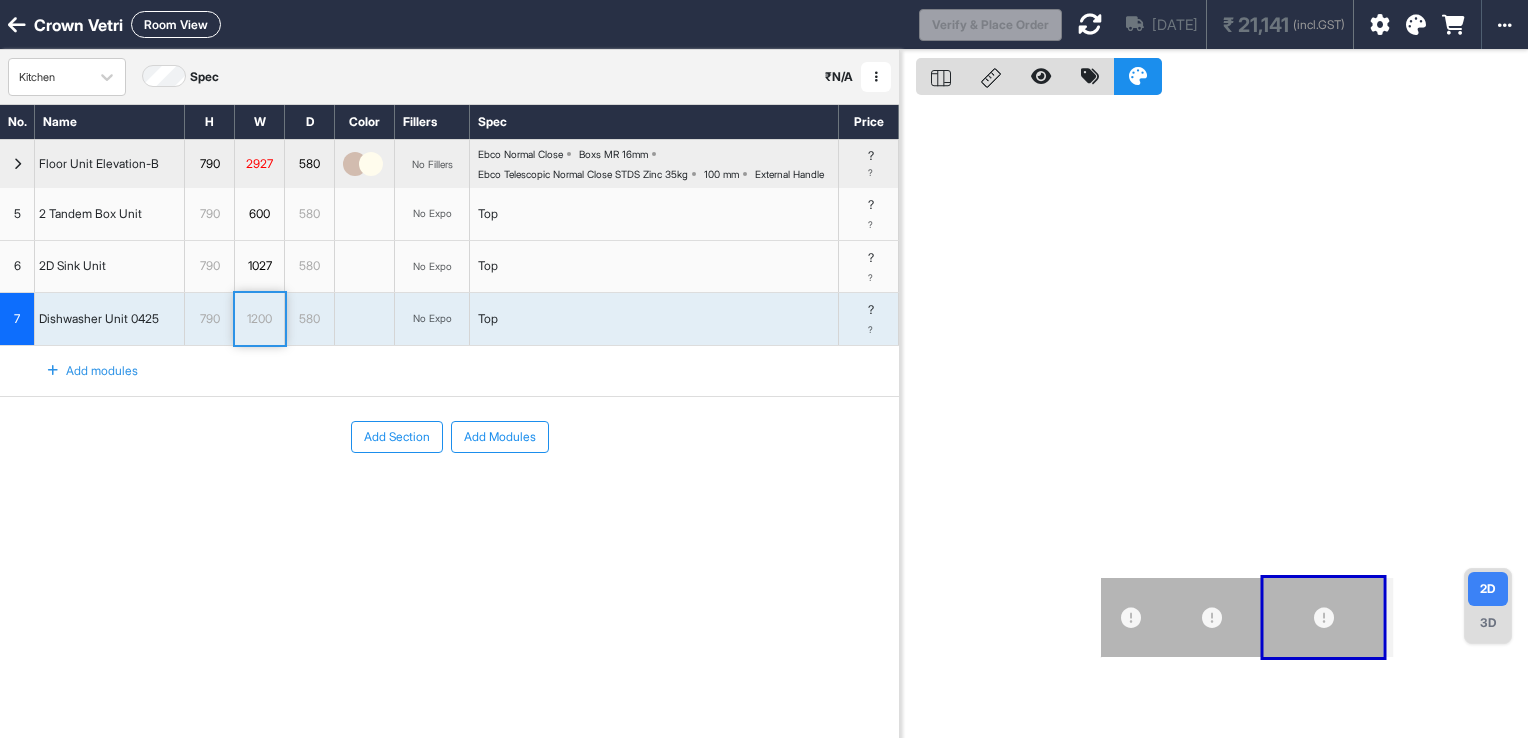 click on "1200" at bounding box center [259, 319] 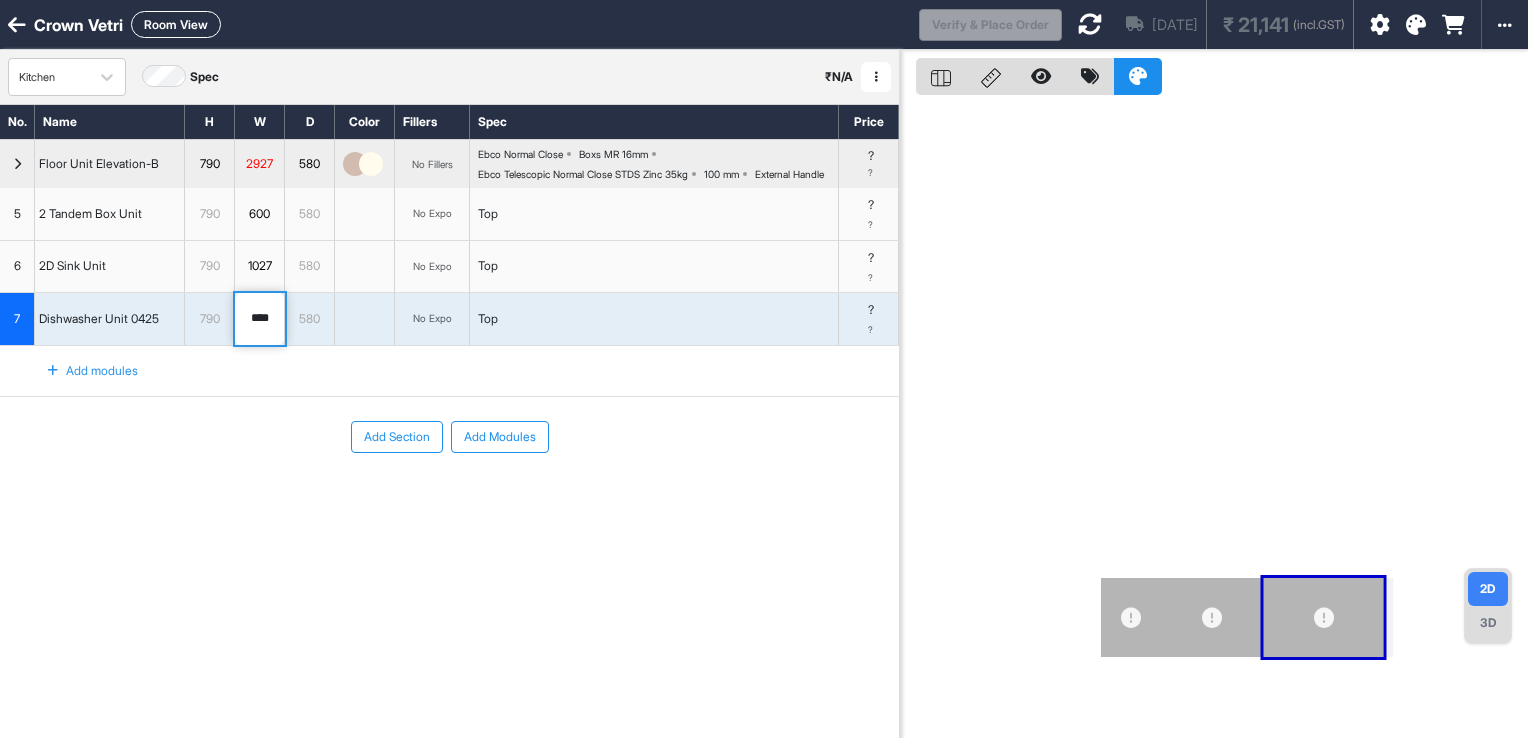 drag, startPoint x: 276, startPoint y: 335, endPoint x: 197, endPoint y: 361, distance: 83.1685 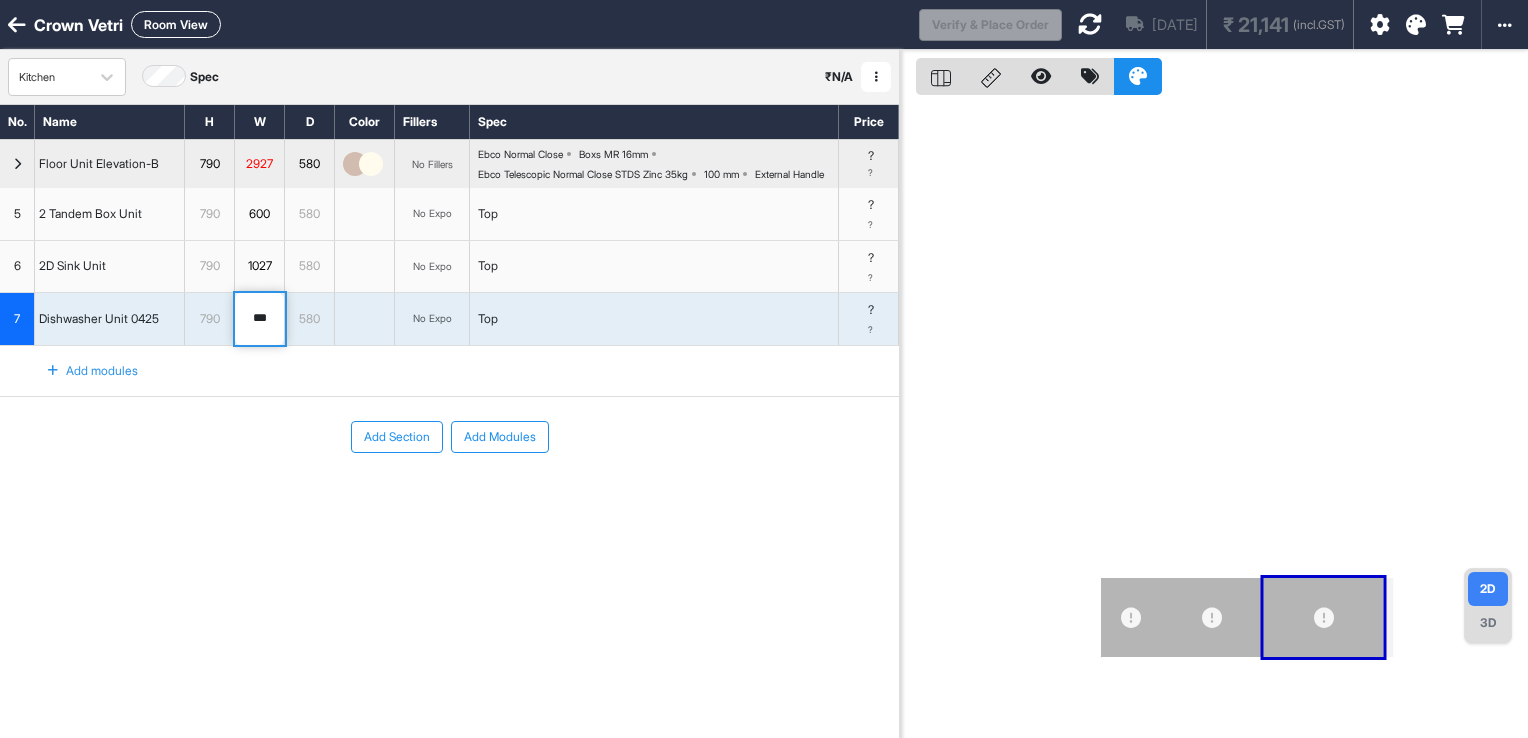 type on "***" 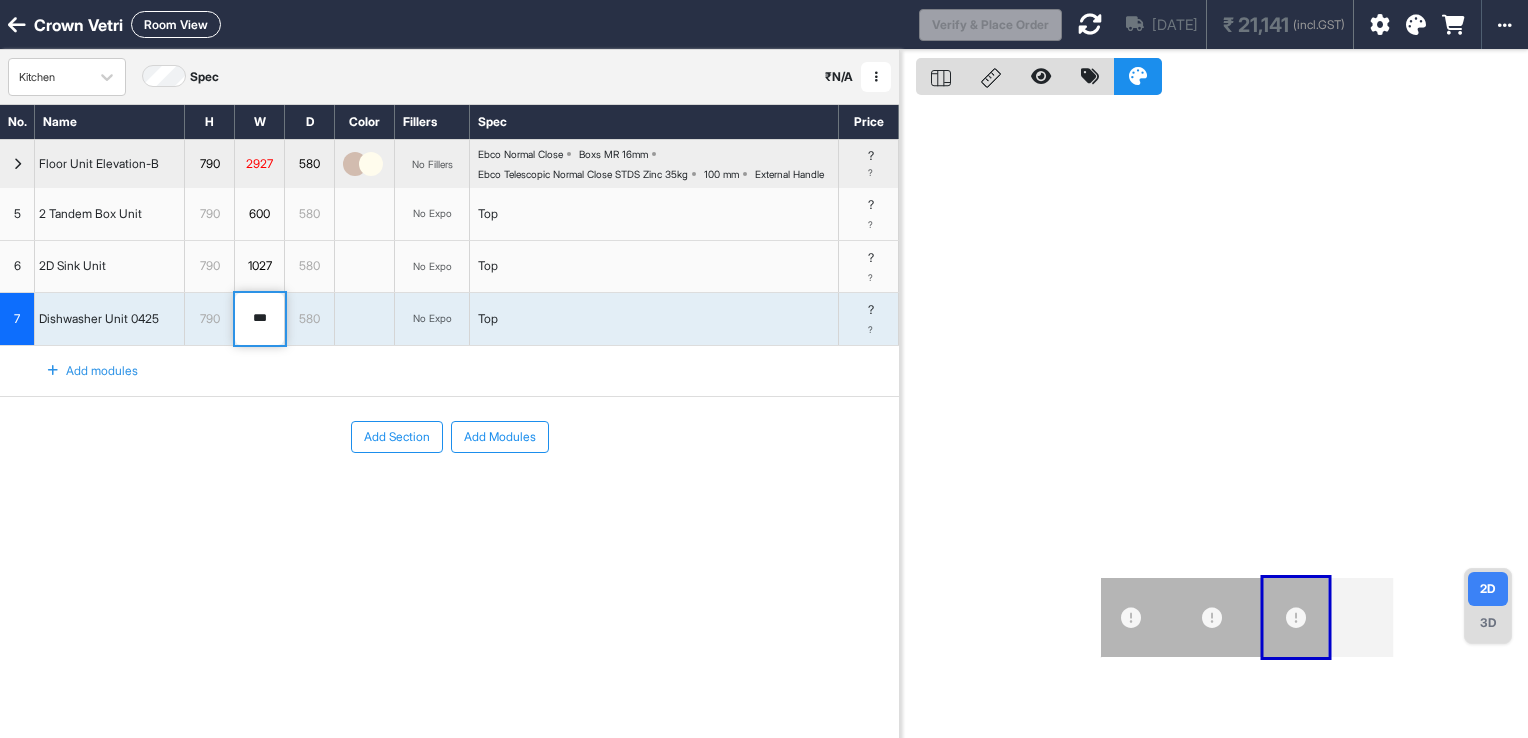type 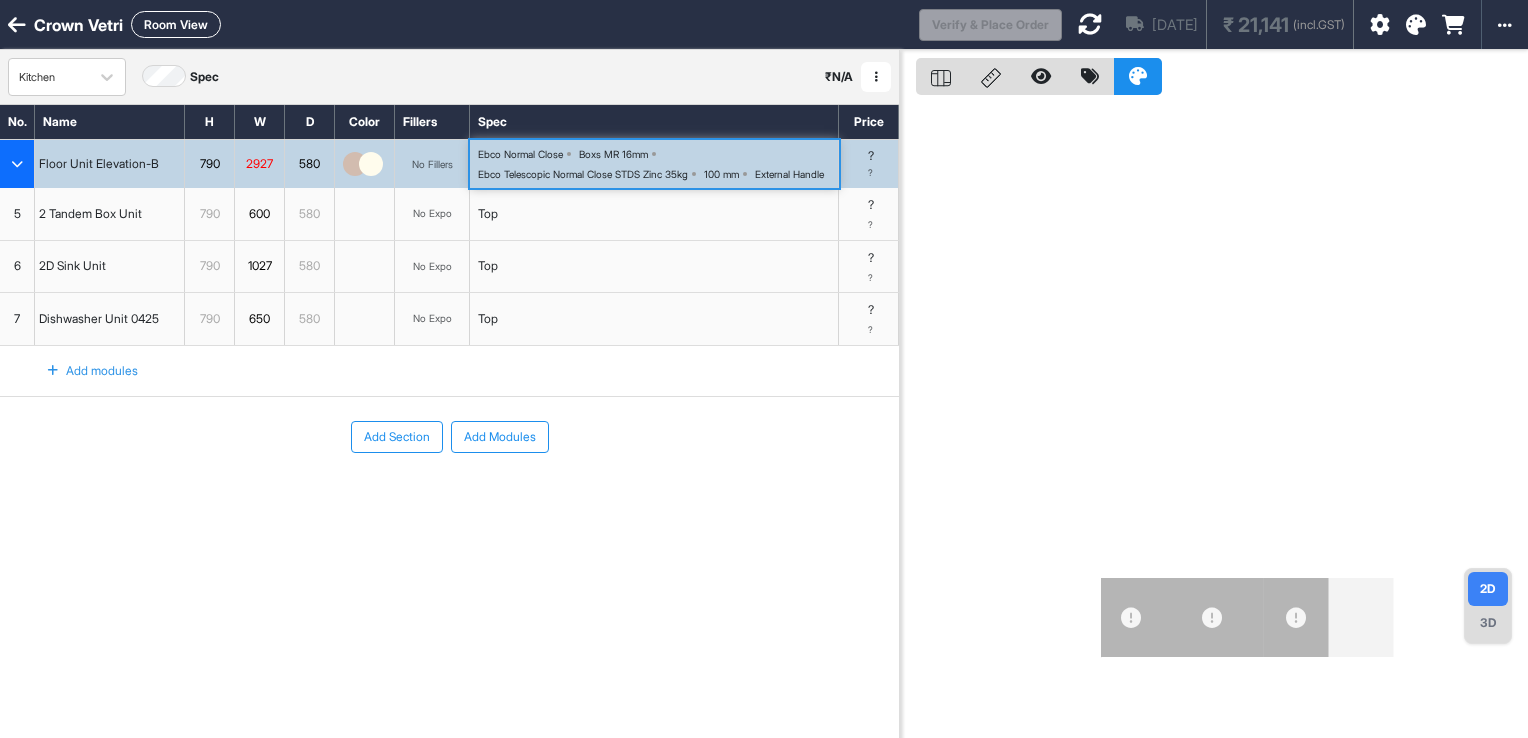 click on "Ebco Normal Close Boxs MR 16mm Ebco Telescopic Normal Close STDS Zinc 35kg 100 mm External Handle" at bounding box center (658, 164) 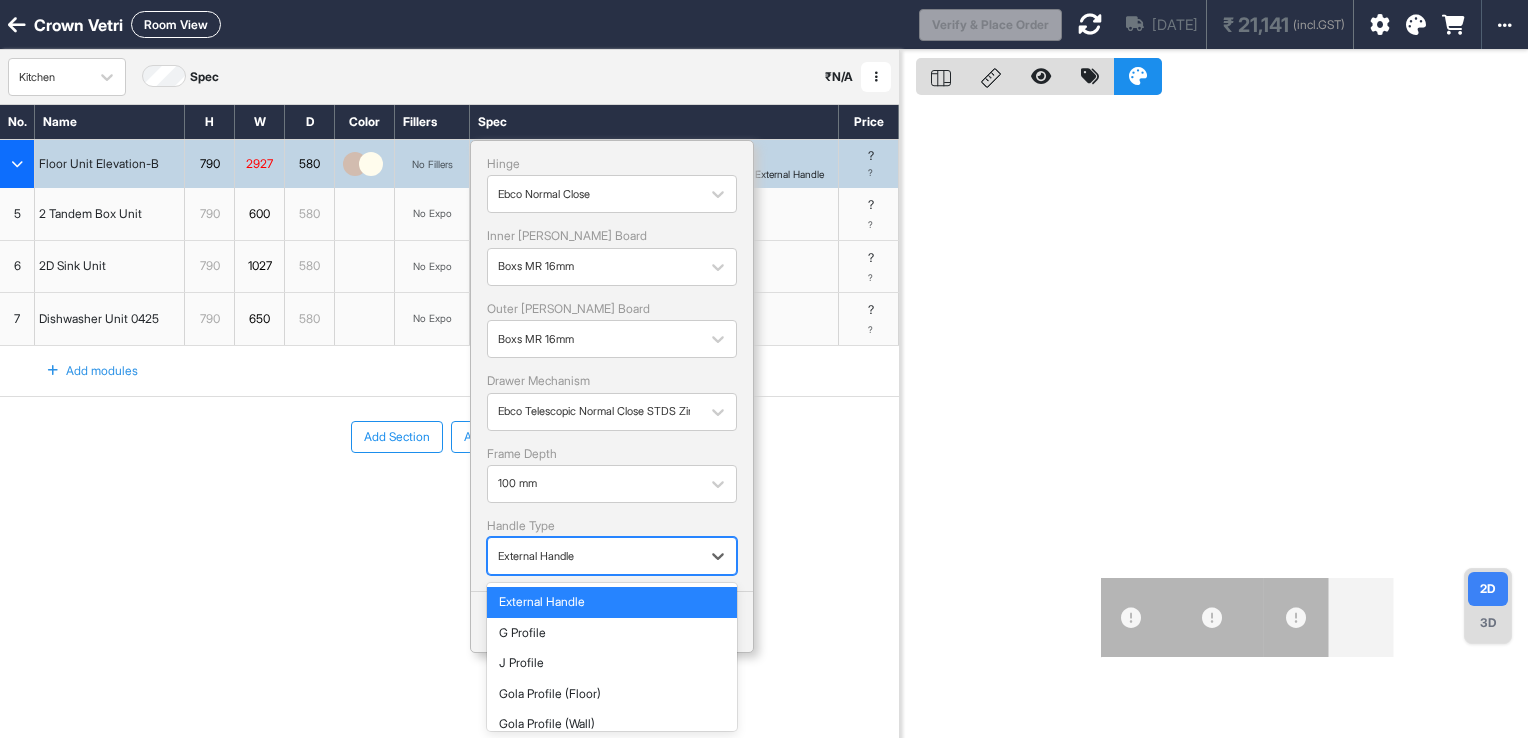 click at bounding box center (594, 556) 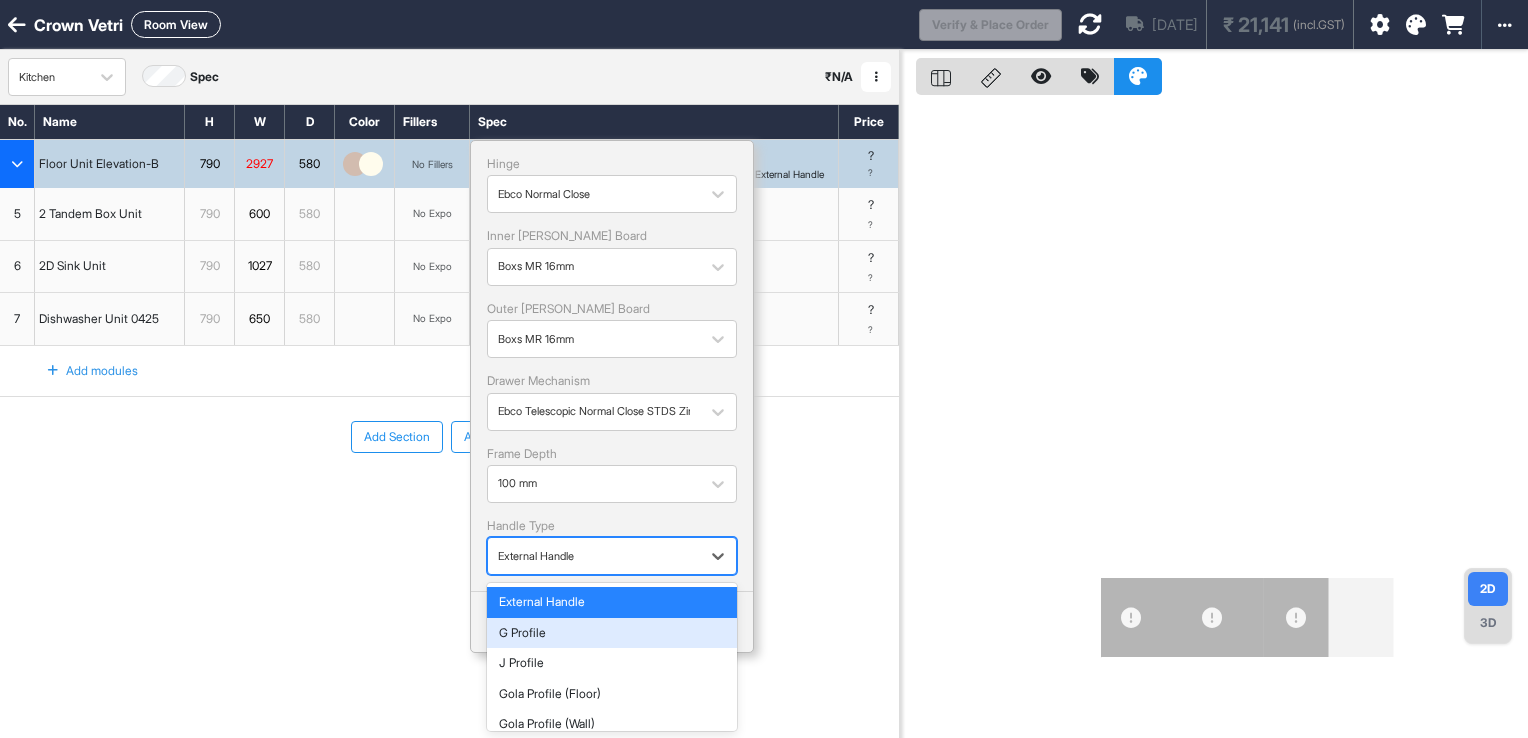 click on "G Profile" at bounding box center [612, 633] 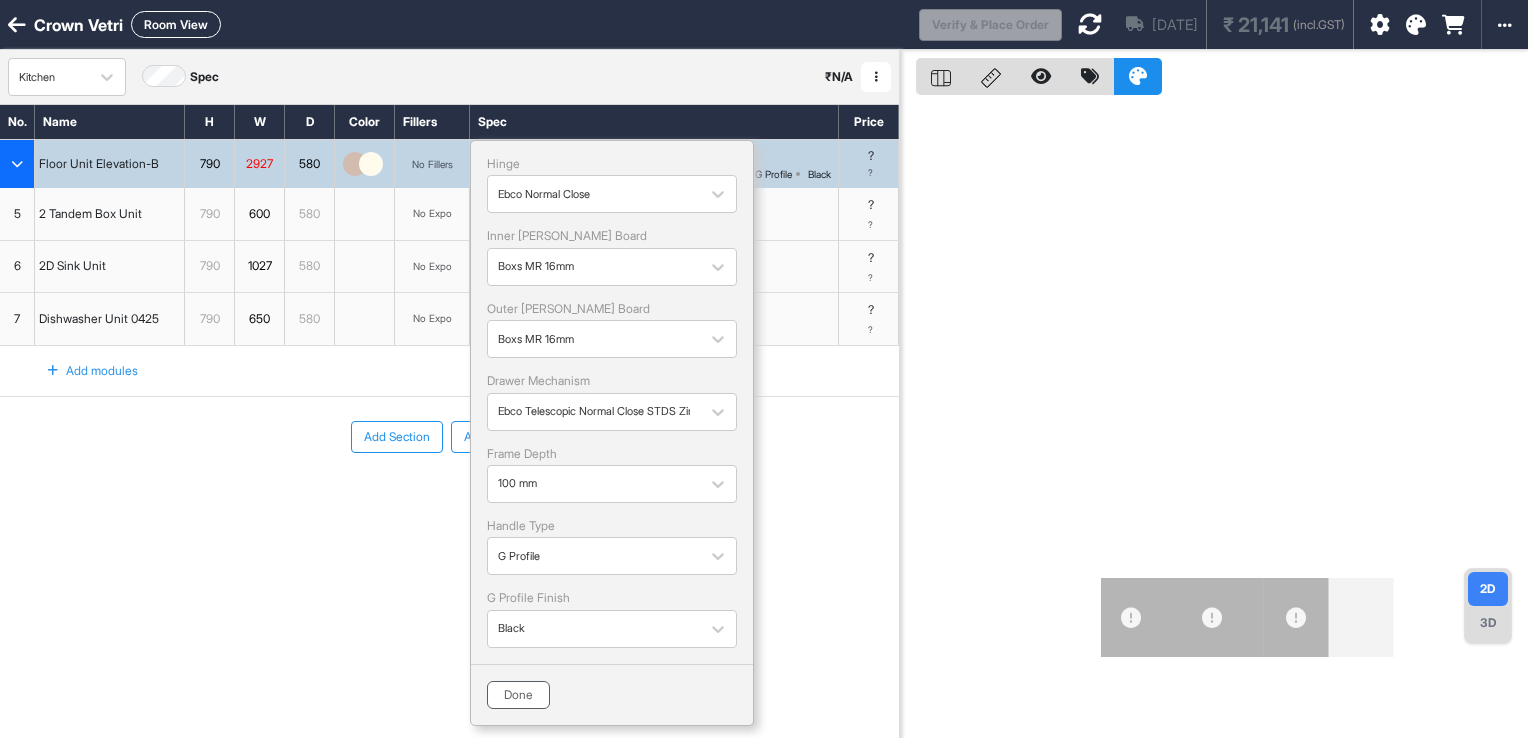 click on "Done" at bounding box center (518, 695) 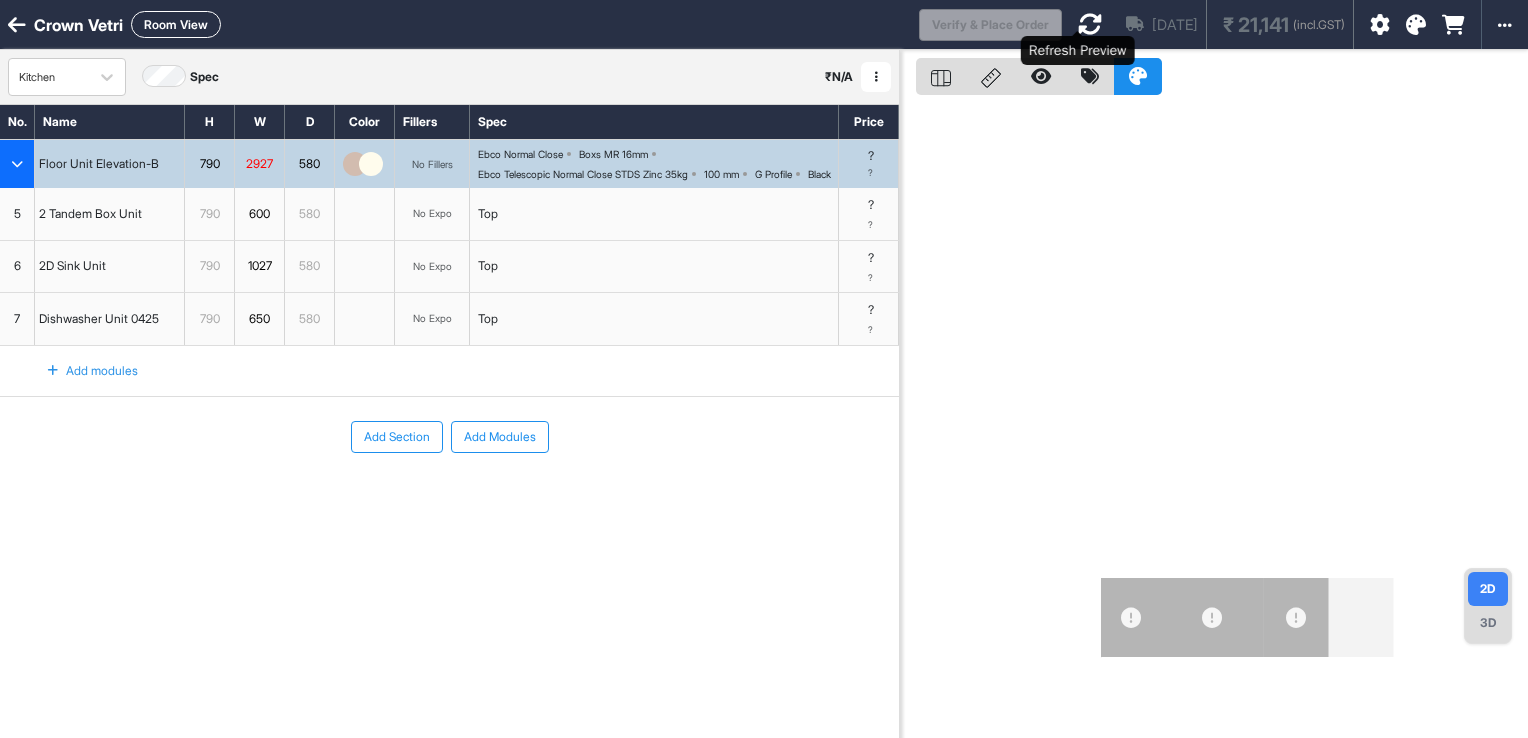click on "[DATE] ₹   21,141 (incl.GST)" at bounding box center [1207, 24] 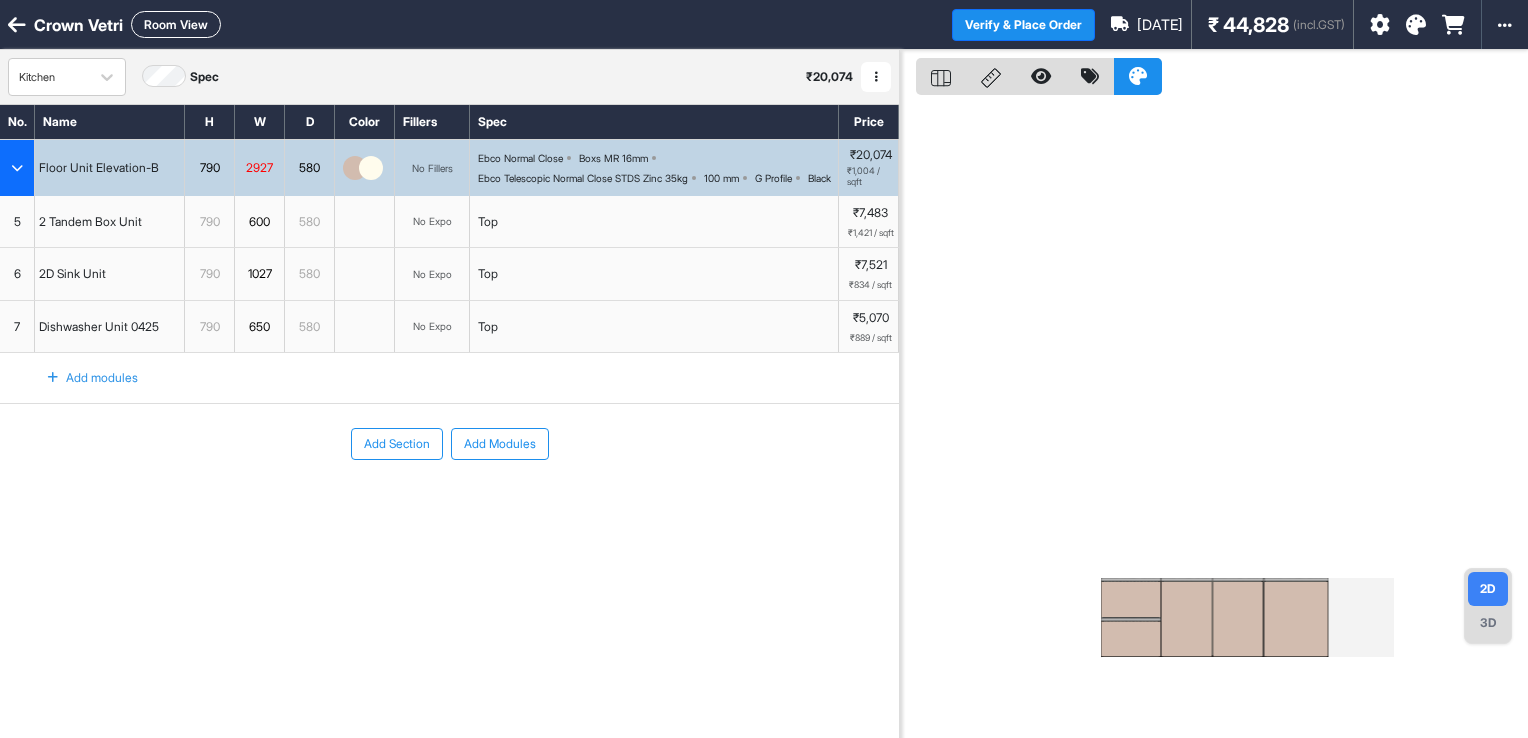 click on "3D" at bounding box center (1488, 623) 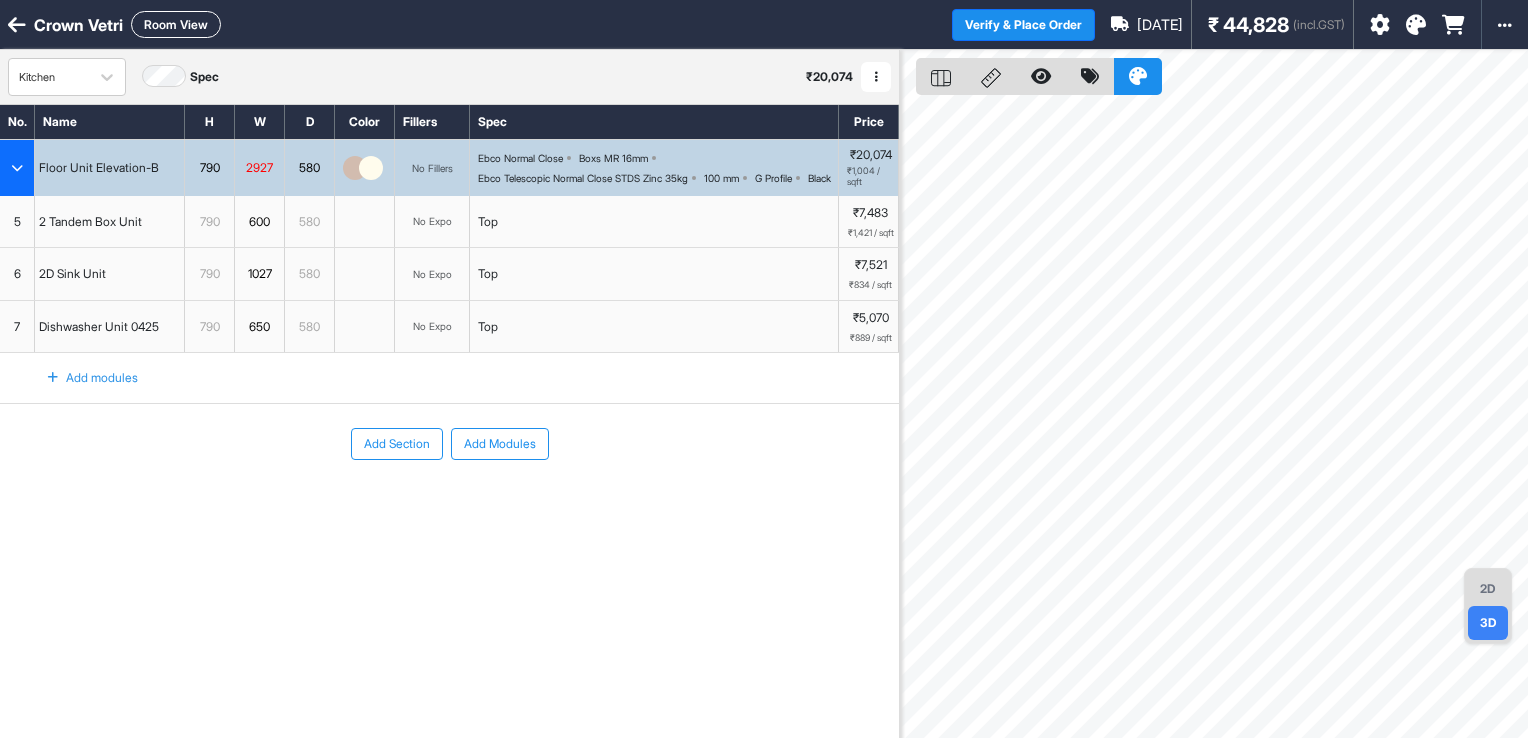 click on "2D" at bounding box center [1488, 589] 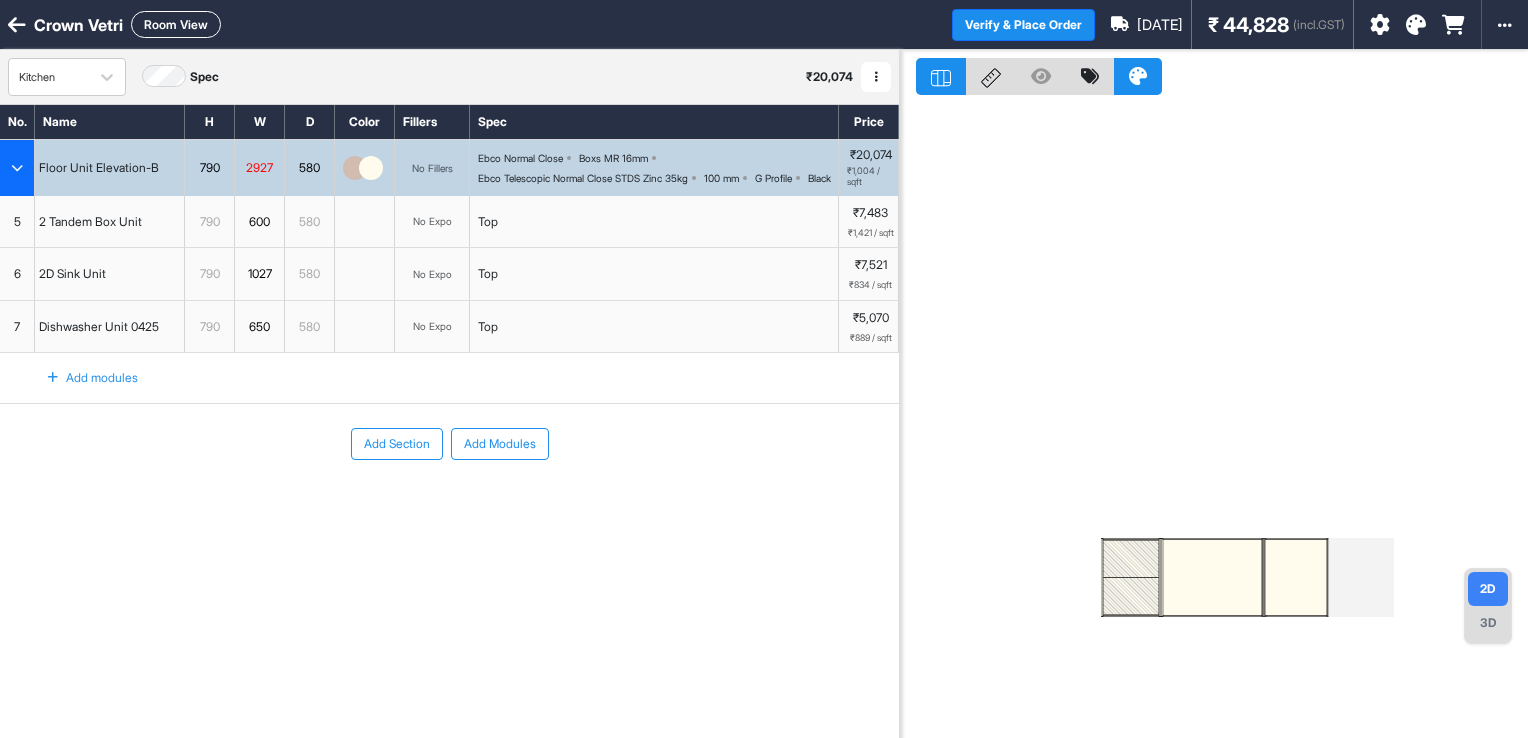 click on "3D" at bounding box center [1488, 623] 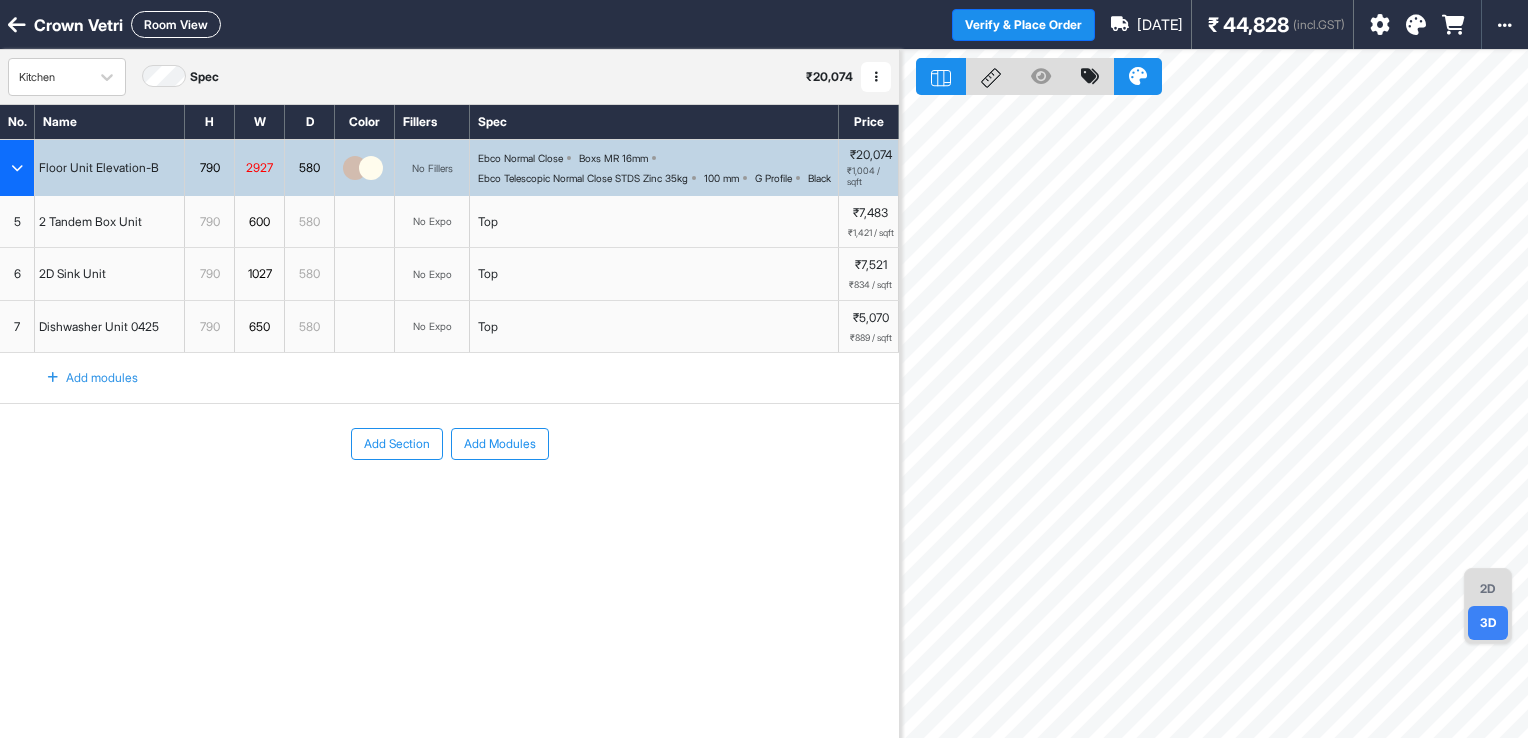 click on "2D" at bounding box center (1488, 589) 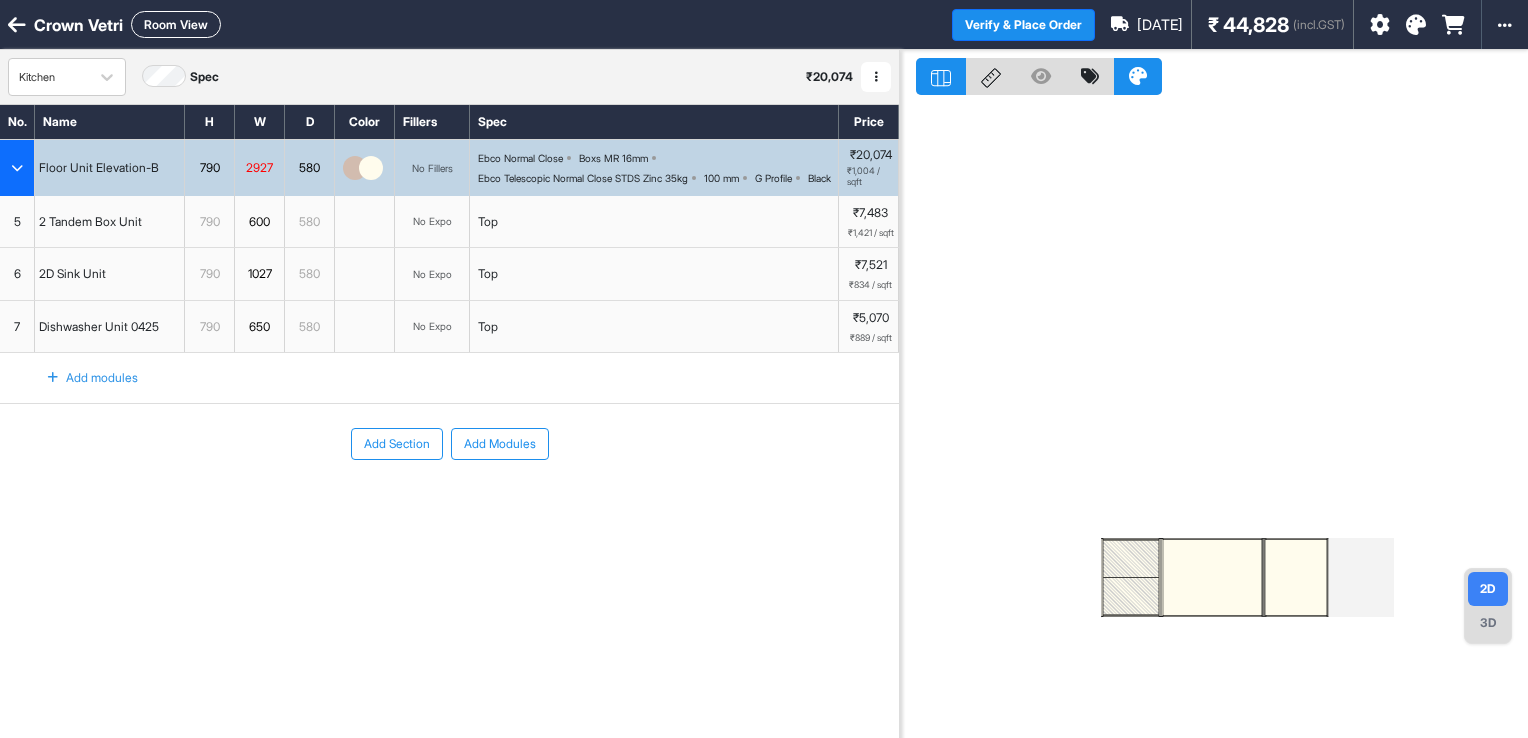 click on "3D" at bounding box center (1488, 623) 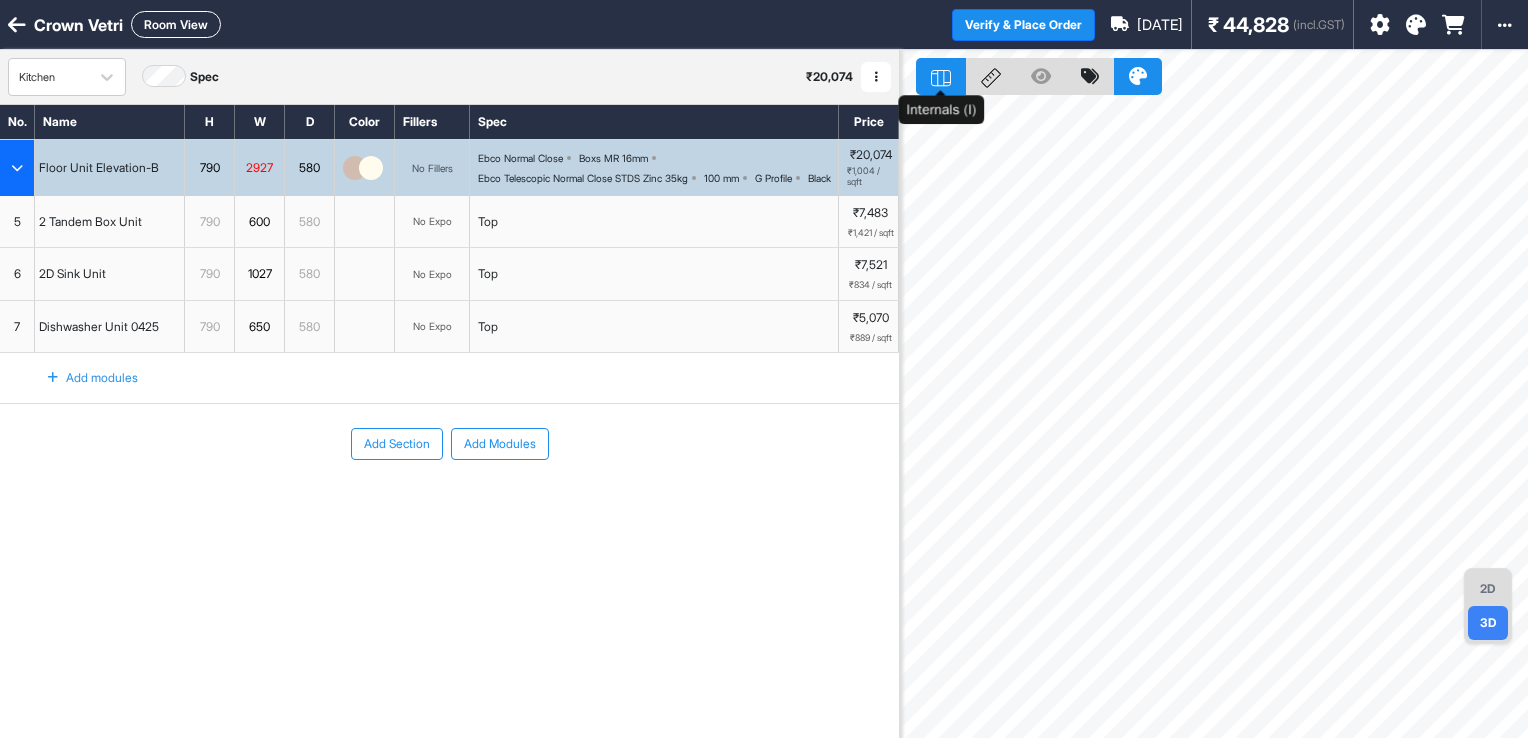 click at bounding box center [941, 76] 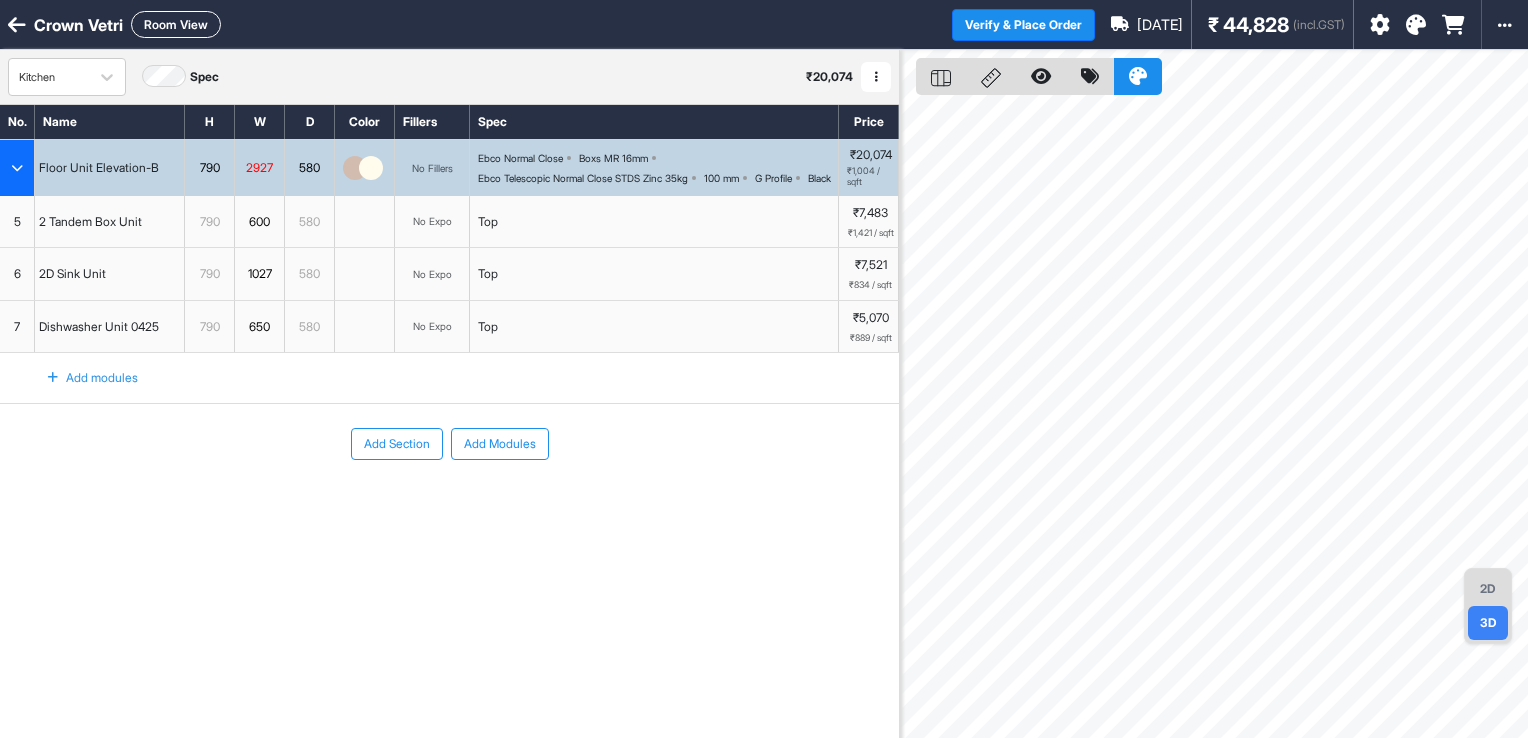click on "2D" at bounding box center (1488, 589) 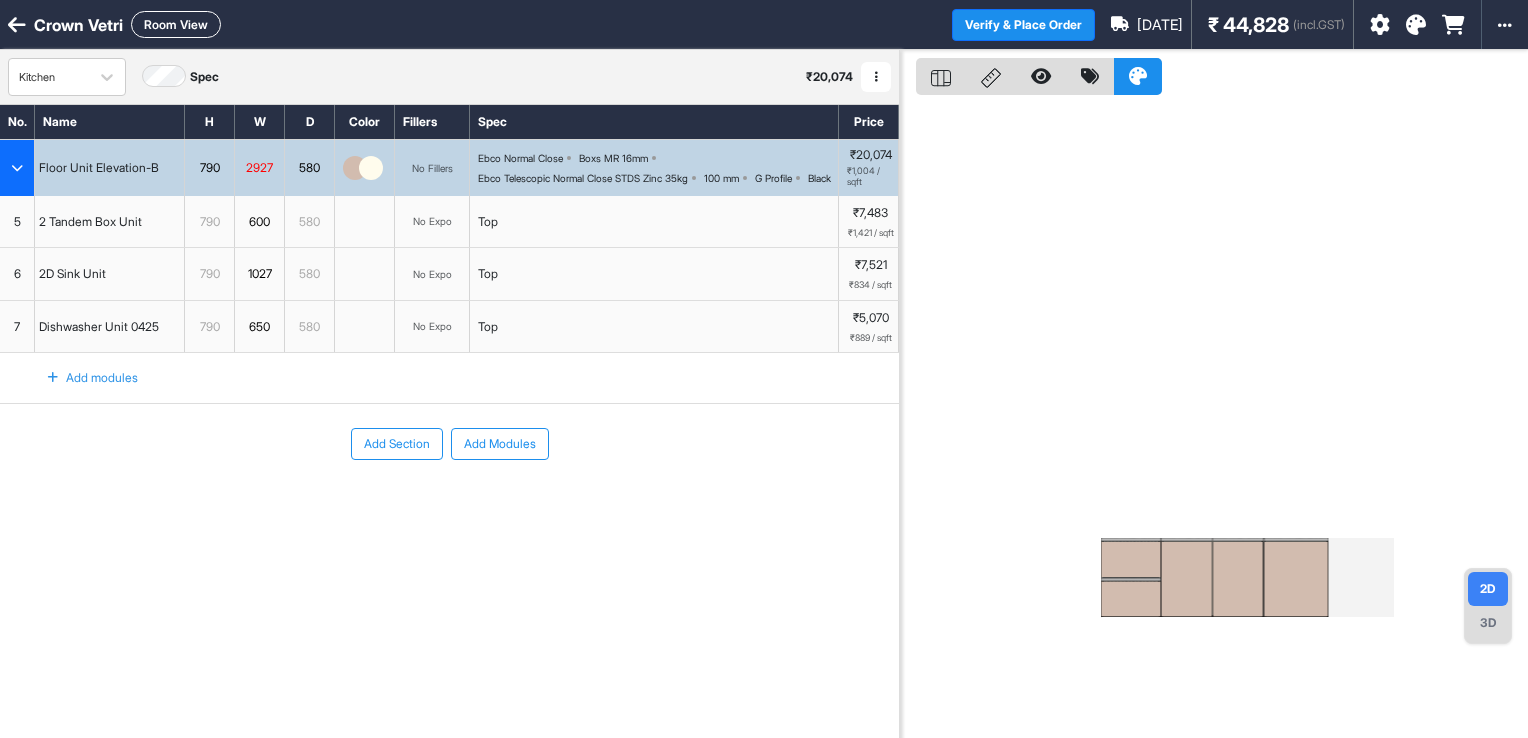 click on "Ebco Normal Close Boxs MR 16mm Ebco Telescopic Normal Close STDS Zinc 35kg 100 mm G Profile Black" at bounding box center (658, 168) 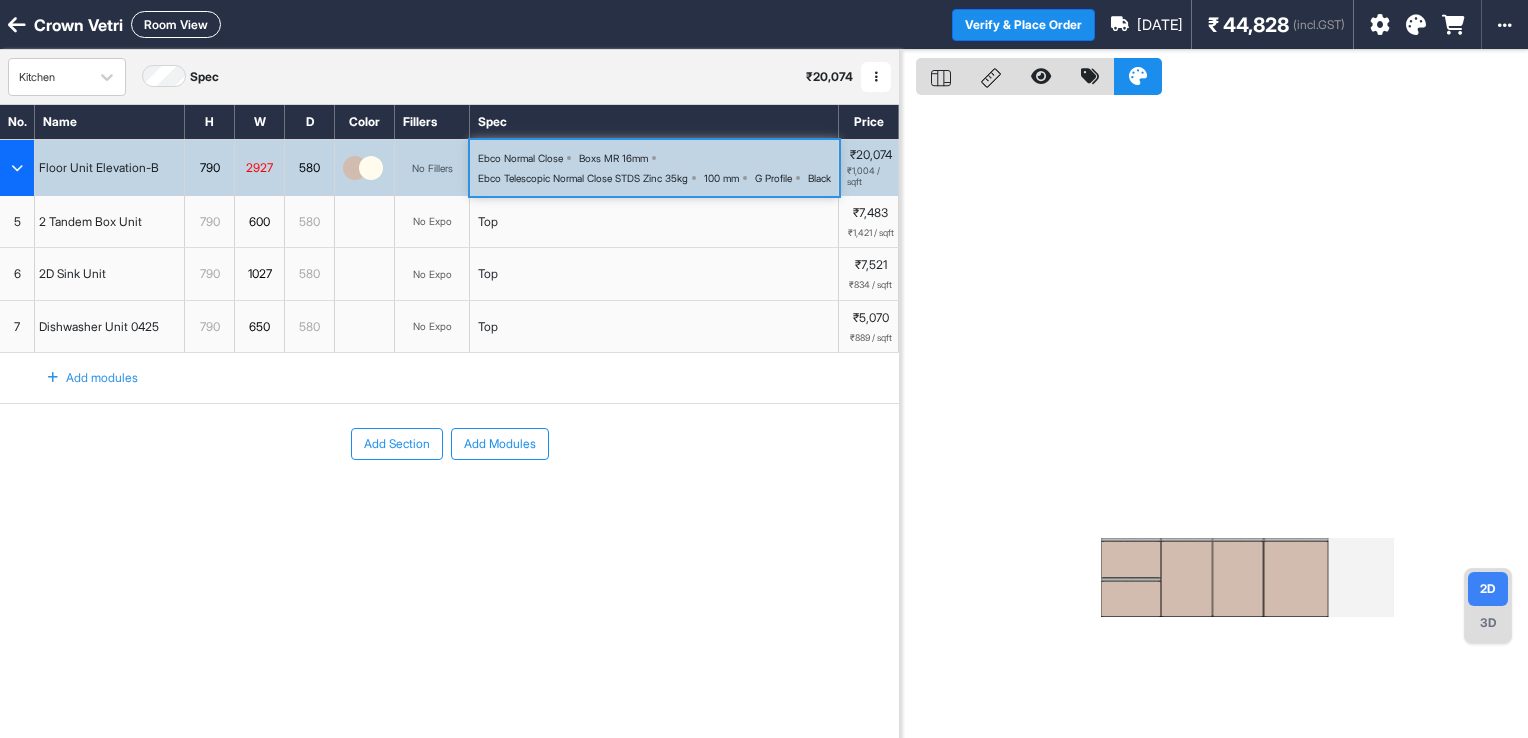 click on "Ebco Normal Close Boxs MR 16mm Ebco Telescopic Normal Close STDS Zinc 35kg 100 mm G Profile Black" at bounding box center [658, 168] 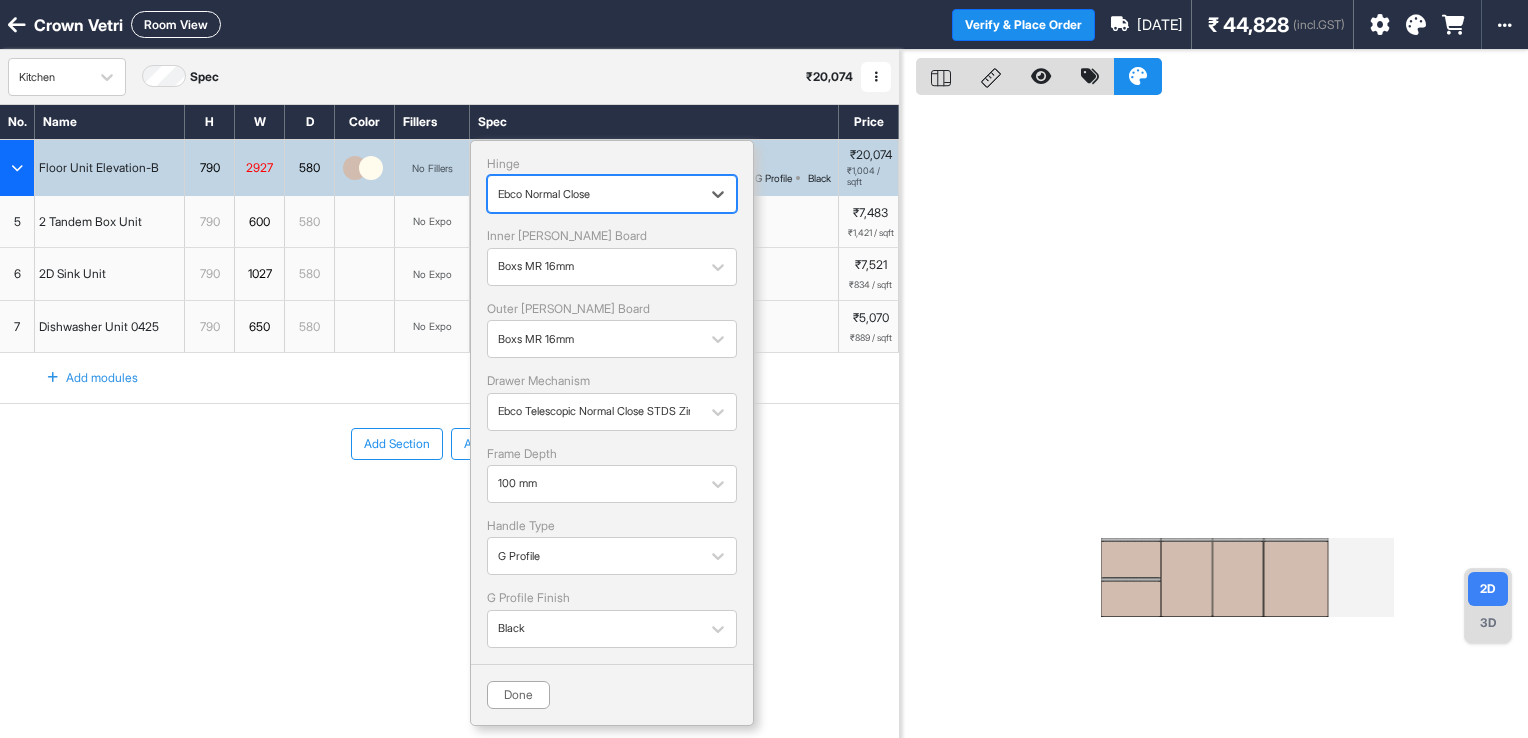 click on "Ebco Normal Close" at bounding box center (594, 194) 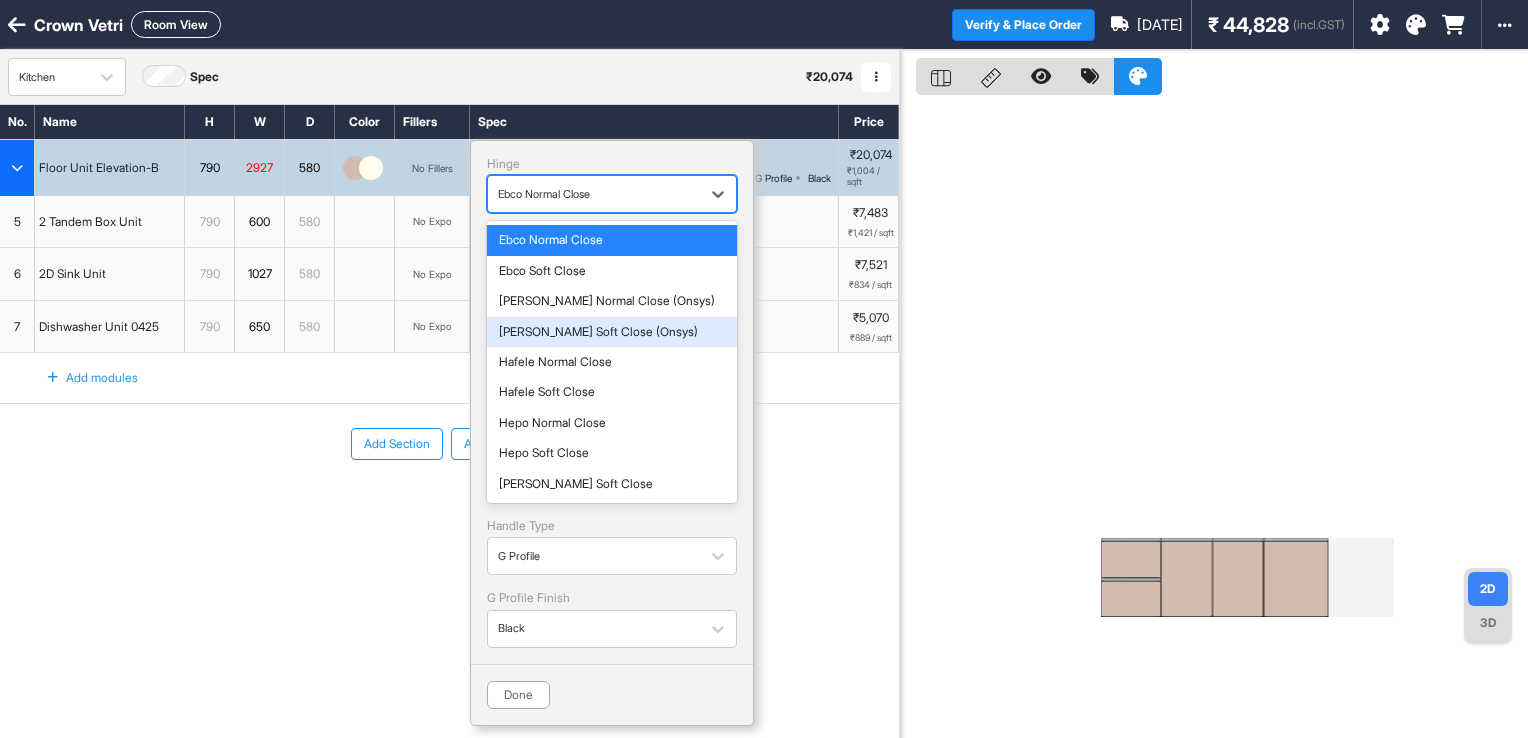 click on "[PERSON_NAME] Soft Close (Onsys)" at bounding box center [612, 332] 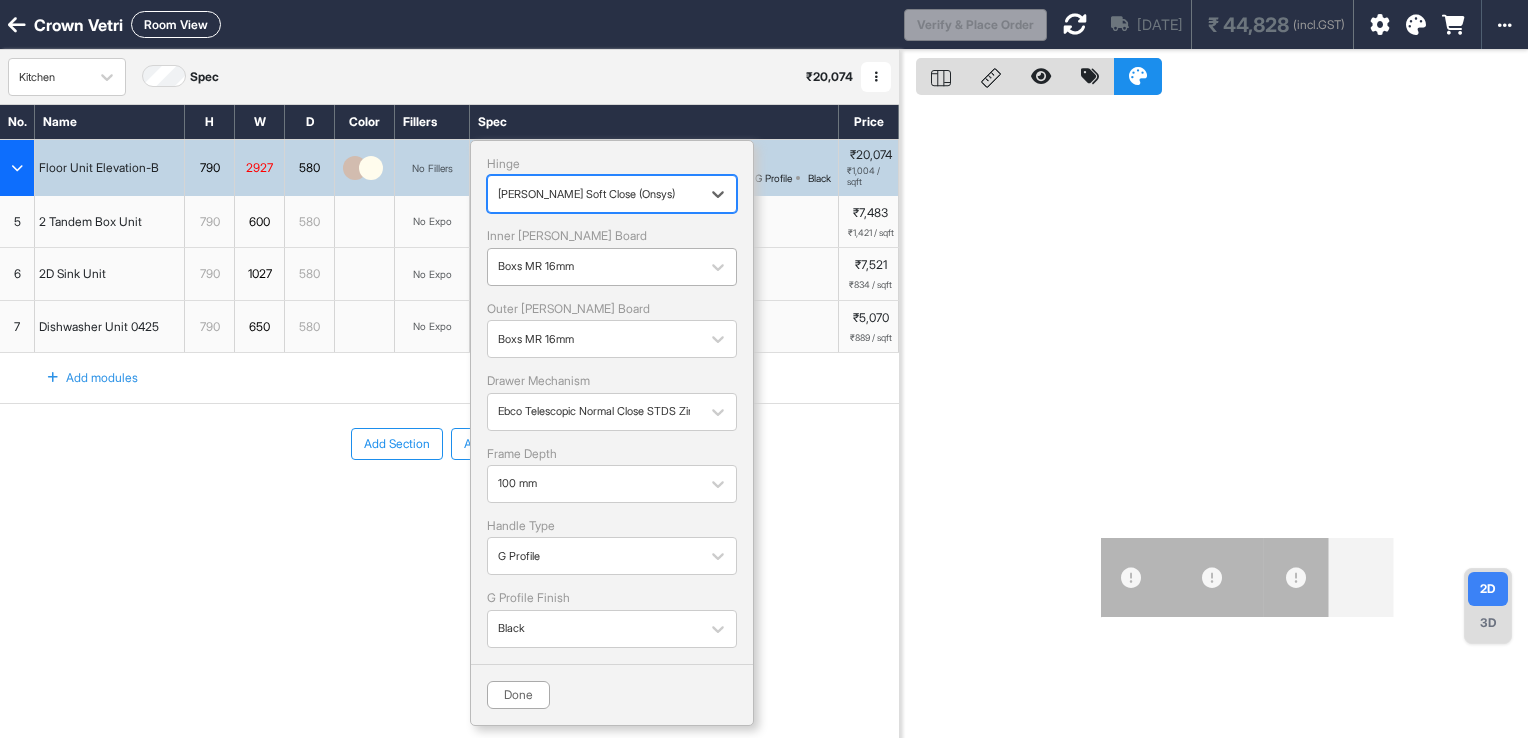 click at bounding box center [594, 267] 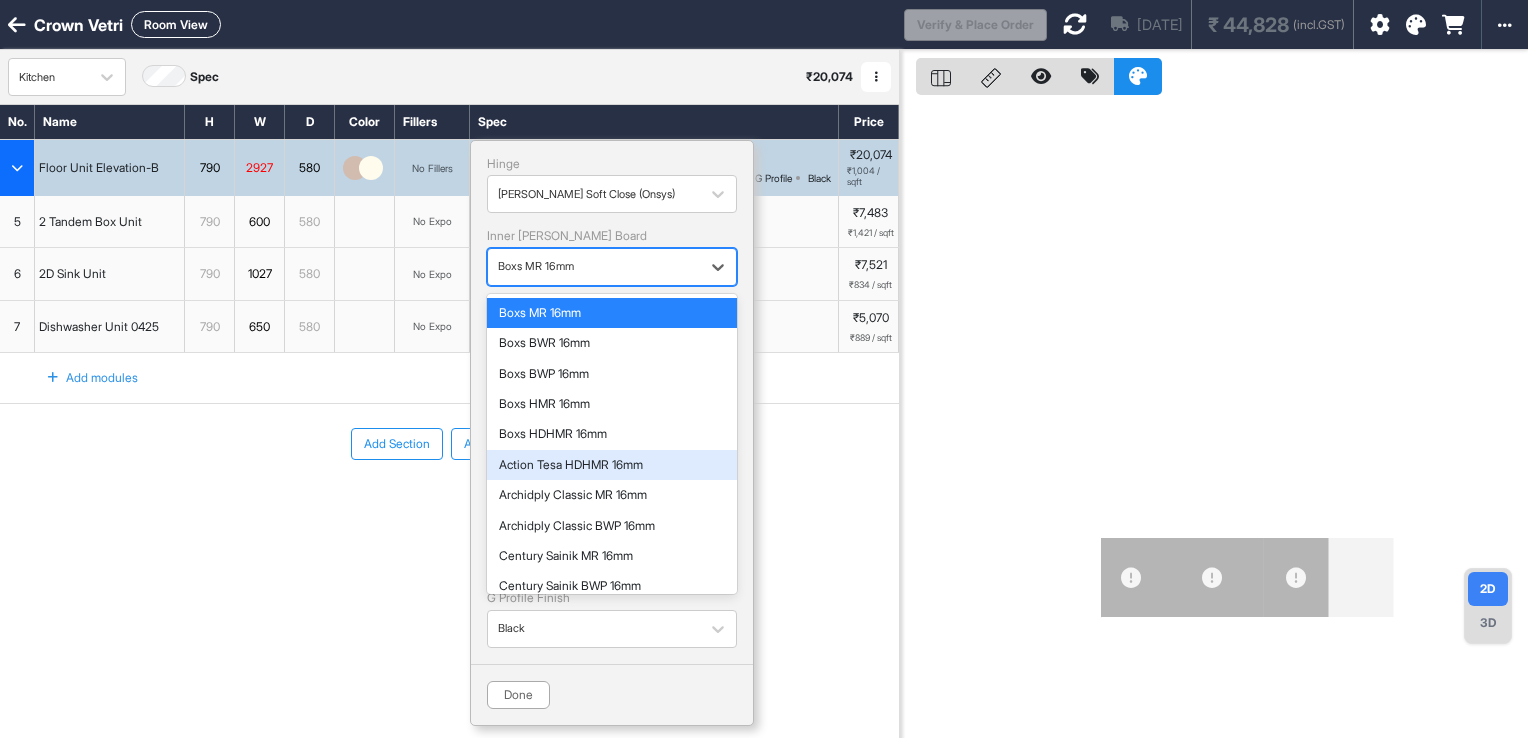 click on "Action Tesa HDHMR 16mm" at bounding box center [612, 465] 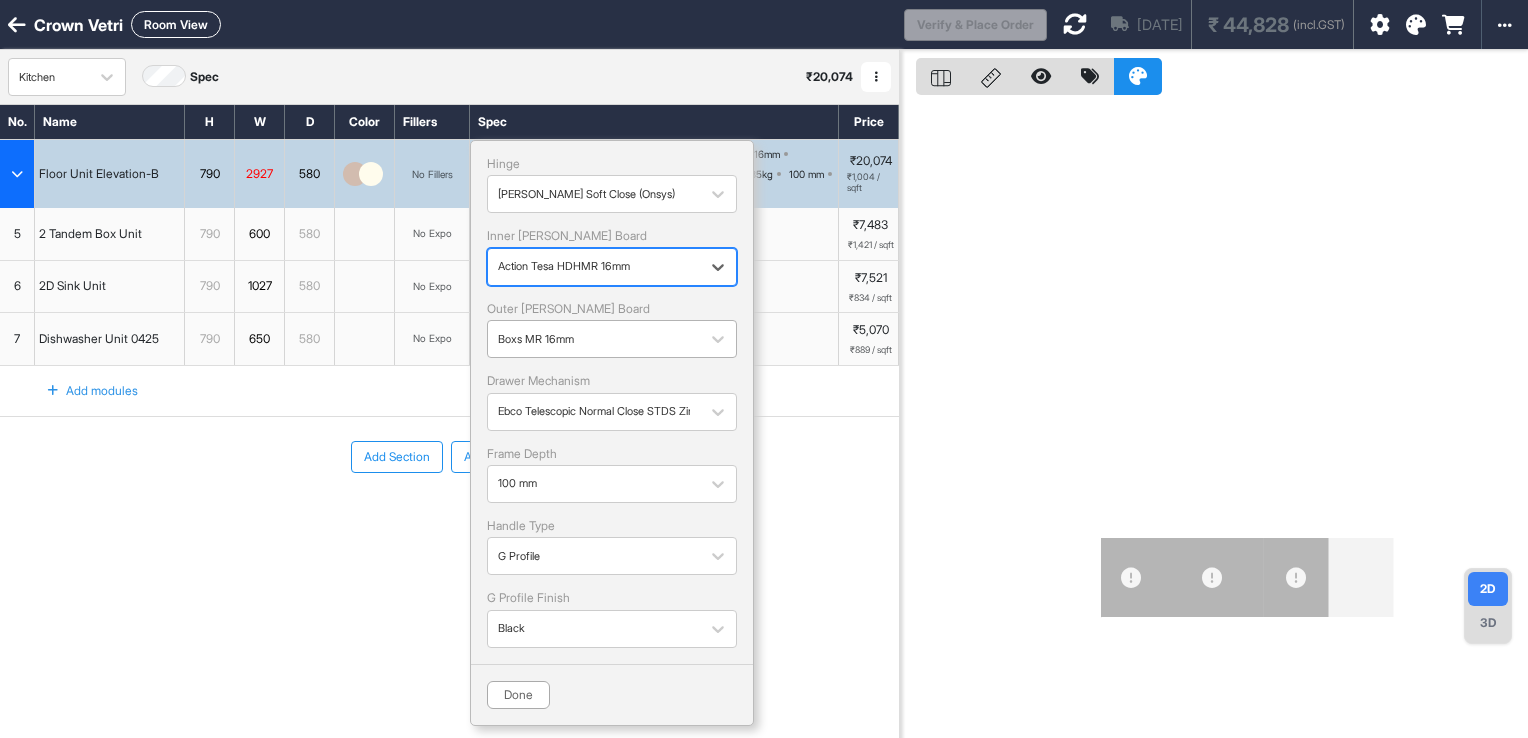 click on "Boxs MR 16mm" at bounding box center (594, 339) 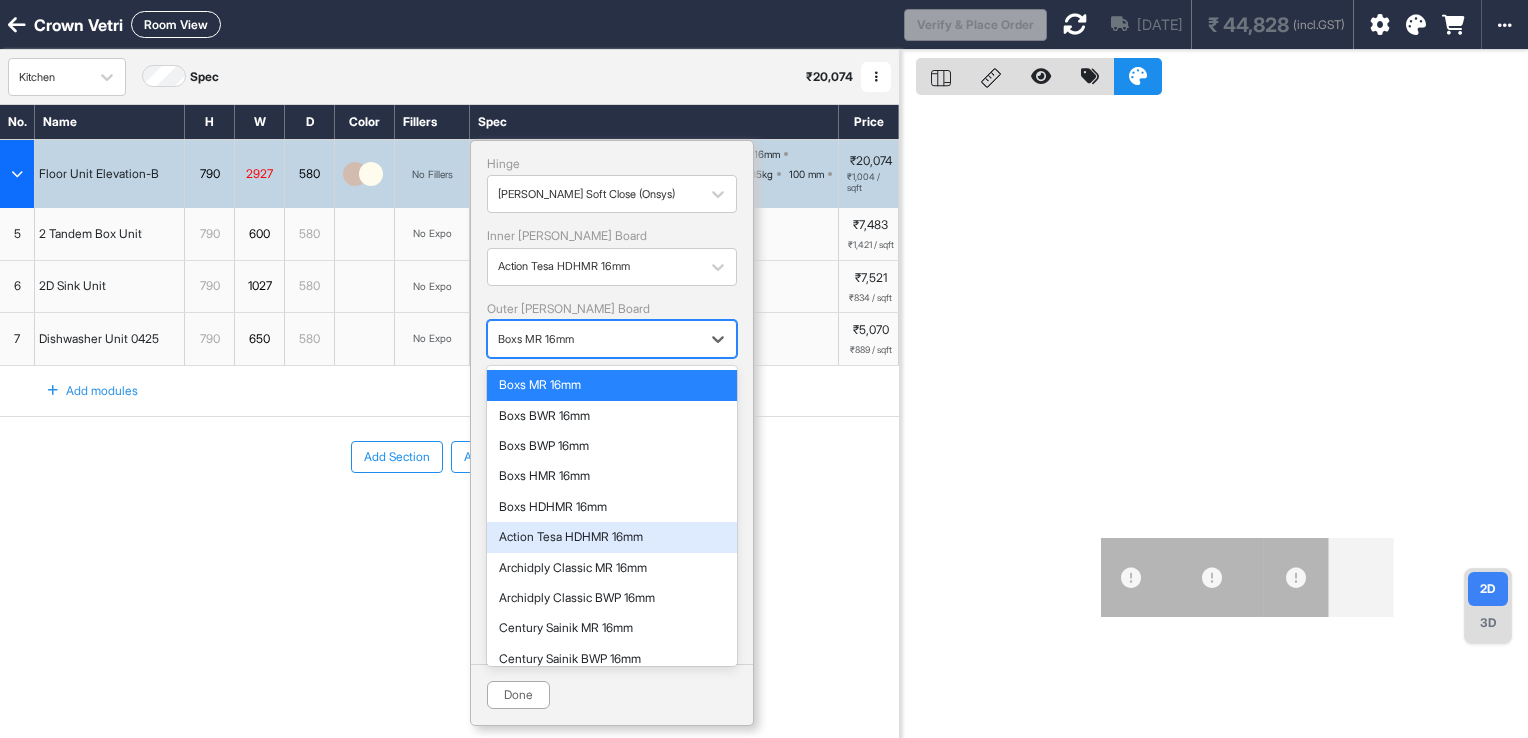click on "Action Tesa HDHMR 16mm" at bounding box center (612, 537) 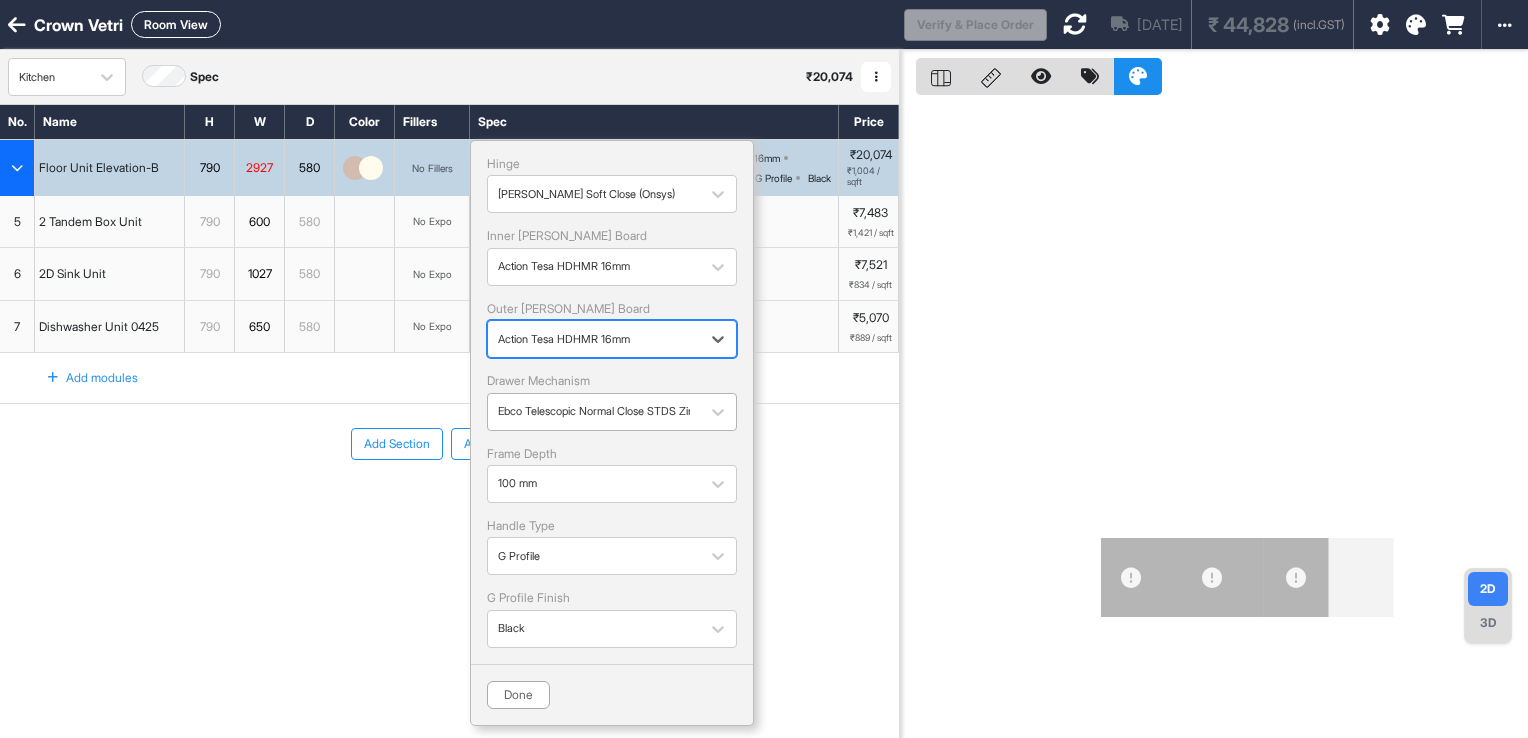 click at bounding box center [594, 411] 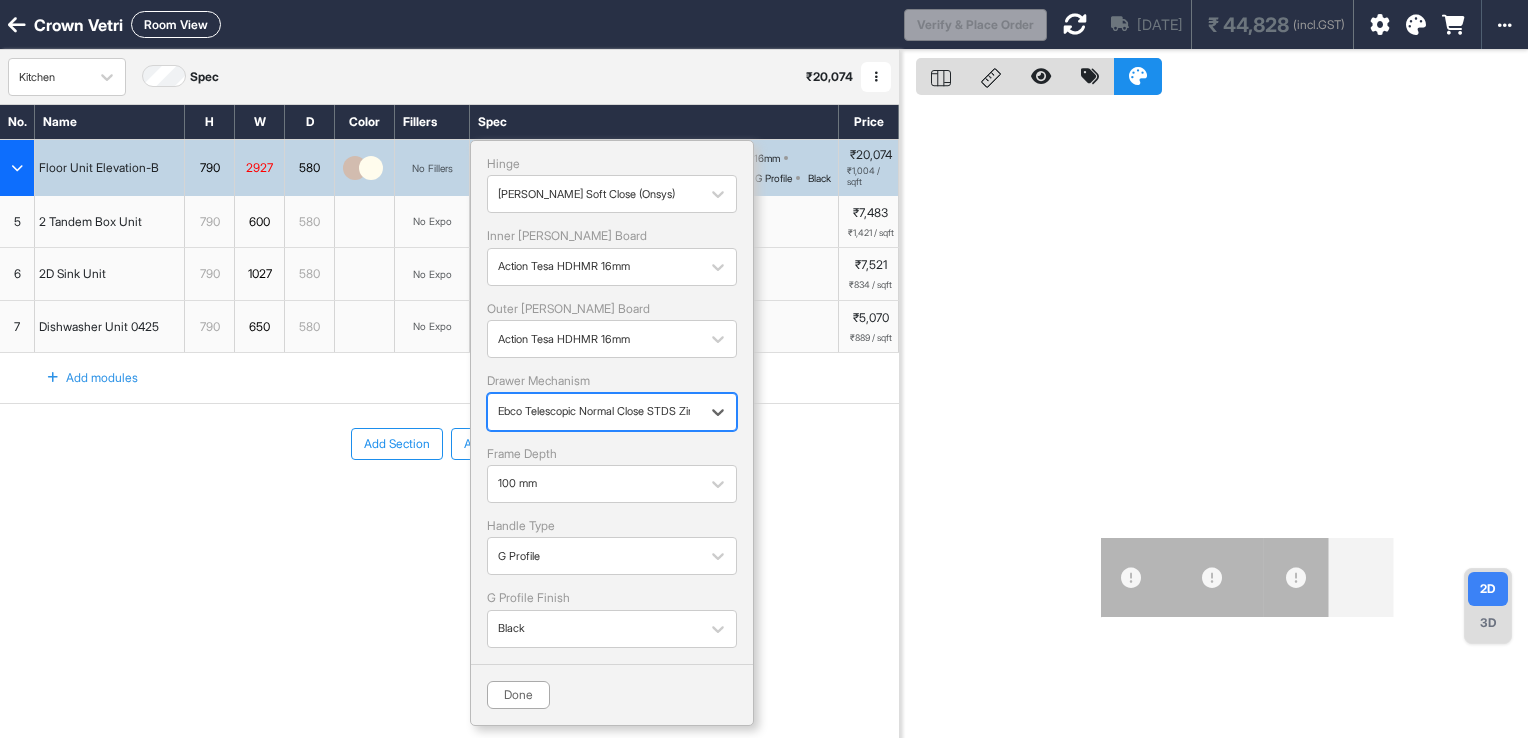 click at bounding box center [594, 411] 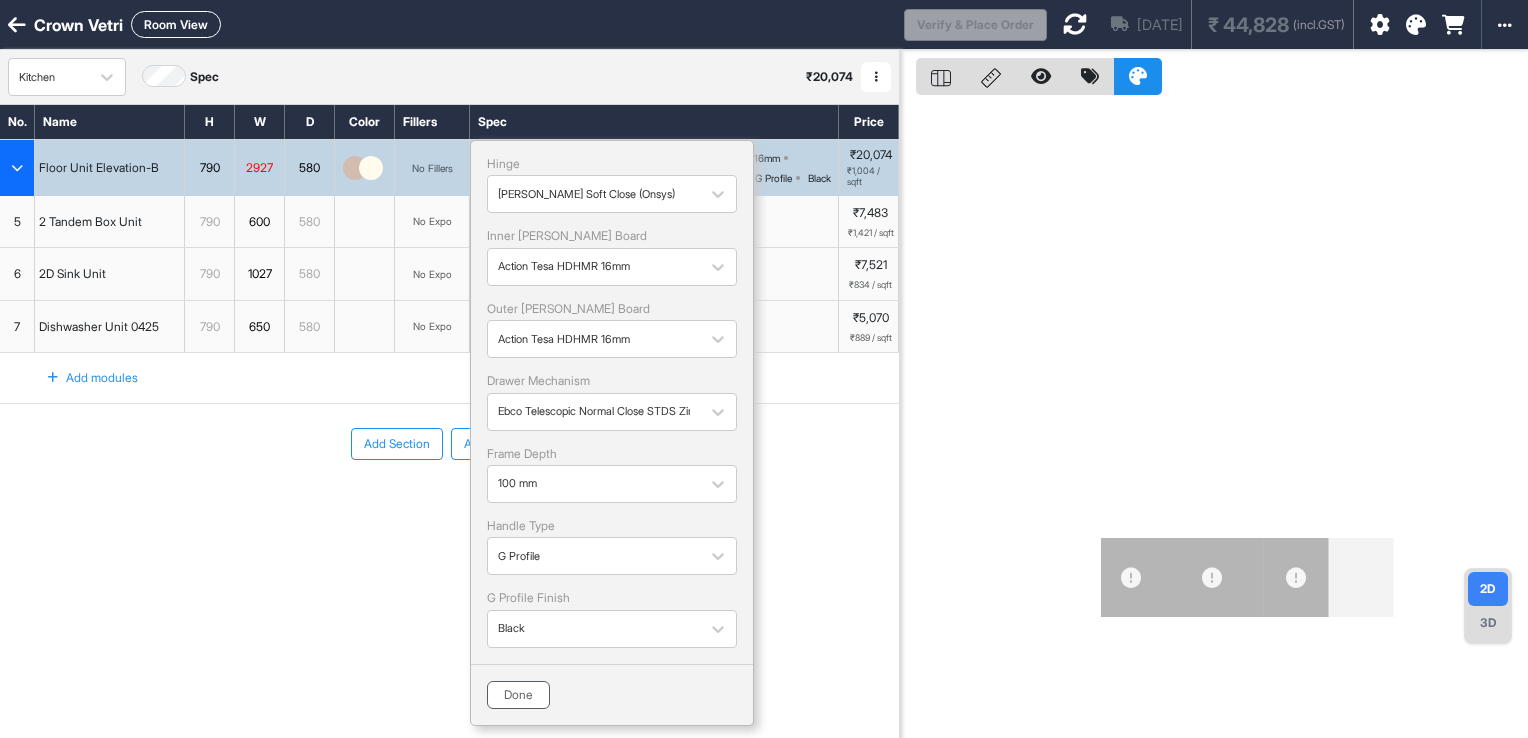 click on "Done" at bounding box center (518, 695) 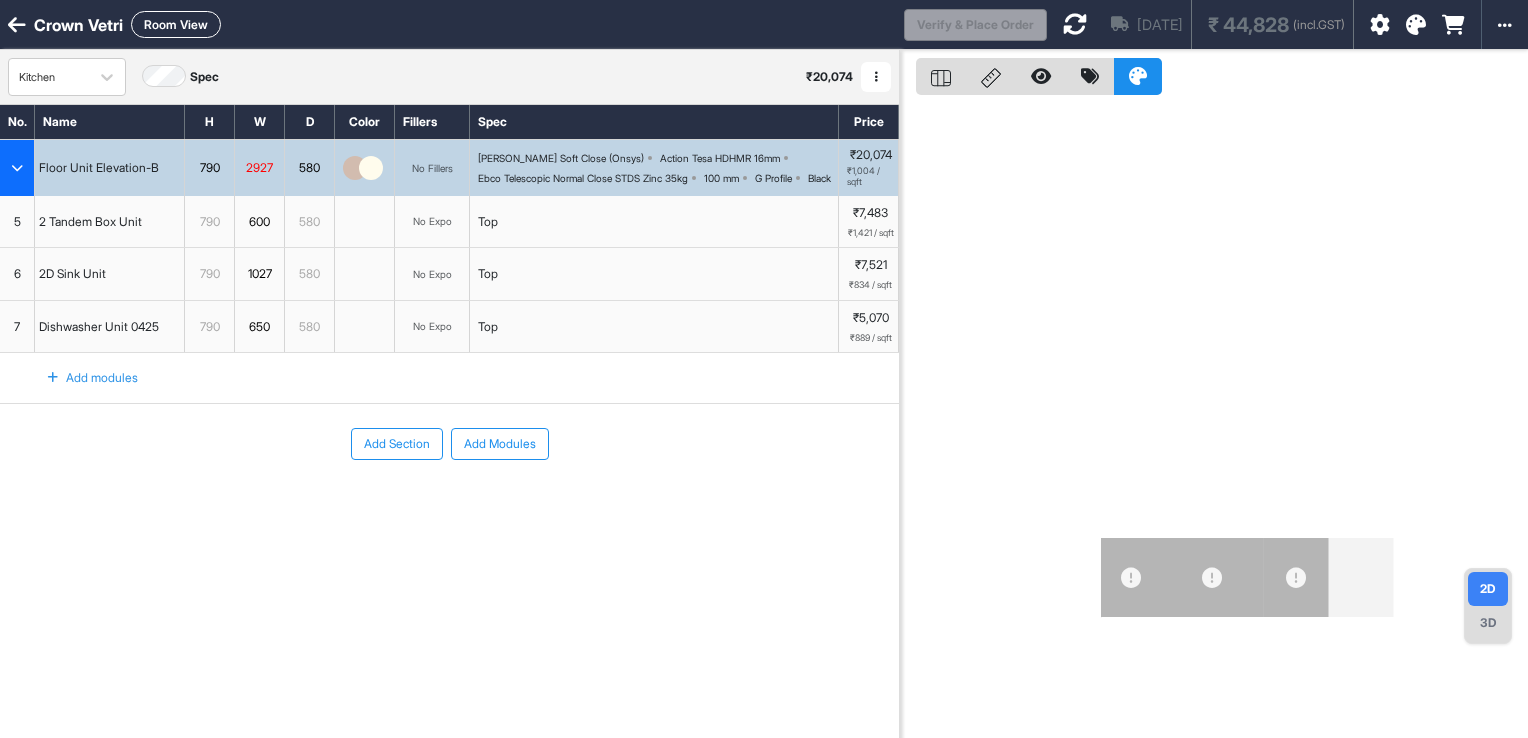 click at bounding box center [1075, 24] 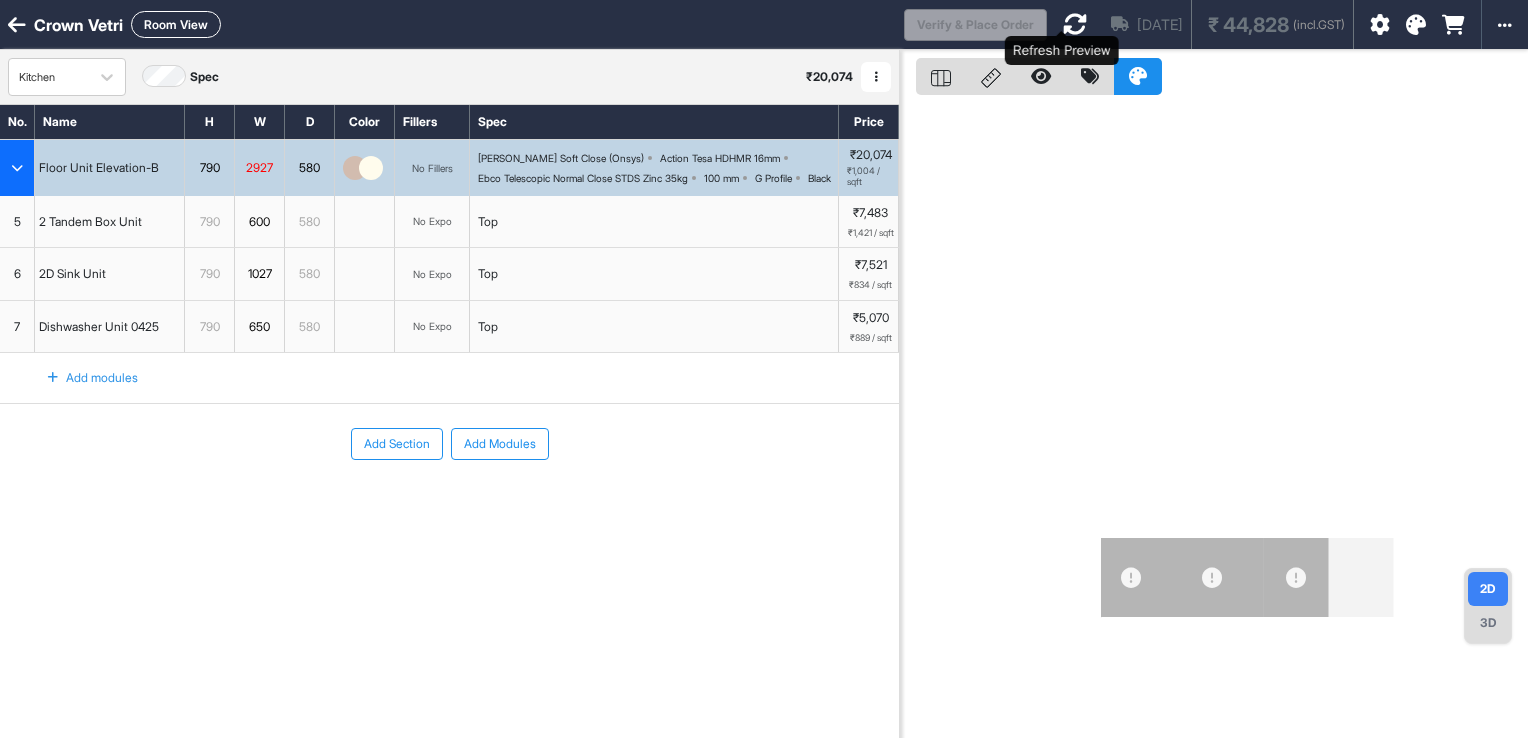 click at bounding box center [1075, 24] 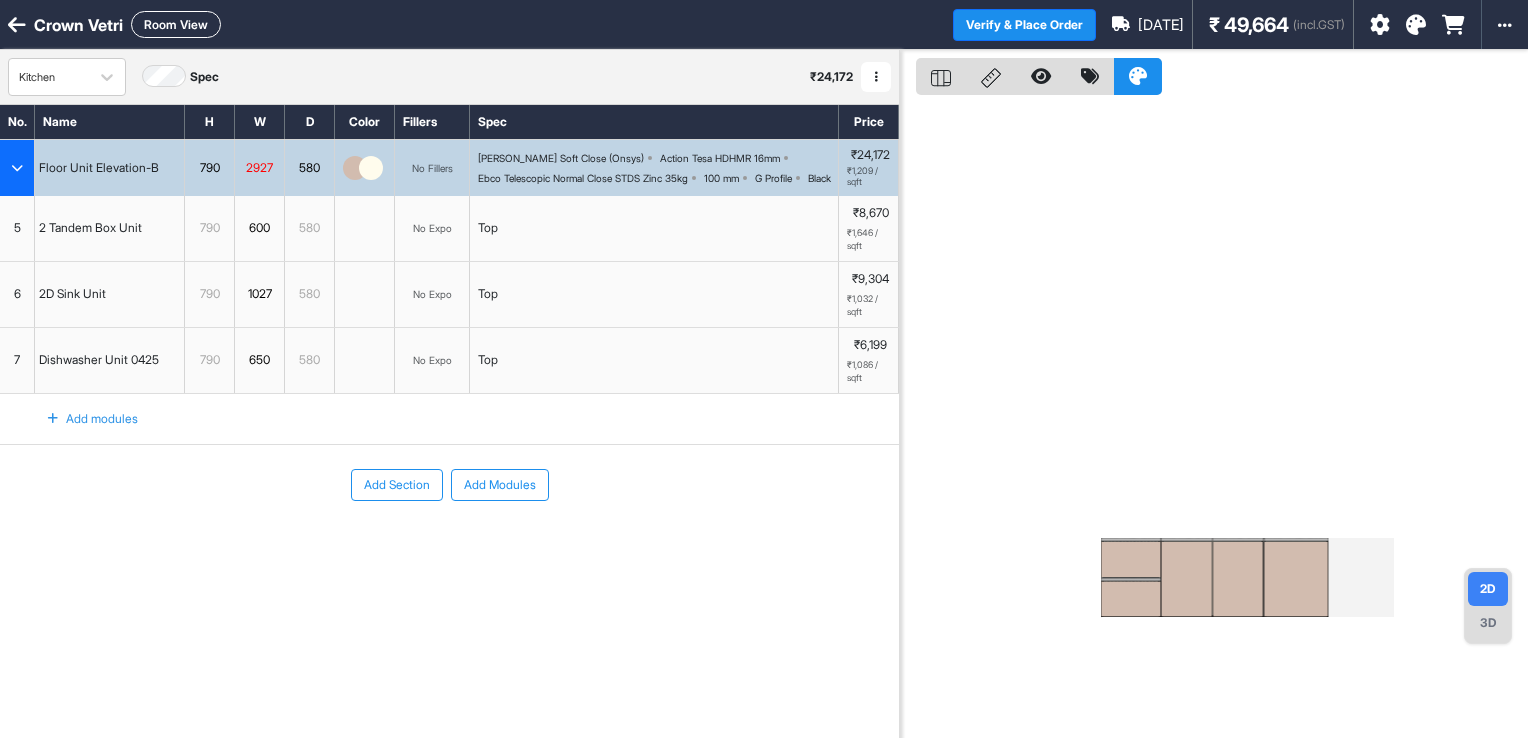 click on "Top" at bounding box center (654, 228) 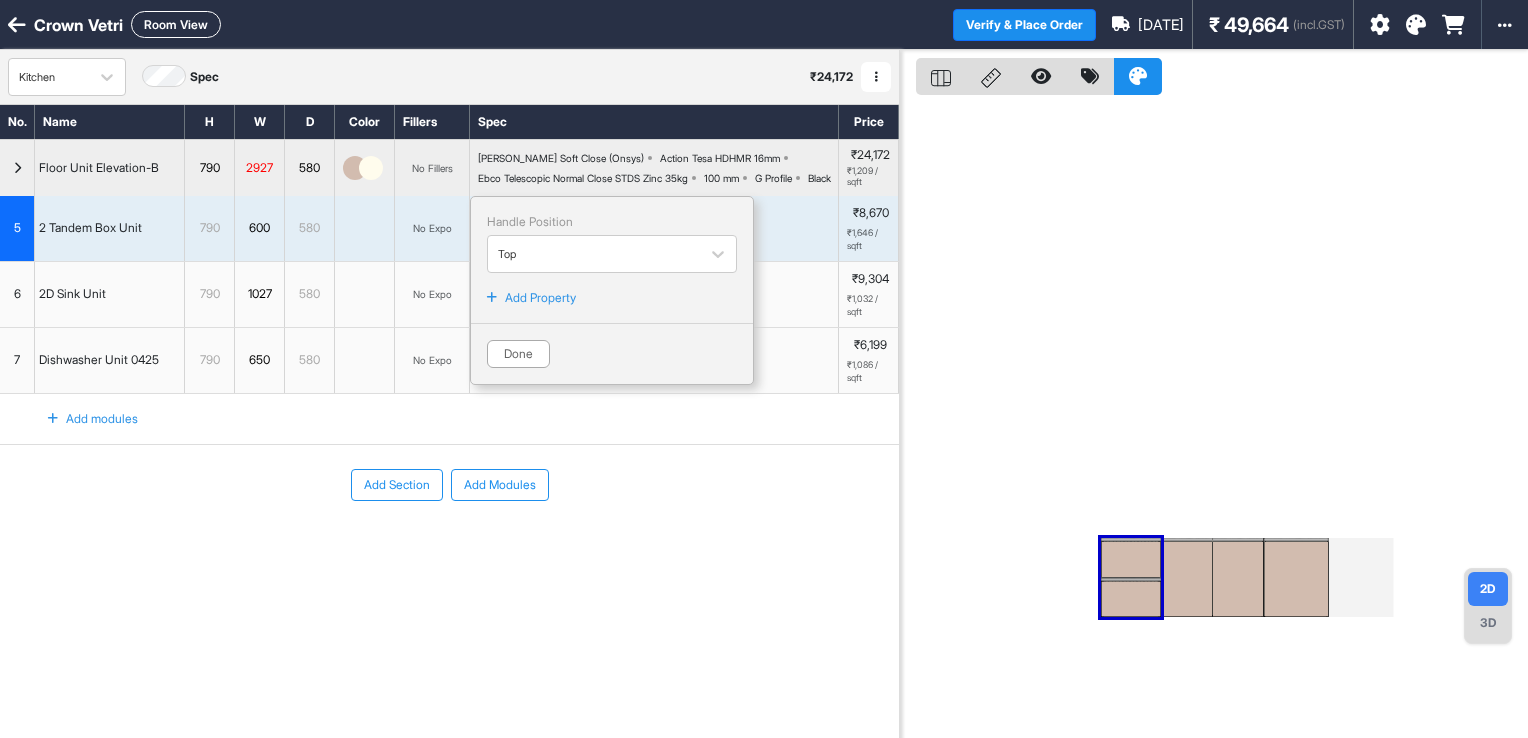 click on "Handle Position" at bounding box center [612, 222] 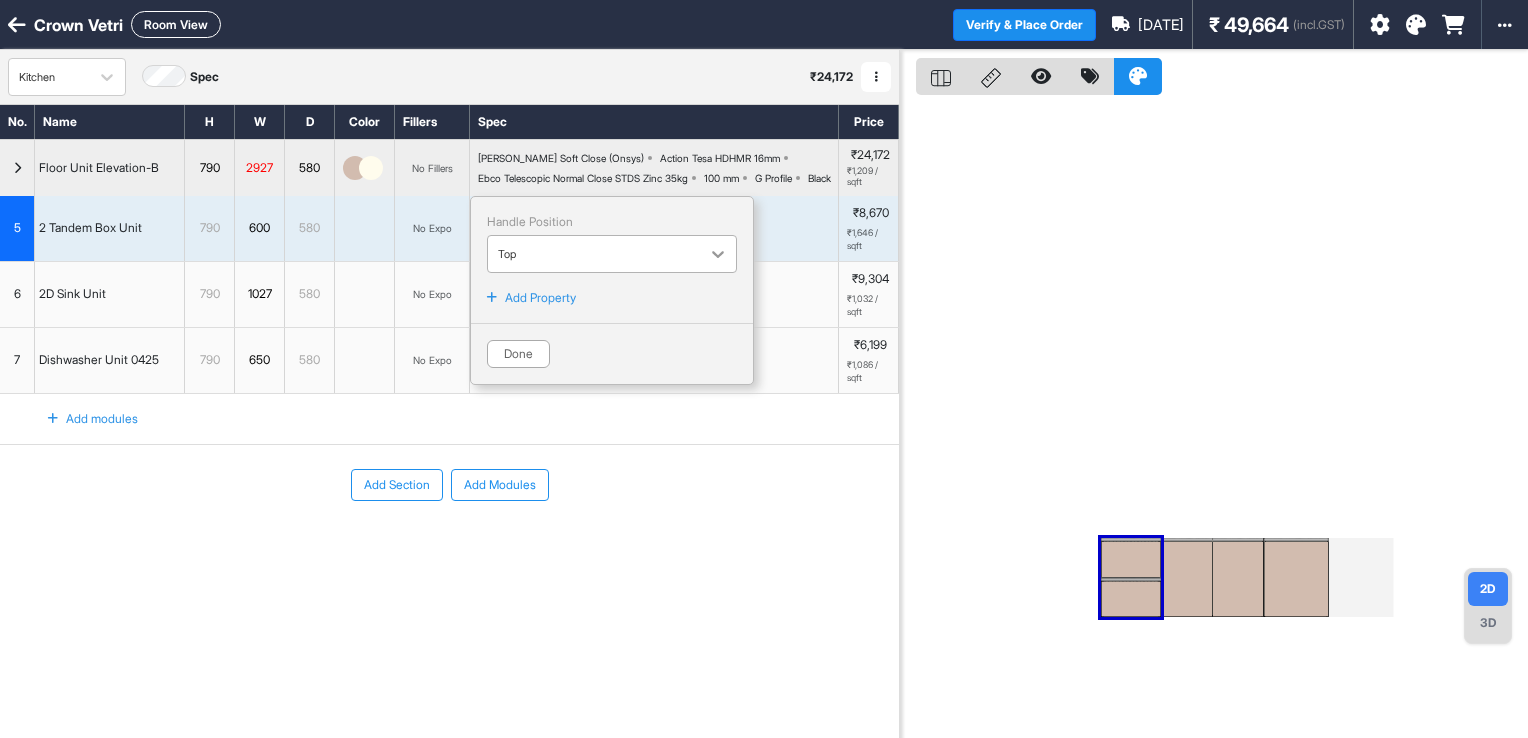 click 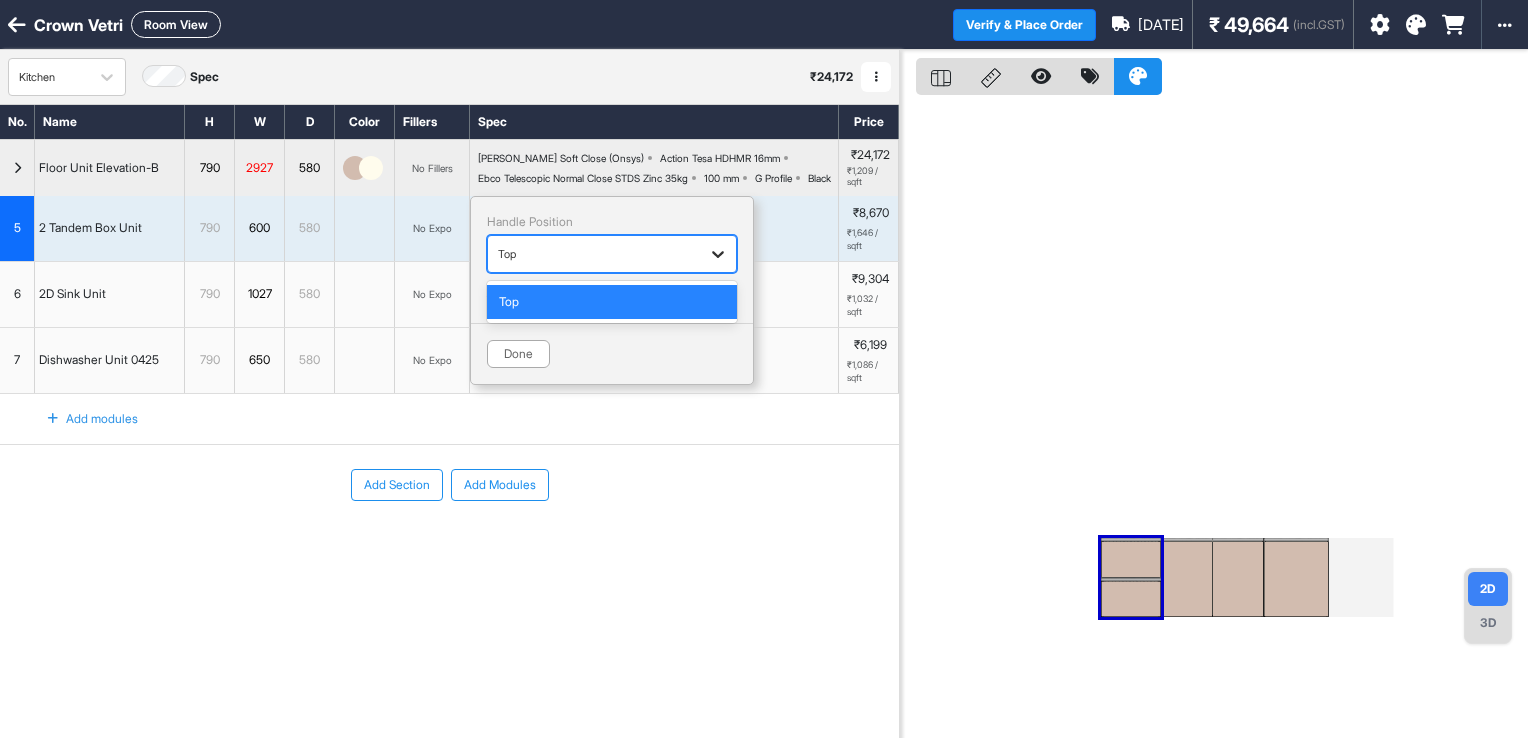 click 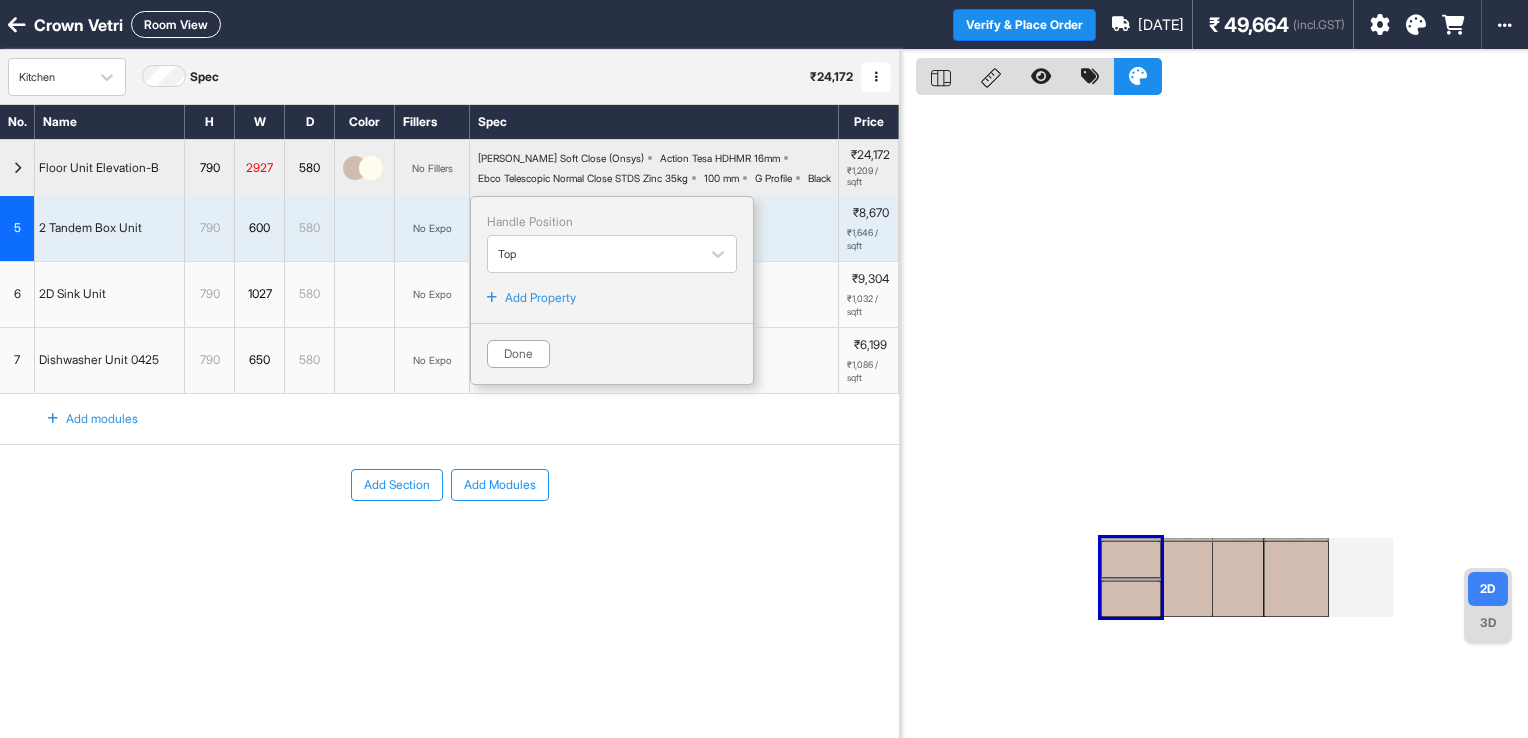 click on "Top Handle Position Top Add Property Done" at bounding box center [654, 228] 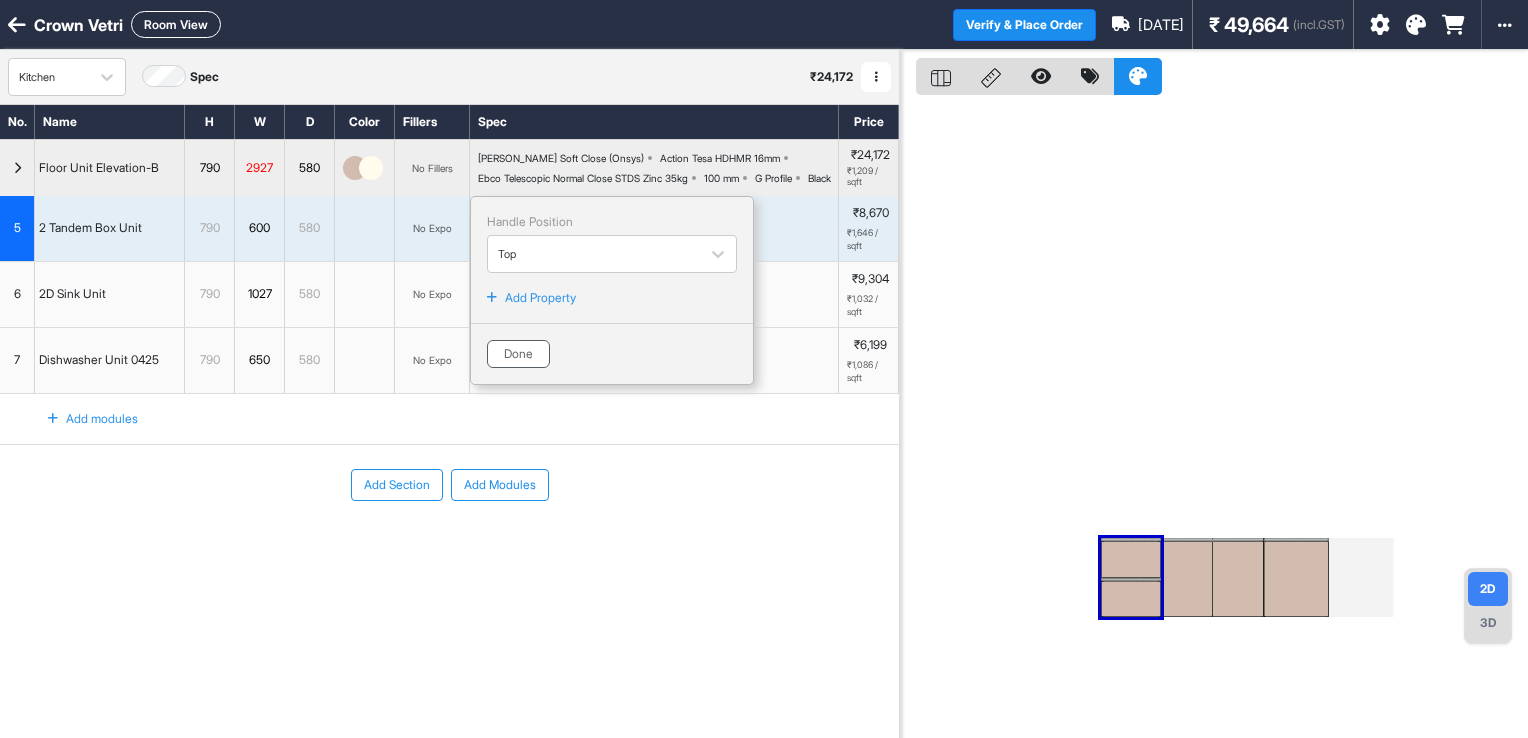 click on "Done" at bounding box center (518, 354) 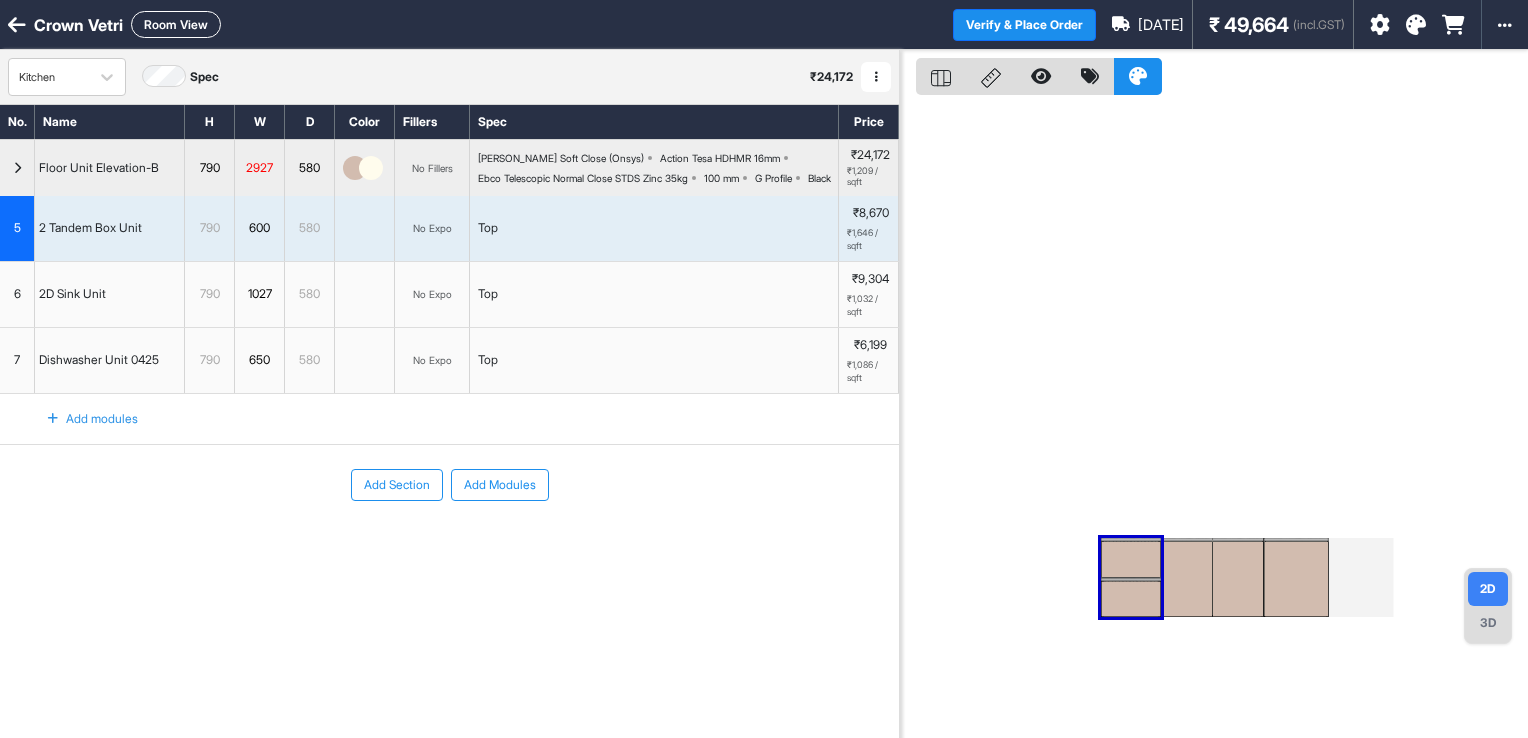 click on "Room View" at bounding box center (176, 24) 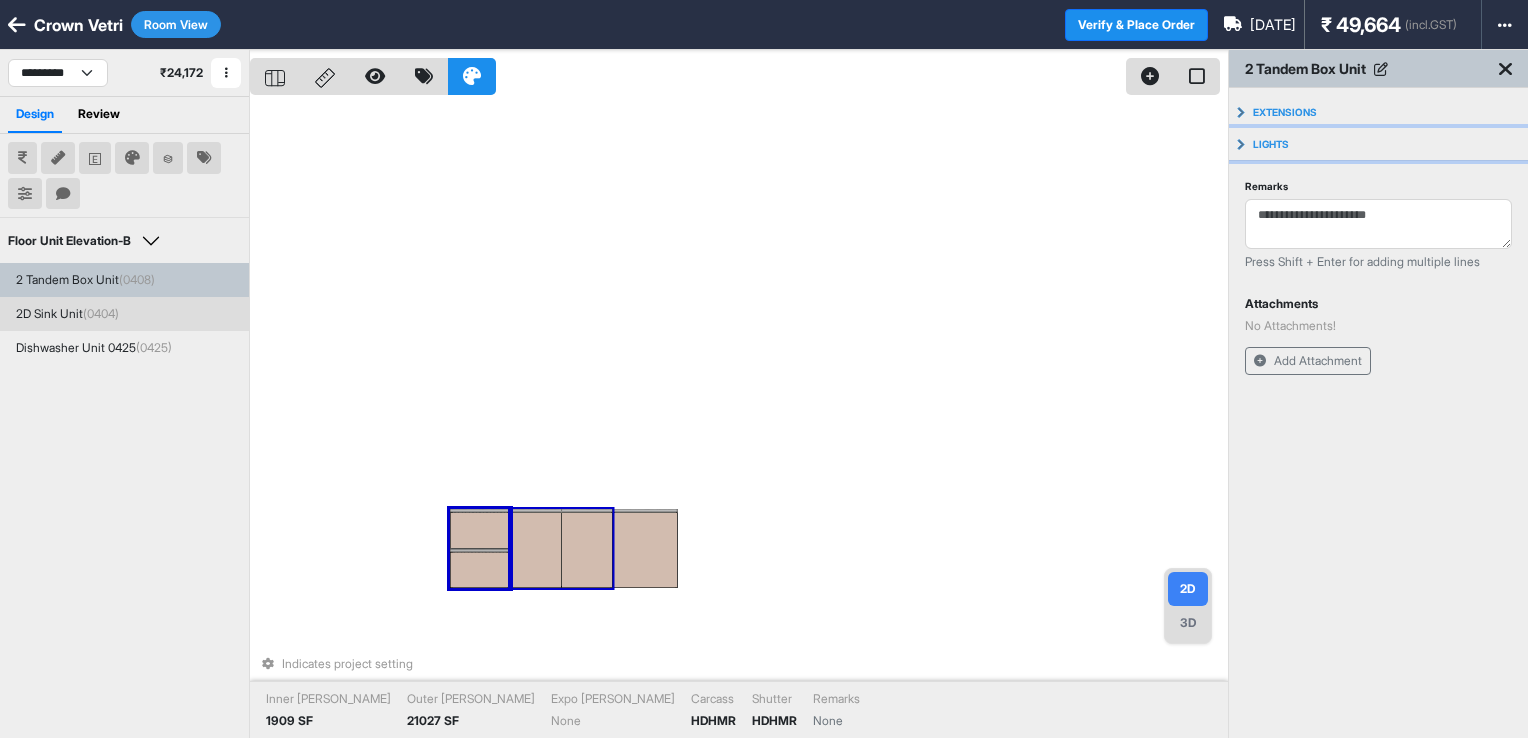 click on "Lights" at bounding box center (1271, 144) 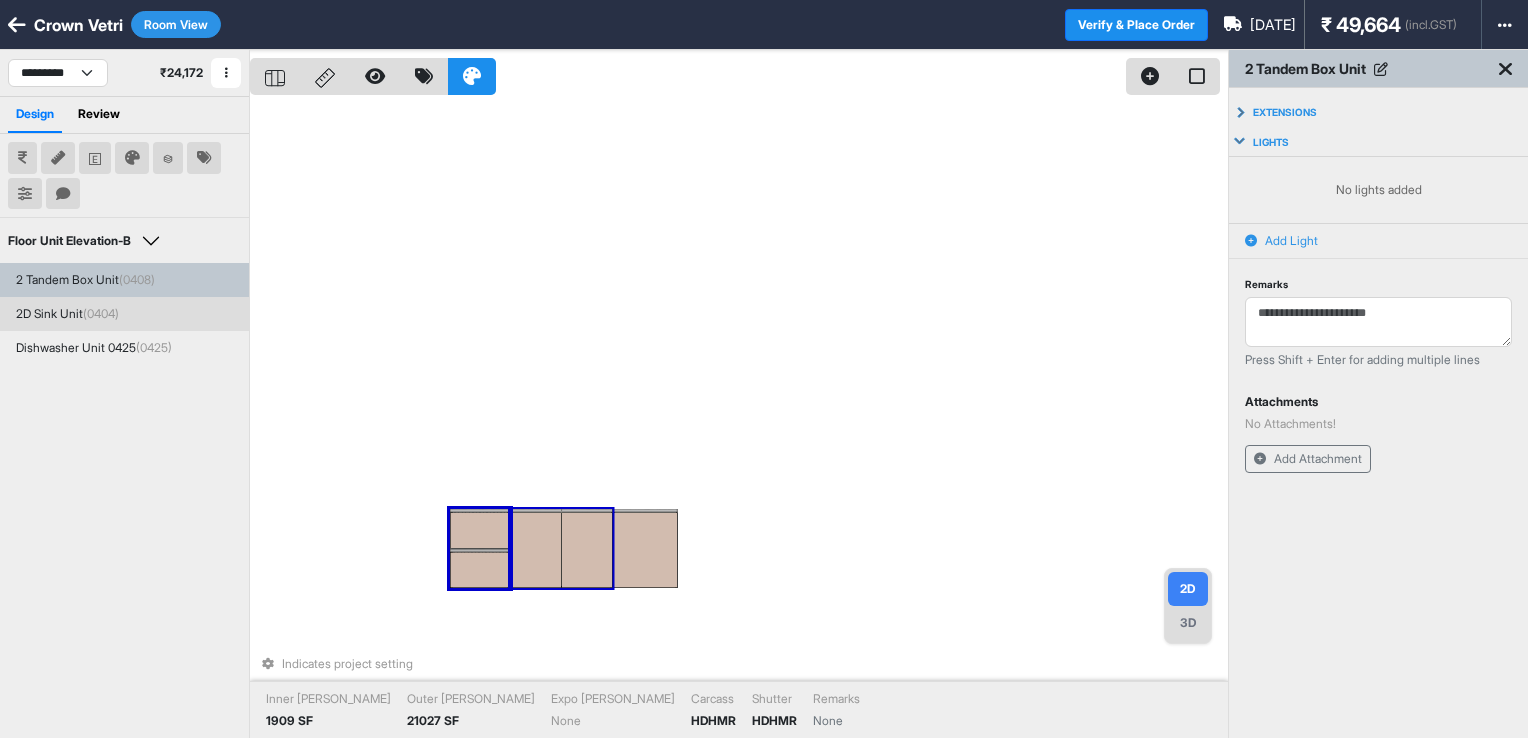 click on "Lights" at bounding box center (1271, 142) 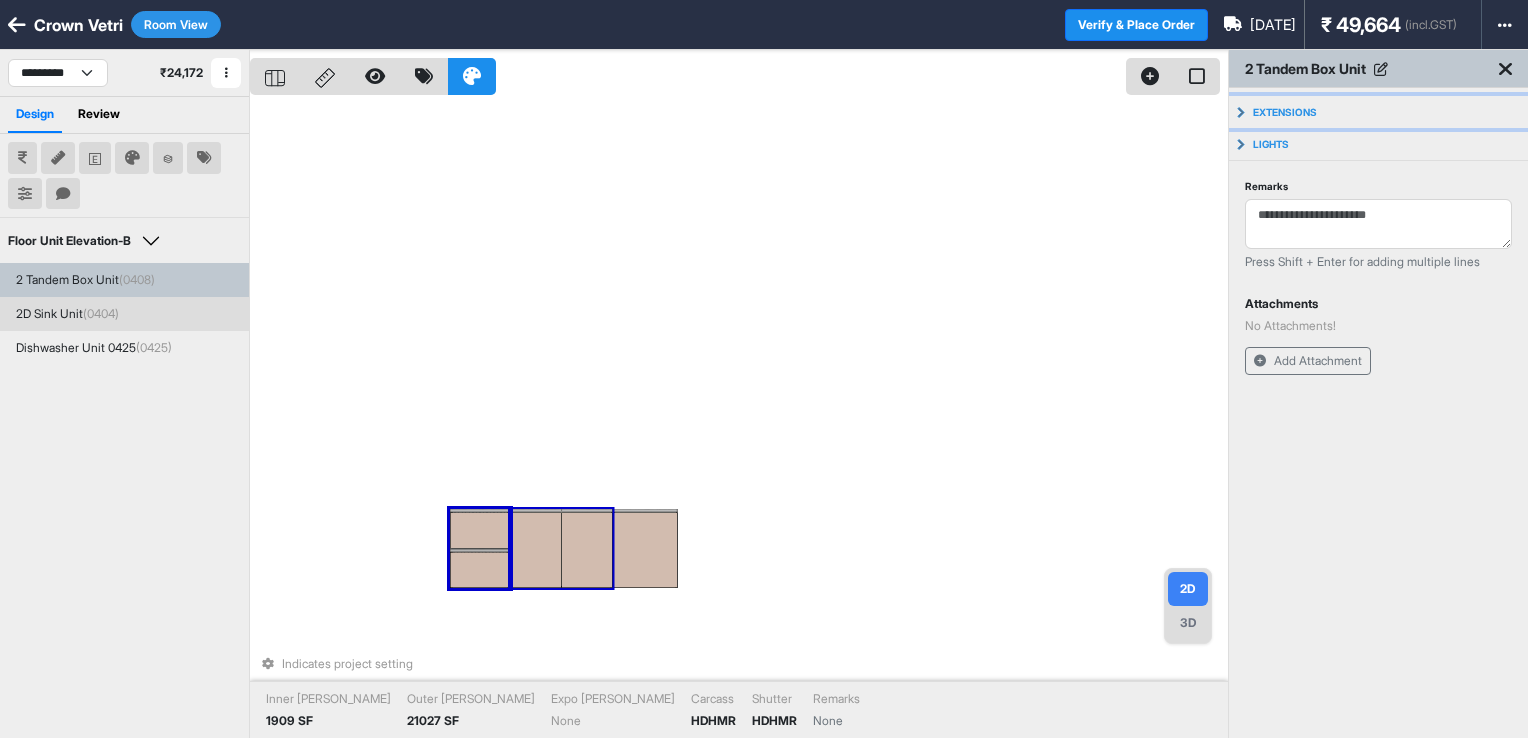 click on "Extensions" at bounding box center (1285, 112) 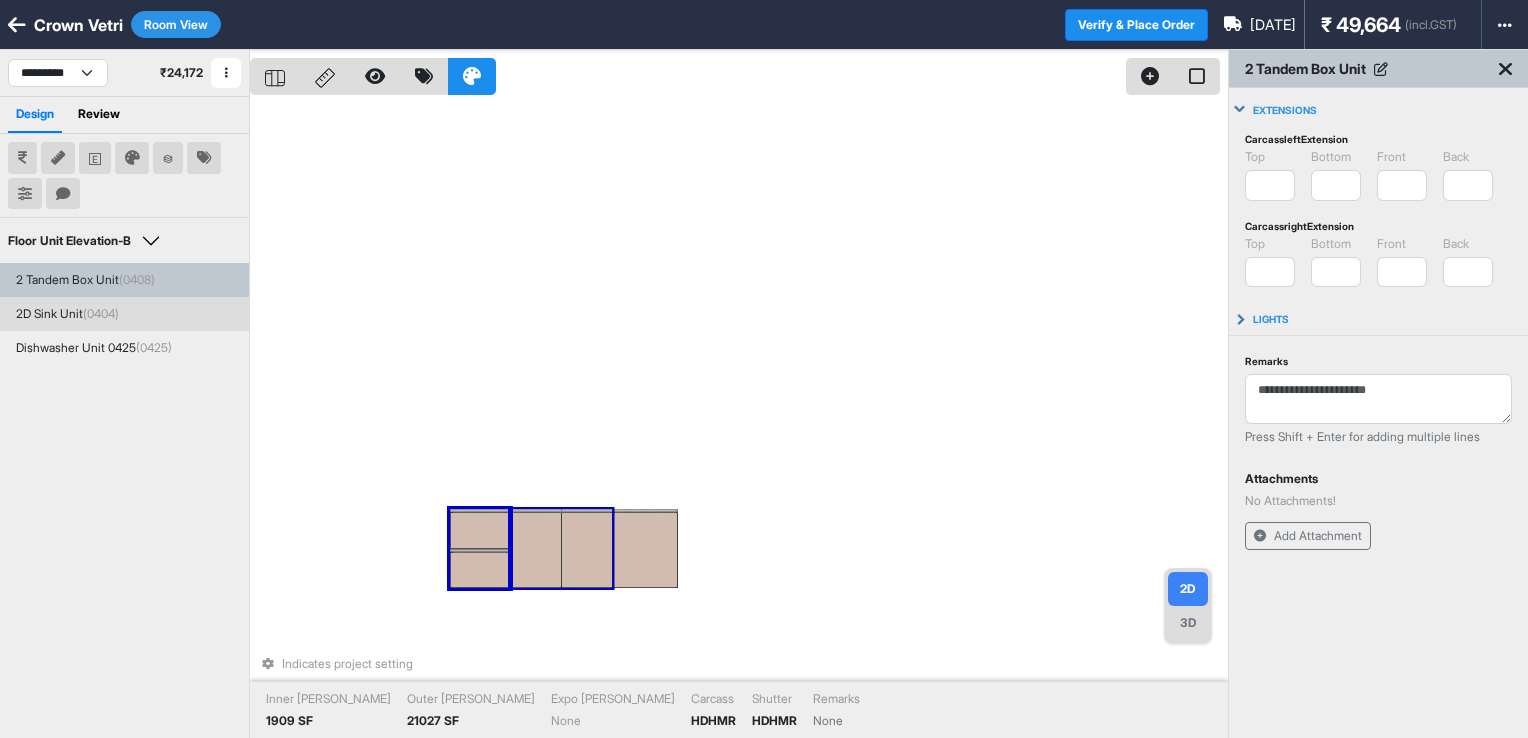 click on "Extensions" at bounding box center (1378, 110) 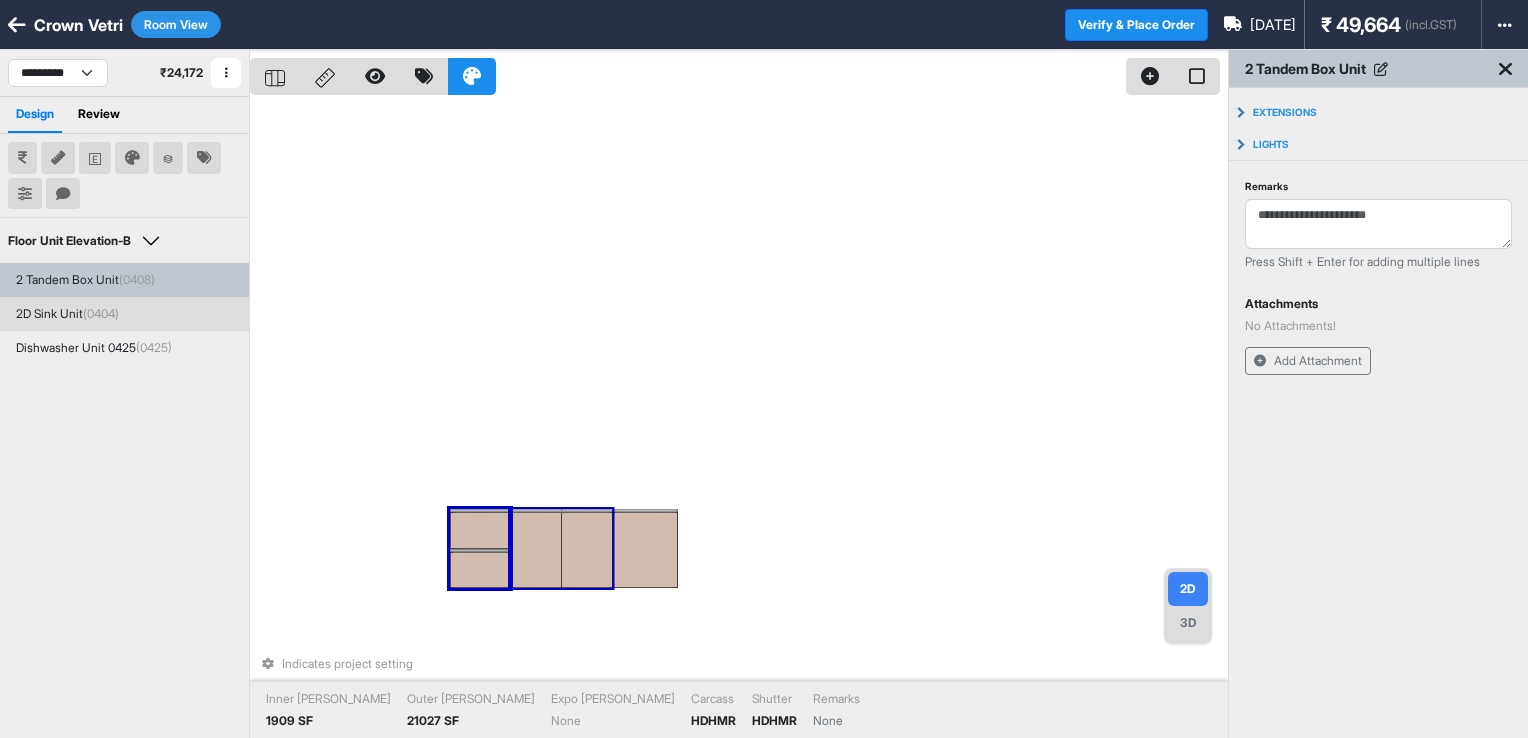 click at bounding box center (535, 550) 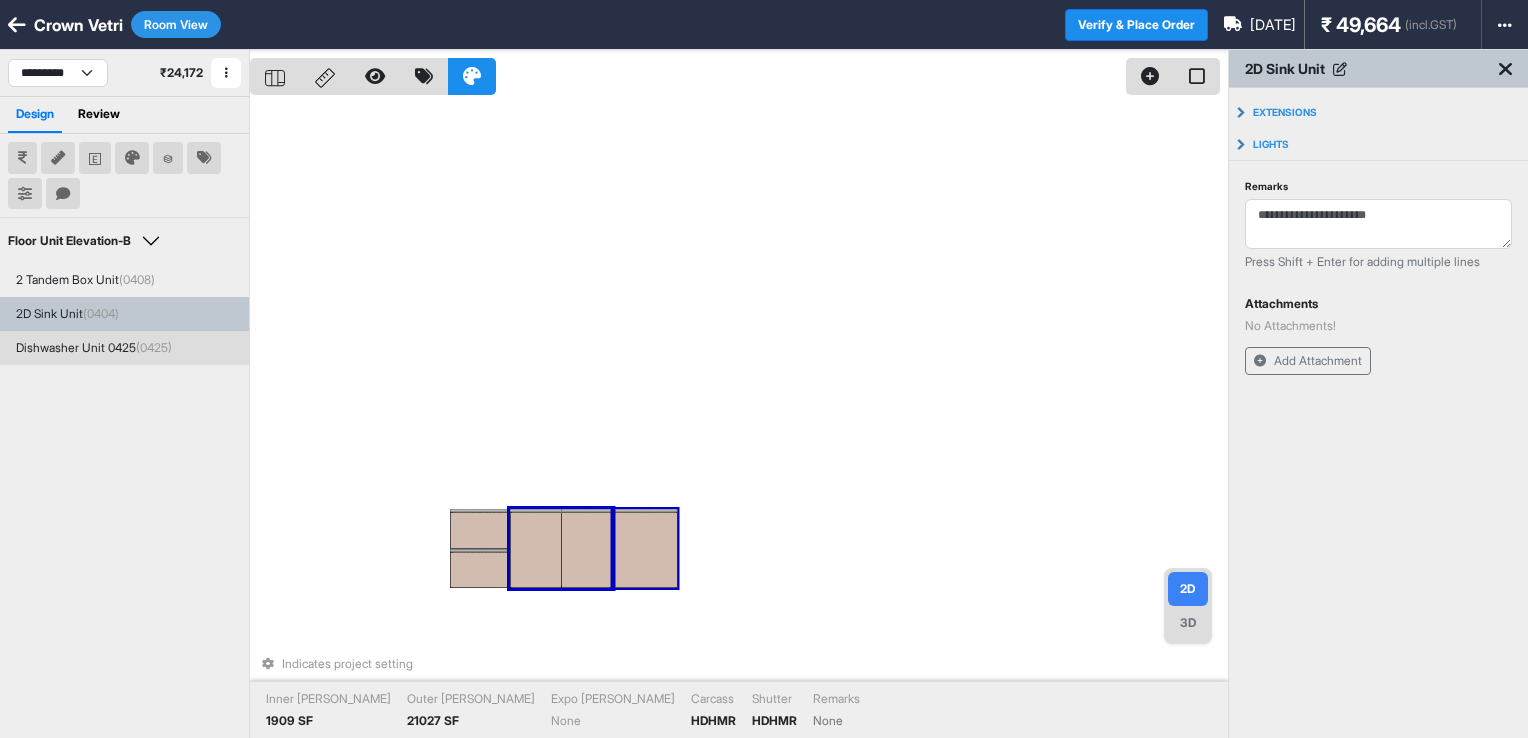 click at bounding box center [645, 550] 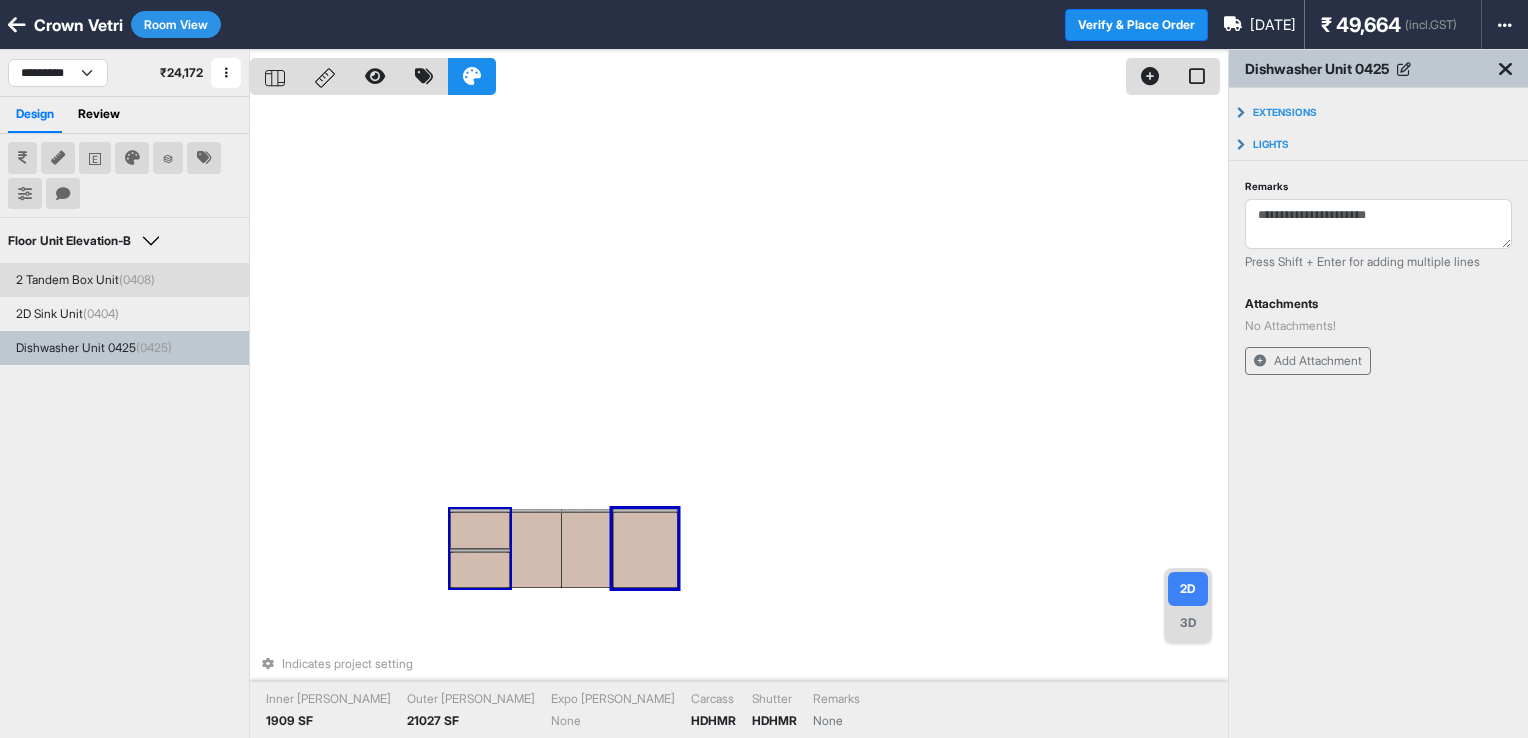 click at bounding box center (480, 531) 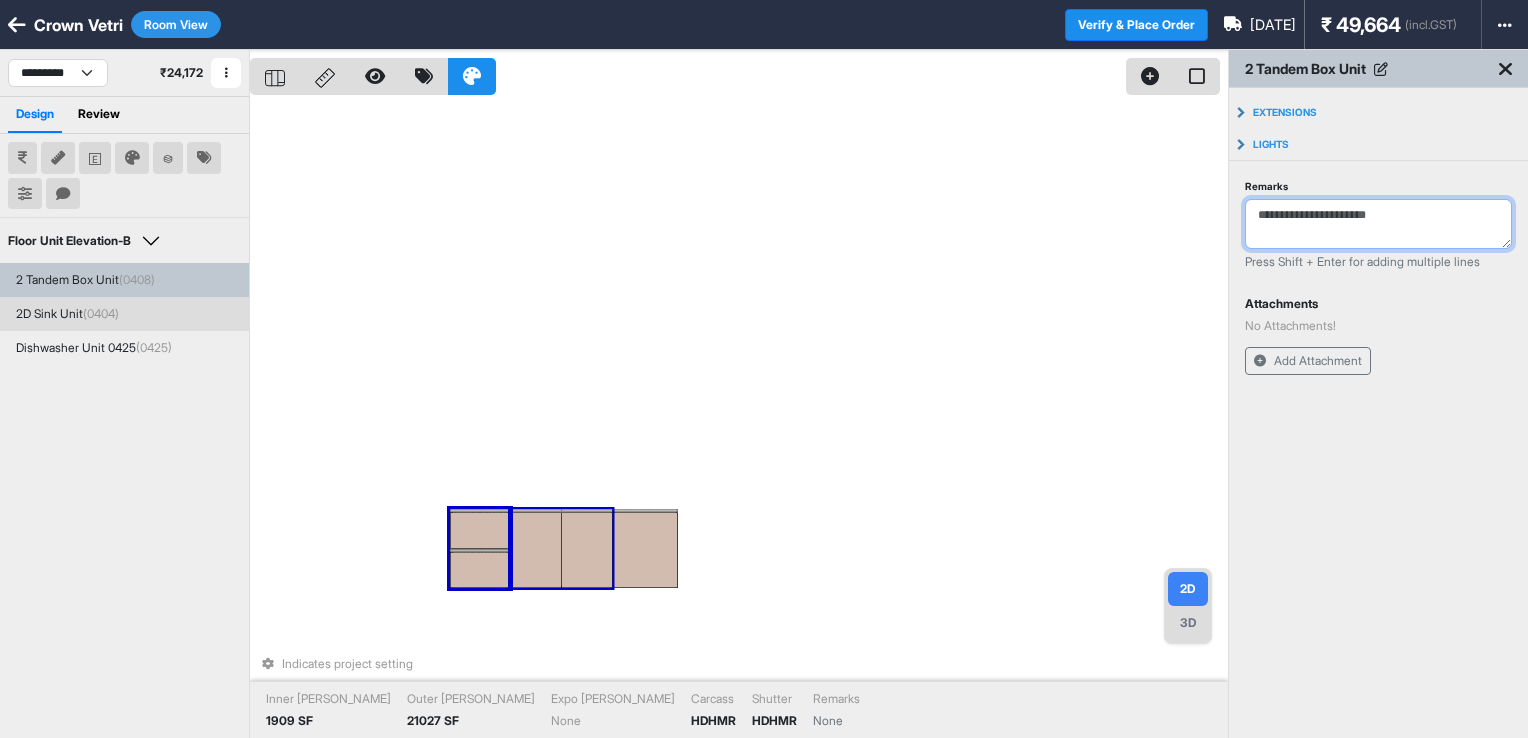click on "Remarks" at bounding box center (1378, 224) 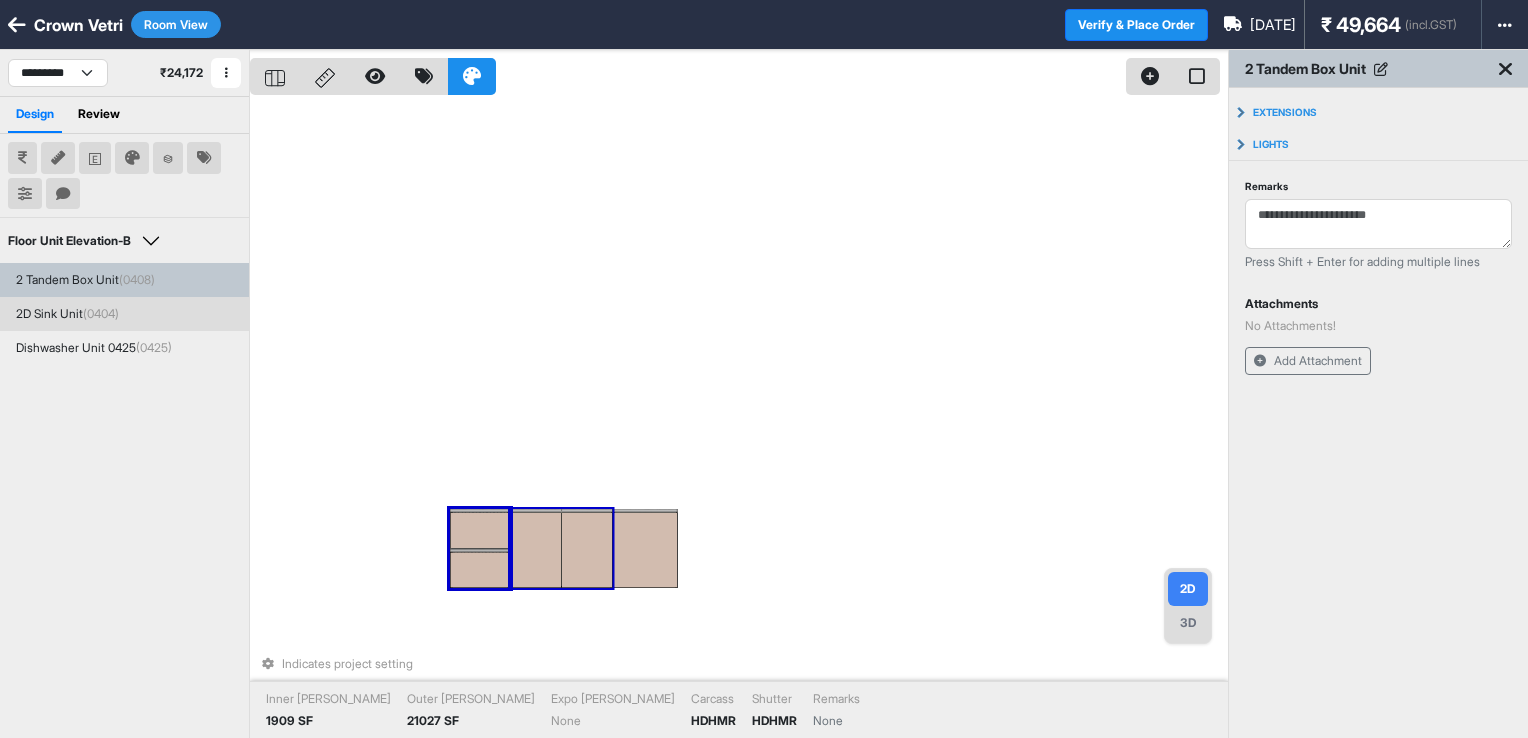 click on "Room View" at bounding box center (176, 24) 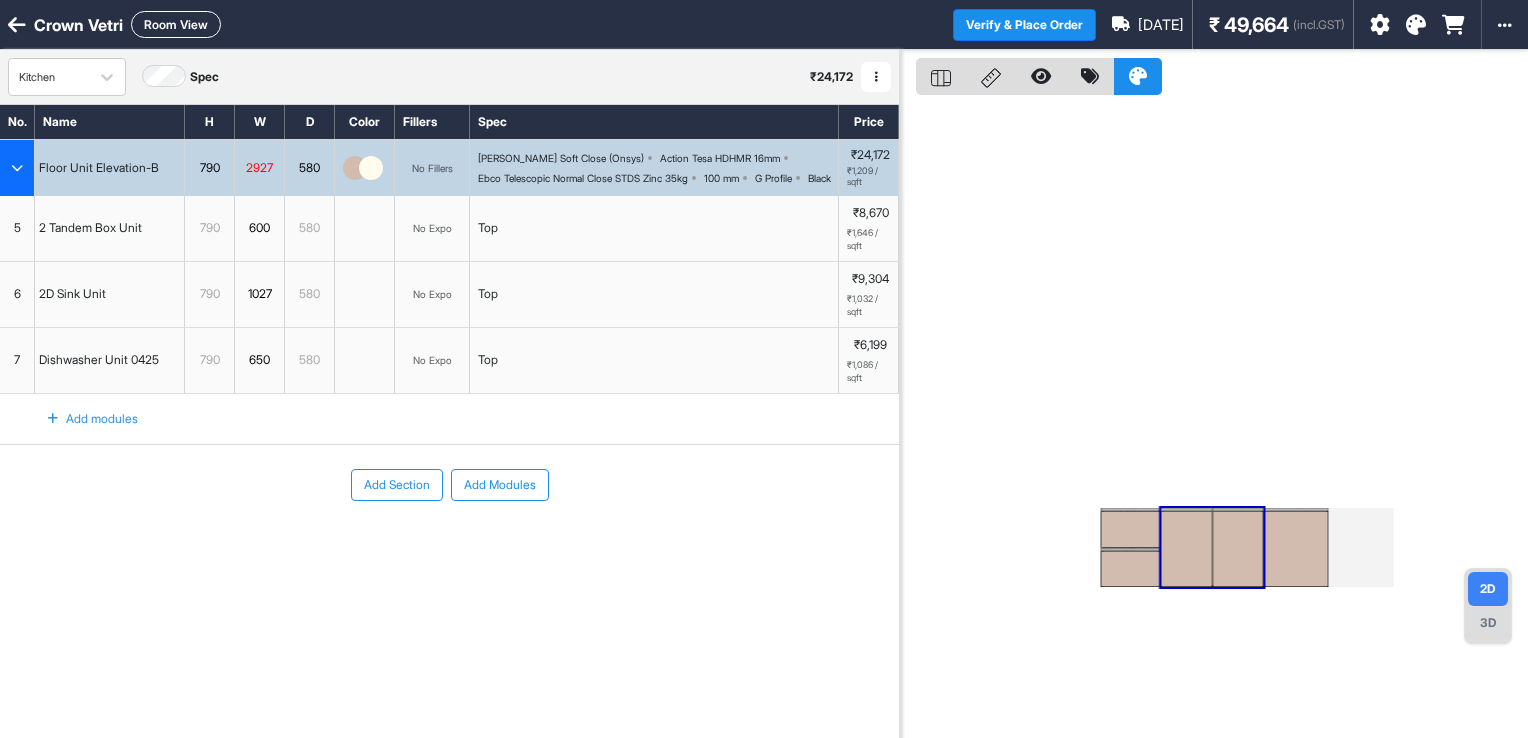 click on "No Expo" at bounding box center (432, 228) 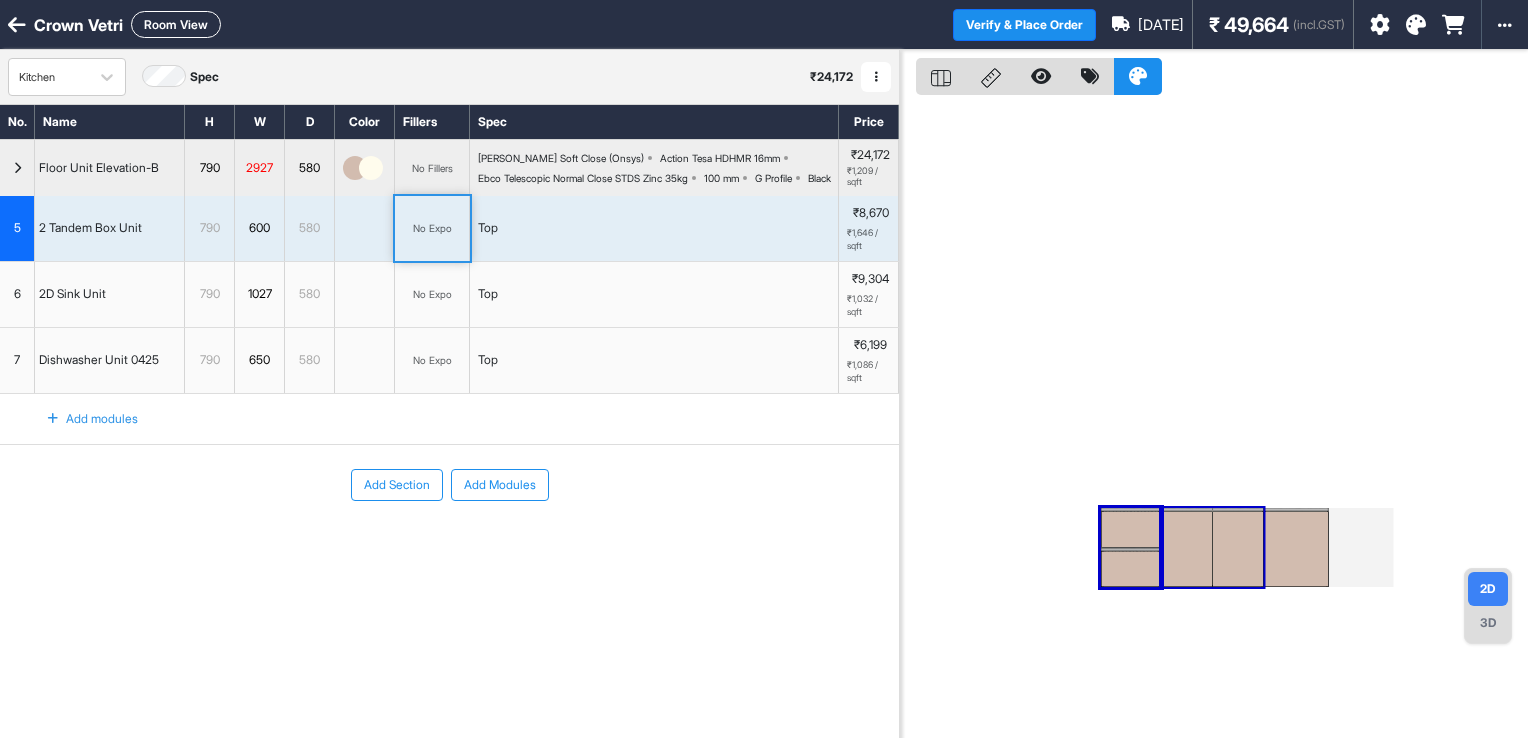 click on "No Expo" at bounding box center [432, 228] 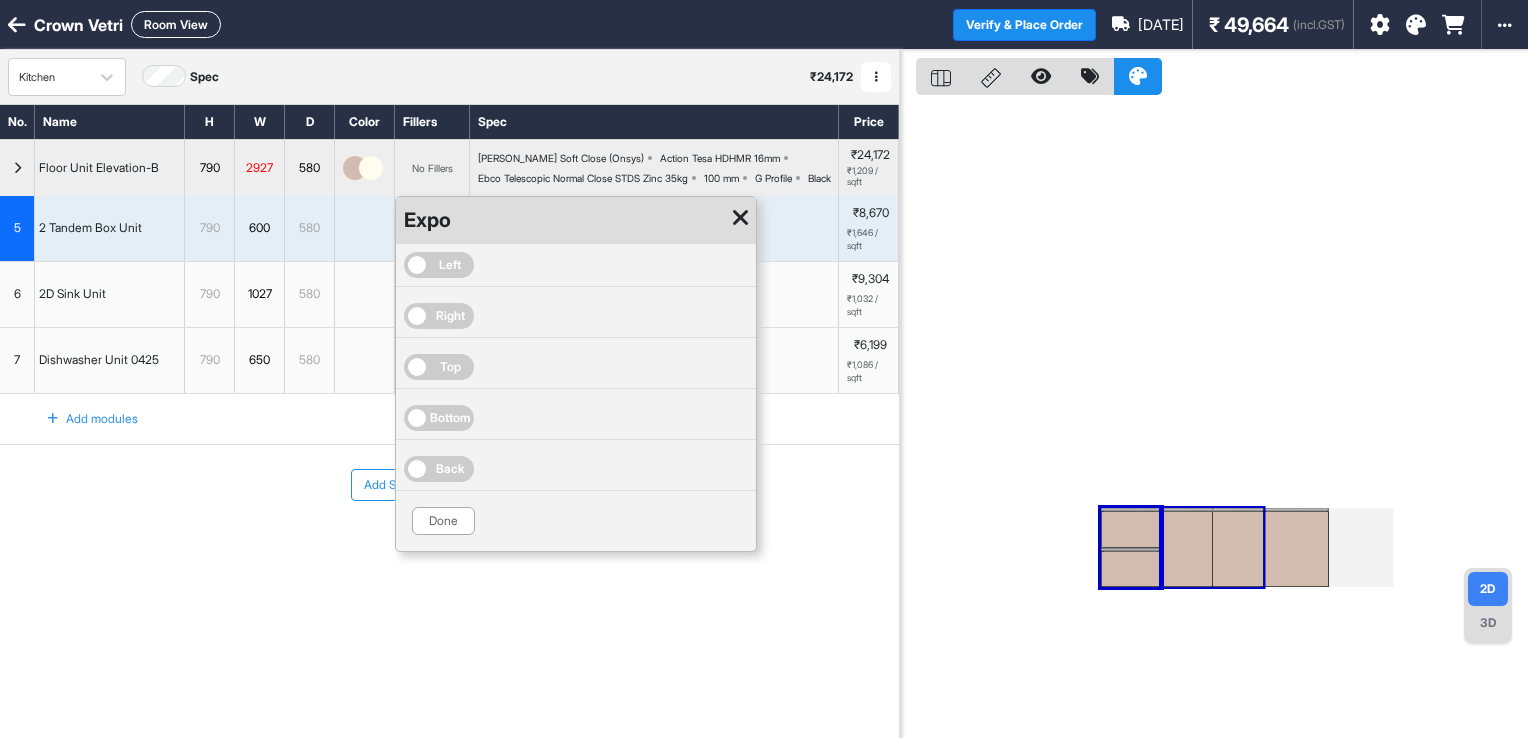 click at bounding box center [740, 218] 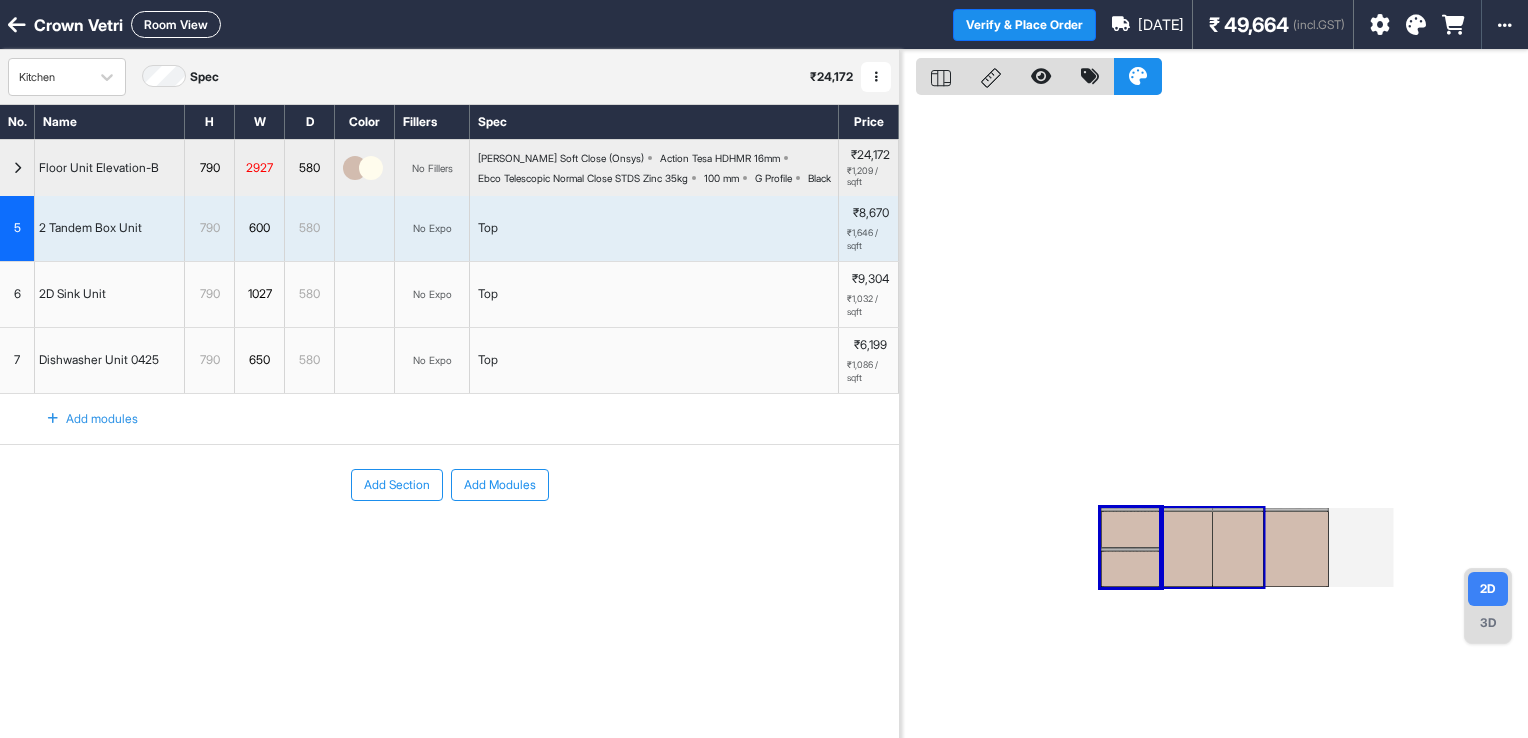 click on "Top" at bounding box center (654, 228) 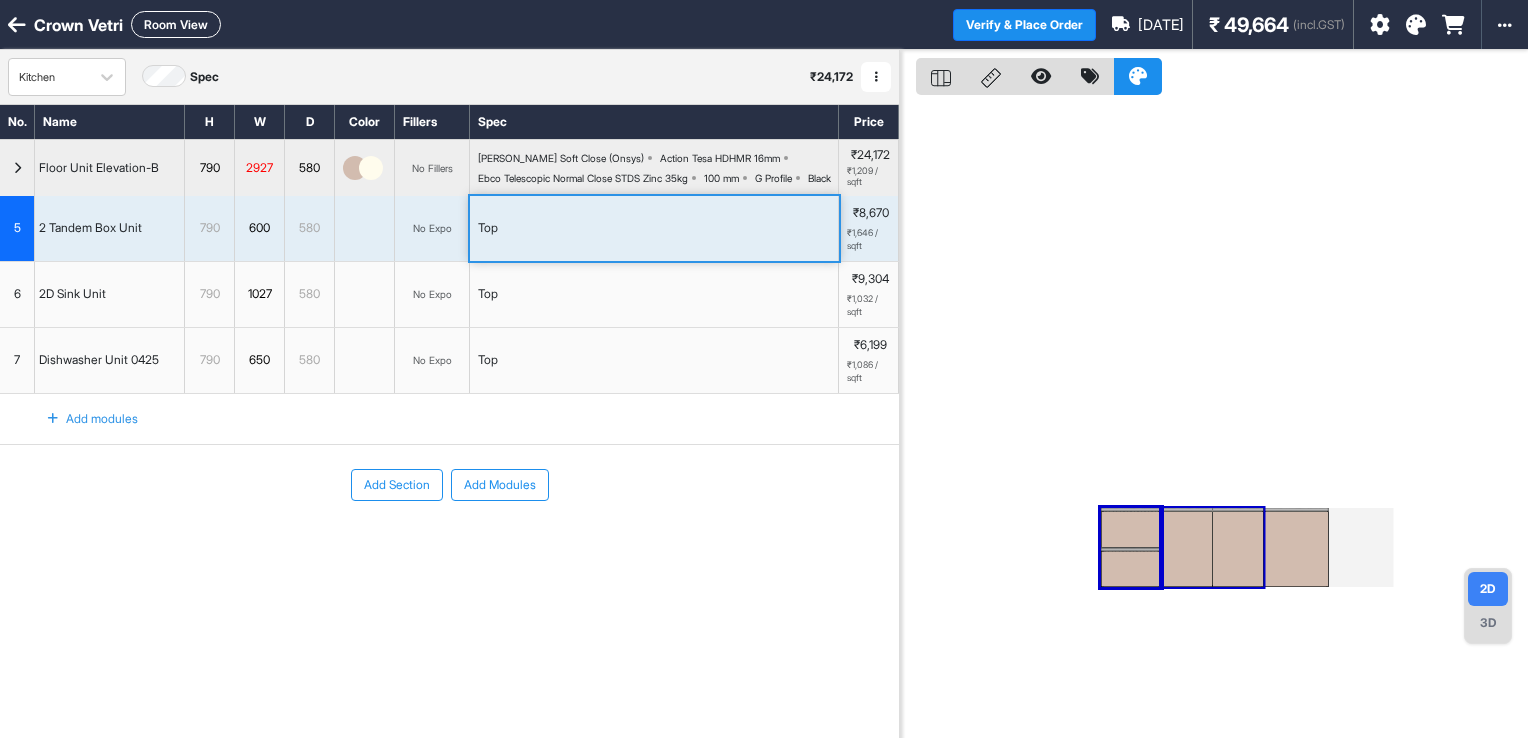 click on "Top" at bounding box center [654, 228] 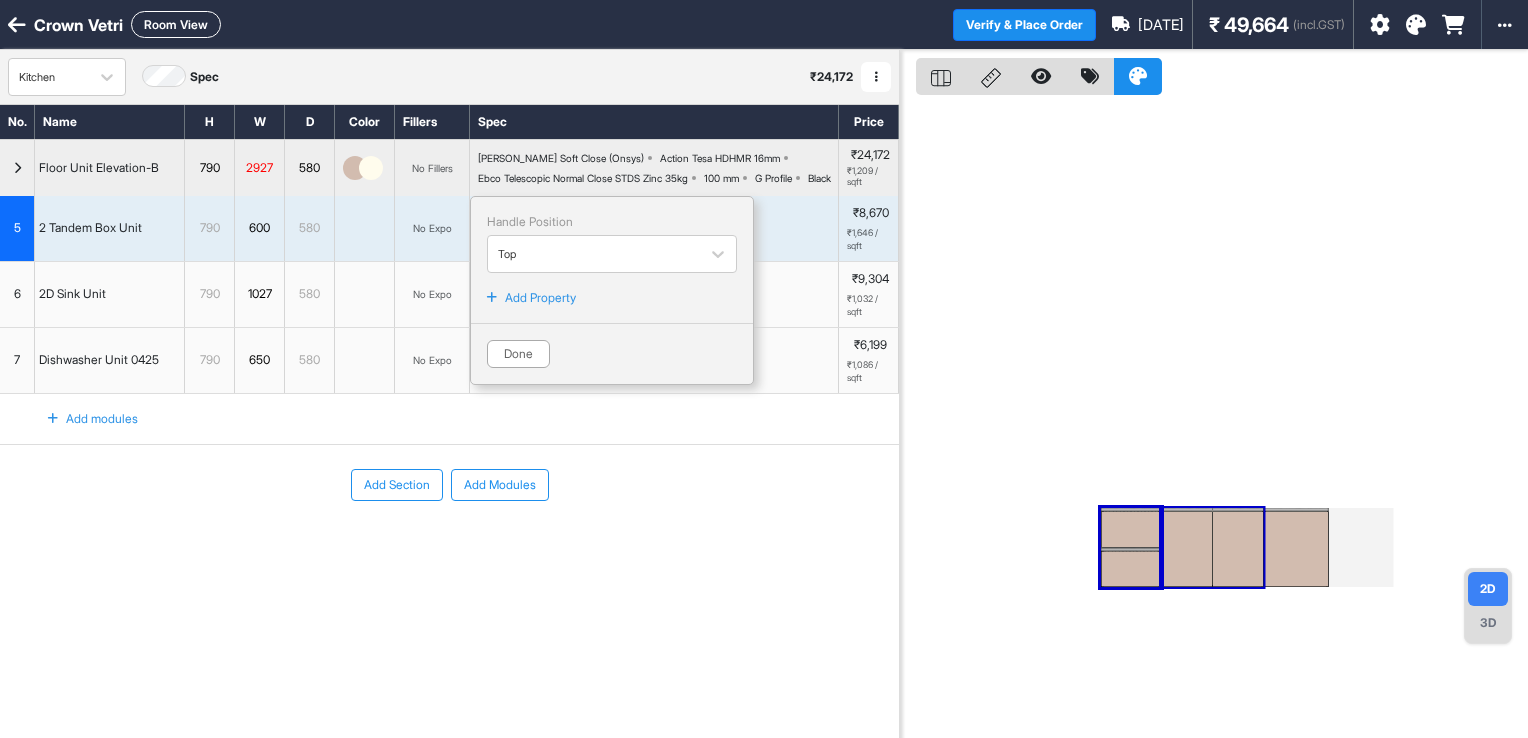 click on "Add Property" at bounding box center [540, 298] 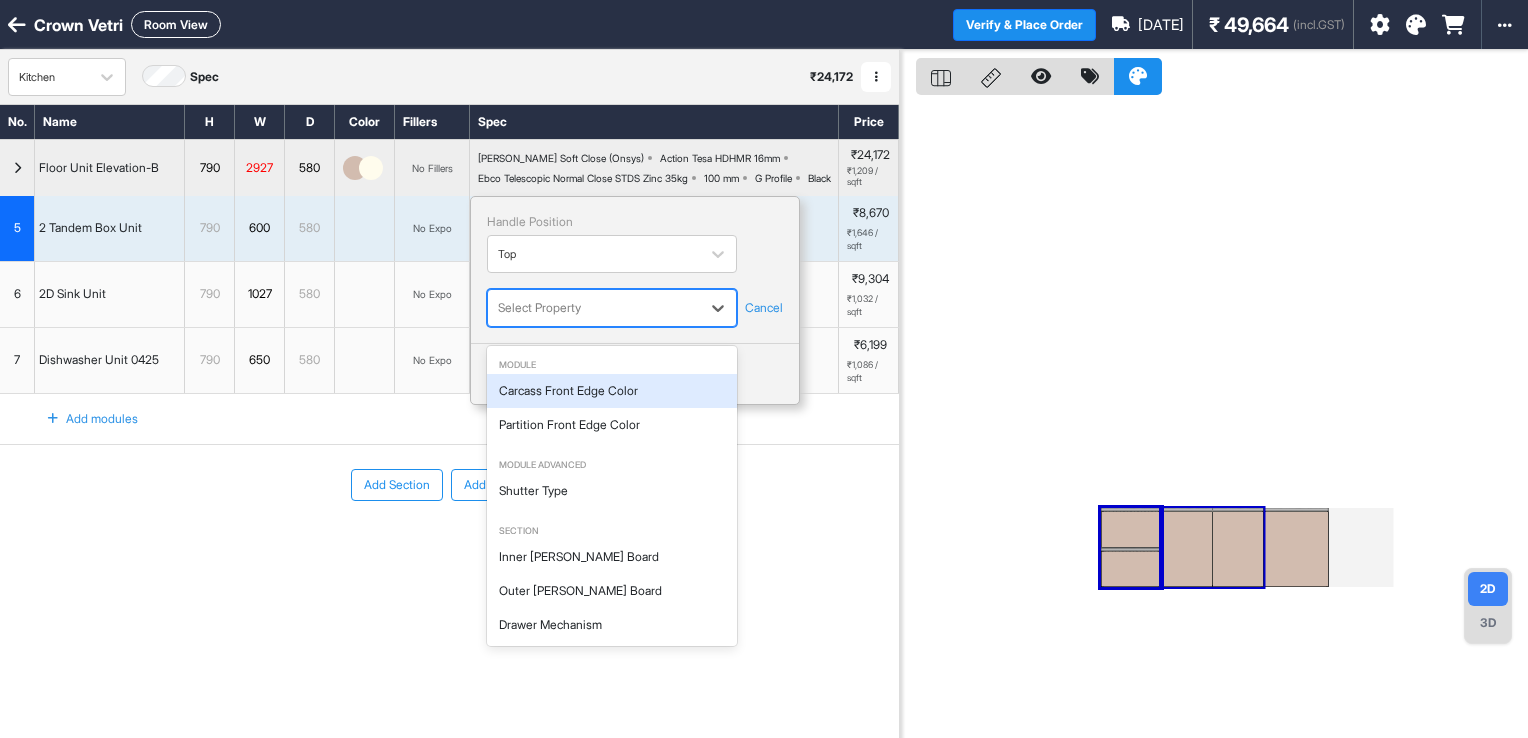 click at bounding box center (594, 308) 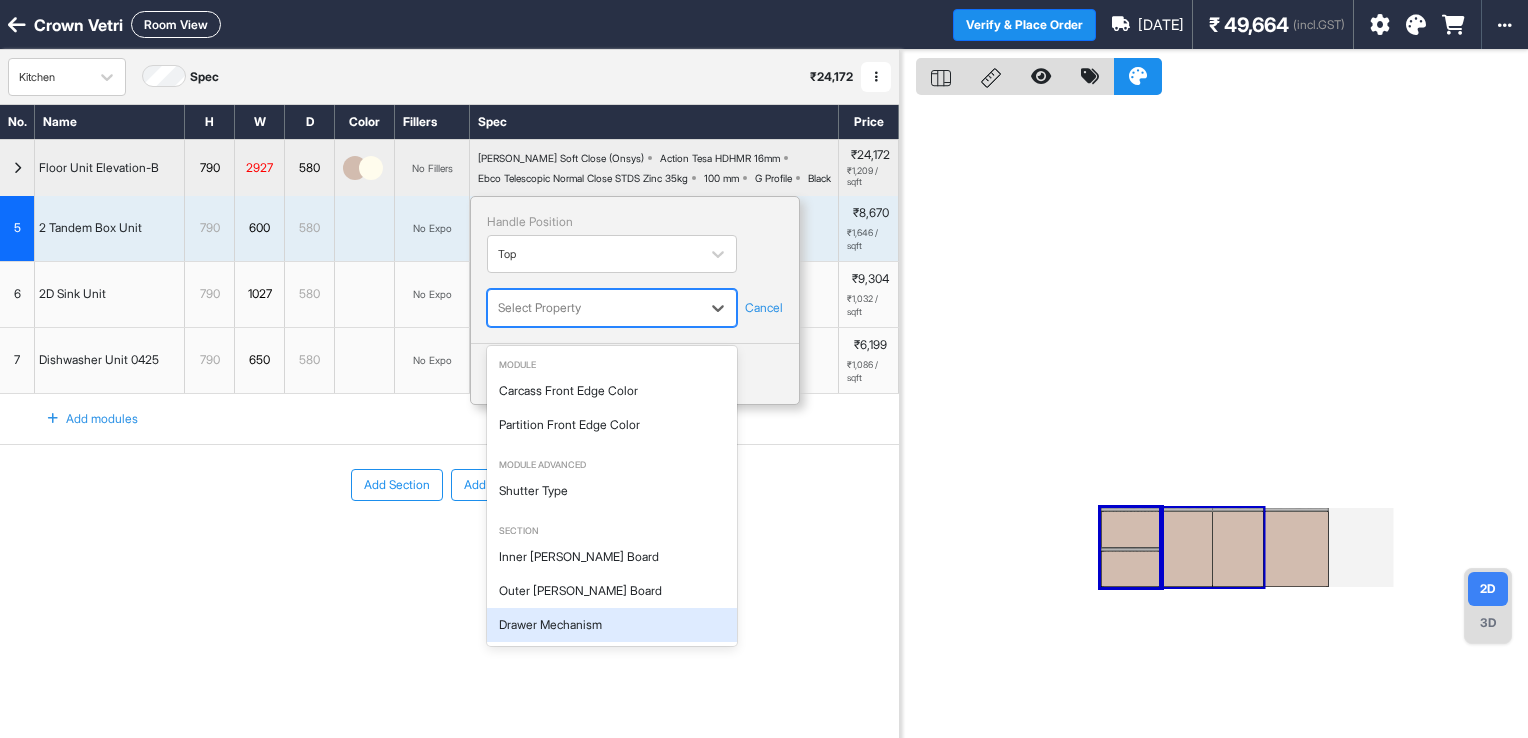 click on "Drawer Mechanism" at bounding box center [612, 625] 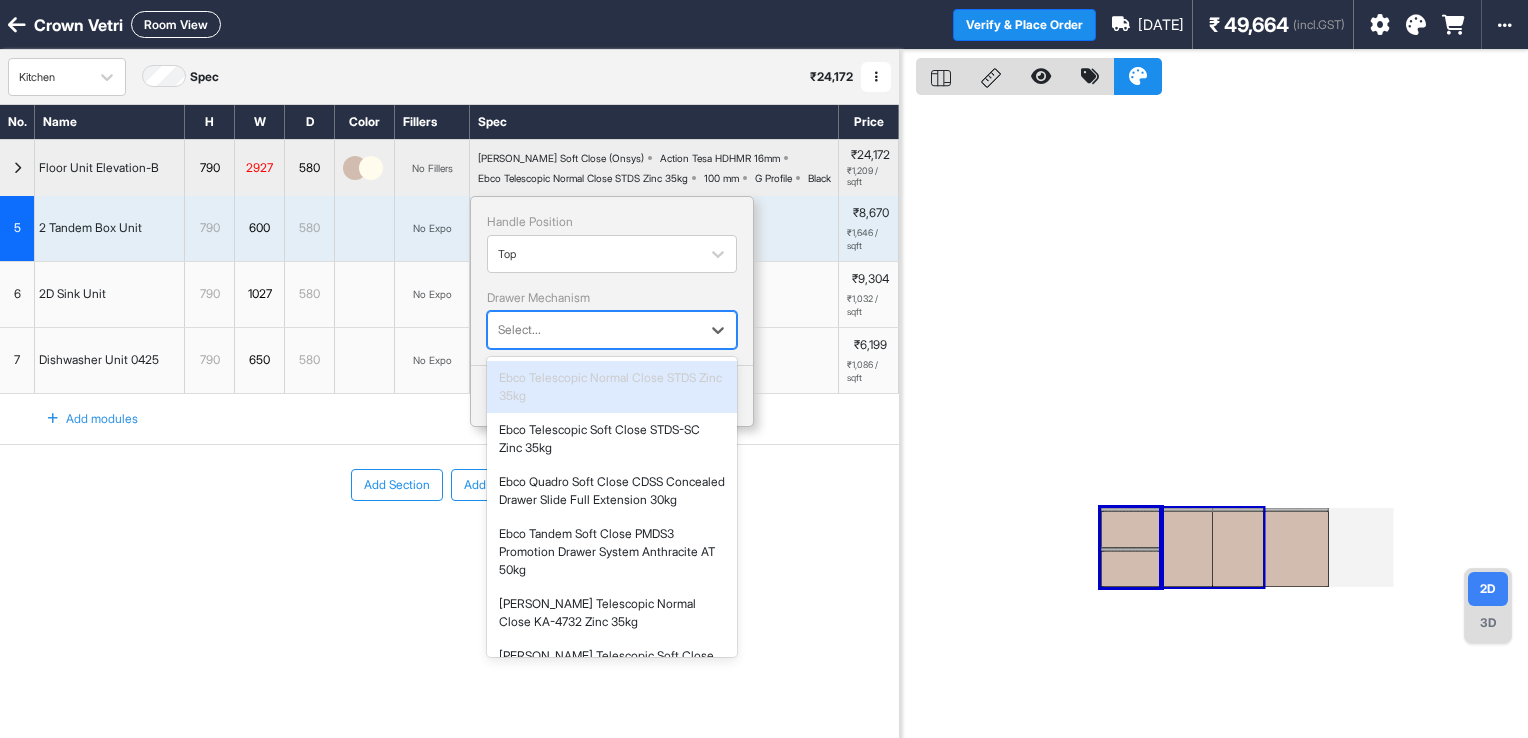 click at bounding box center (594, 330) 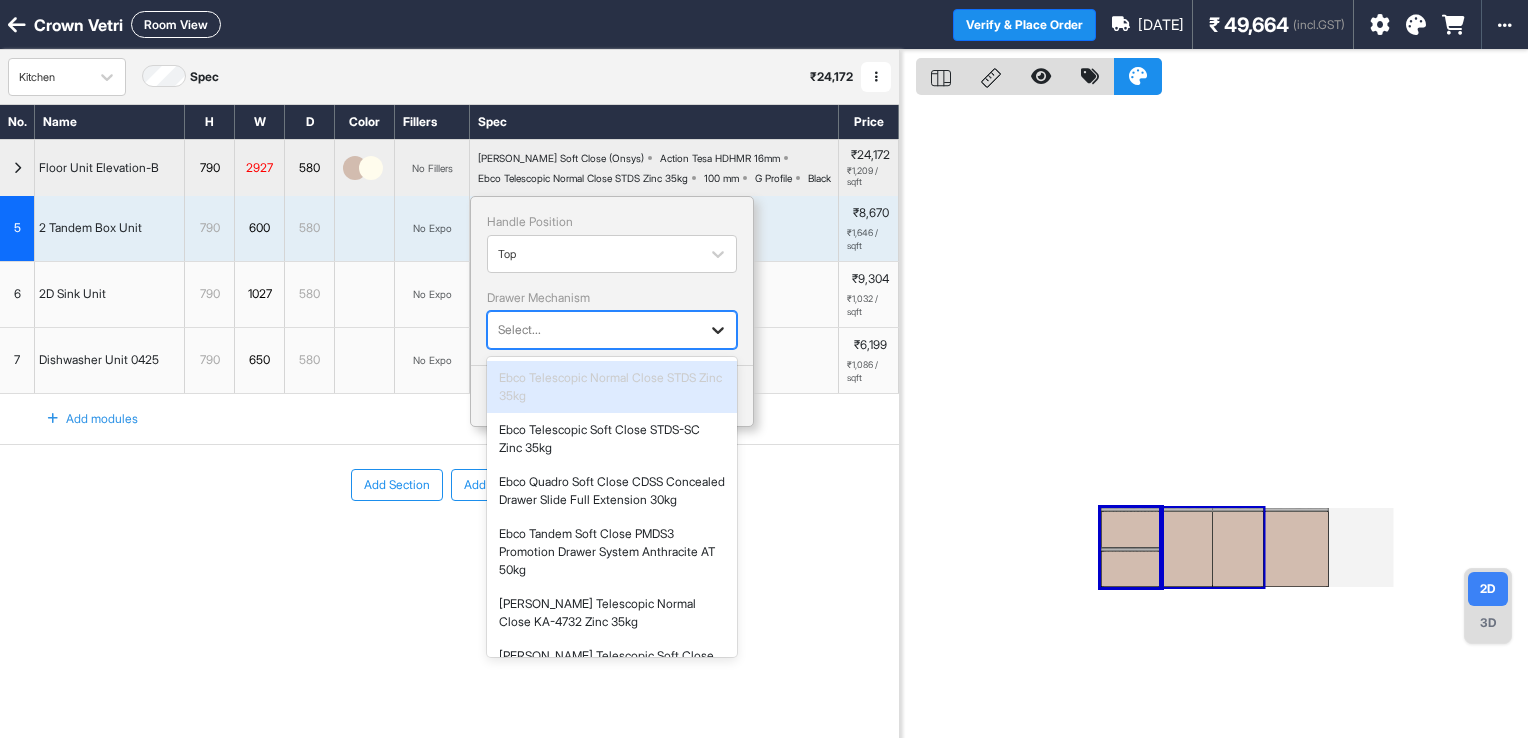 click 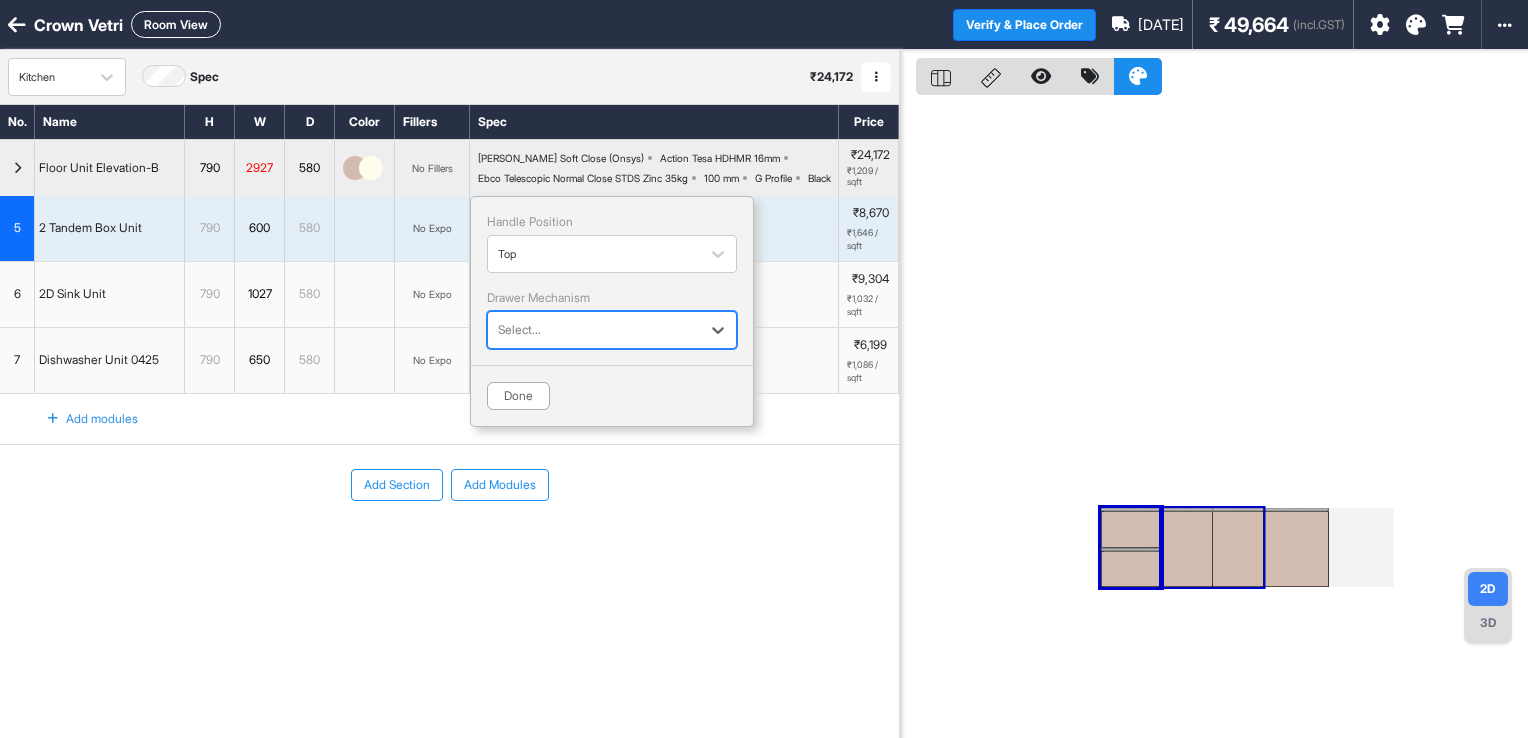 click at bounding box center [594, 330] 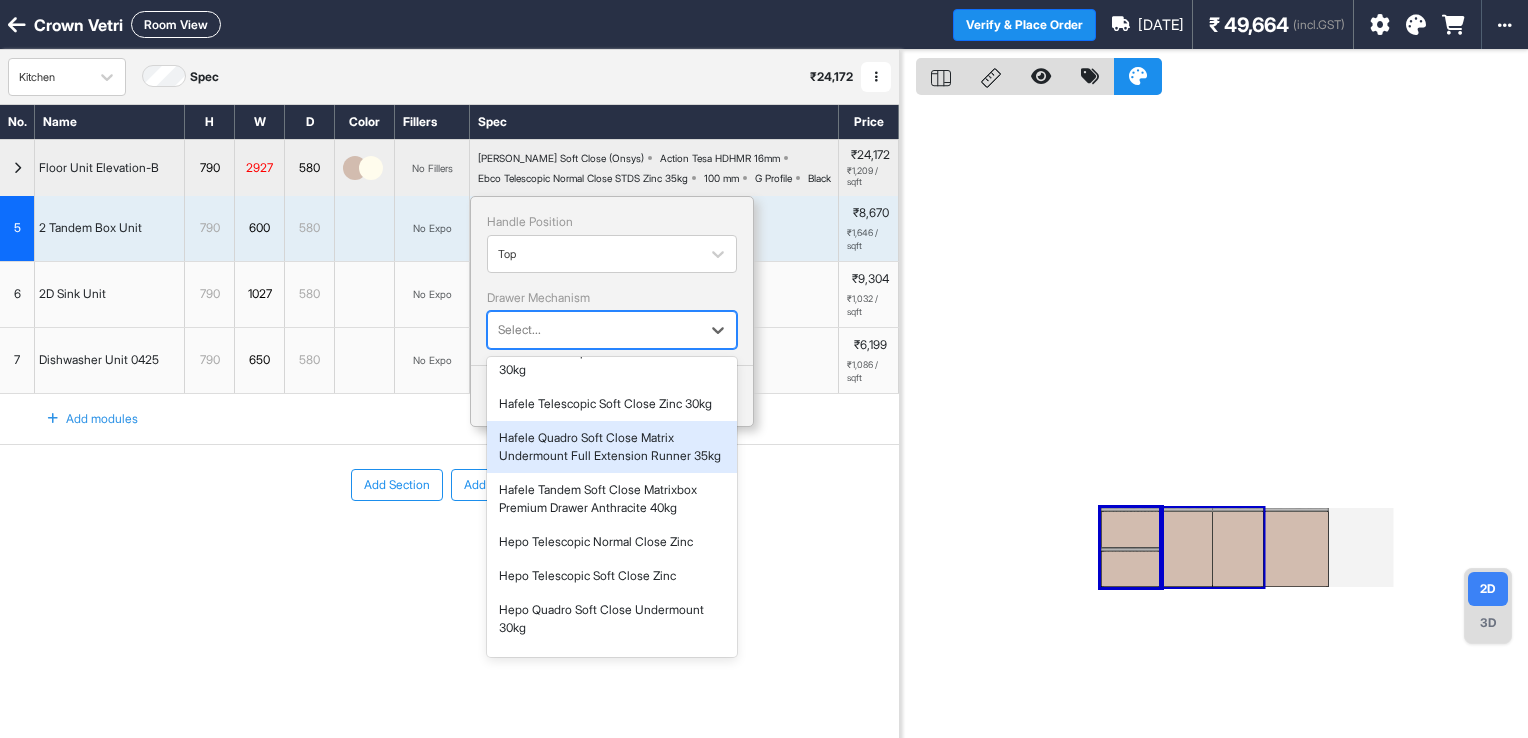 scroll, scrollTop: 576, scrollLeft: 0, axis: vertical 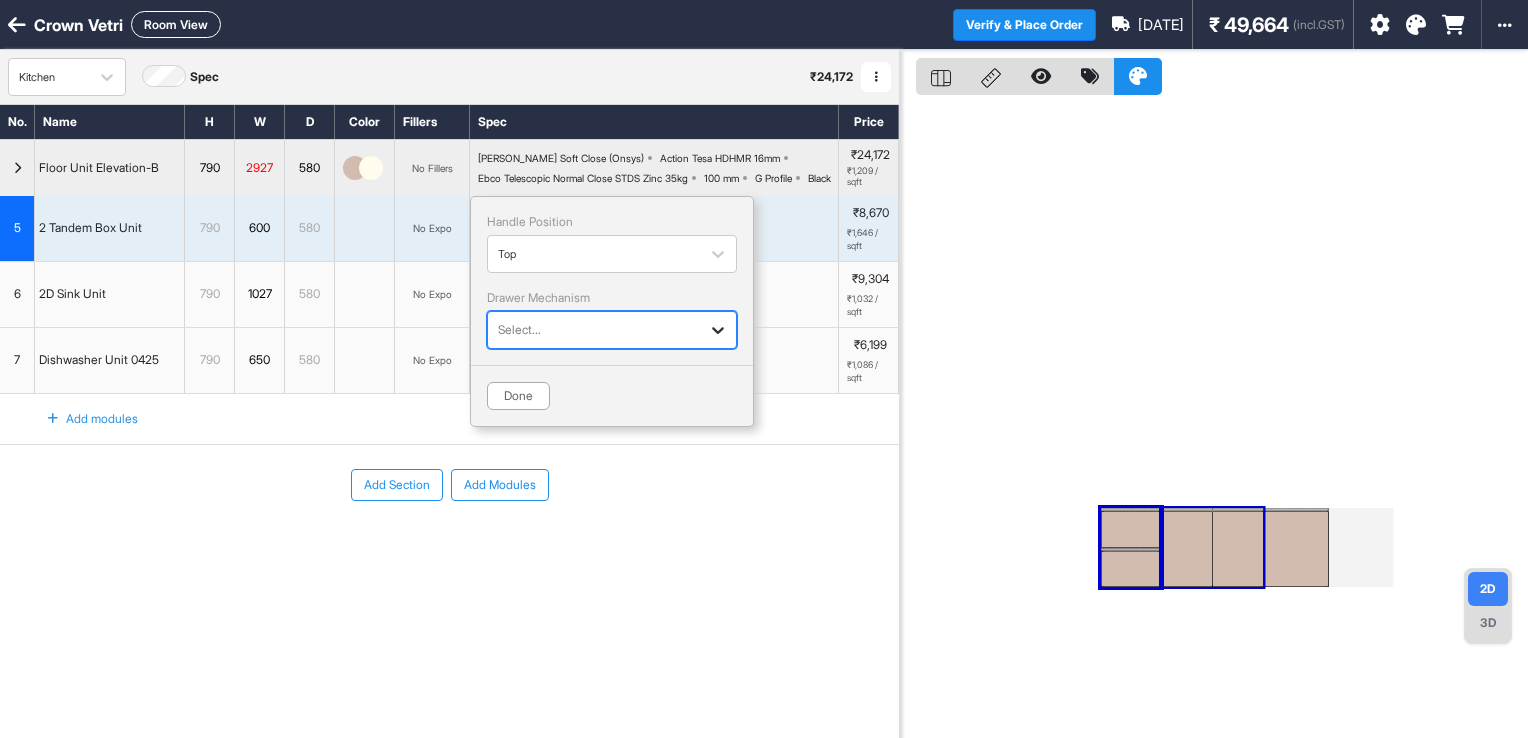 click at bounding box center [718, 330] 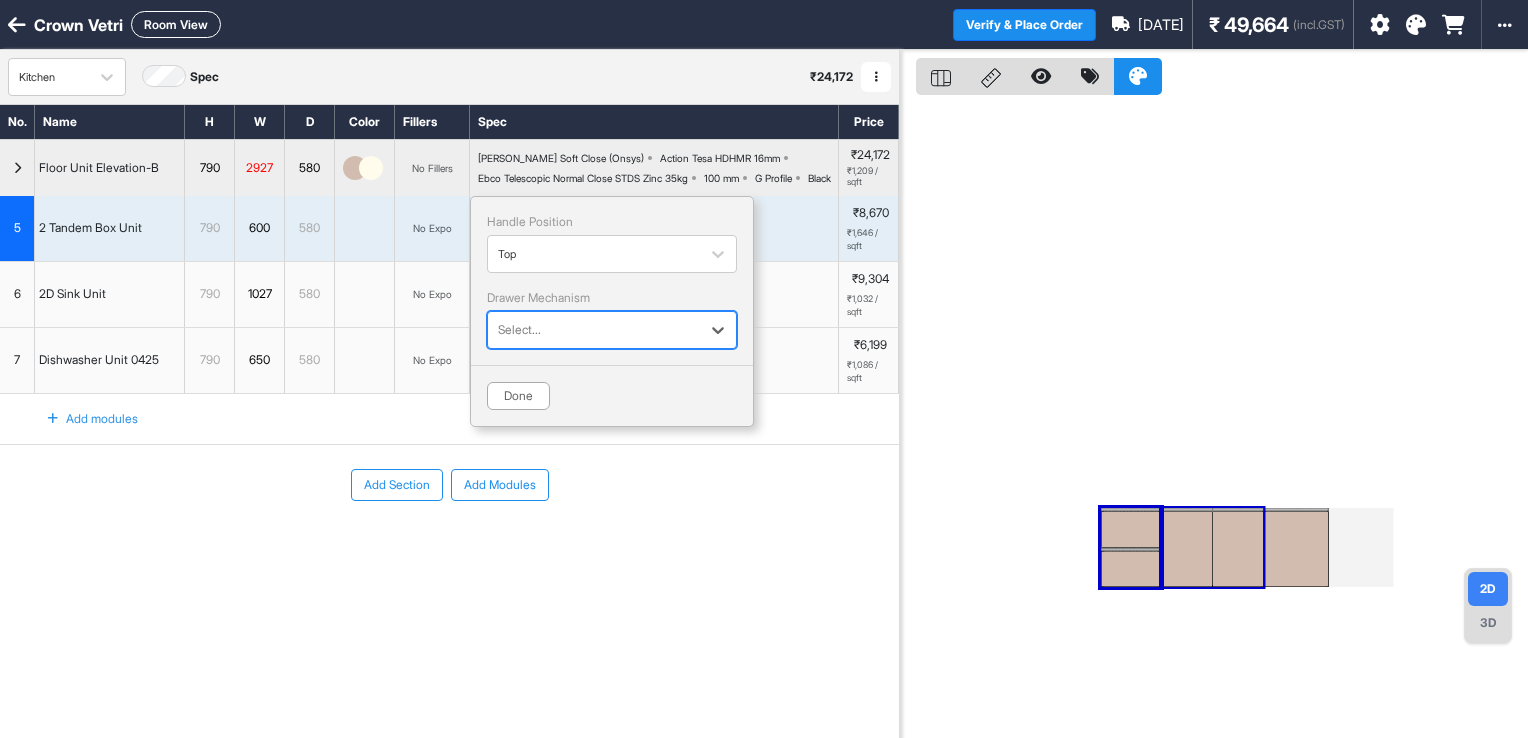 click on "Drawer Mechanism" at bounding box center (612, 298) 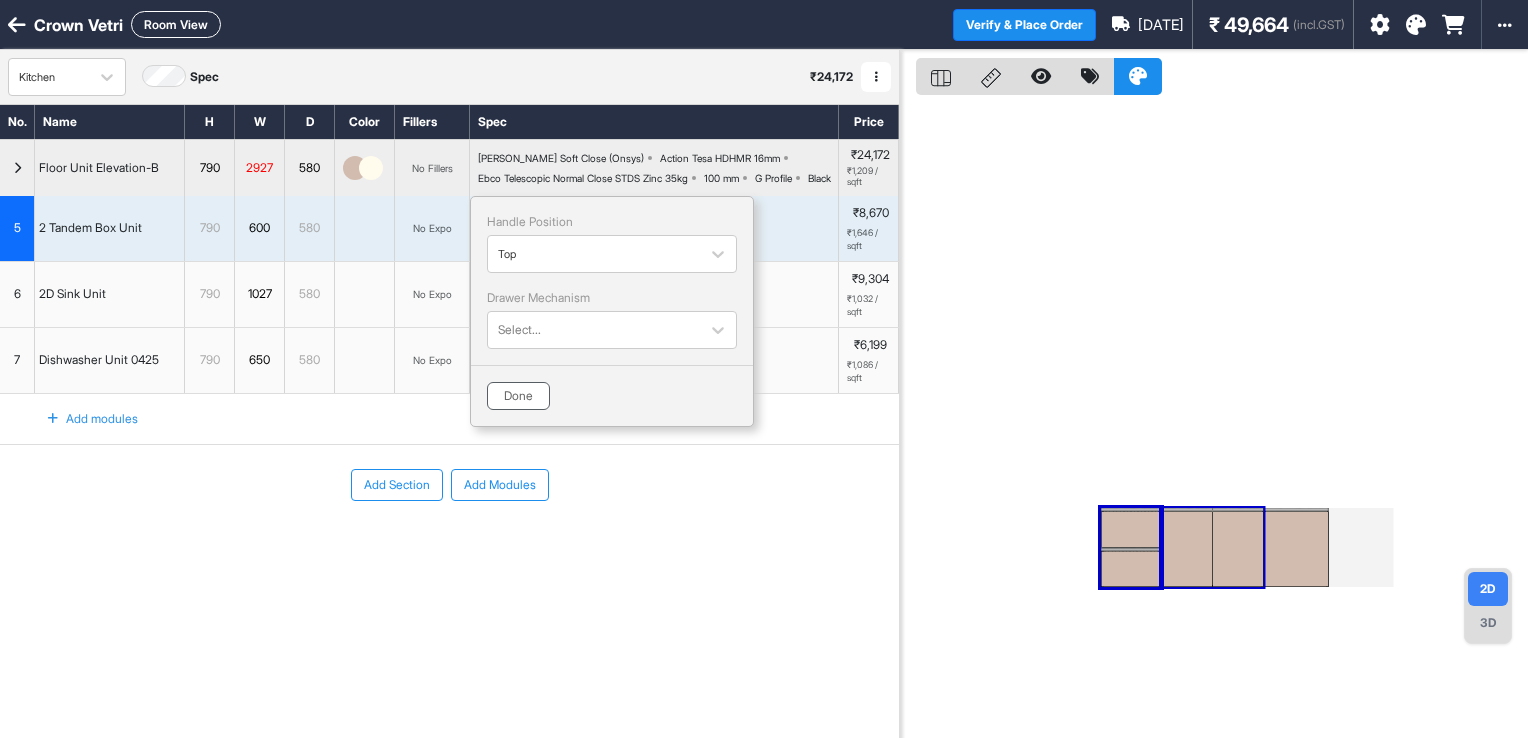 click on "Done" at bounding box center [518, 396] 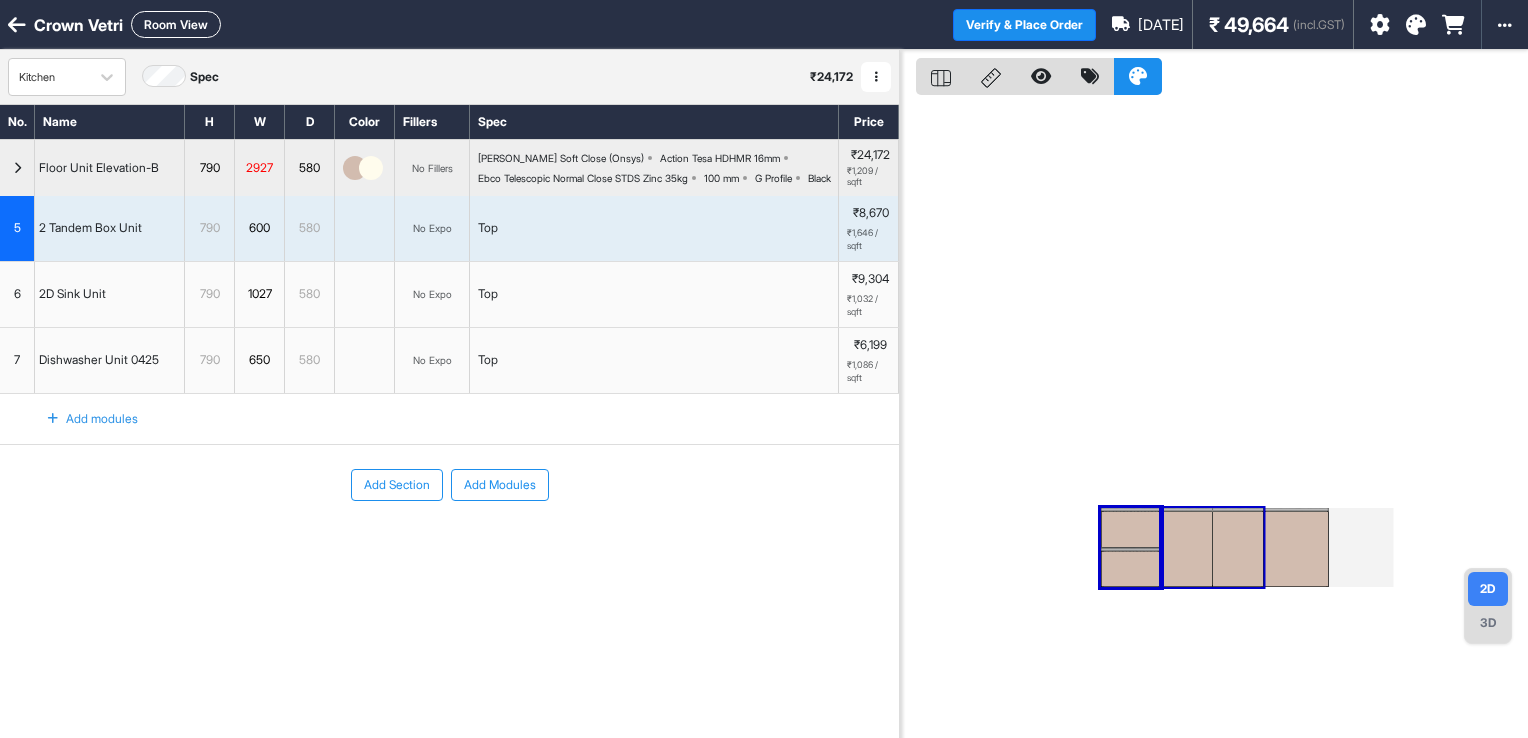 click on "Top" at bounding box center [654, 228] 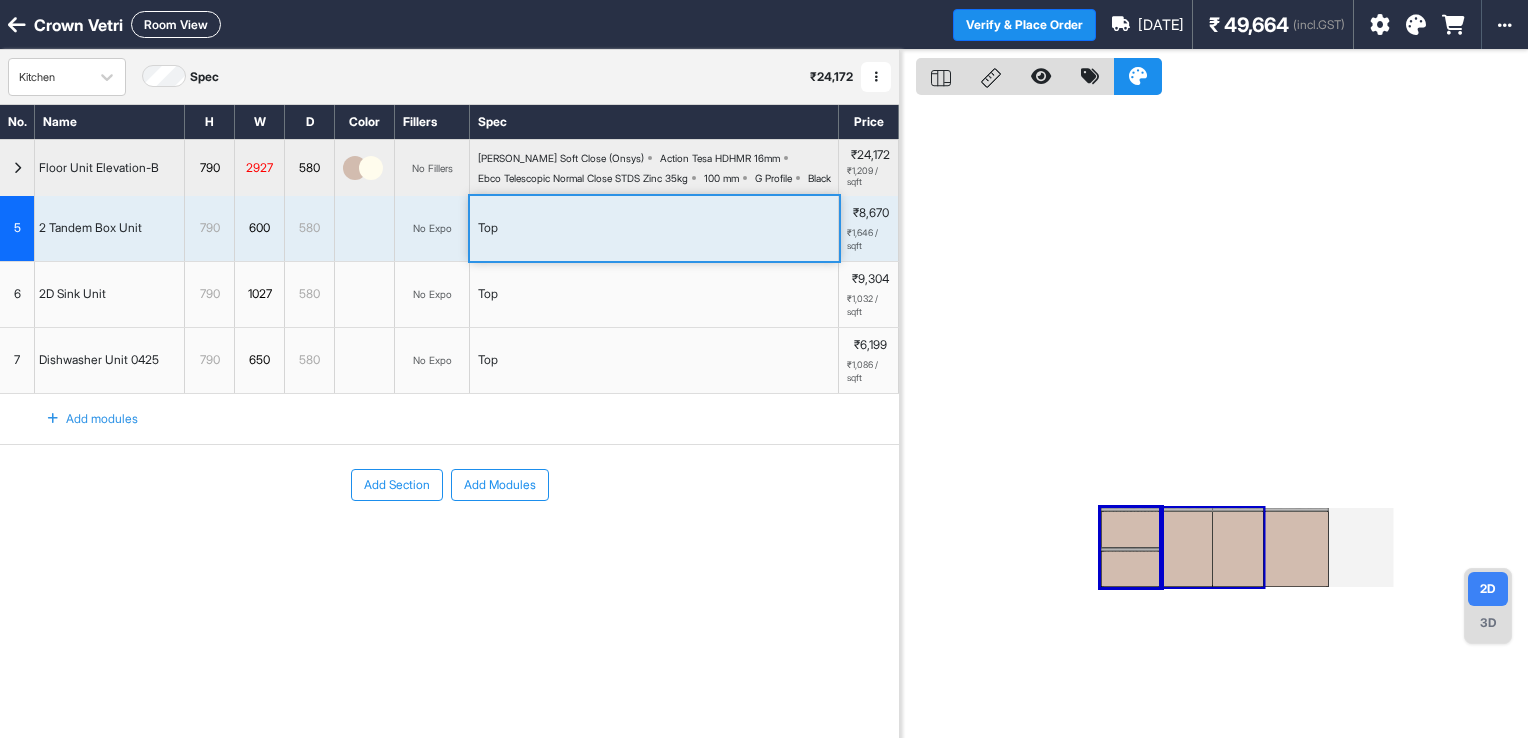 click on "Top" at bounding box center (654, 228) 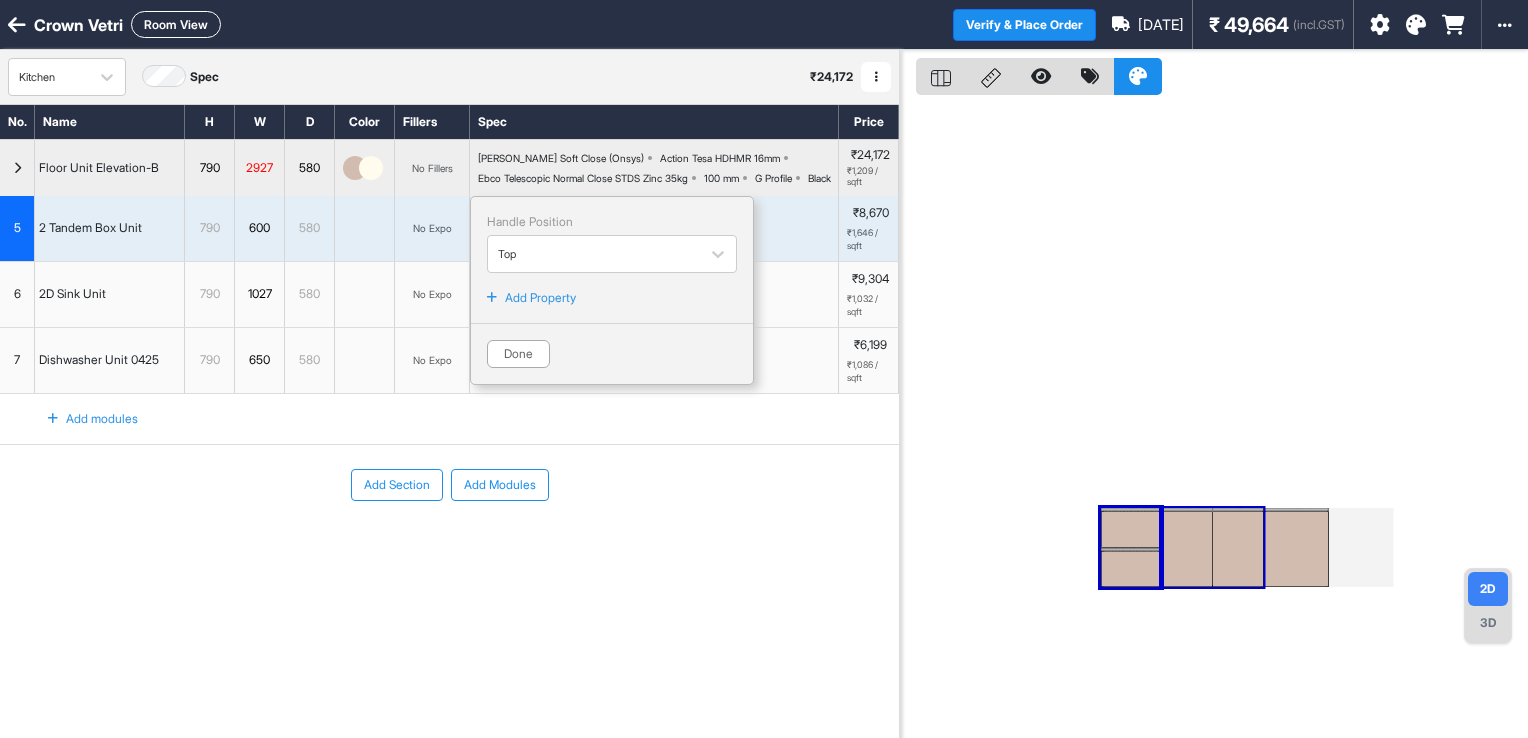click on "Add Property" at bounding box center [540, 298] 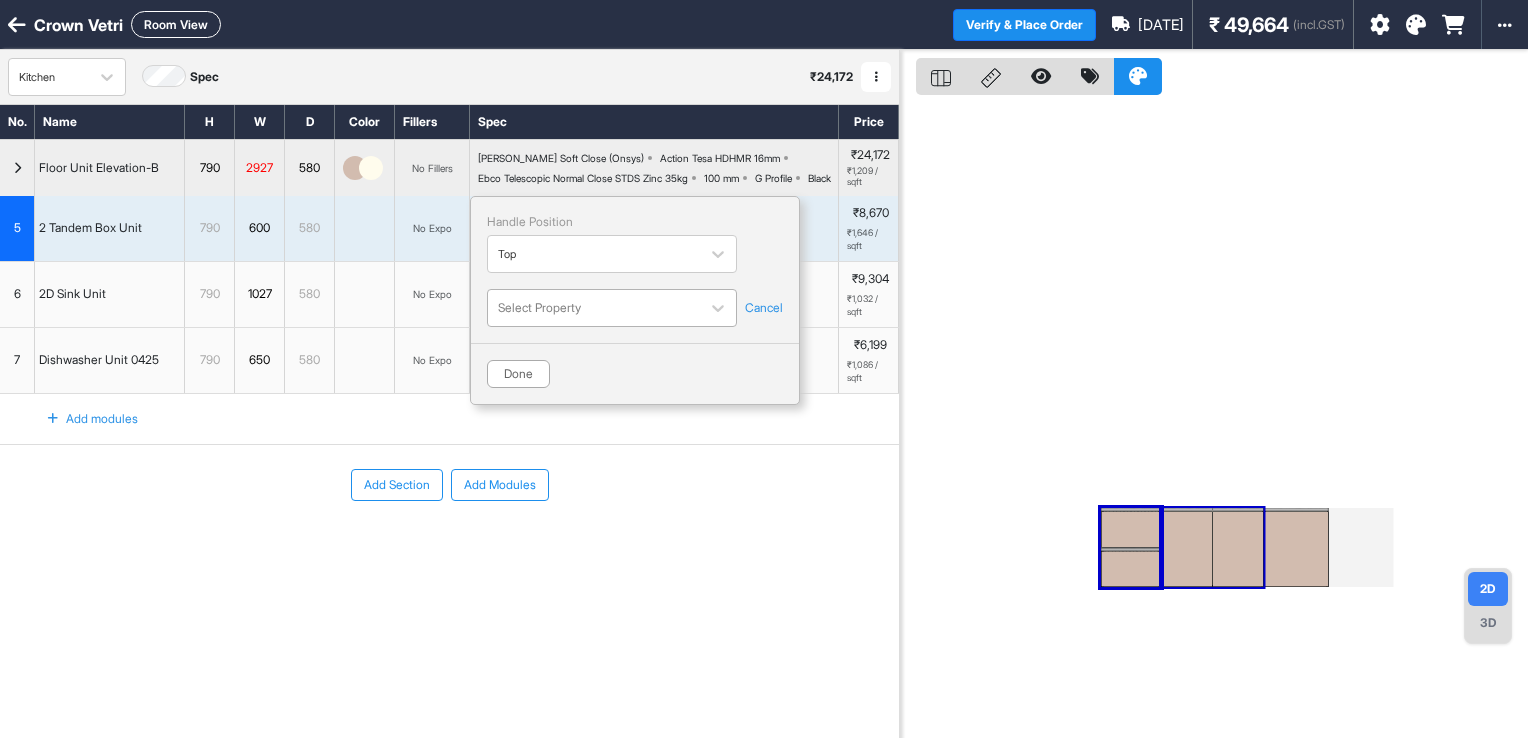 click on "Select Property" at bounding box center [612, 308] 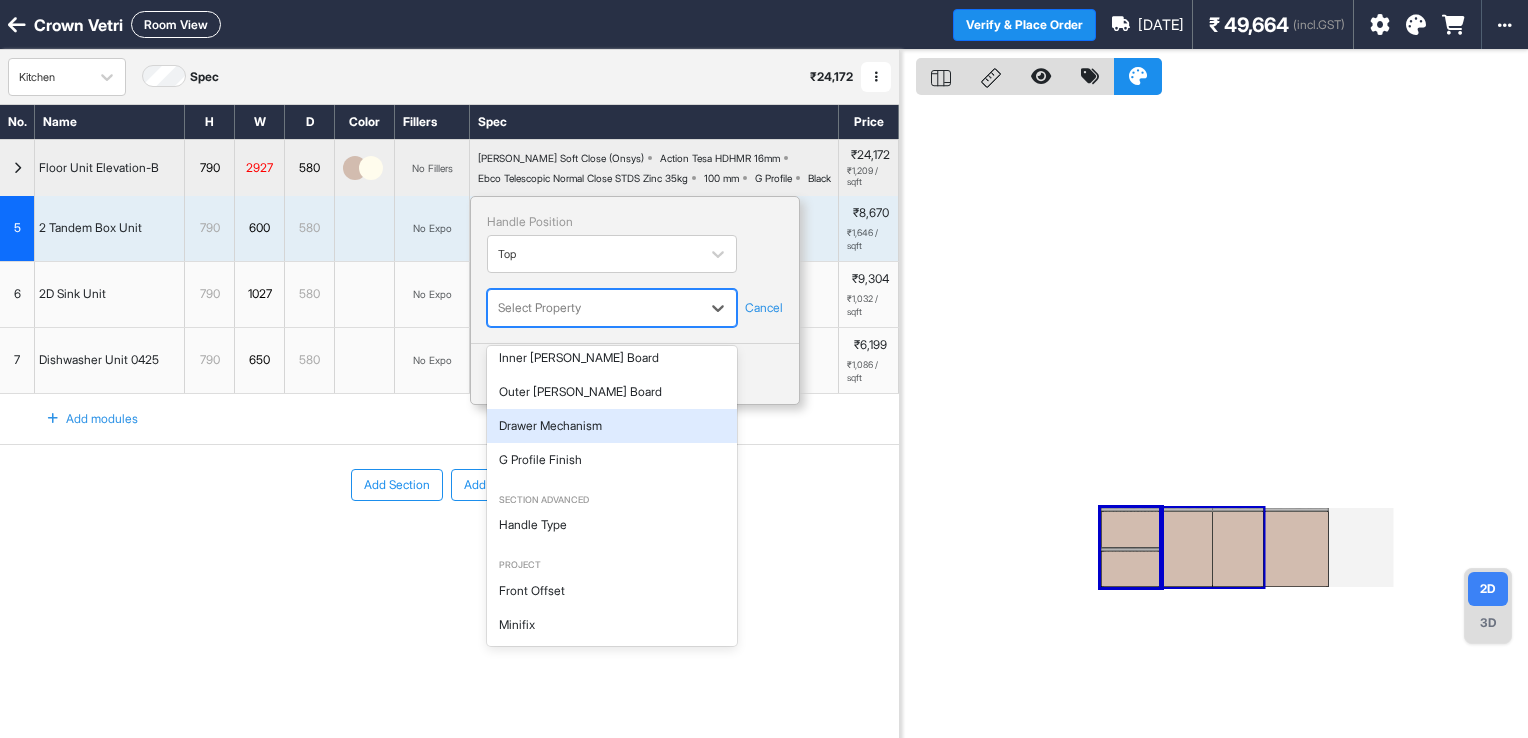 scroll, scrollTop: 200, scrollLeft: 0, axis: vertical 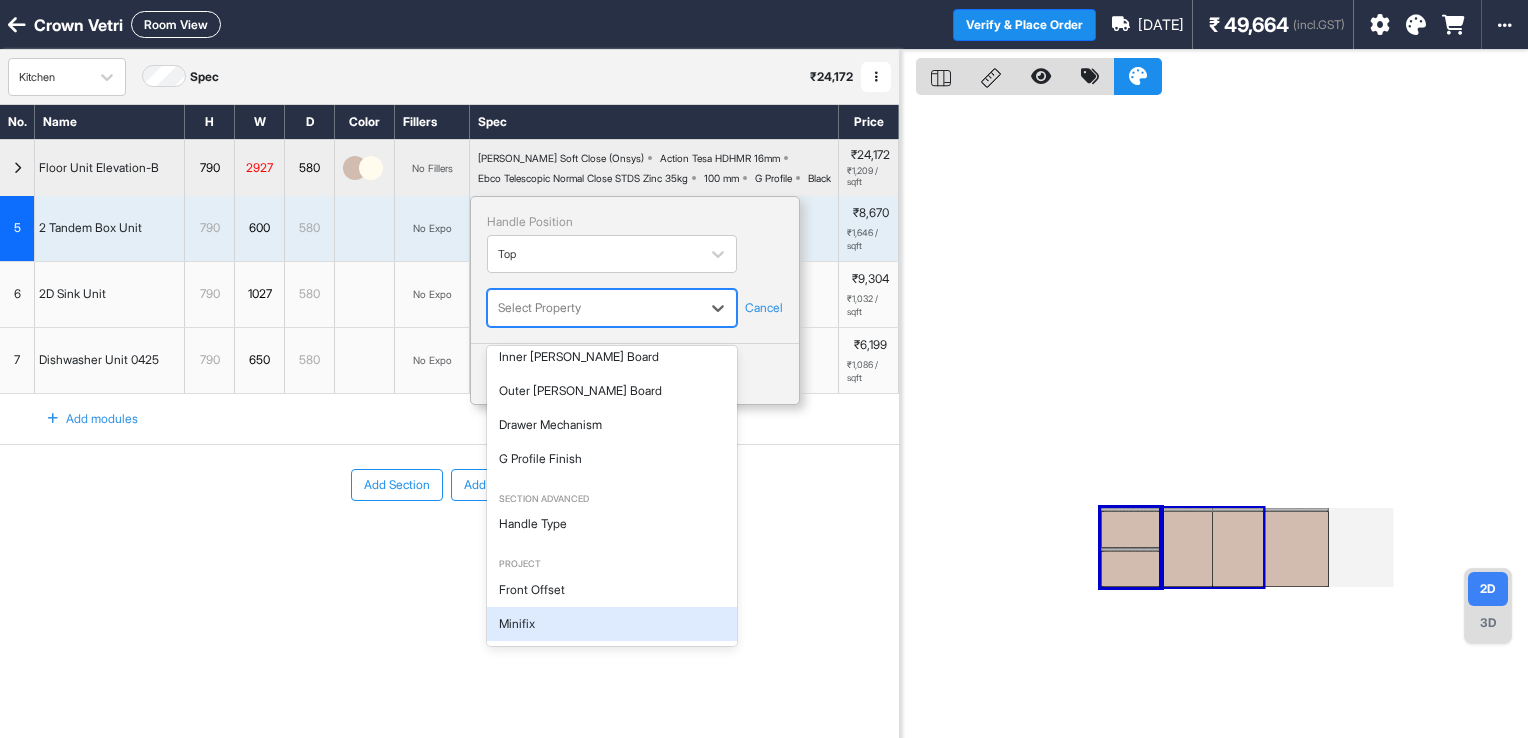 click on "Minifix" at bounding box center (612, 624) 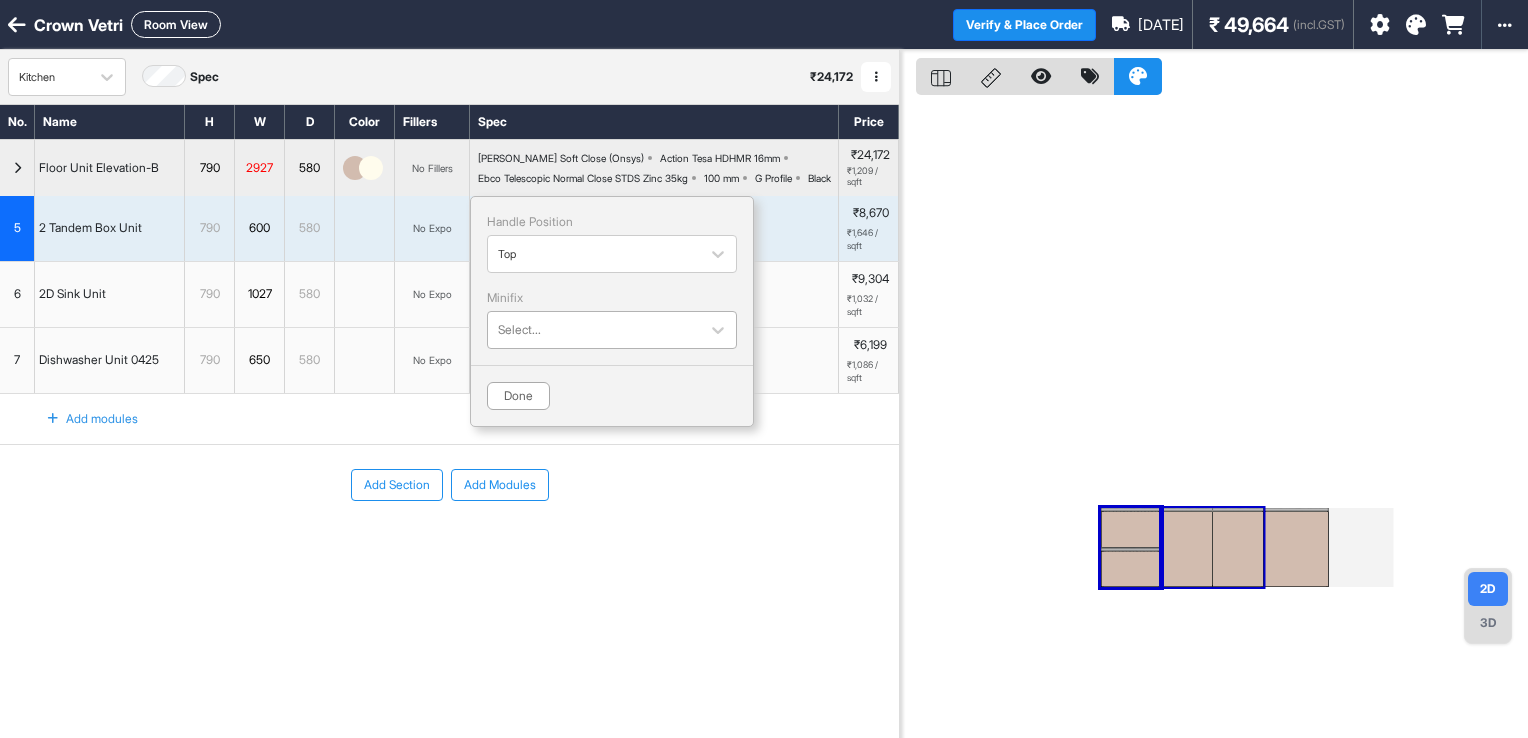 click at bounding box center (594, 330) 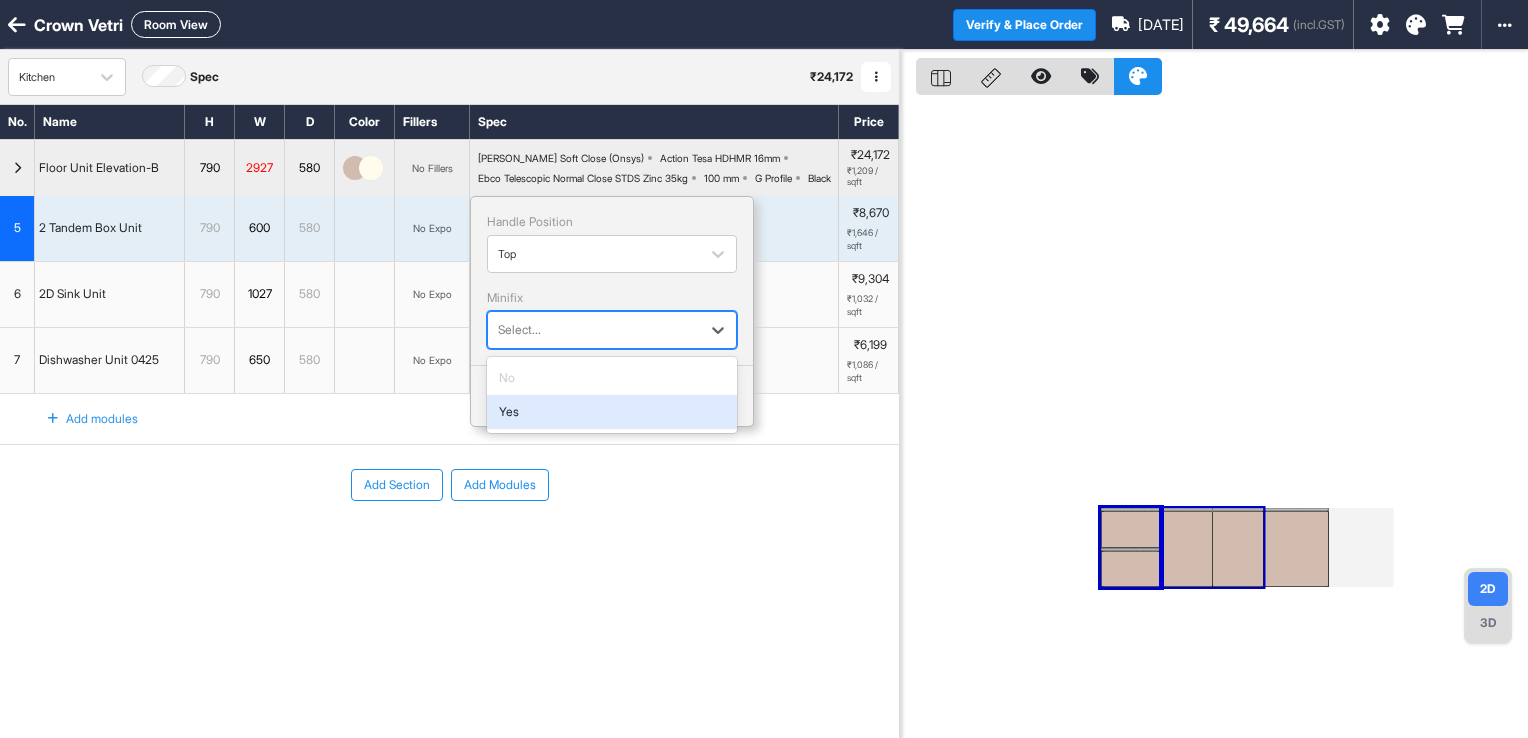 click on "Yes" at bounding box center [612, 412] 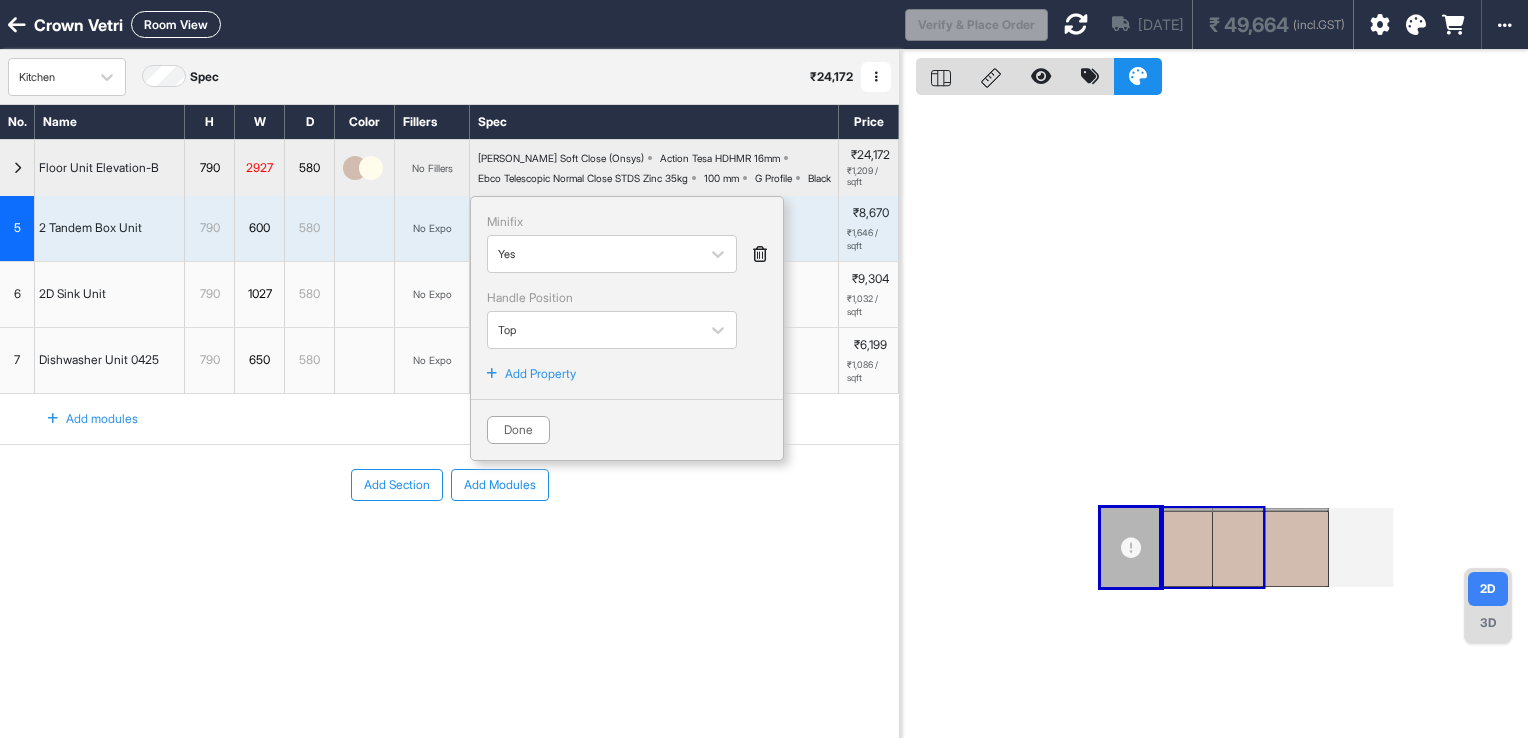 click at bounding box center (492, 374) 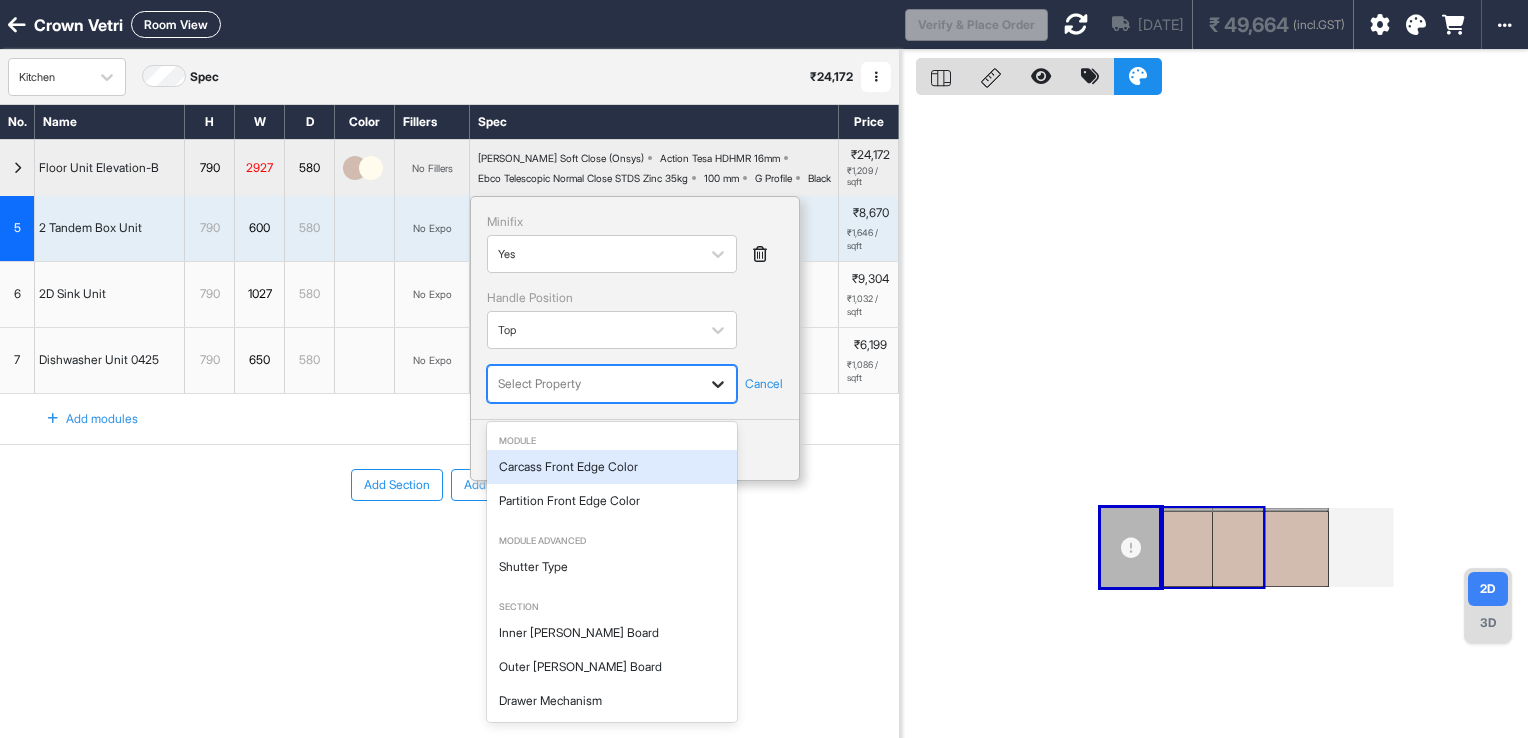 click 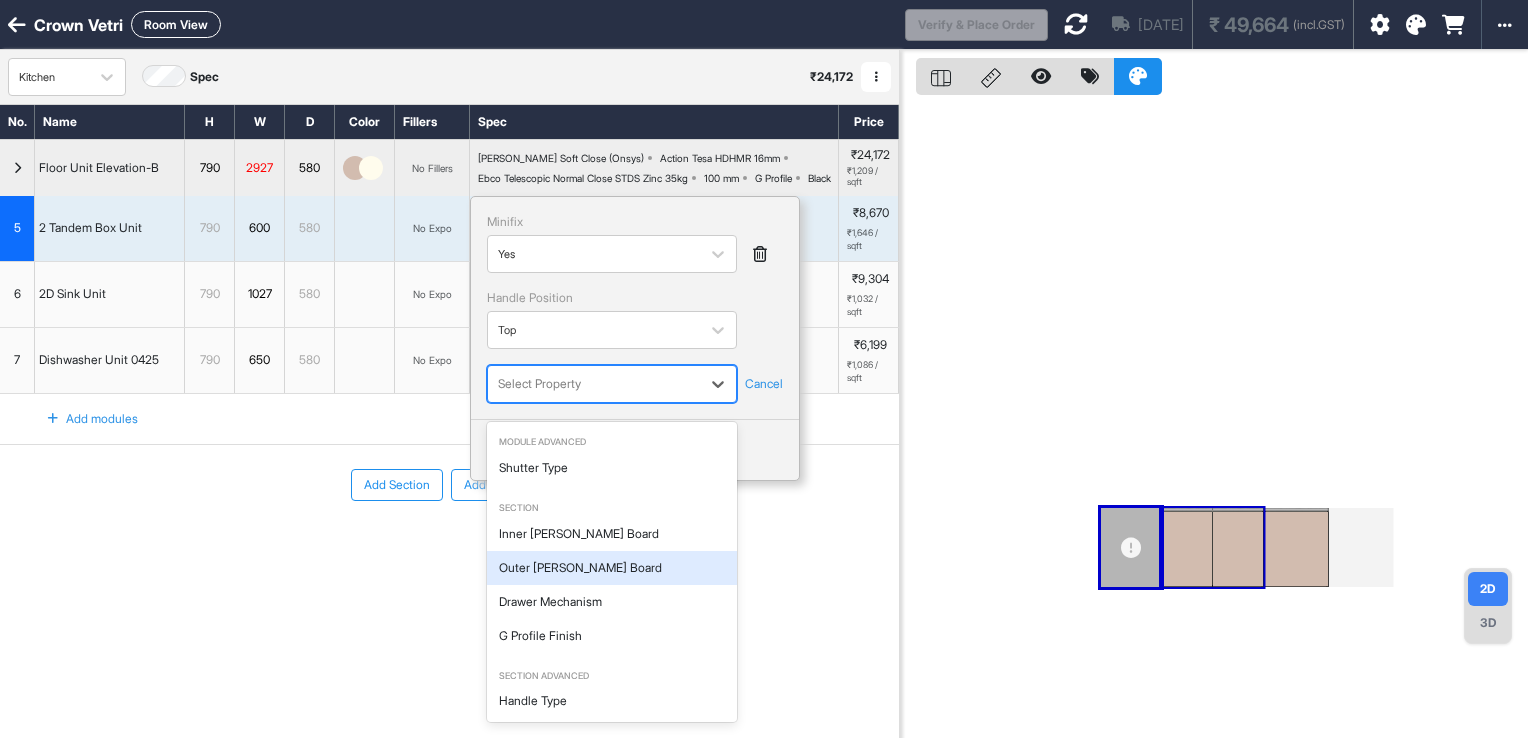 scroll, scrollTop: 100, scrollLeft: 0, axis: vertical 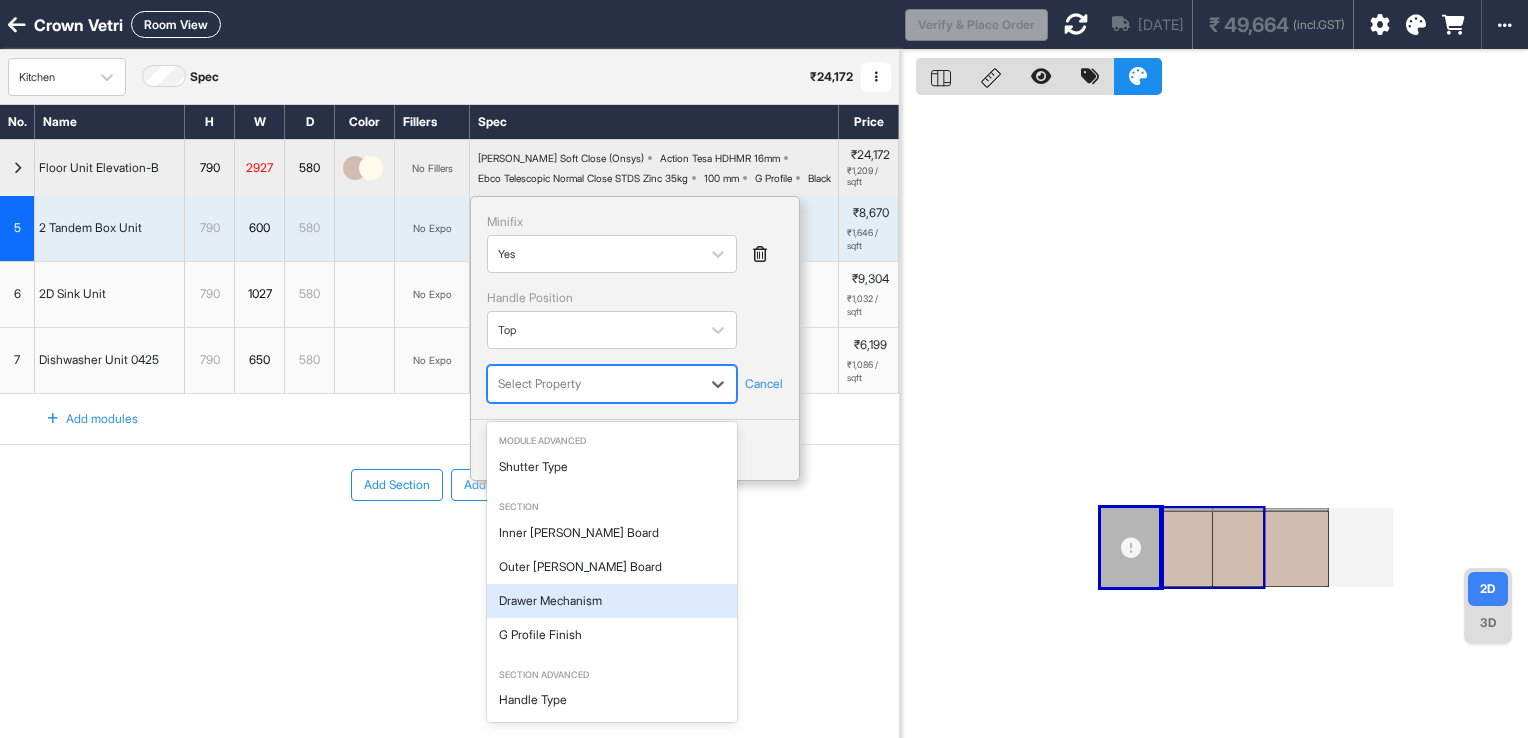 click on "Drawer Mechanism" at bounding box center [612, 601] 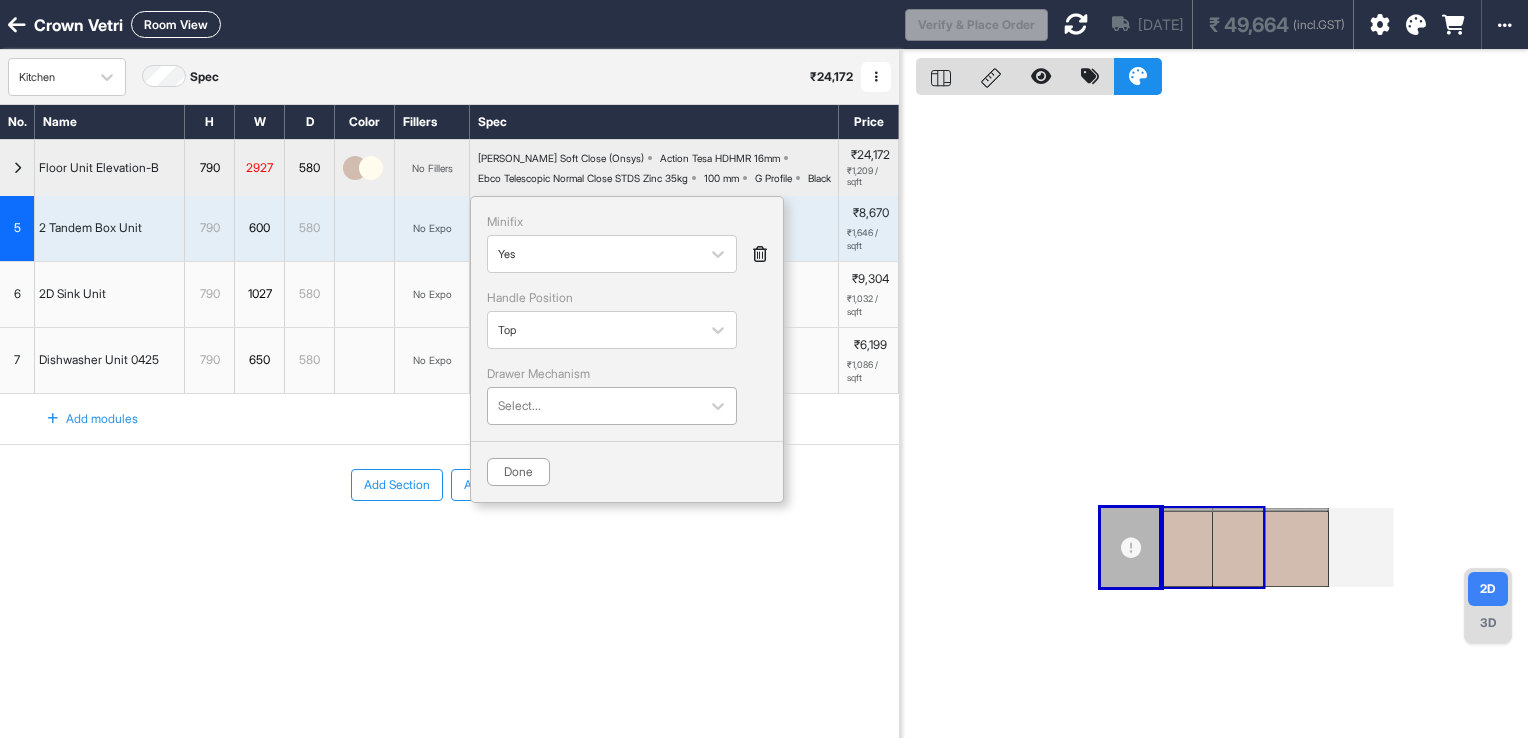 click at bounding box center (594, 406) 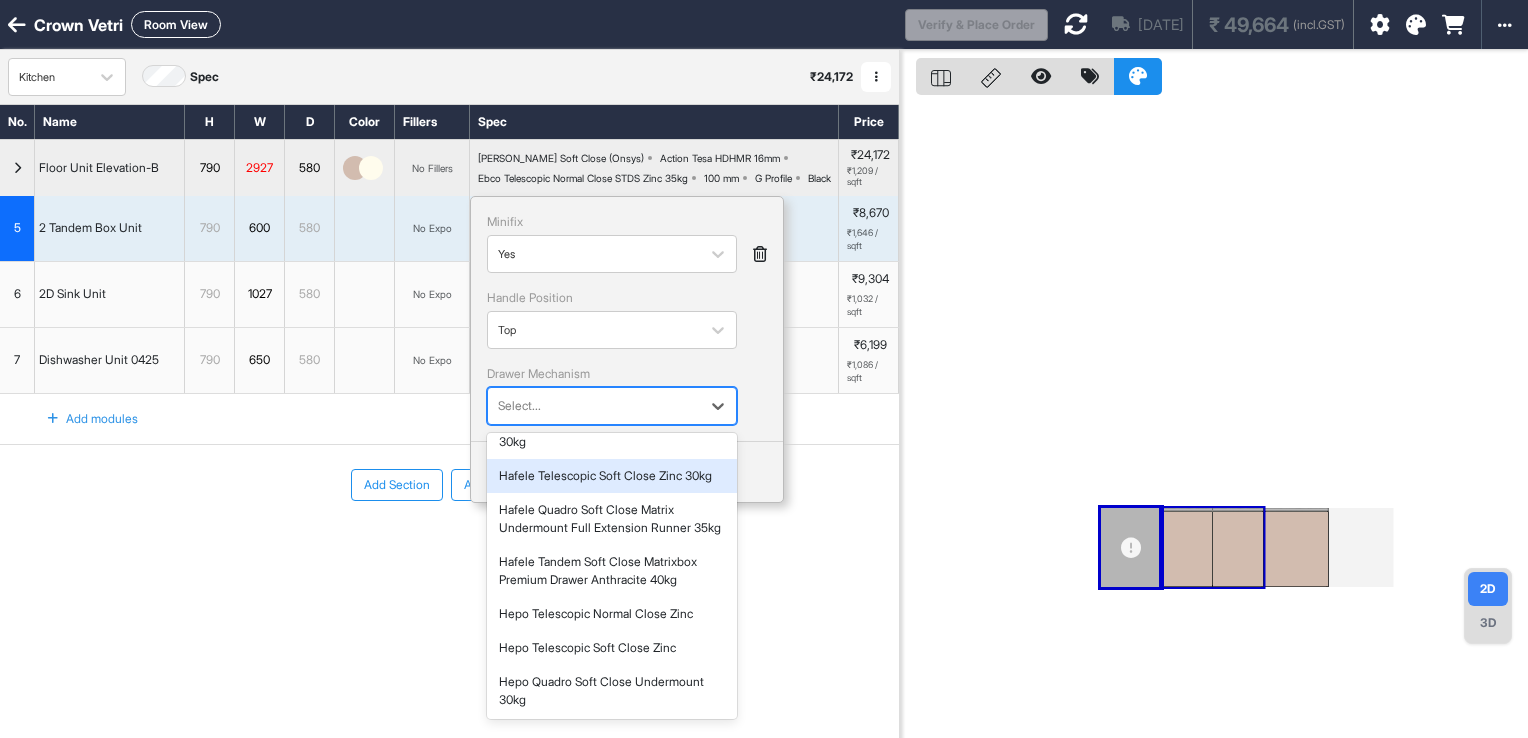 scroll, scrollTop: 589, scrollLeft: 0, axis: vertical 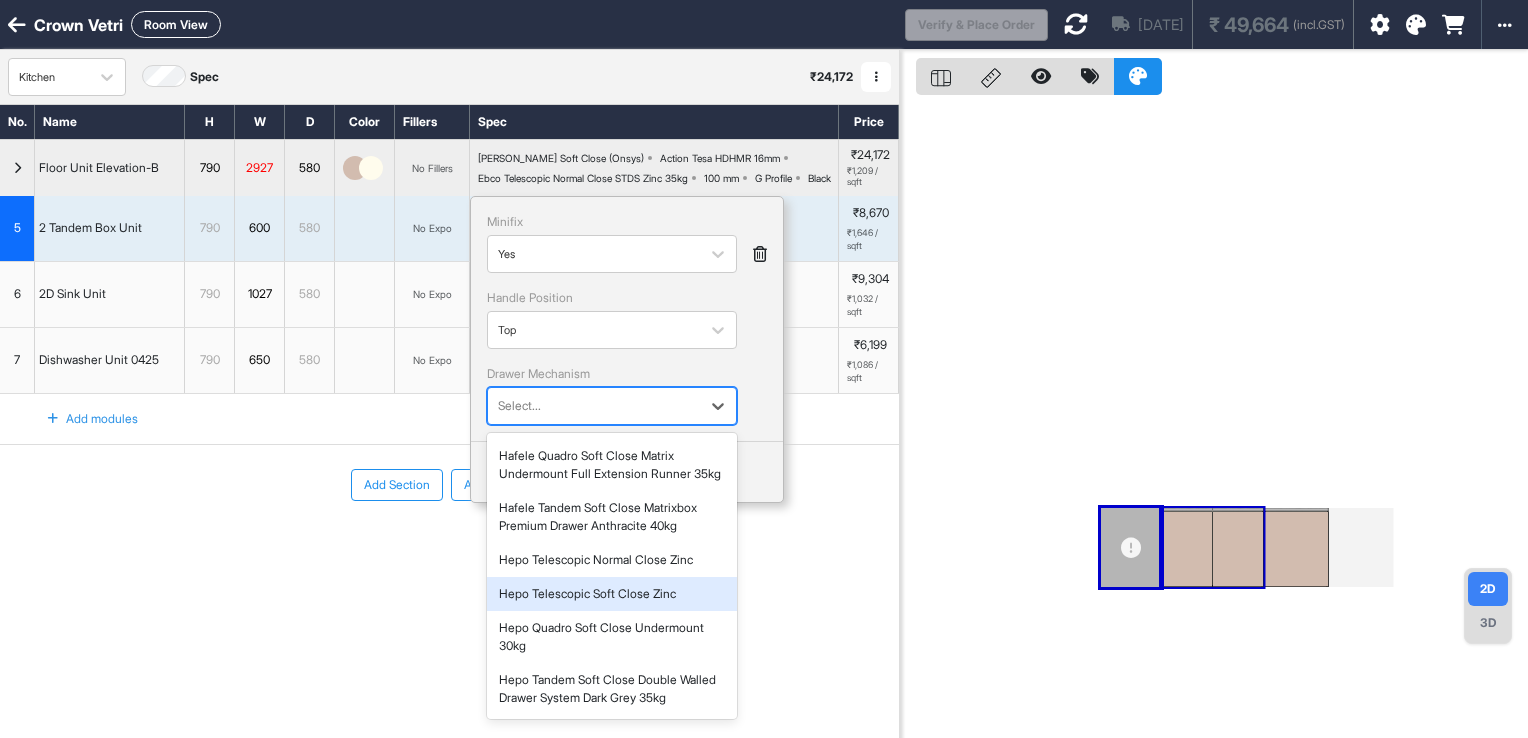 click on "Hepo Telescopic Soft Close Zinc" at bounding box center (612, 594) 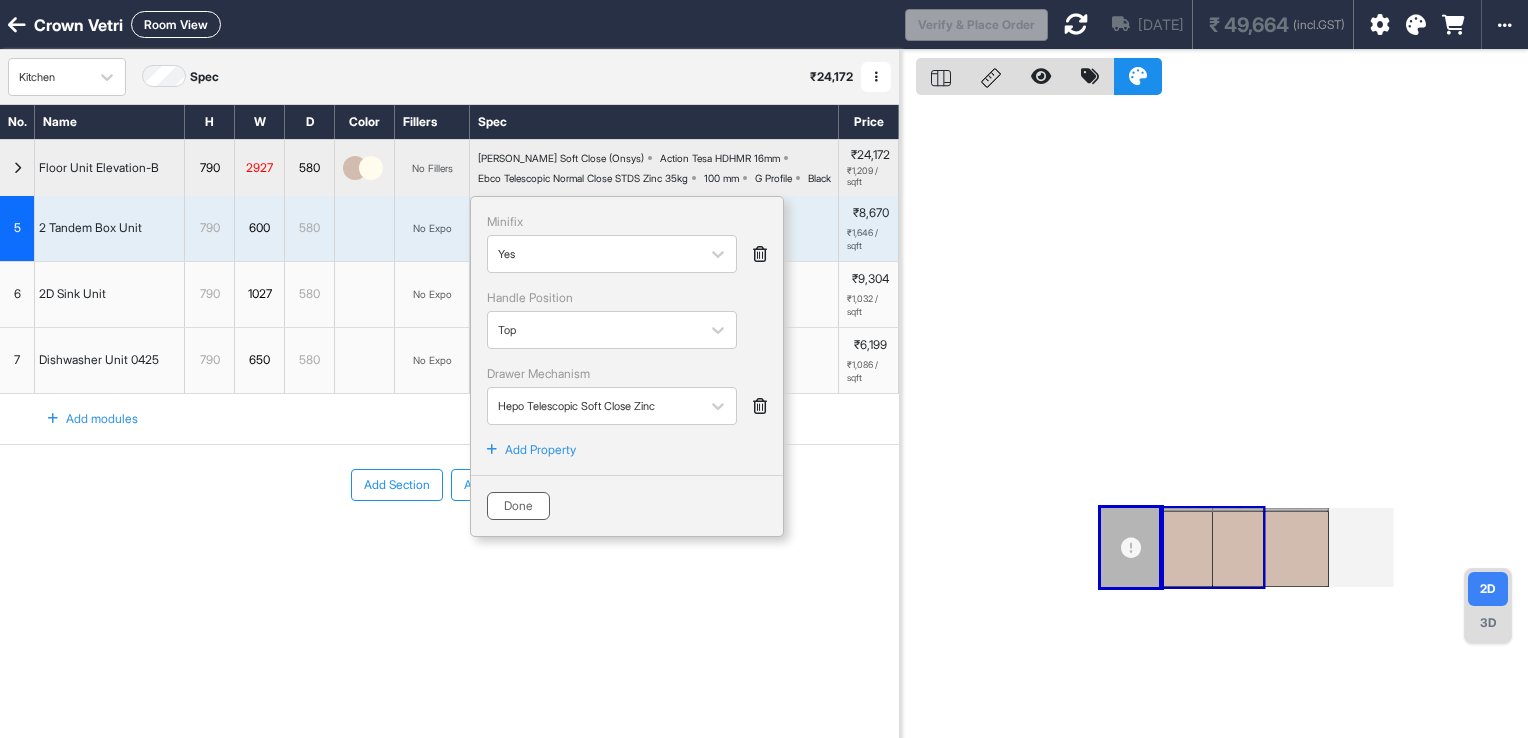 click on "Done" at bounding box center (518, 506) 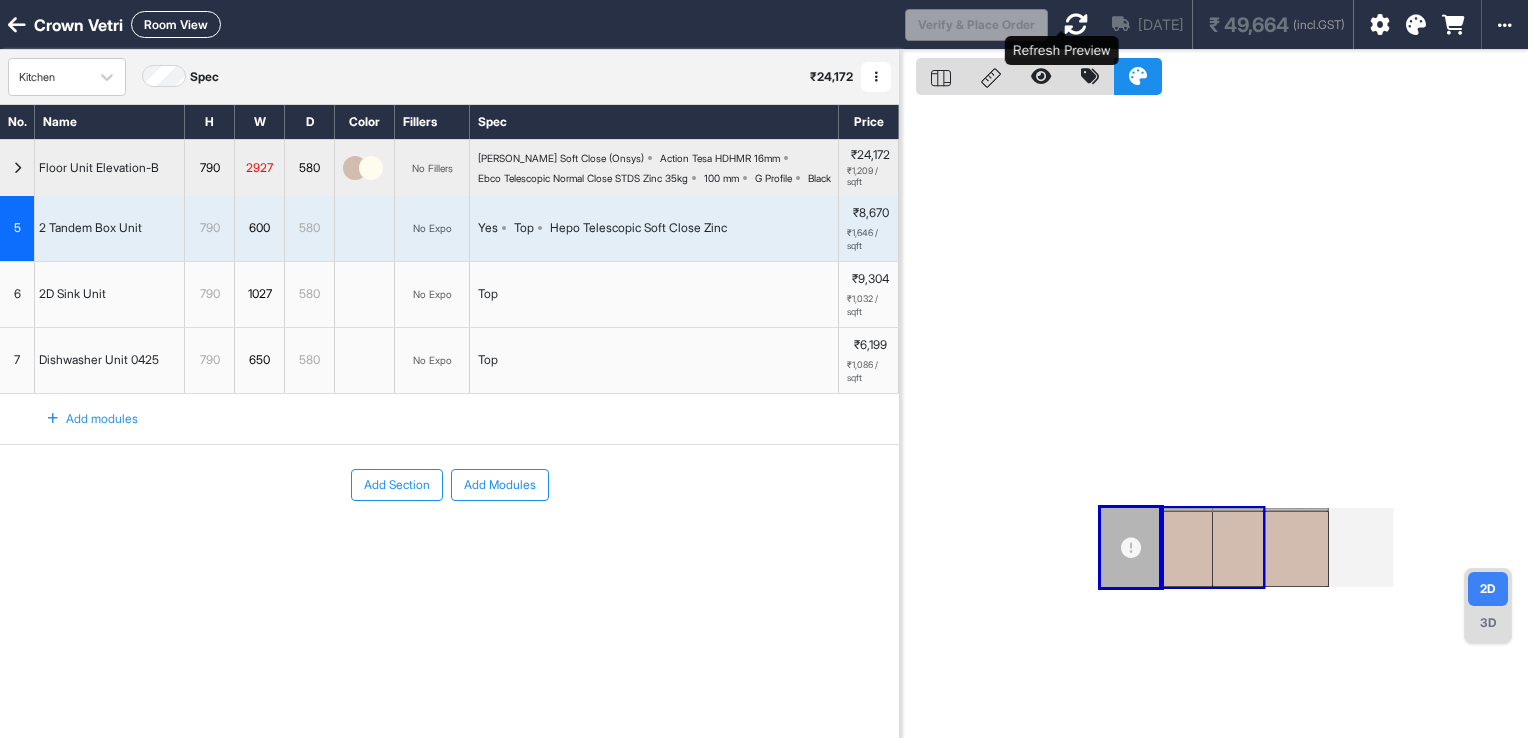 click at bounding box center (1076, 24) 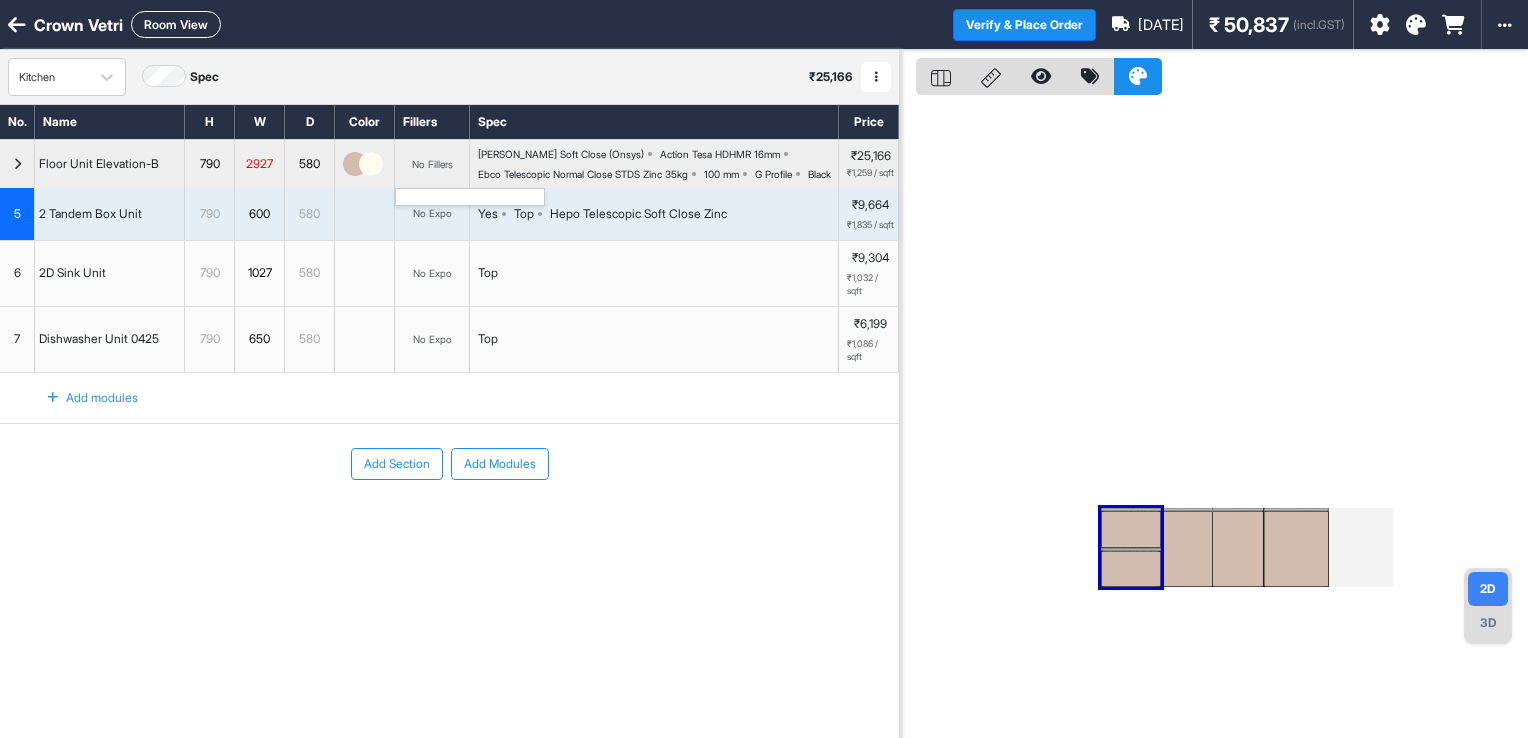 click on "No Fillers" at bounding box center [432, 164] 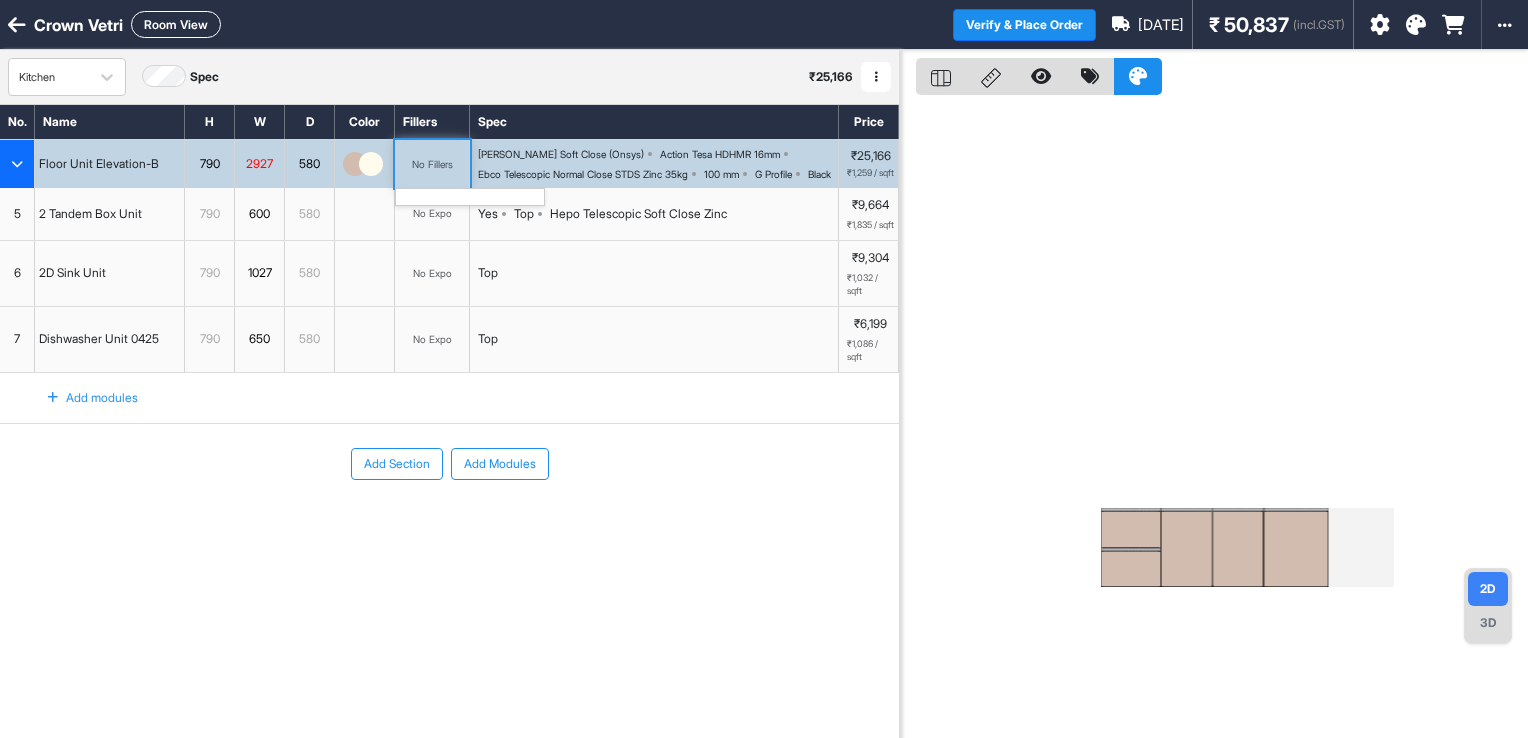 click on "No Fillers" at bounding box center [432, 164] 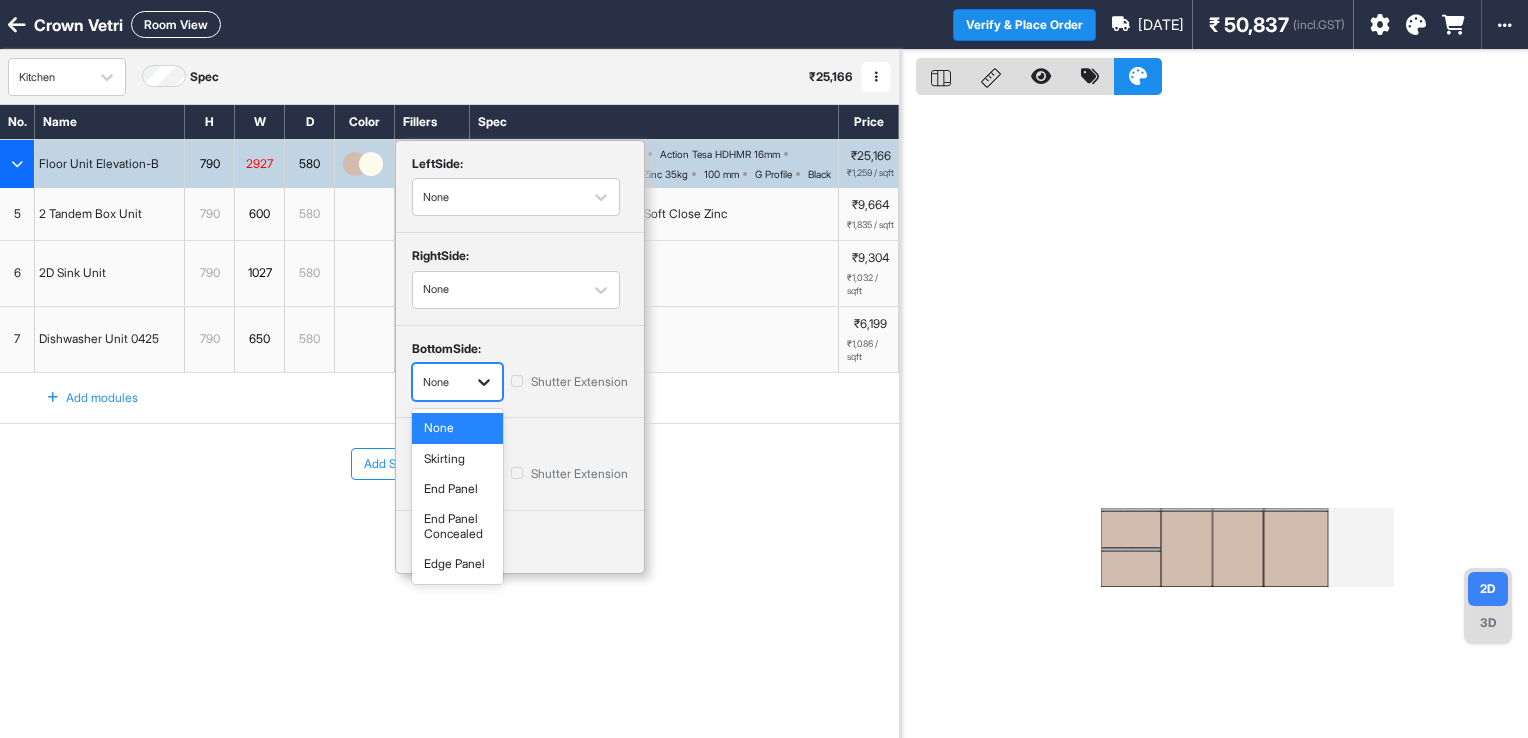click at bounding box center [484, 382] 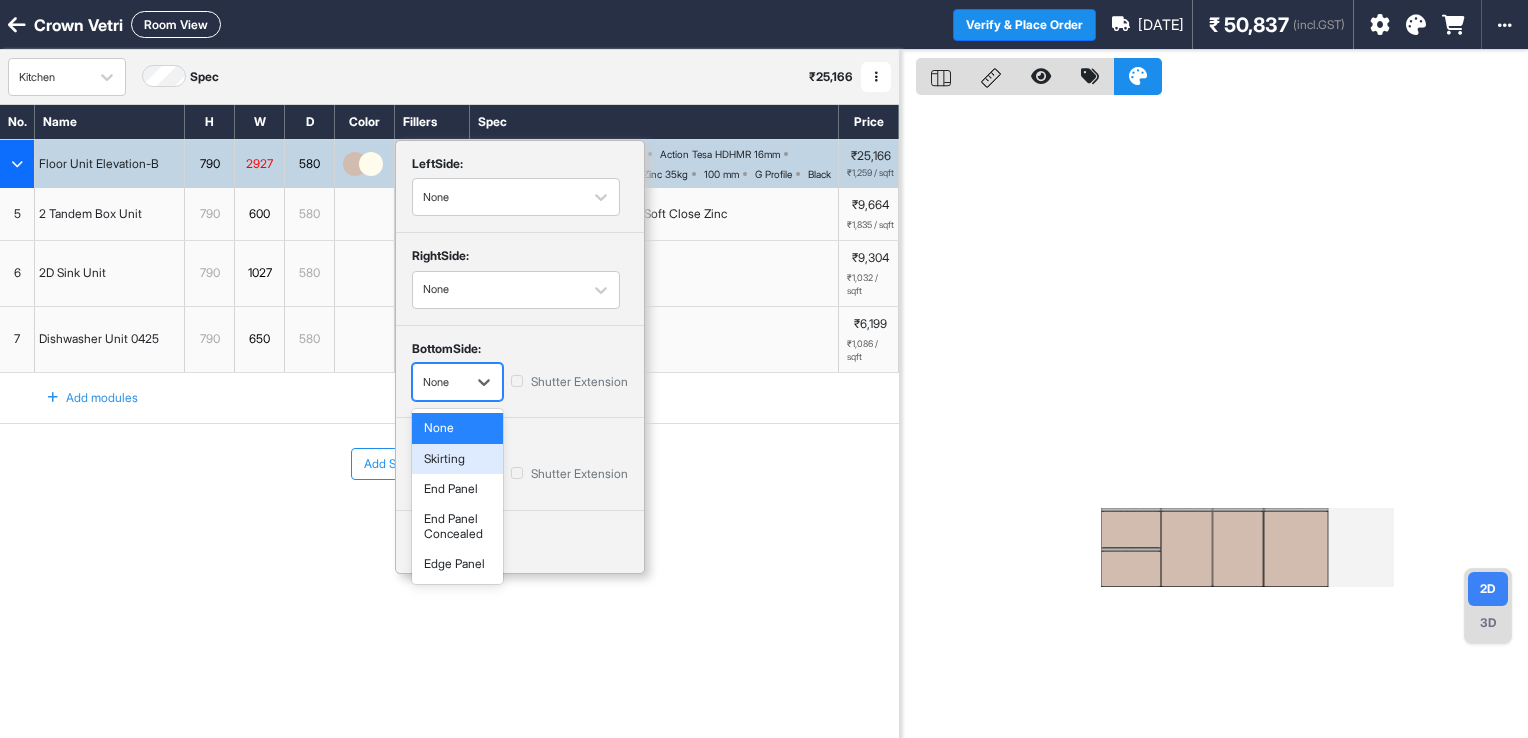 click on "Skirting" at bounding box center [457, 459] 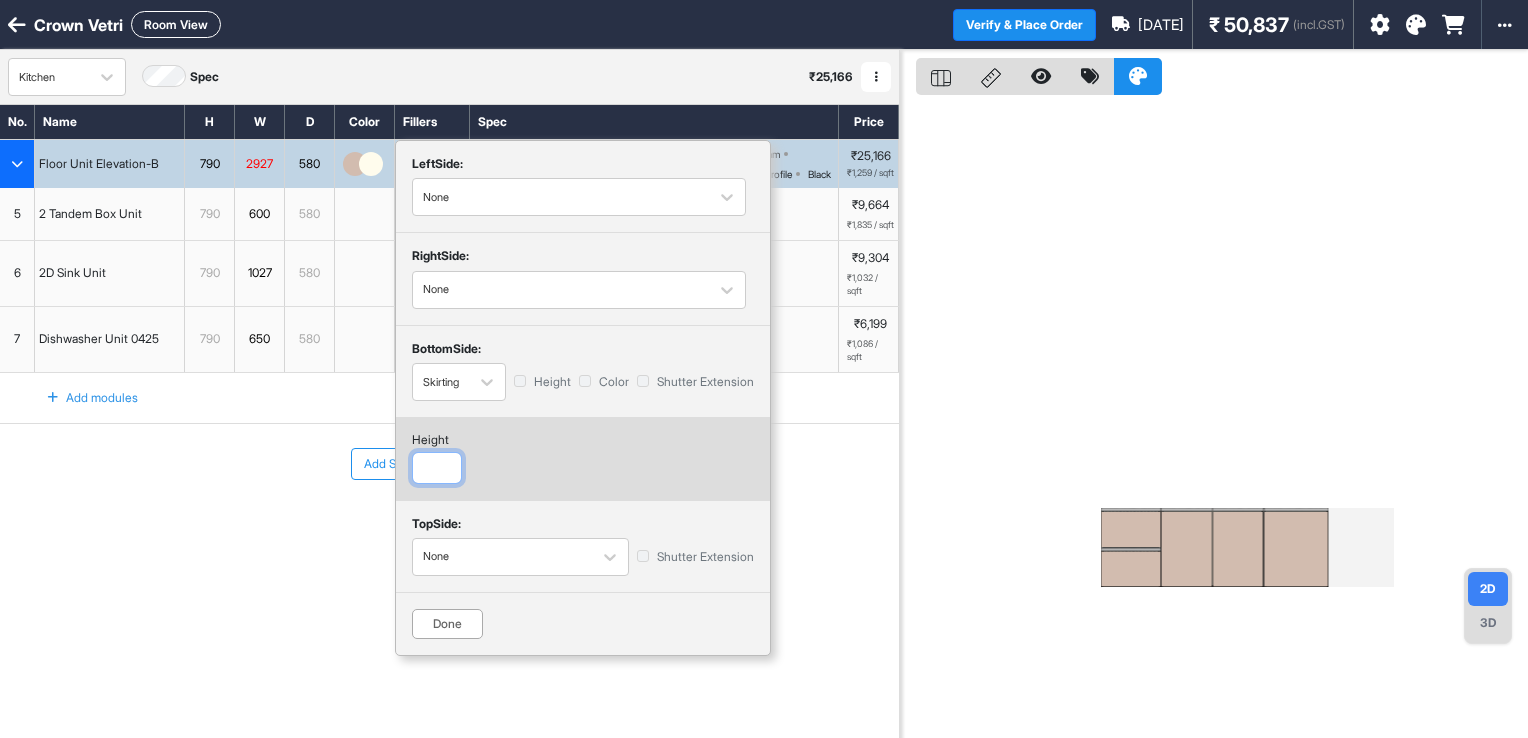 click at bounding box center [437, 468] 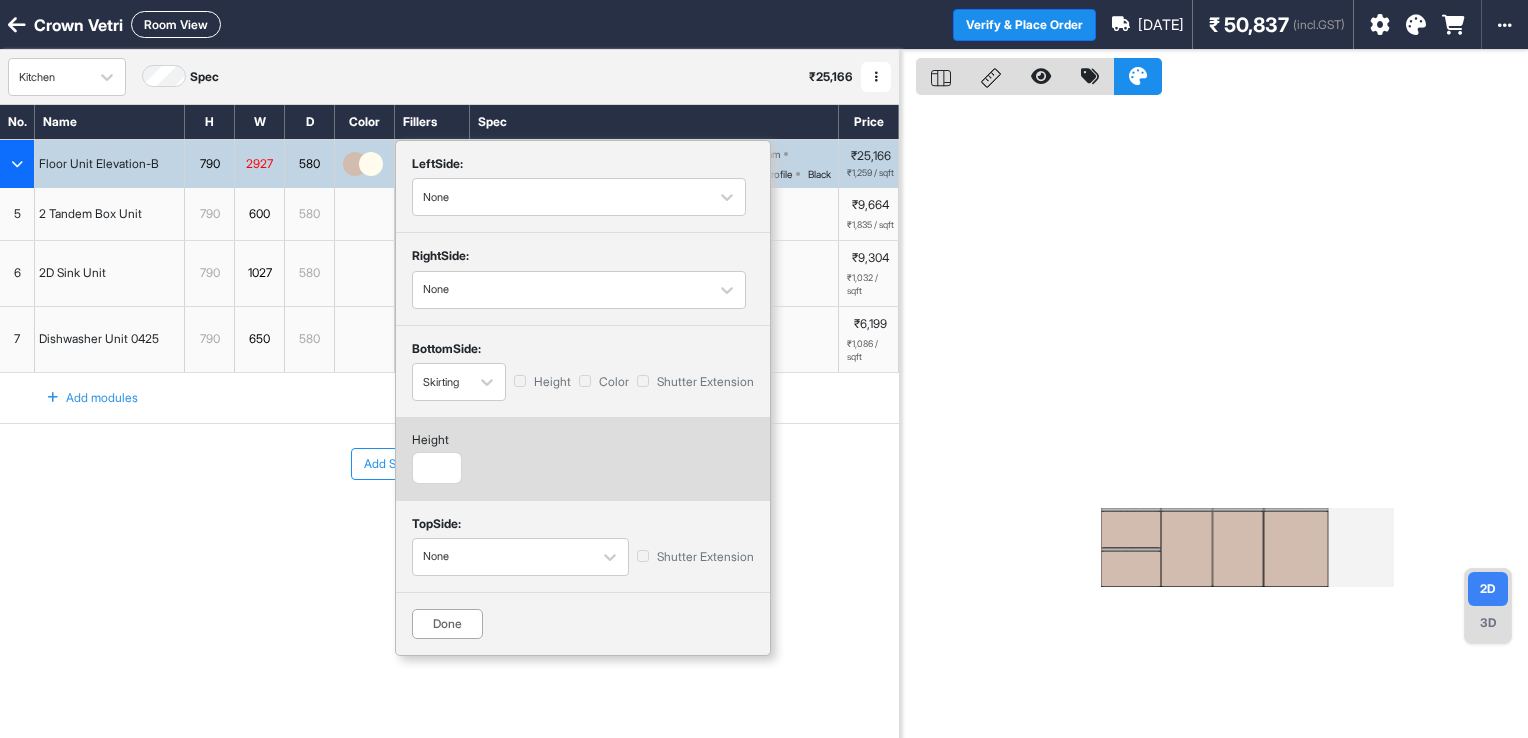 click on "Done" at bounding box center (447, 624) 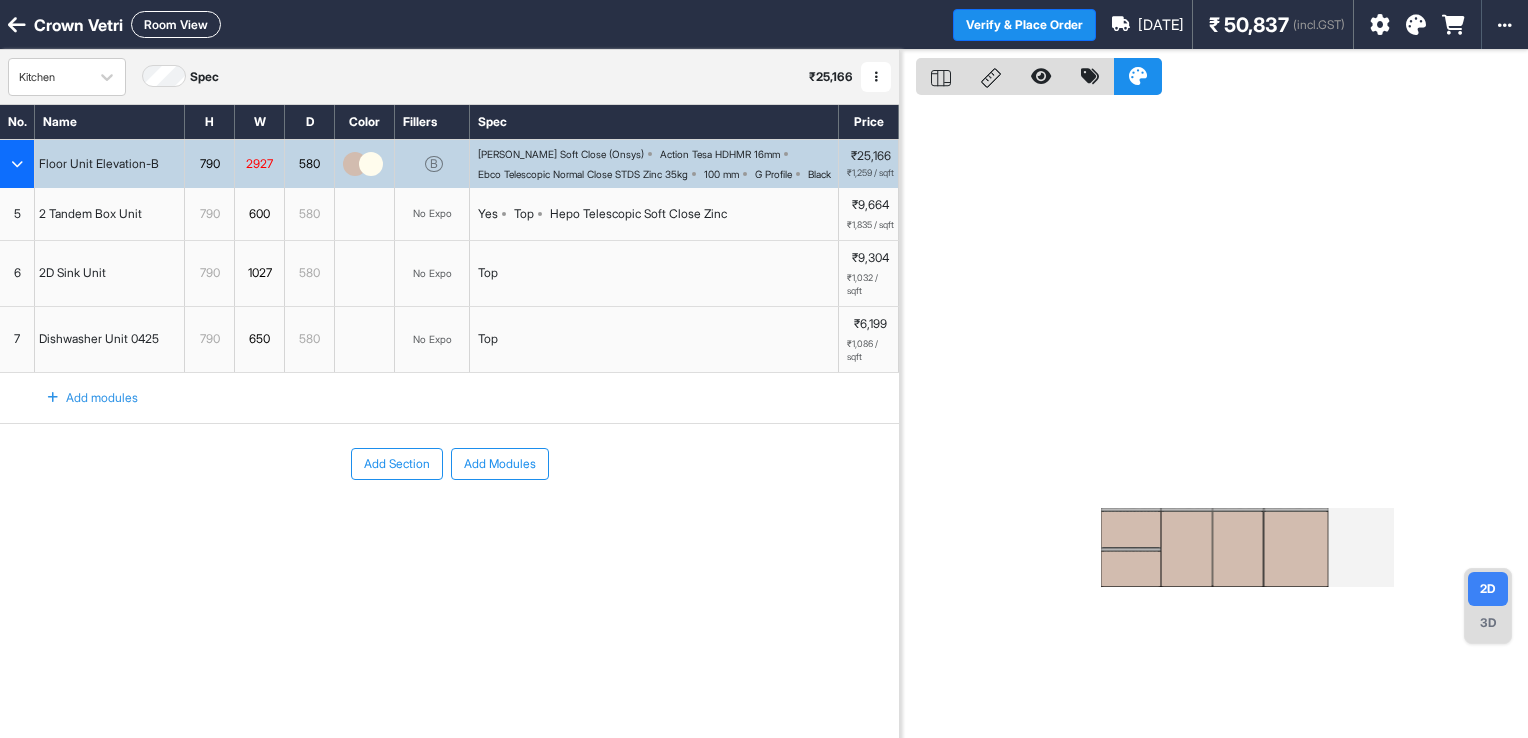 click on "3D" at bounding box center (1488, 623) 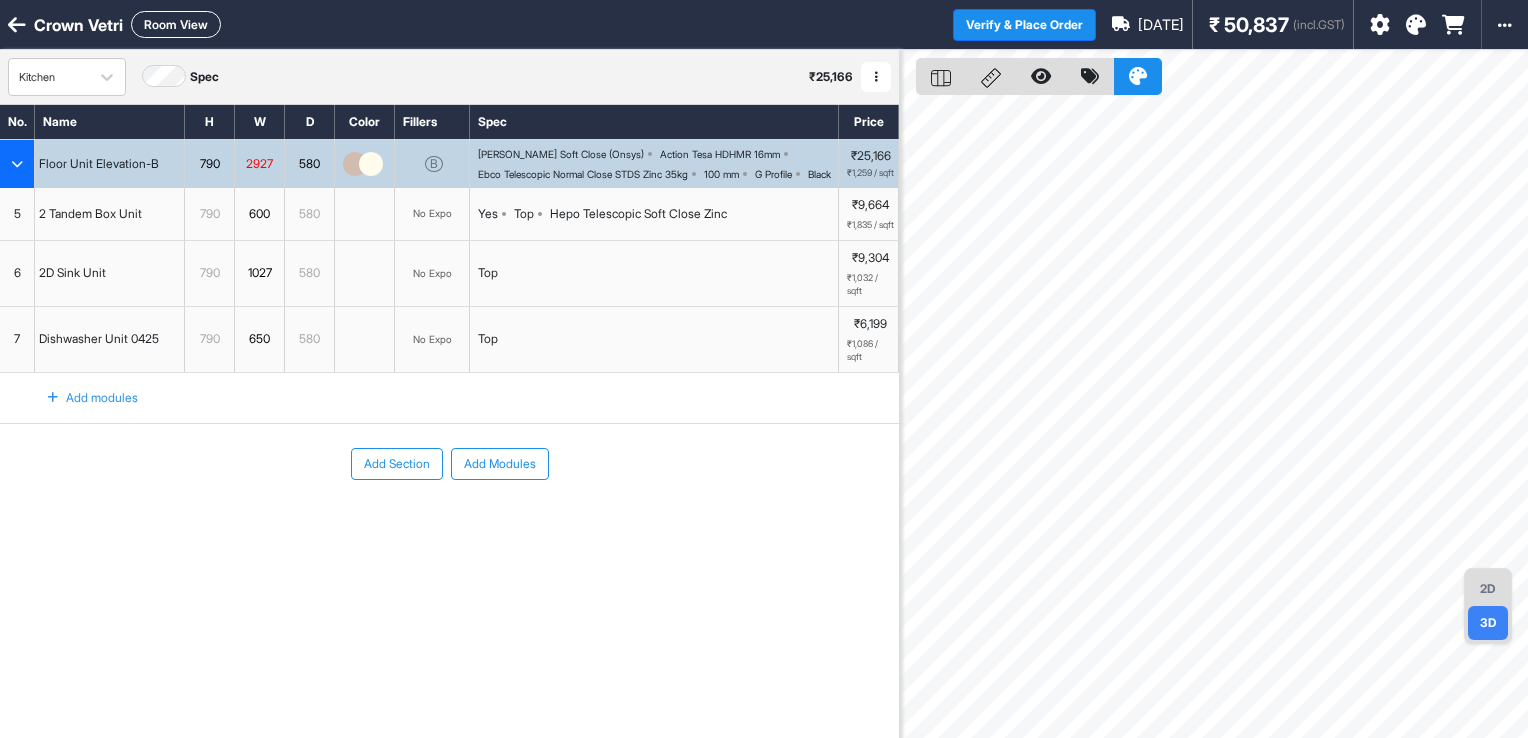 click on "2D" at bounding box center (1488, 589) 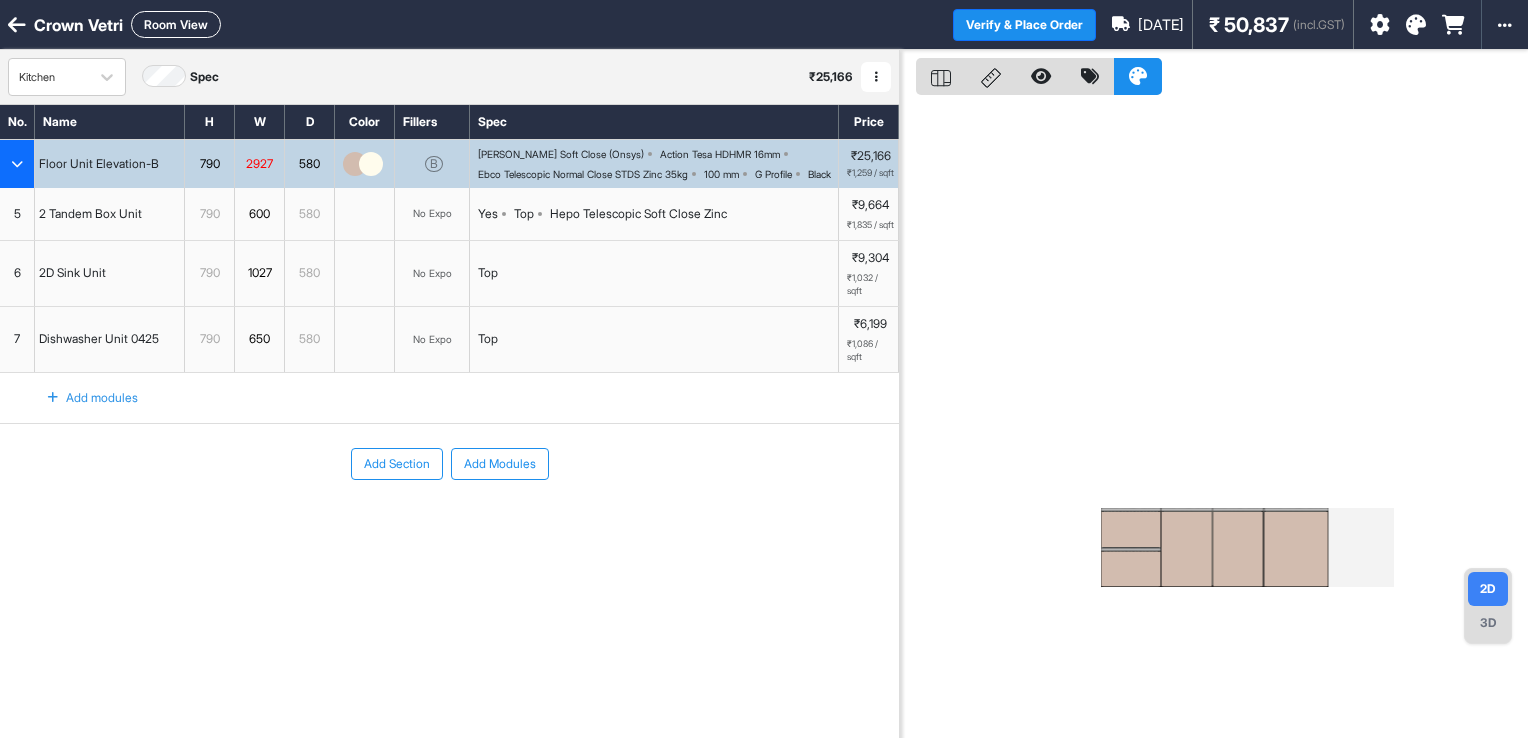 click on "Room View" at bounding box center [176, 24] 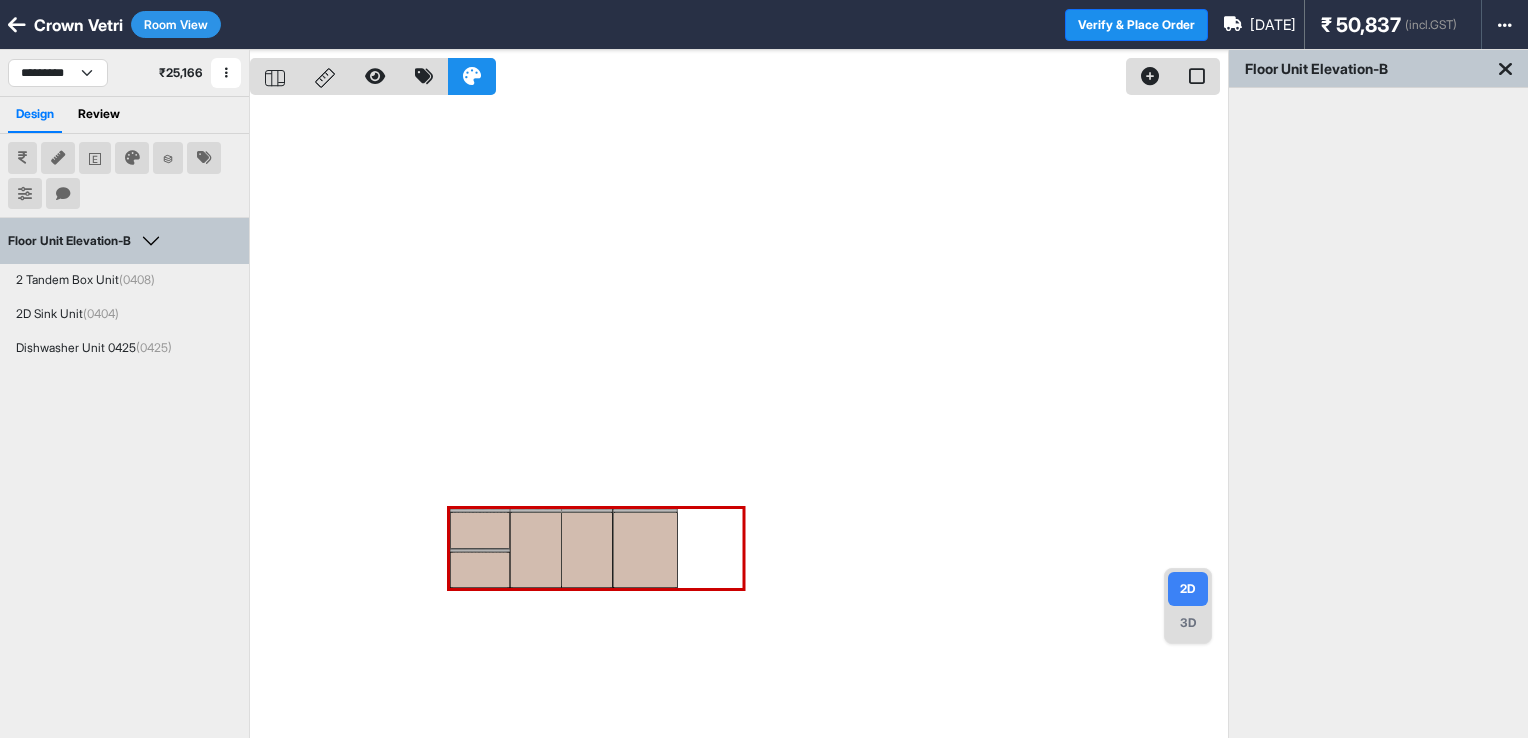 click at bounding box center [739, 419] 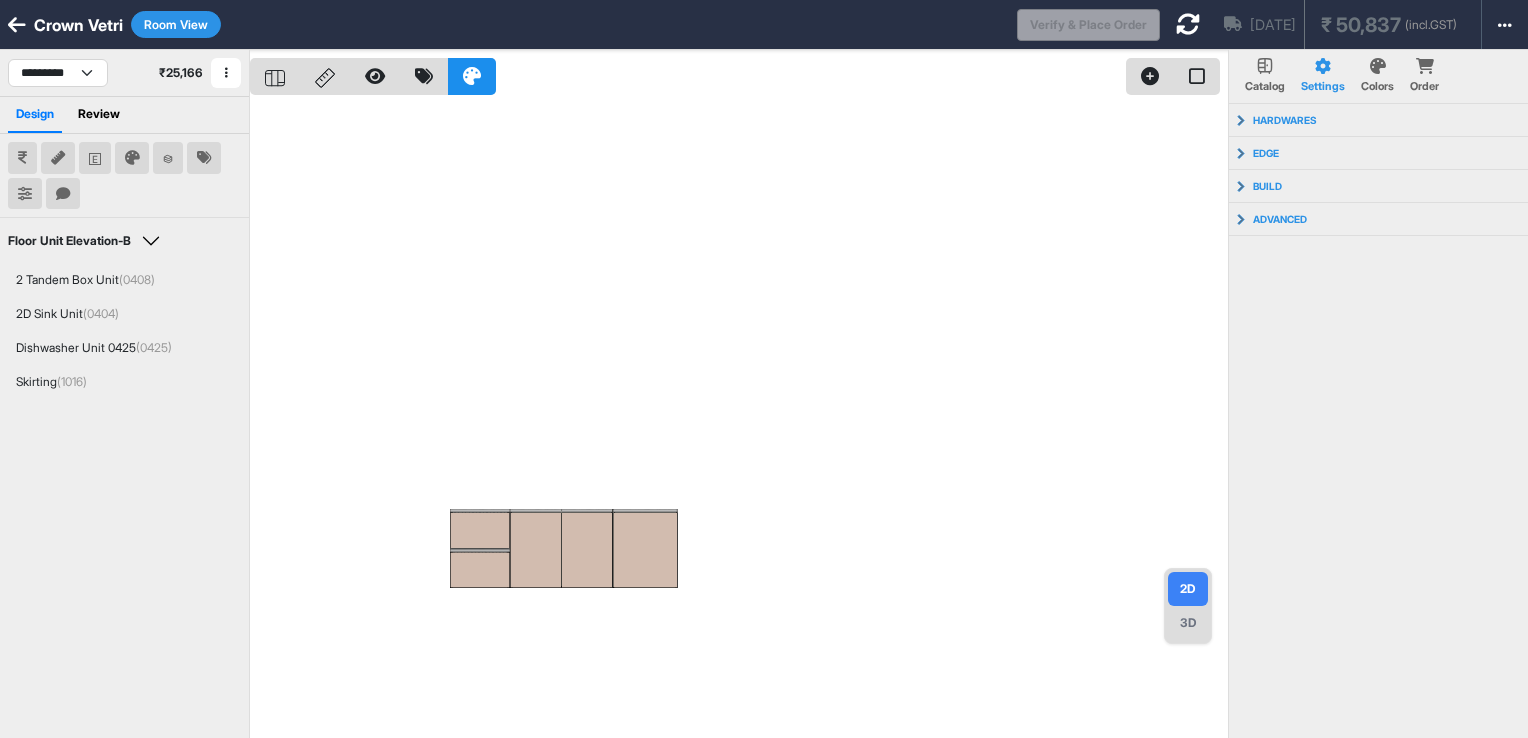 click on "Crown Vetri Room View" at bounding box center (508, 24) 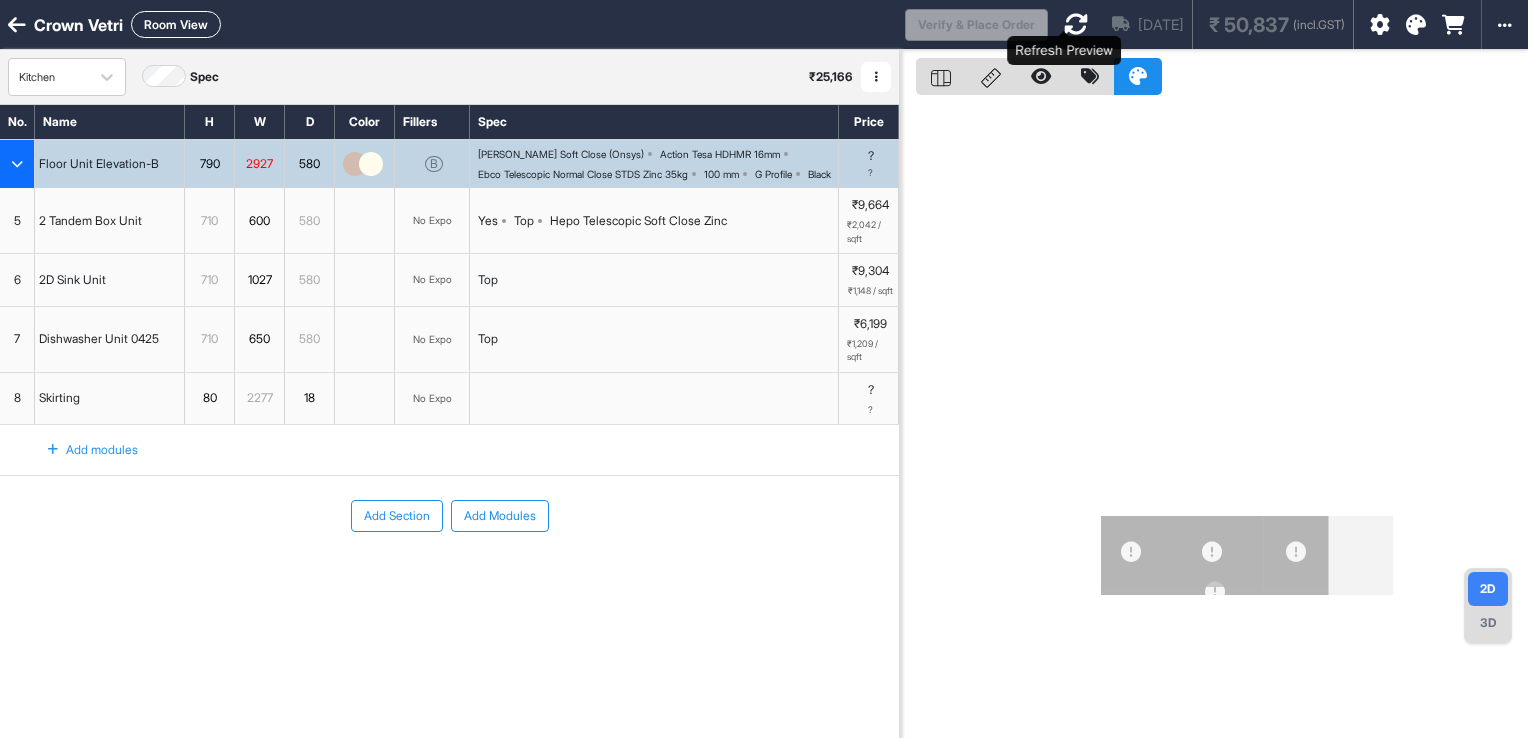 click at bounding box center [1076, 24] 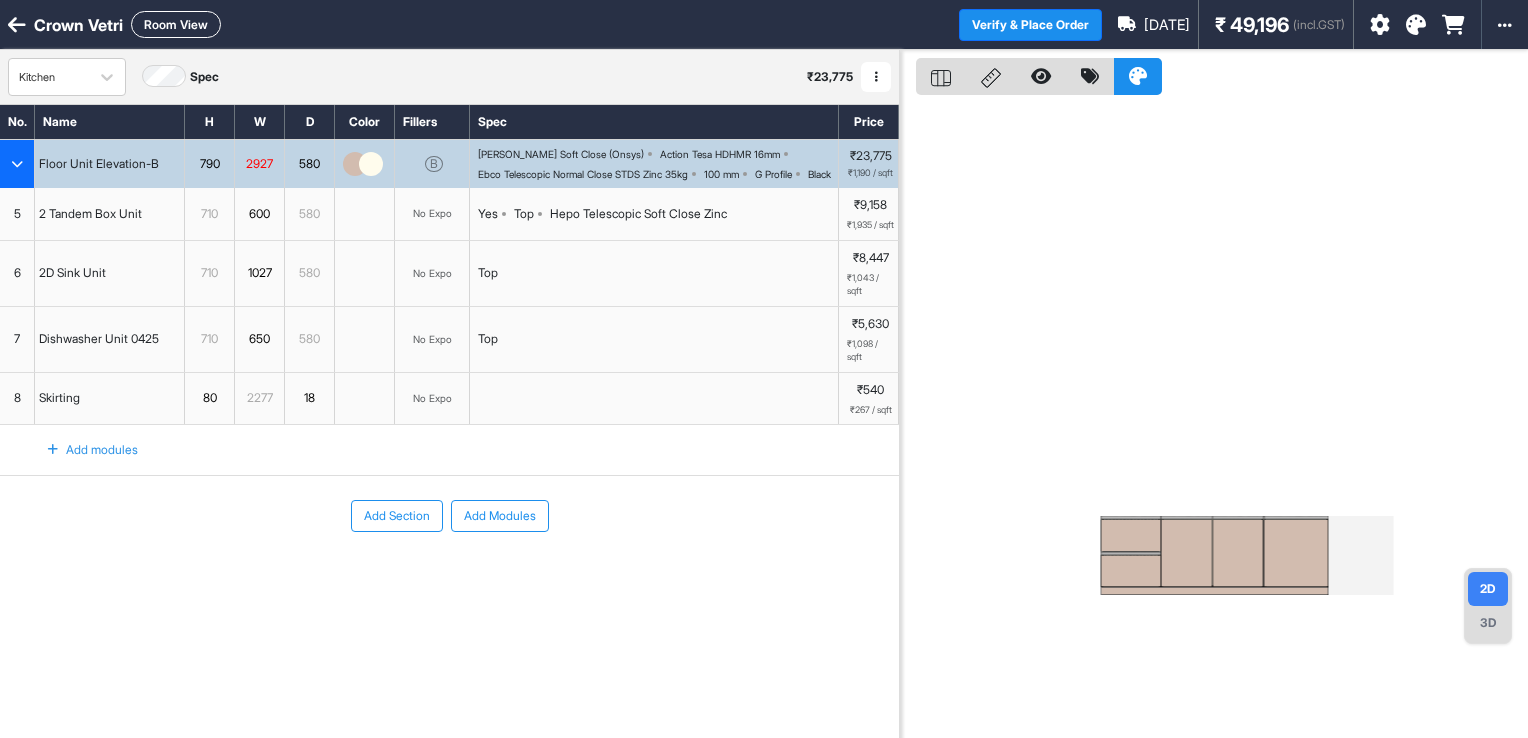 click at bounding box center [17, 25] 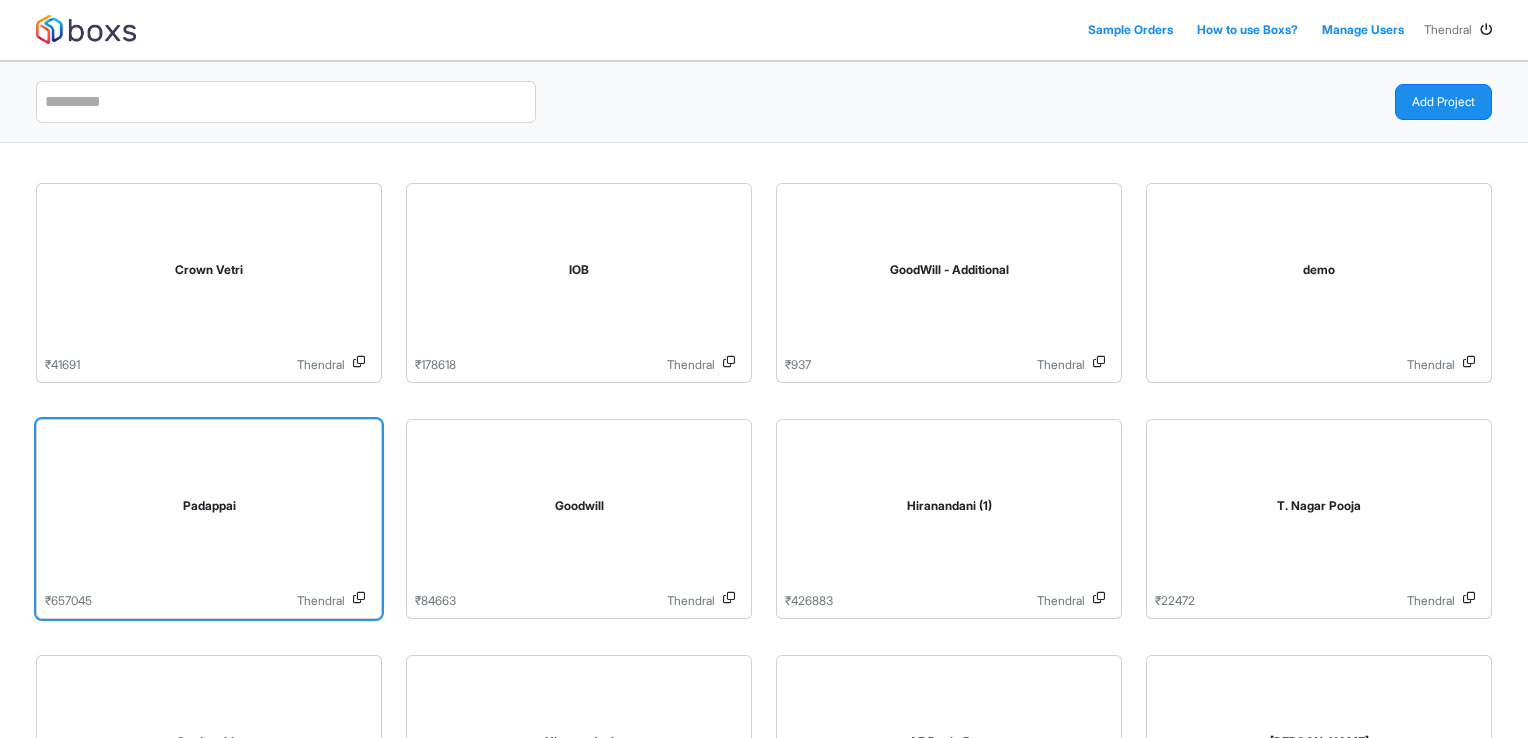 click on "Padappai" at bounding box center [209, 510] 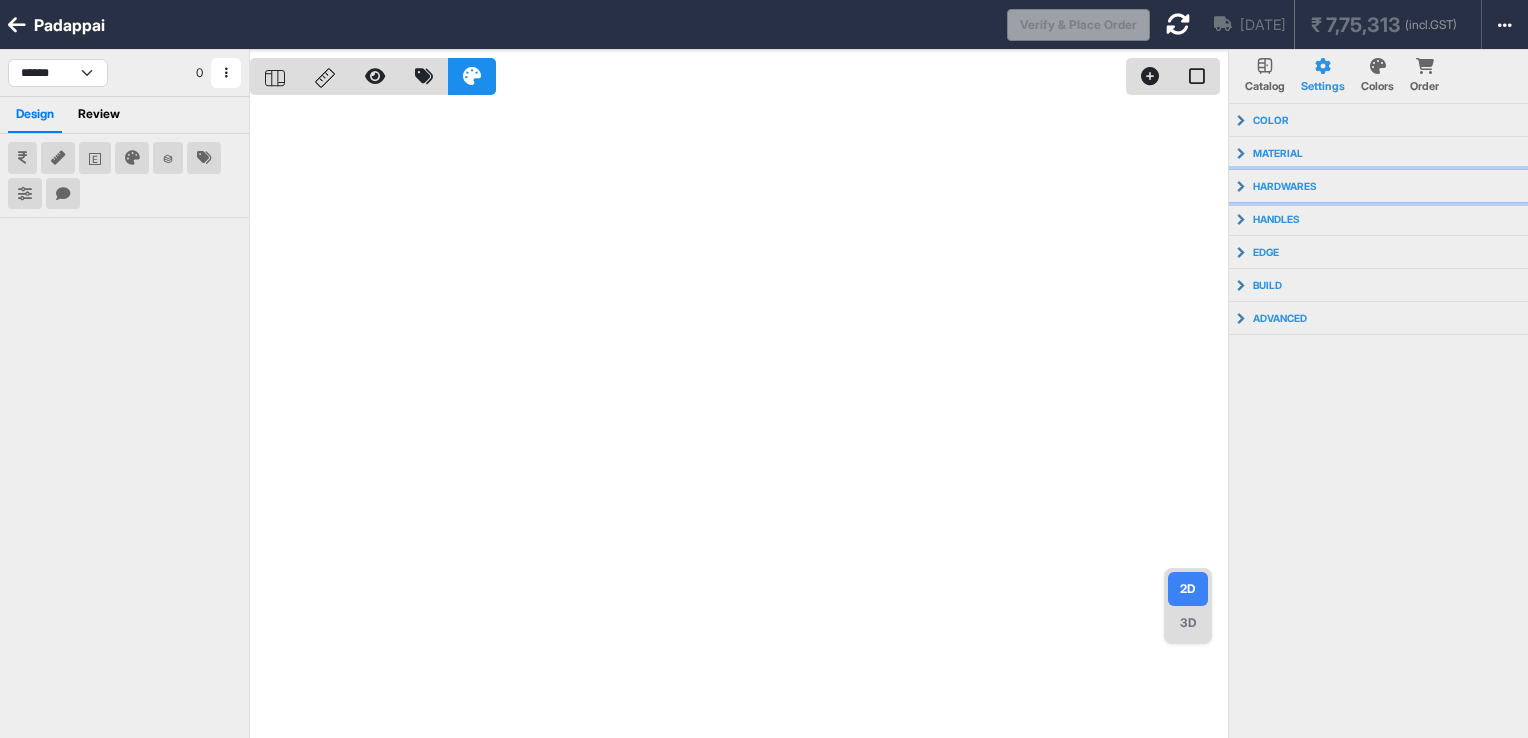 click on "hardwares" at bounding box center [1379, 186] 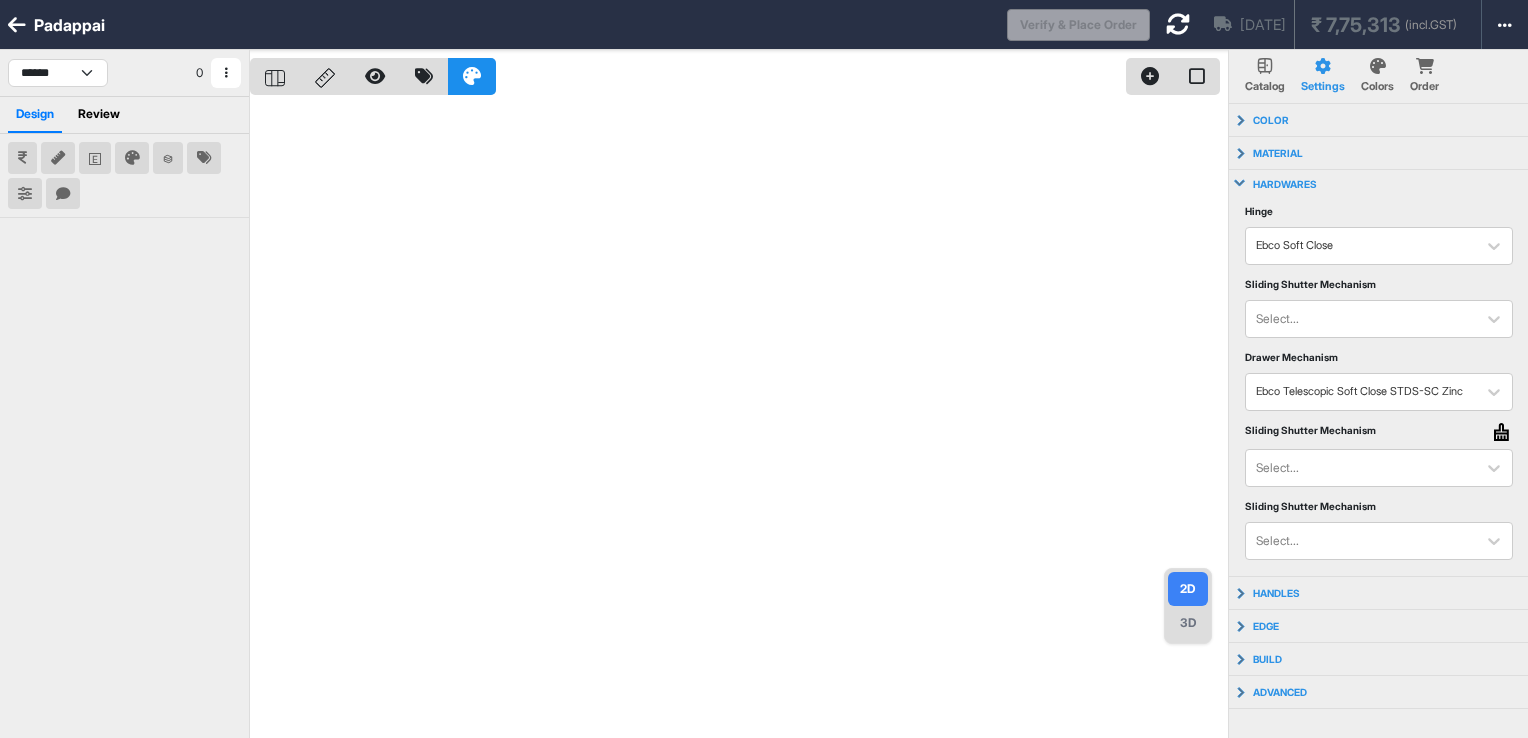 click on "hardwares" at bounding box center [1379, 184] 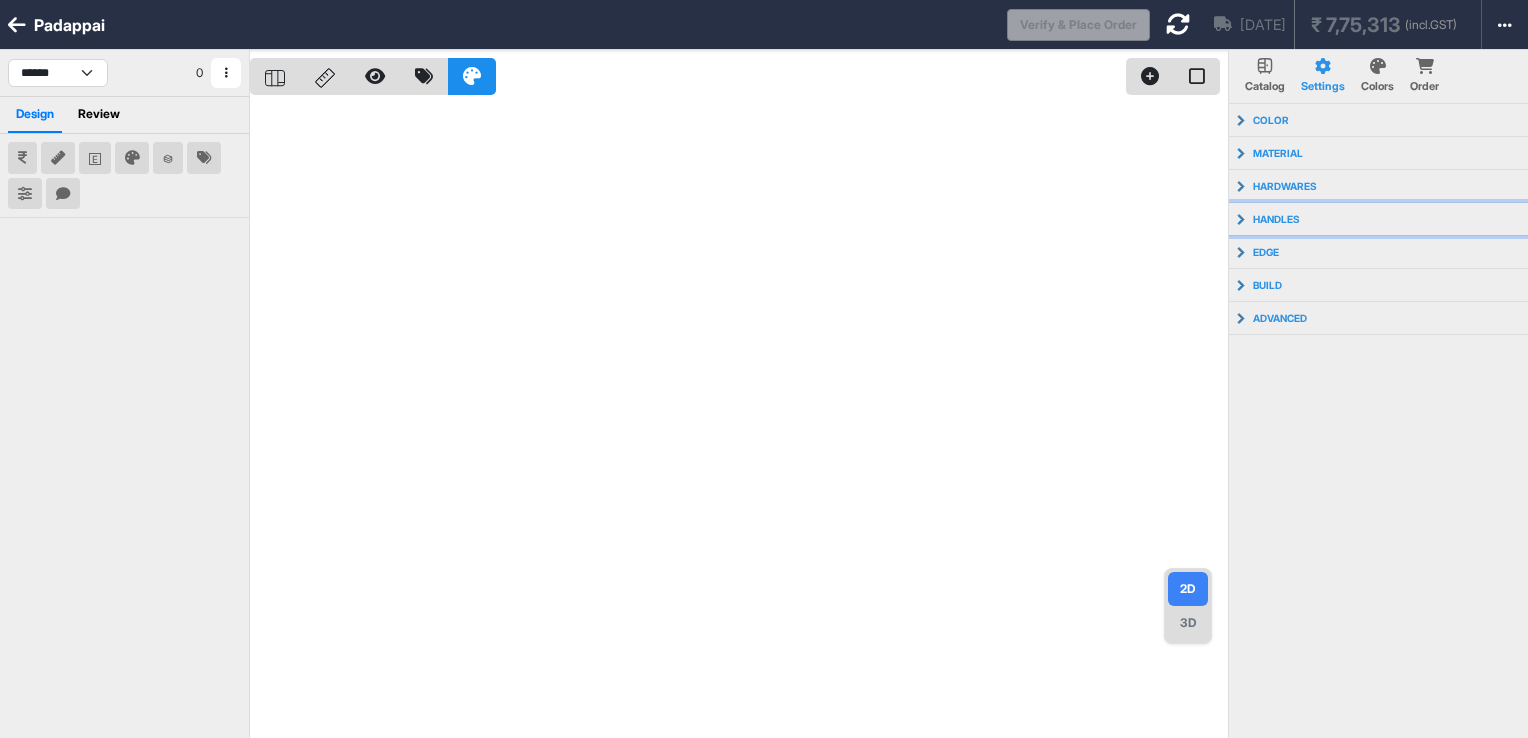 click on "handles" at bounding box center (1379, 219) 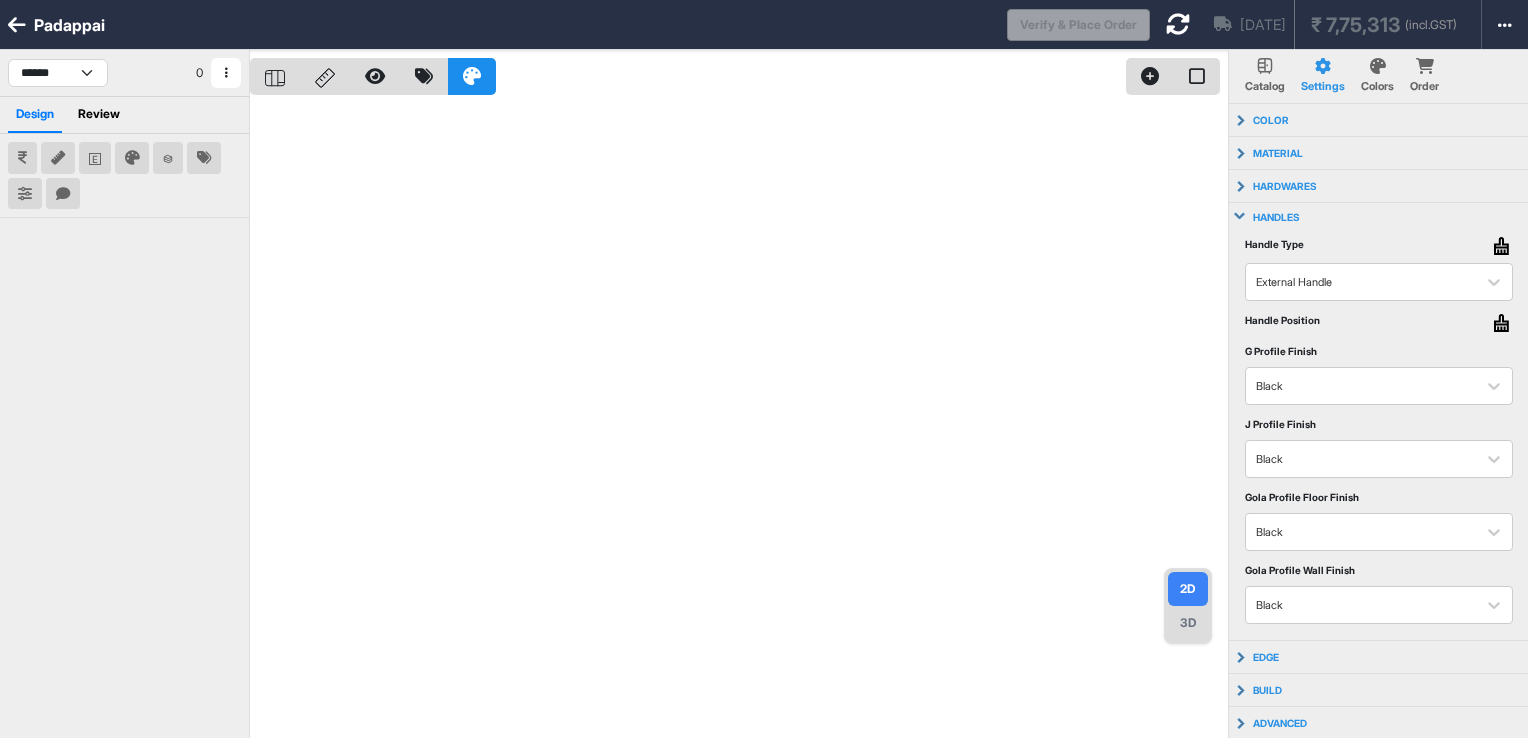 click on "handles" at bounding box center (1379, 217) 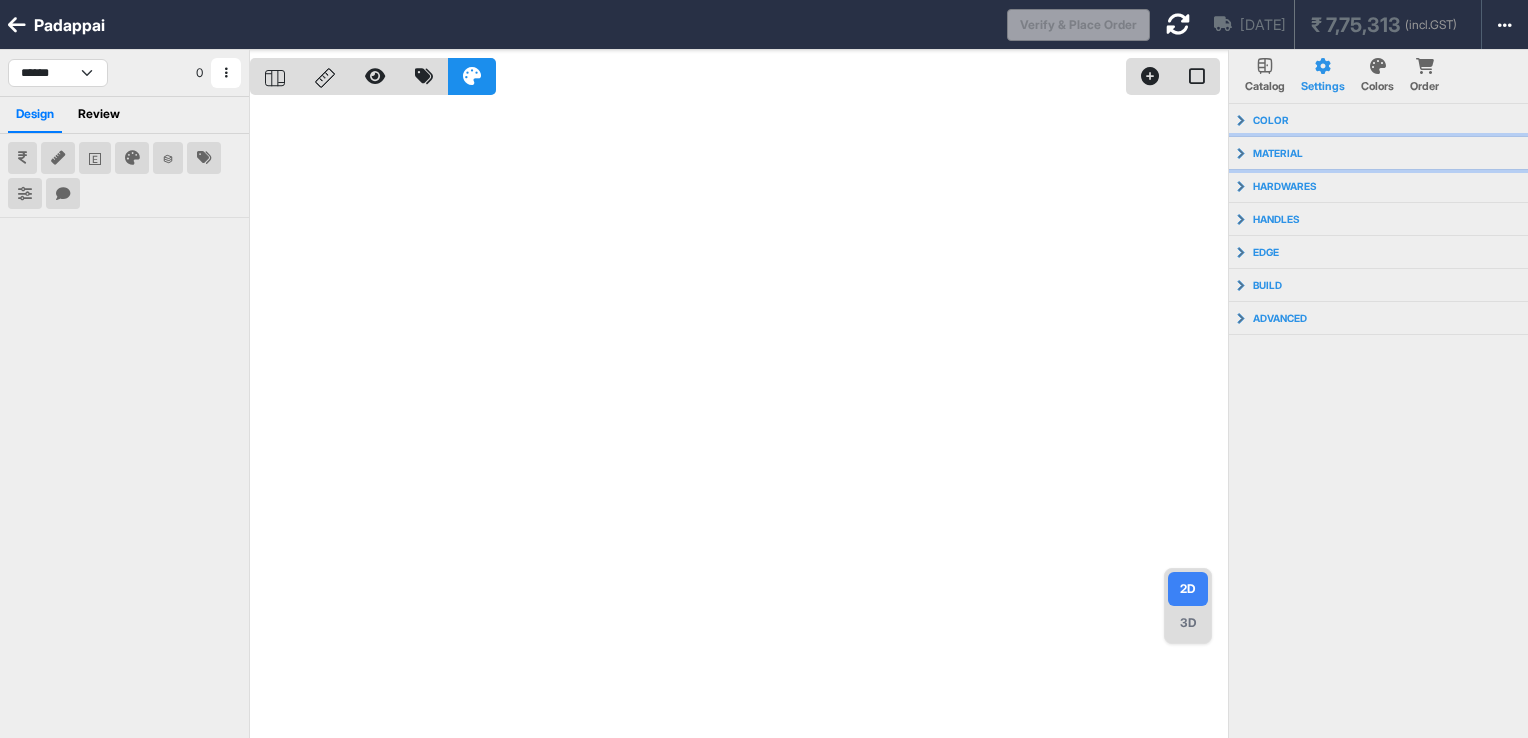click on "material" at bounding box center [1379, 153] 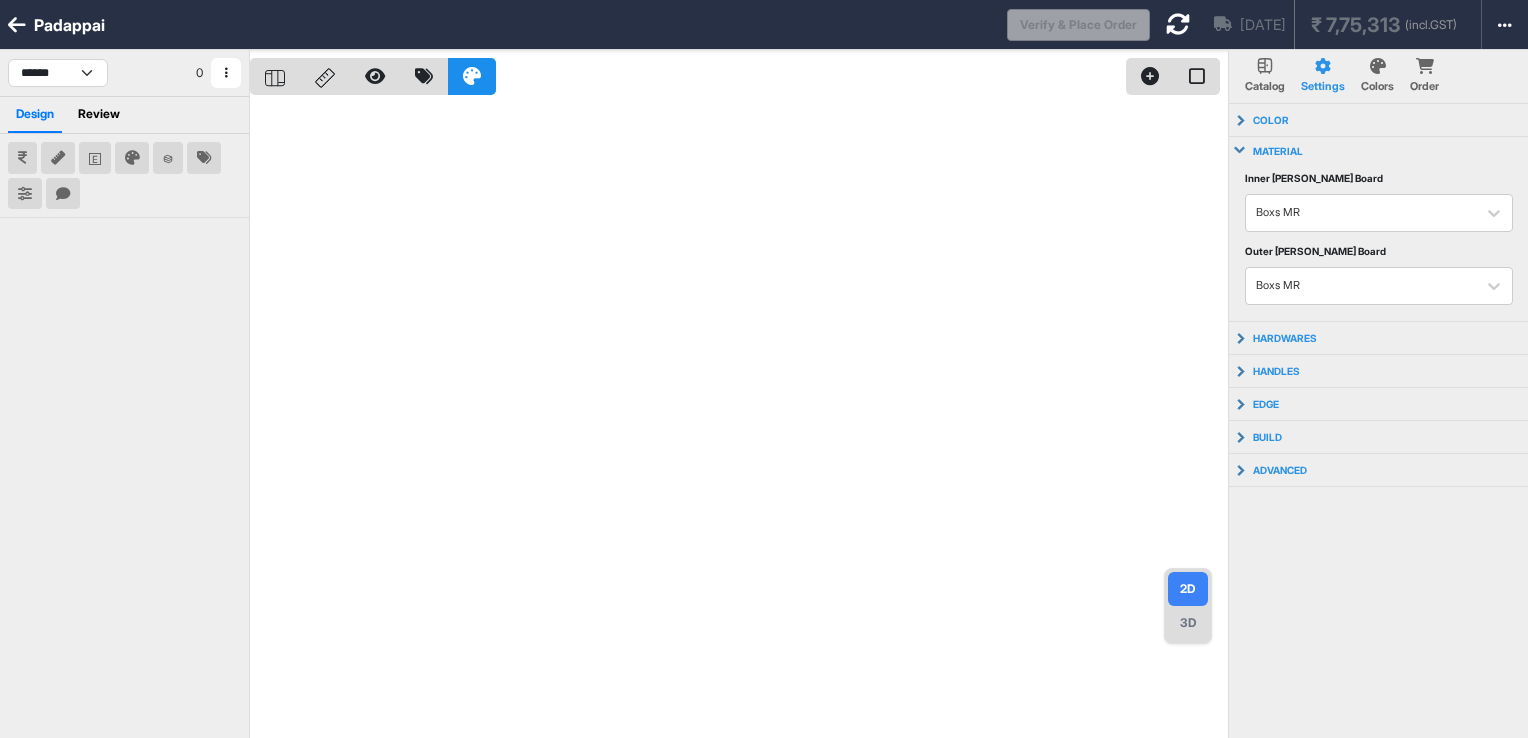 click on "material" at bounding box center (1379, 151) 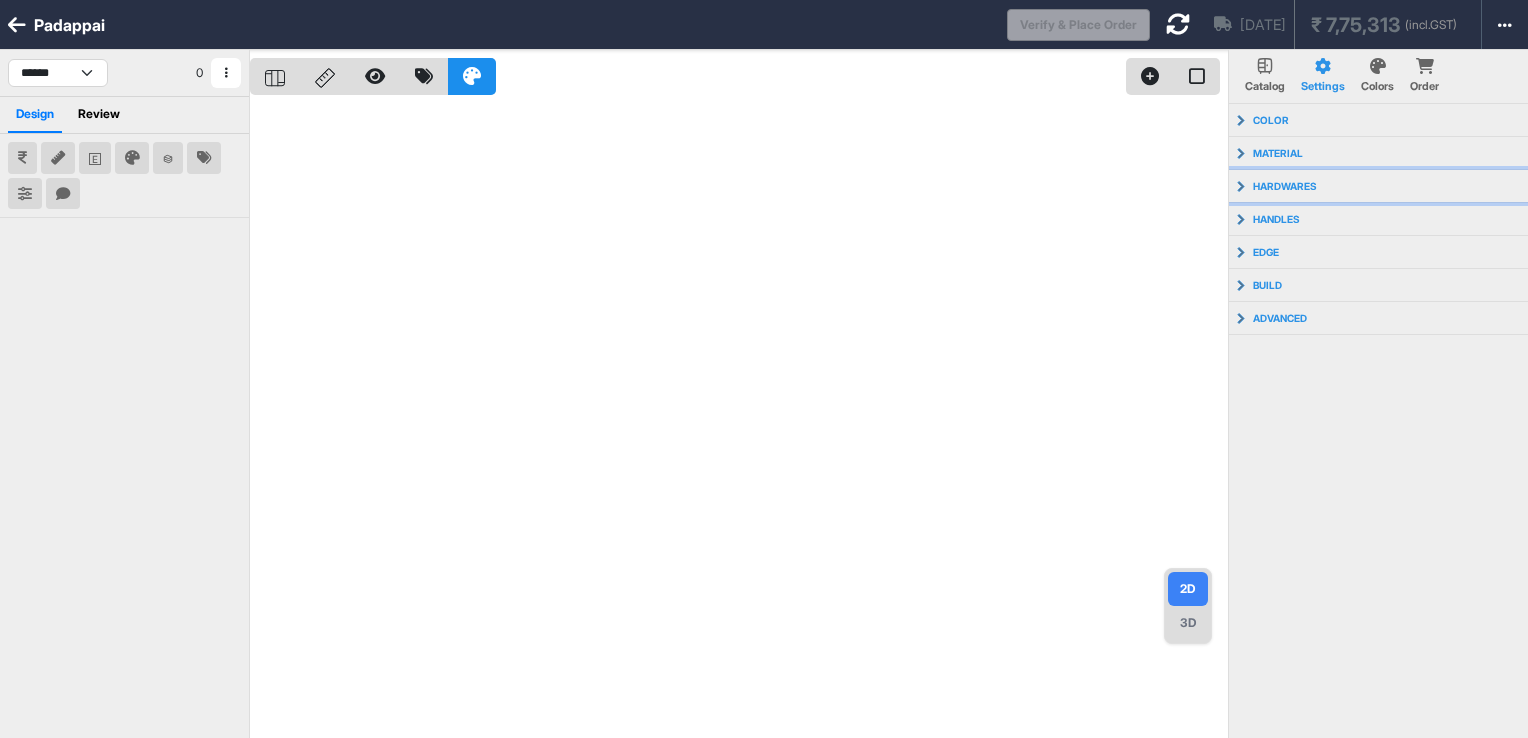 click on "hardwares" at bounding box center (1379, 186) 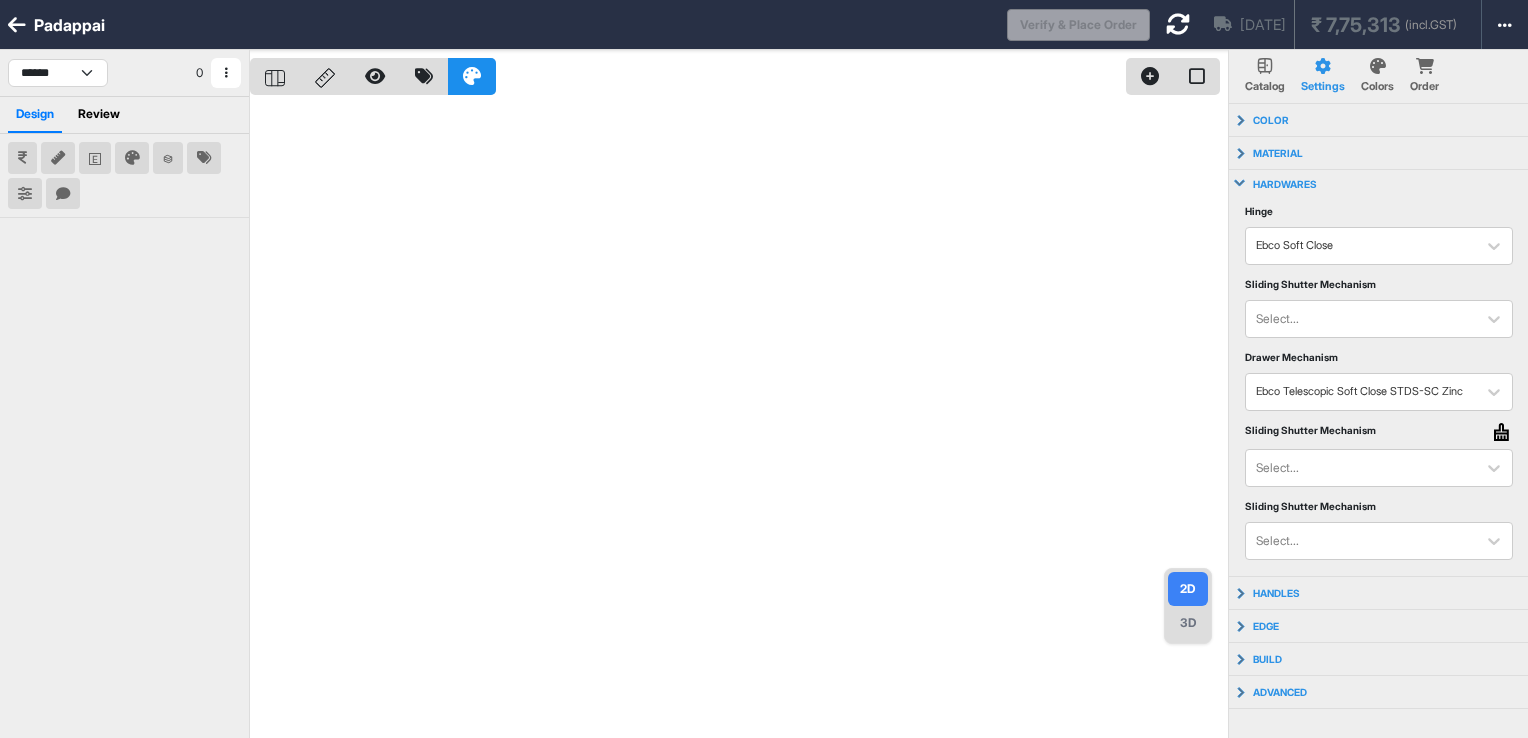 click on "hardwares" at bounding box center (1379, 184) 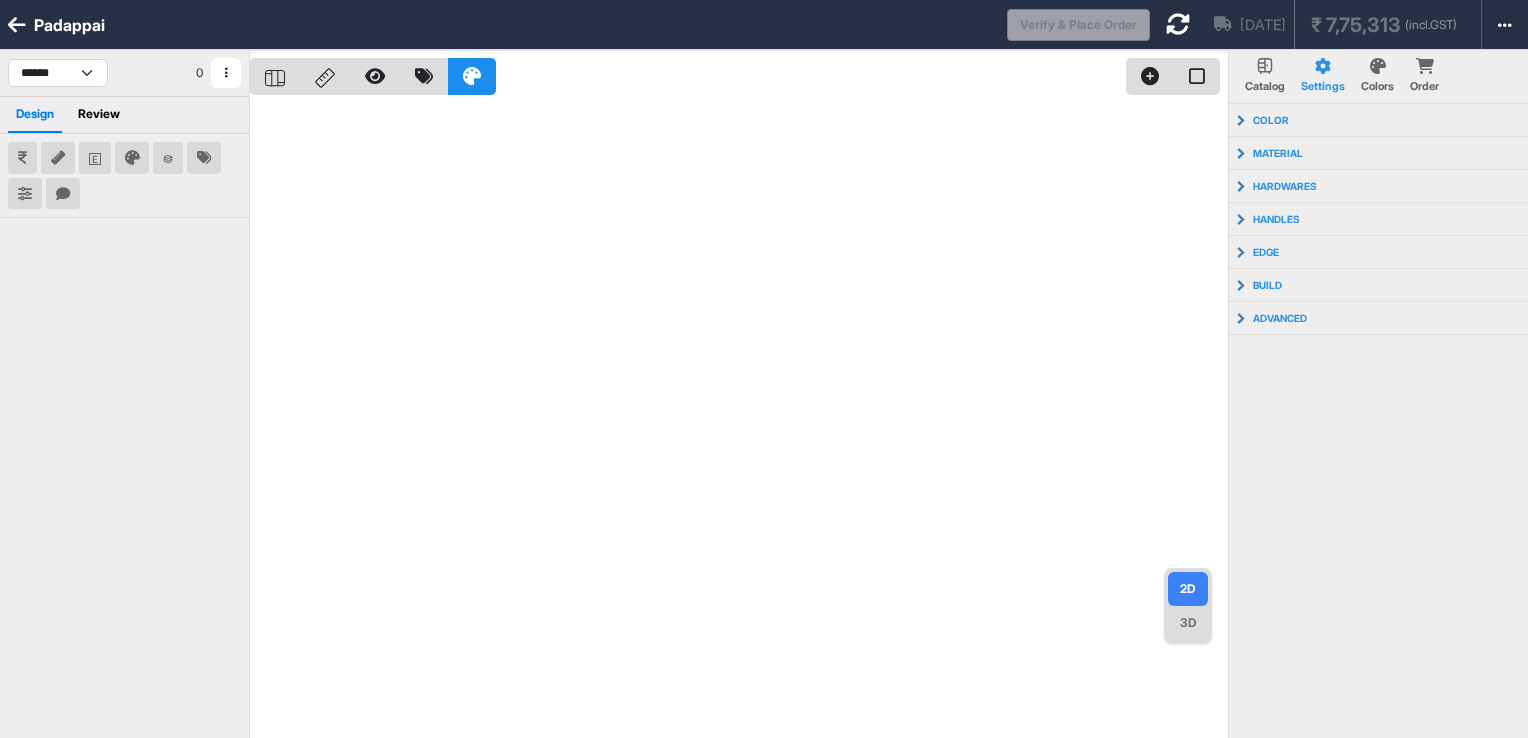 click at bounding box center (17, 25) 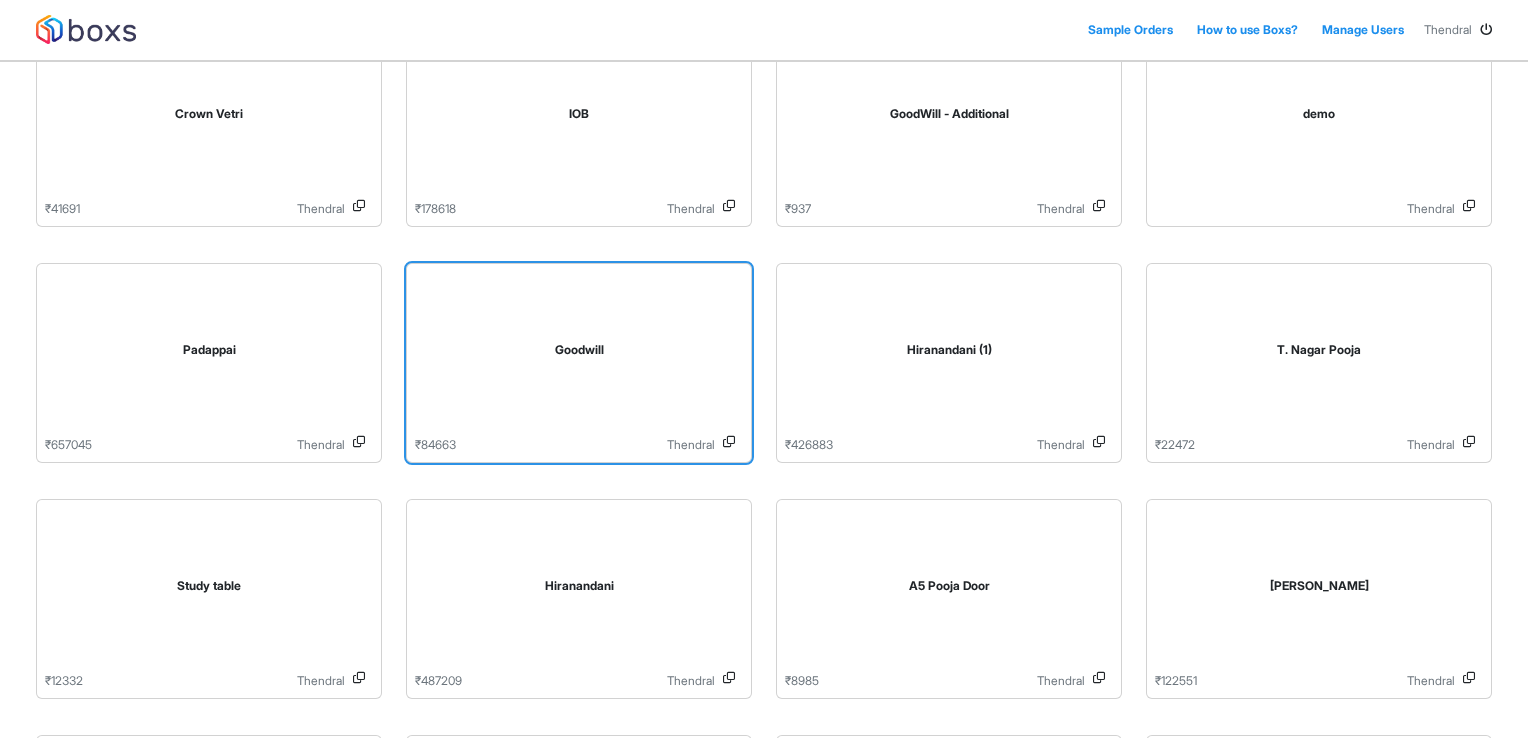 scroll, scrollTop: 200, scrollLeft: 0, axis: vertical 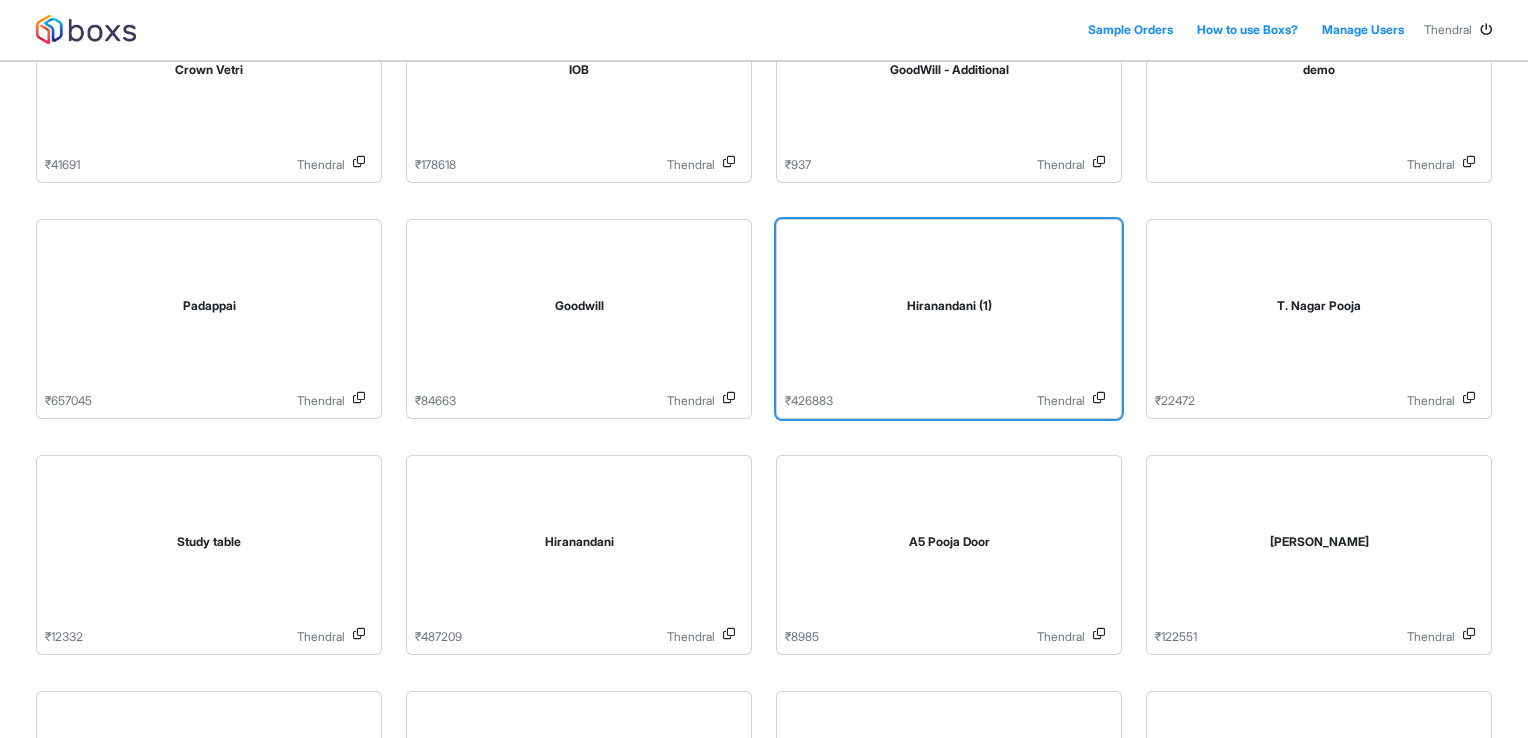 click on "Hiranandani (1)" at bounding box center (949, 310) 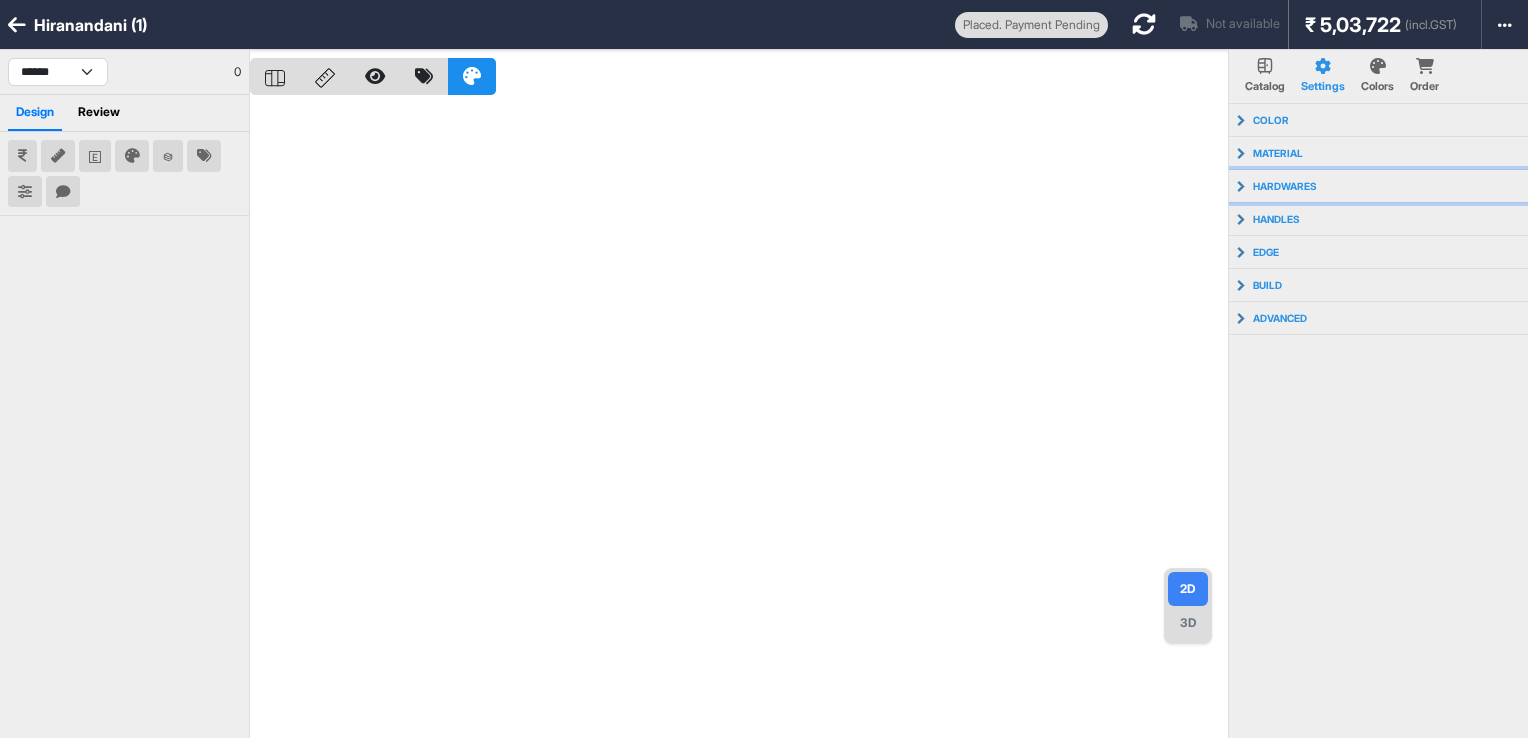 click on "hardwares" at bounding box center [1285, 186] 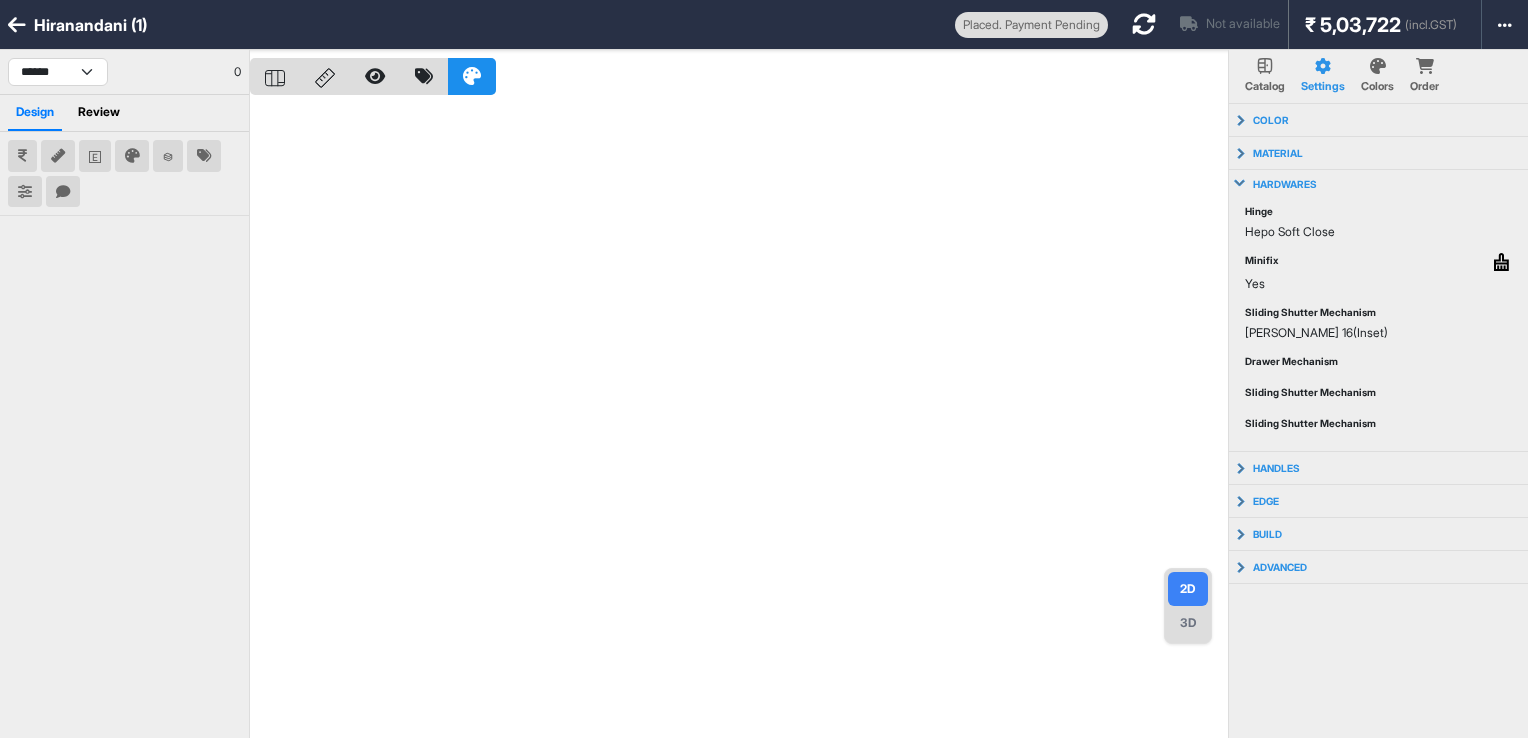 click on "Drawer Mechanism" at bounding box center (1291, 361) 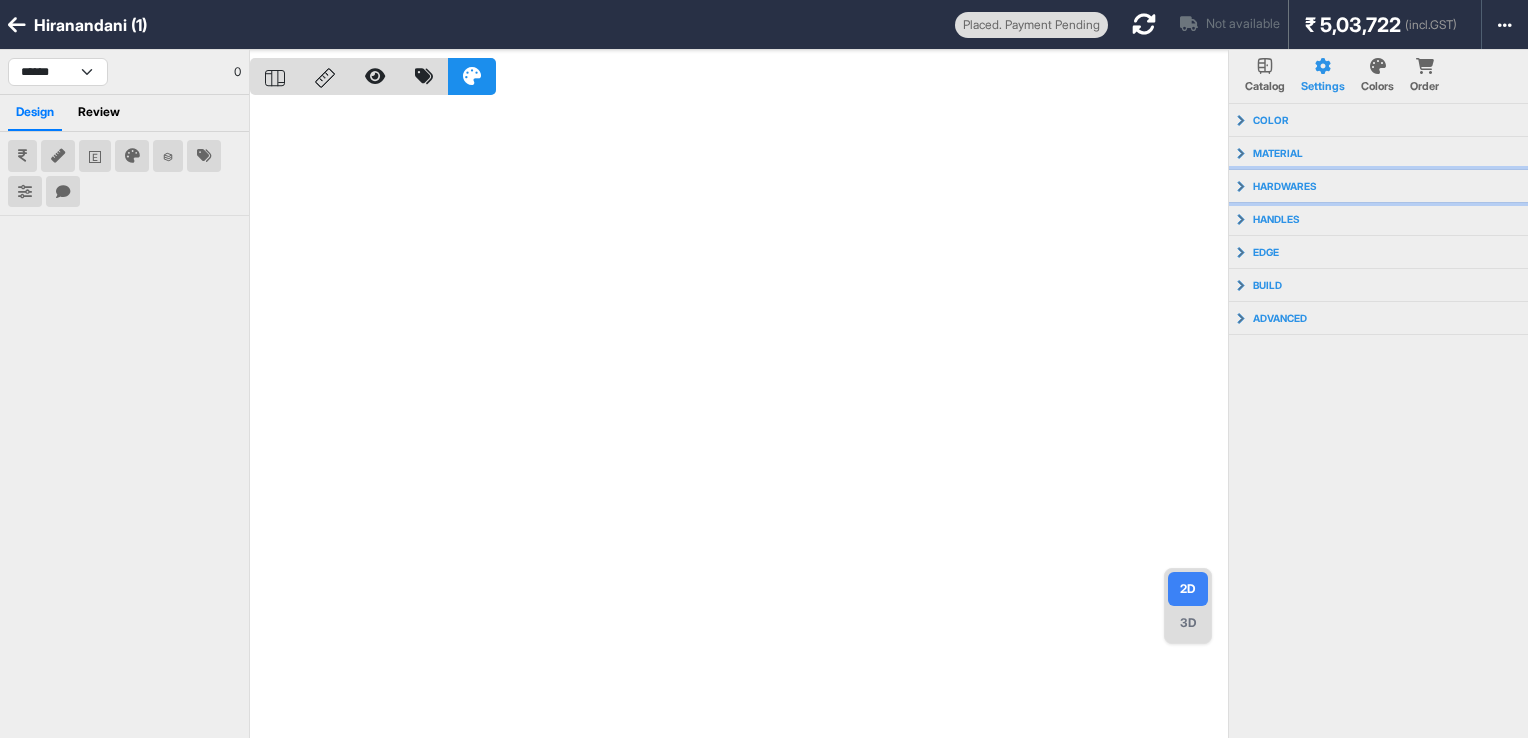 click on "hardwares" at bounding box center [1379, 186] 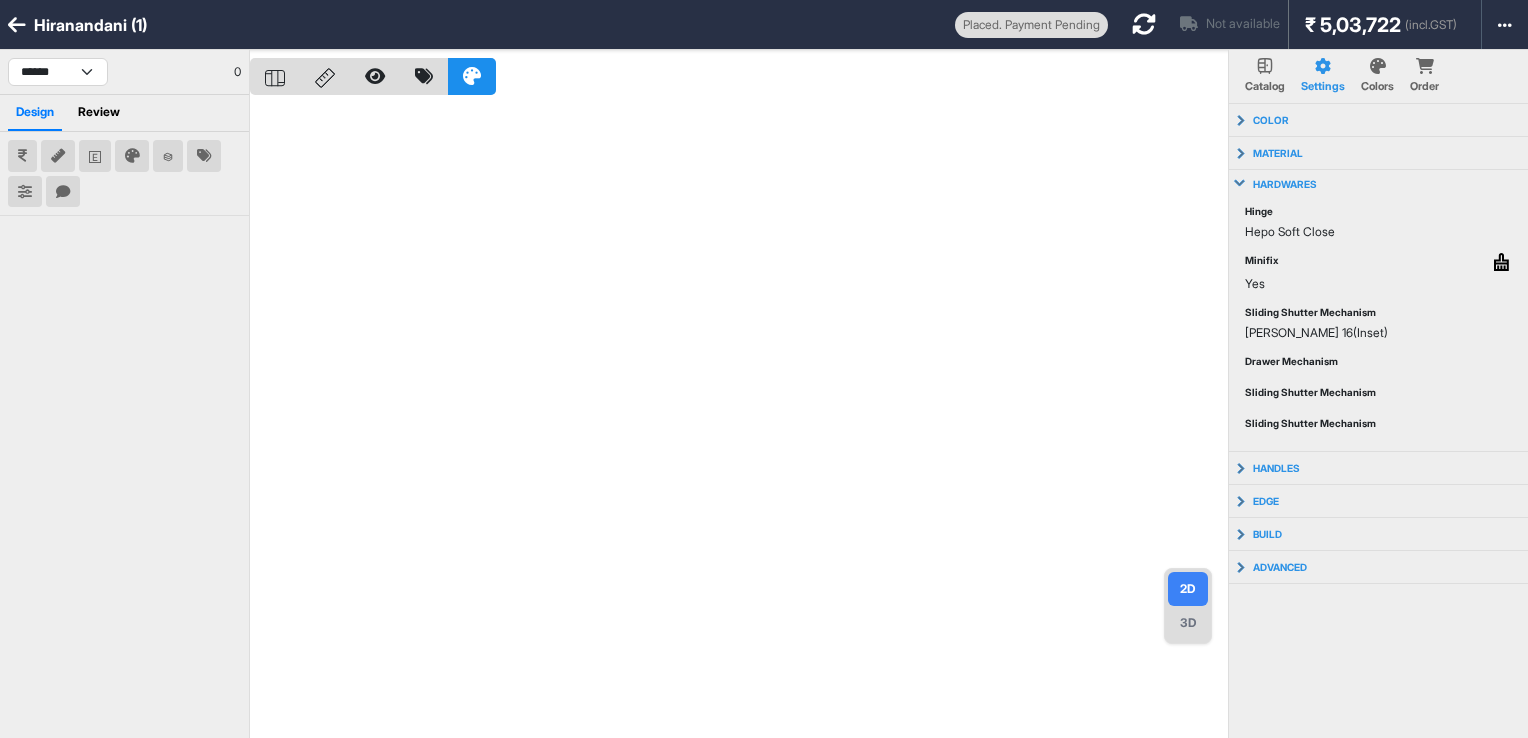 click on "hardwares" at bounding box center (1379, 184) 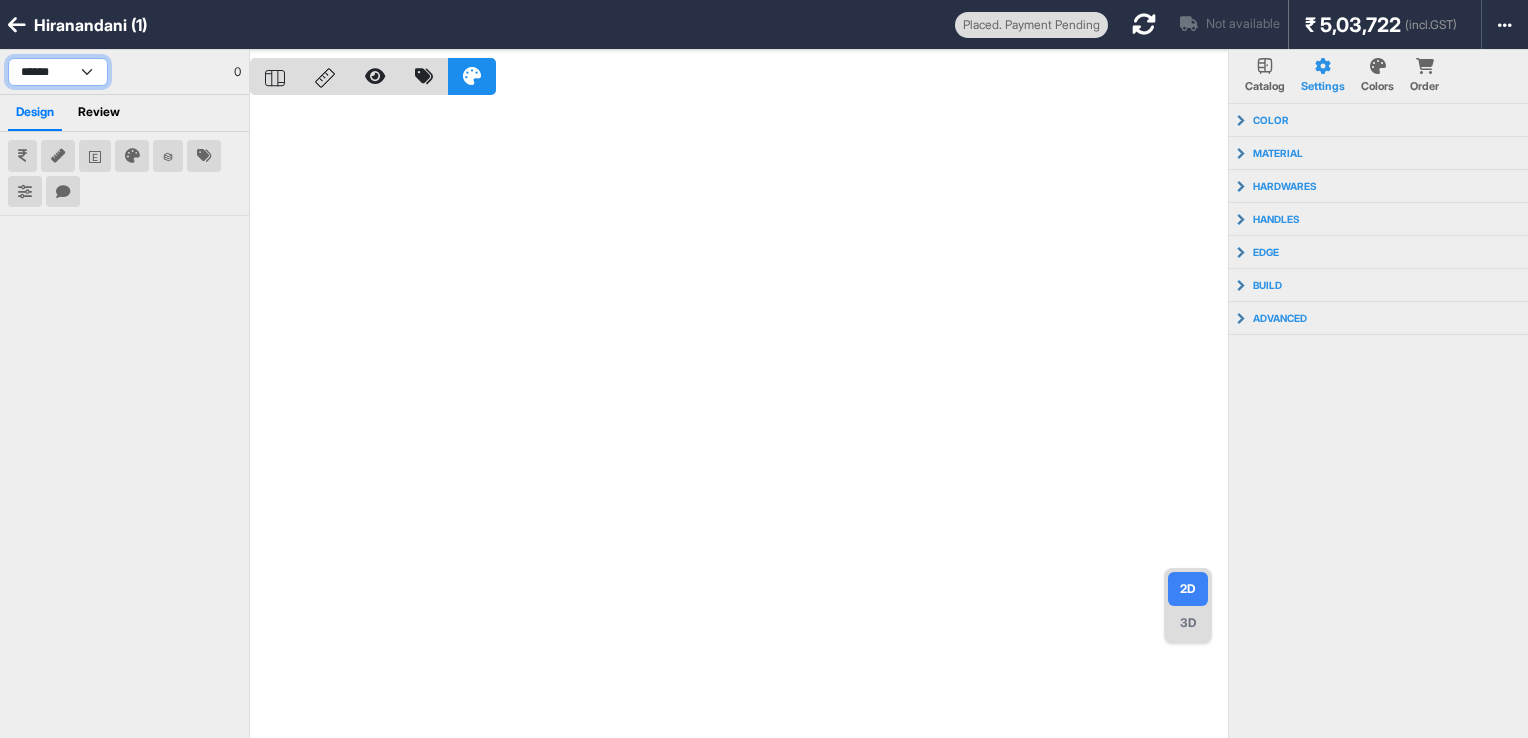click on "**********" at bounding box center [58, 72] 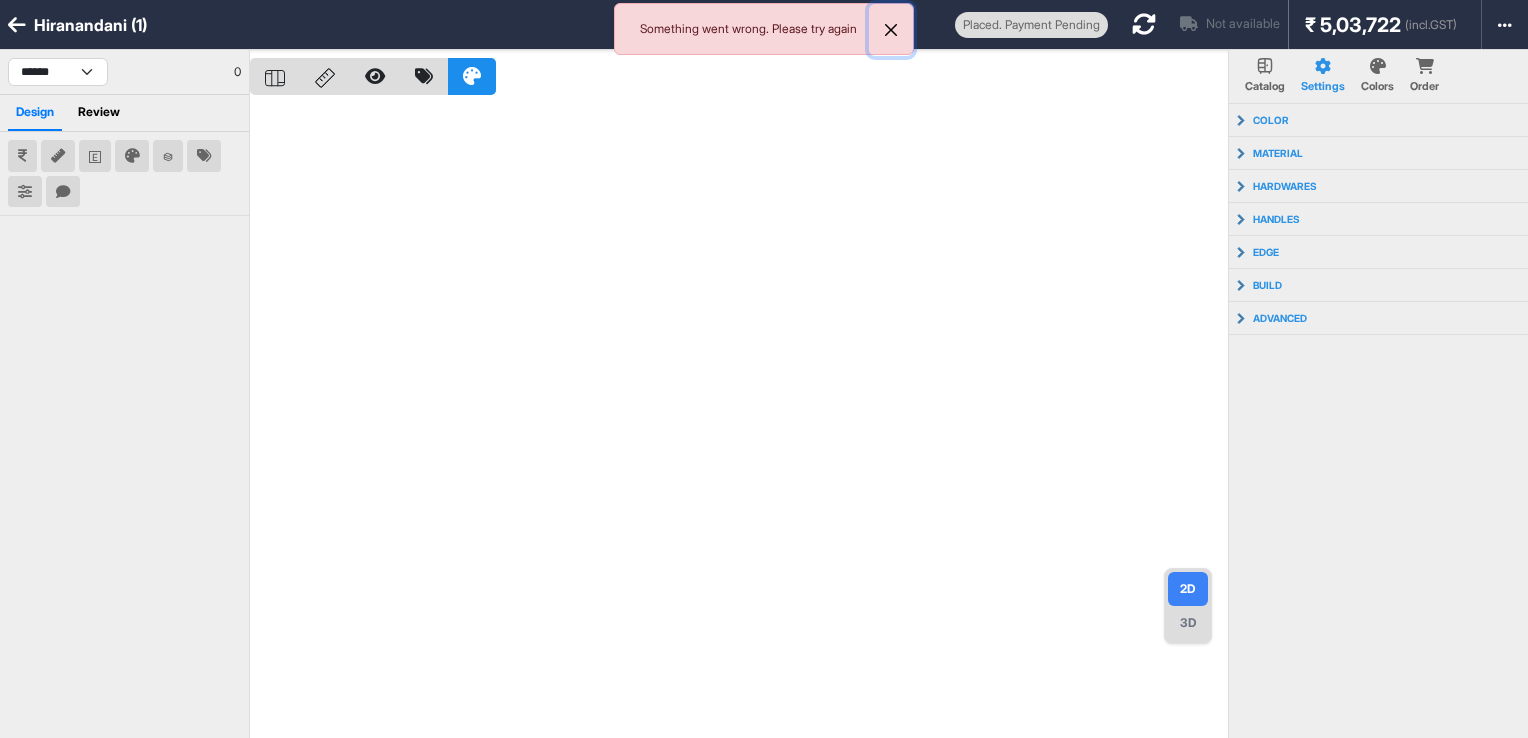 click at bounding box center (891, 30) 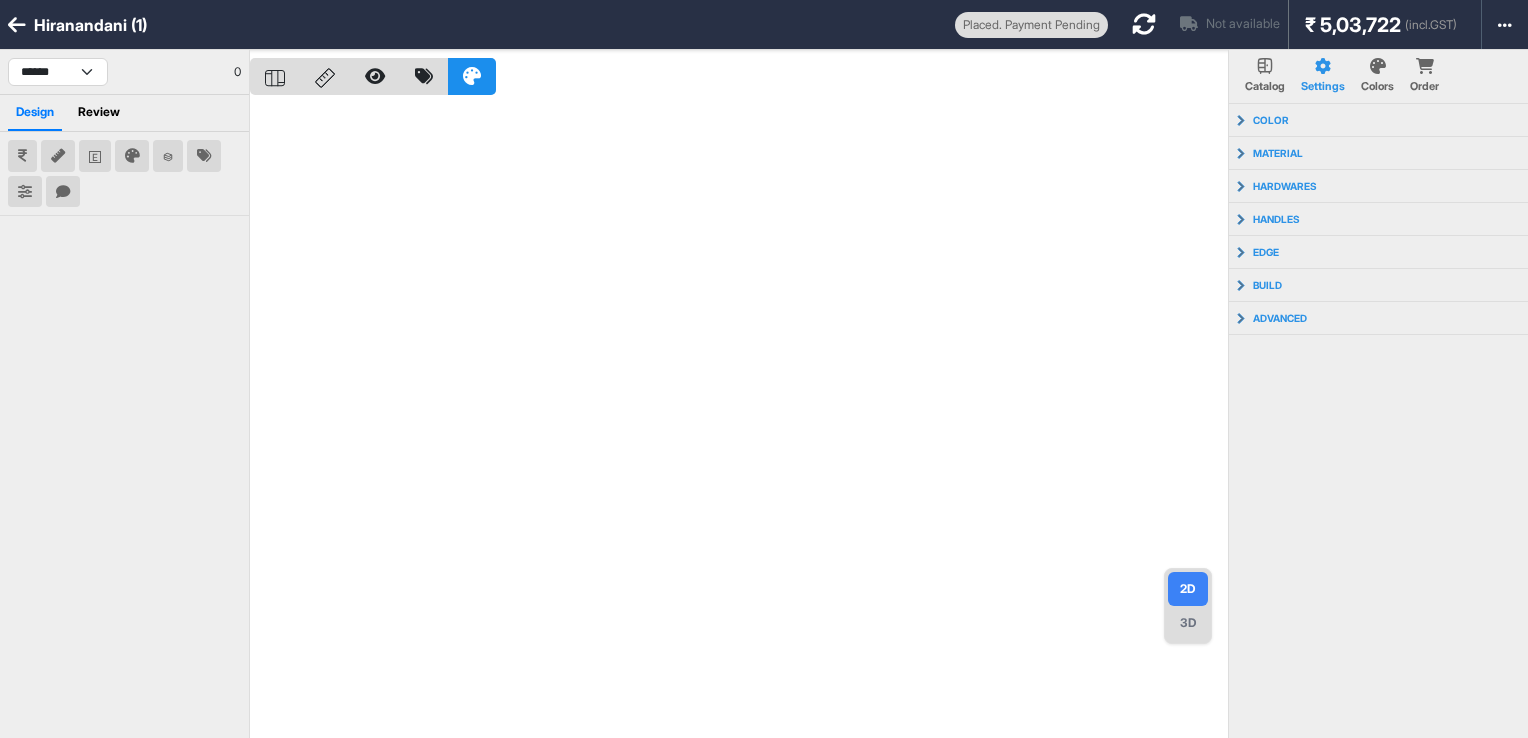 click at bounding box center [17, 25] 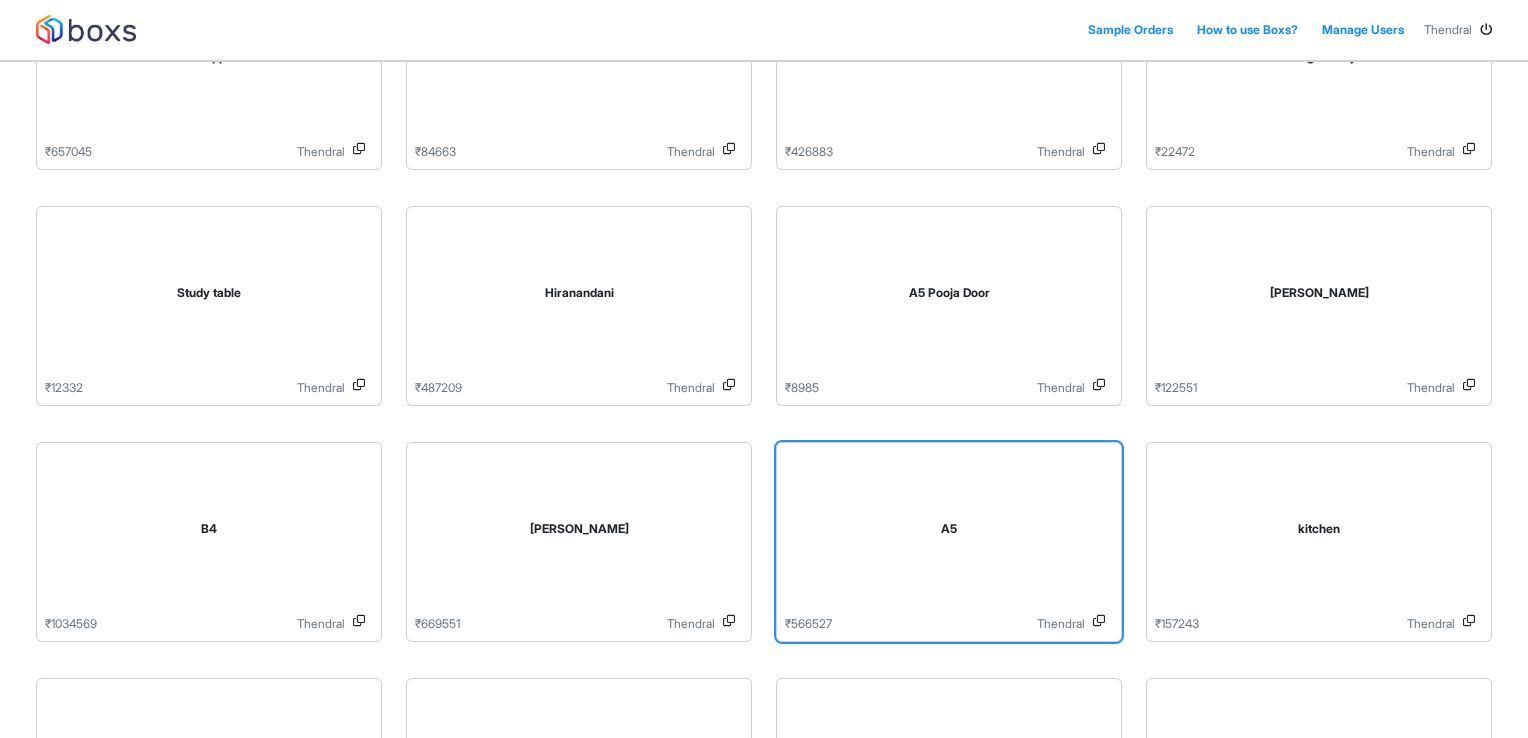 scroll, scrollTop: 500, scrollLeft: 0, axis: vertical 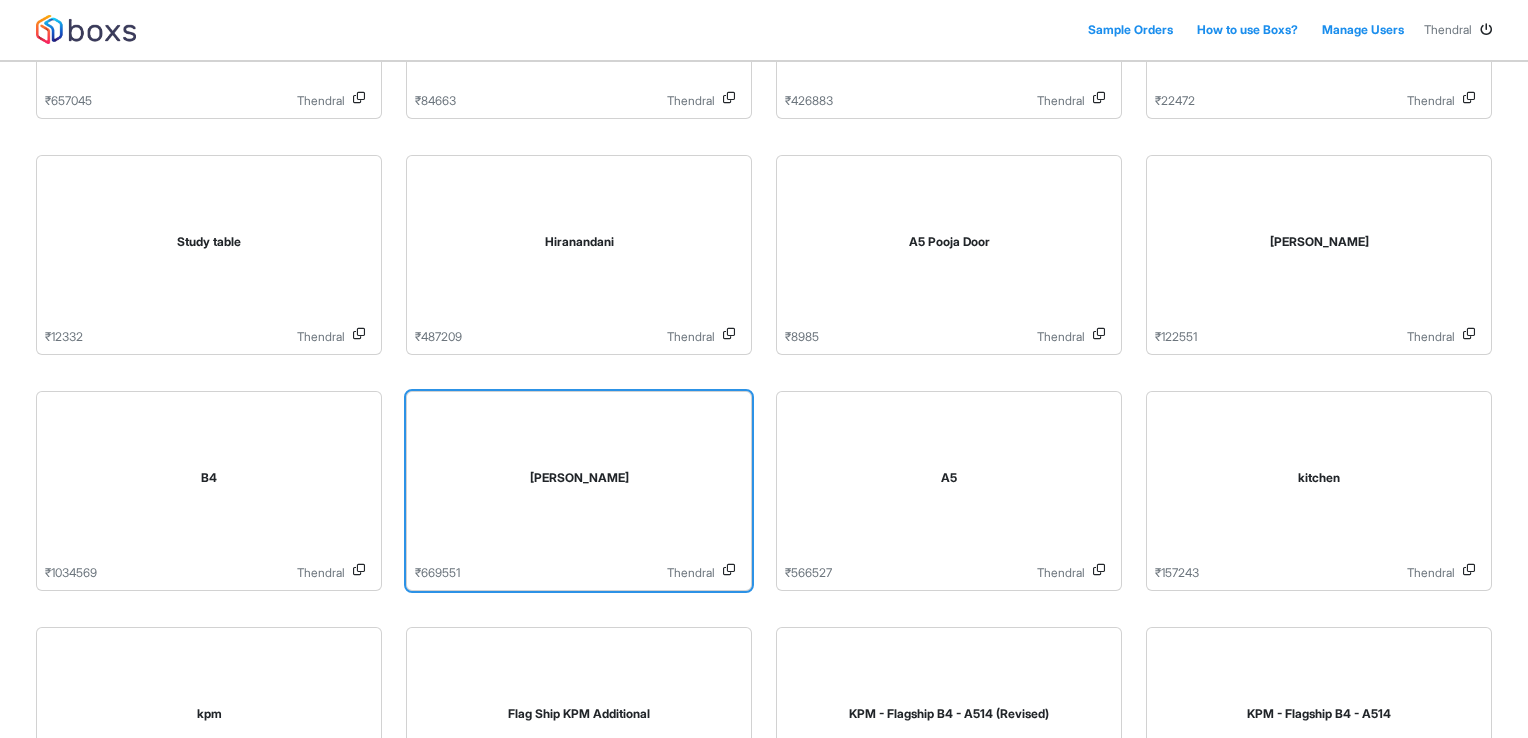 click on "[PERSON_NAME]" at bounding box center (579, 482) 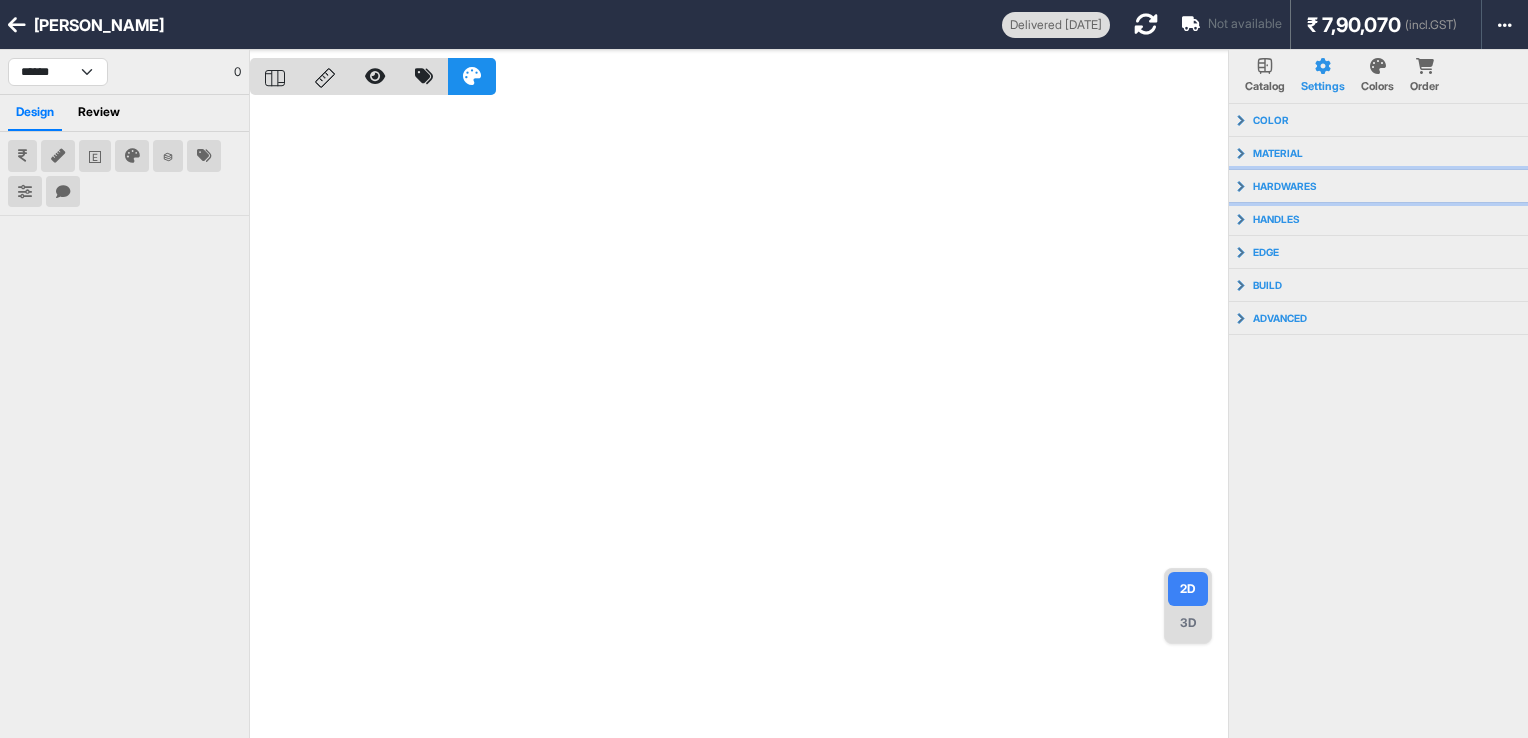 click on "hardwares" at bounding box center [1379, 186] 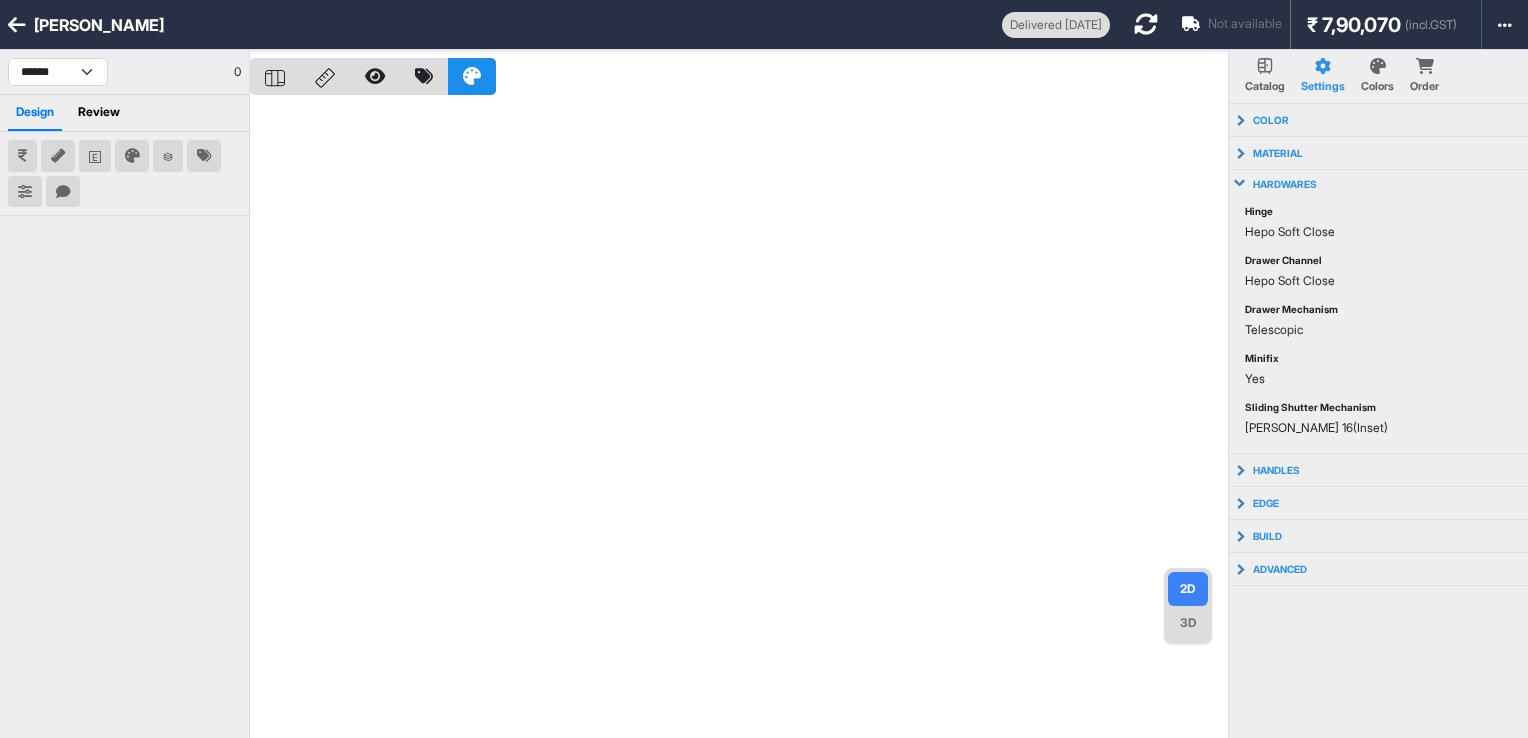 click on "hardwares" at bounding box center (1379, 184) 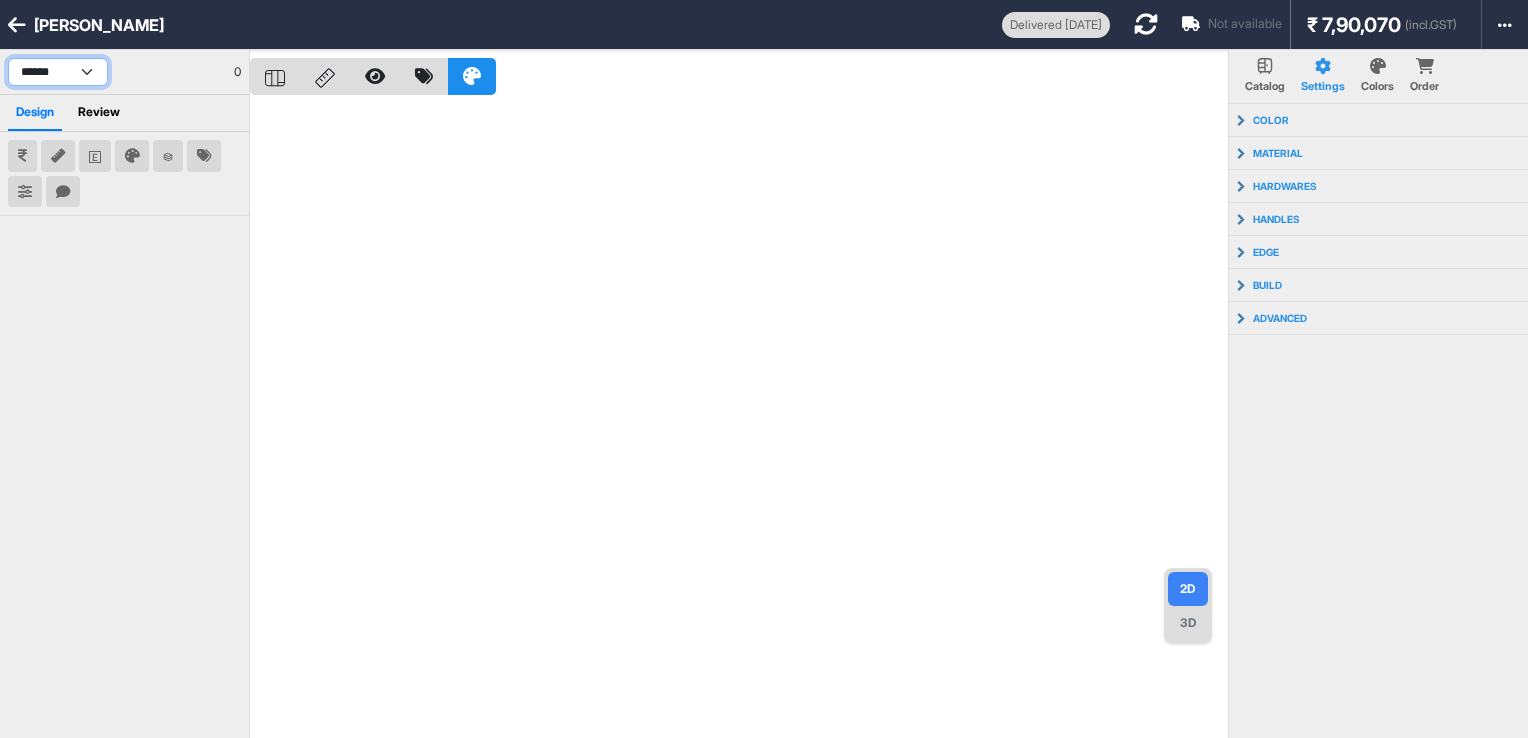 click on "**********" at bounding box center [58, 72] 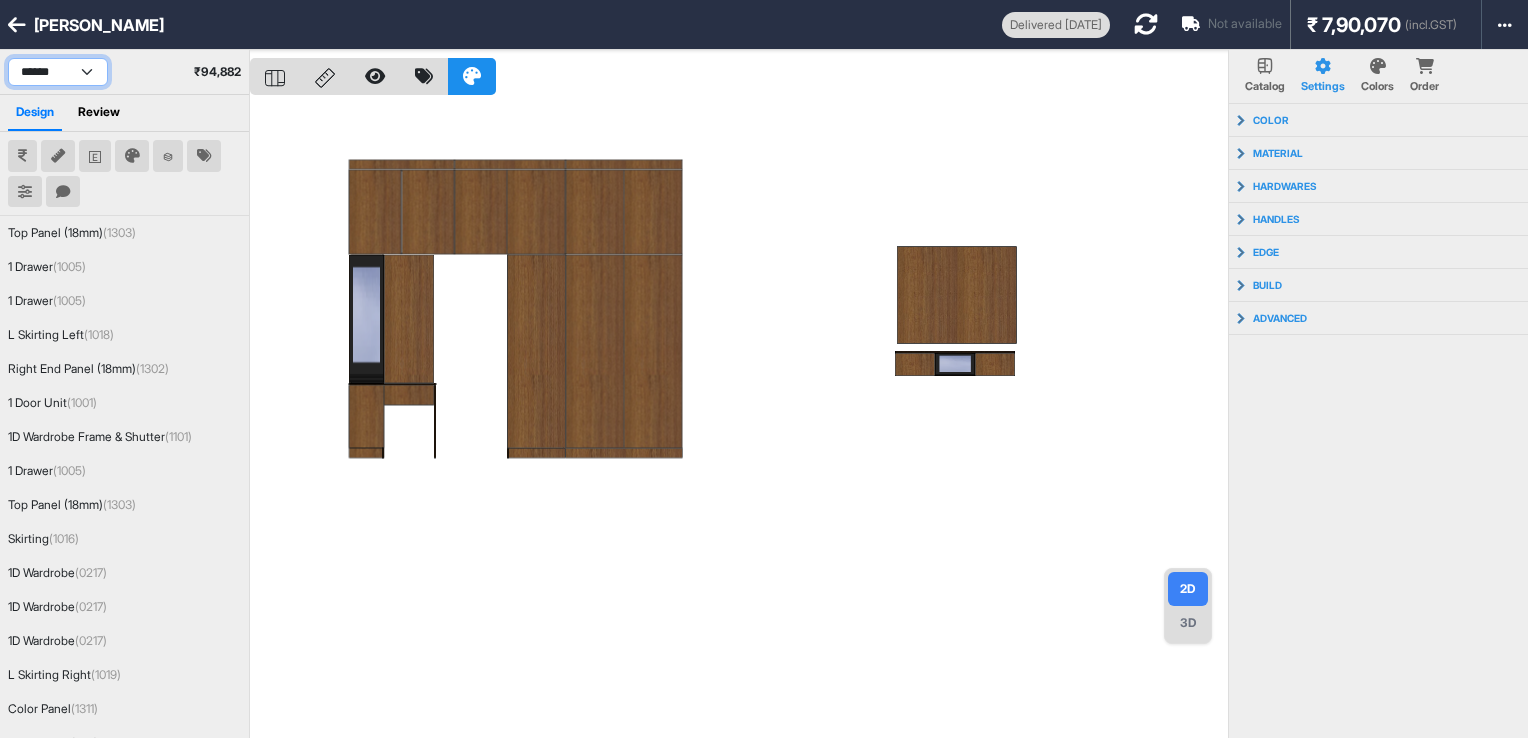 click on "**********" at bounding box center (58, 72) 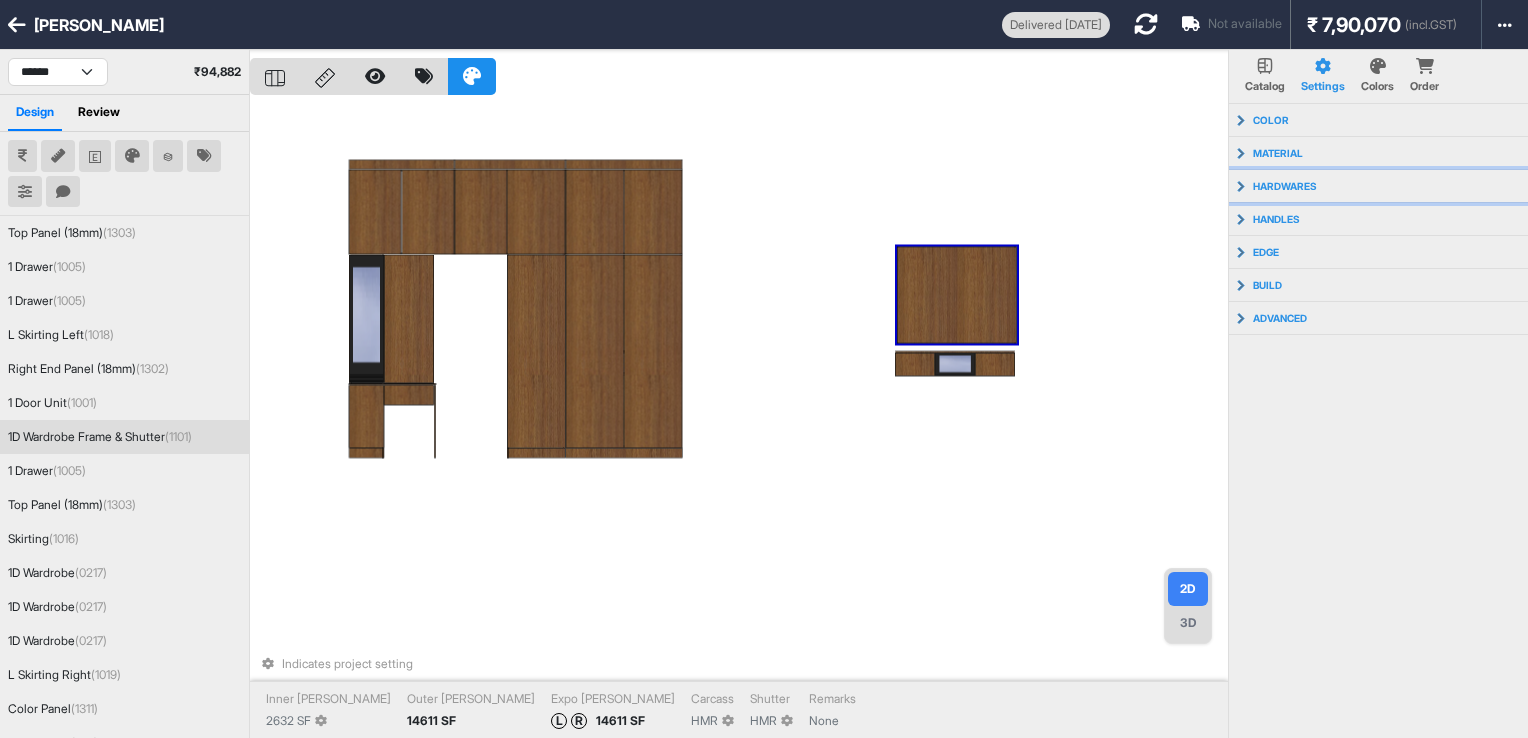 click on "hardwares" at bounding box center [1379, 186] 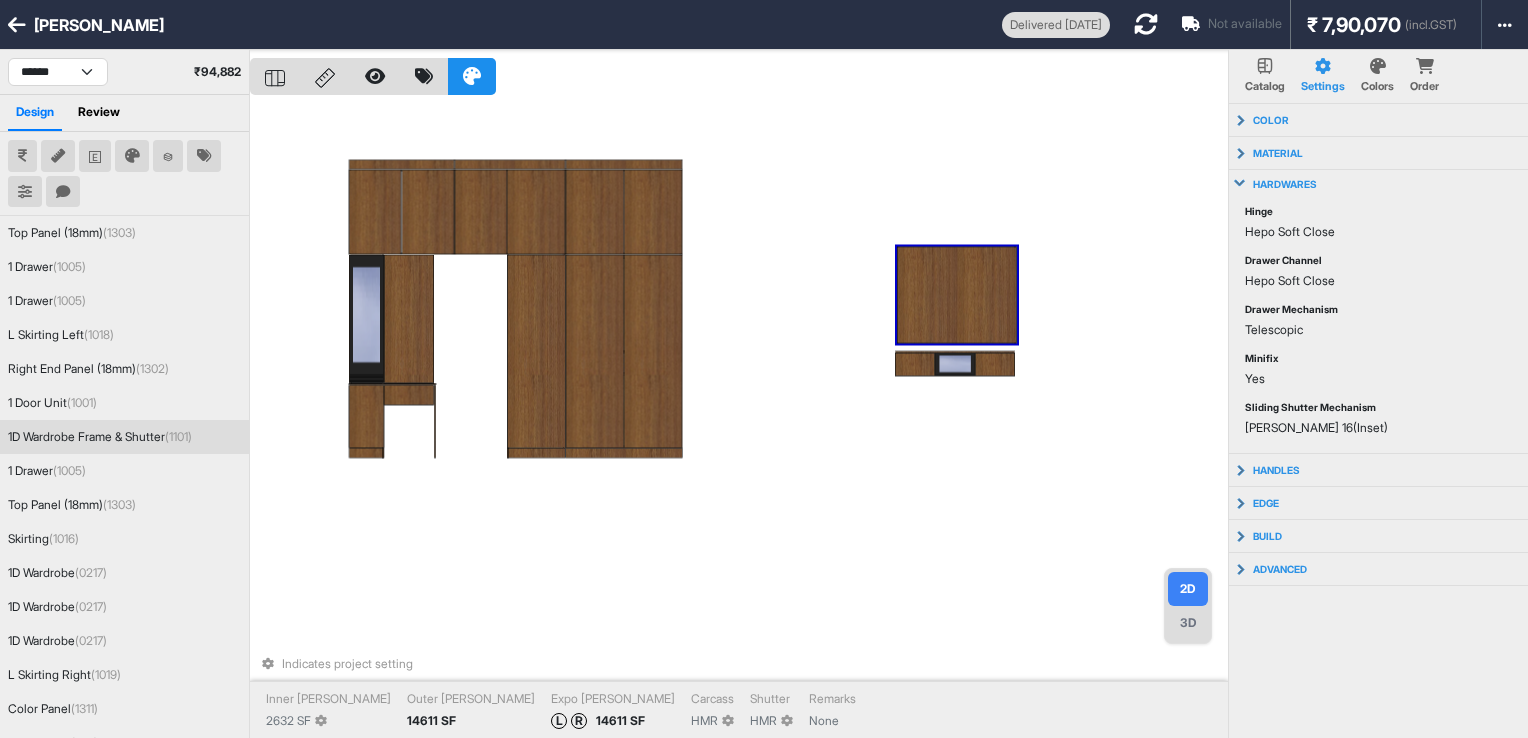 click on "hardwares" at bounding box center (1285, 184) 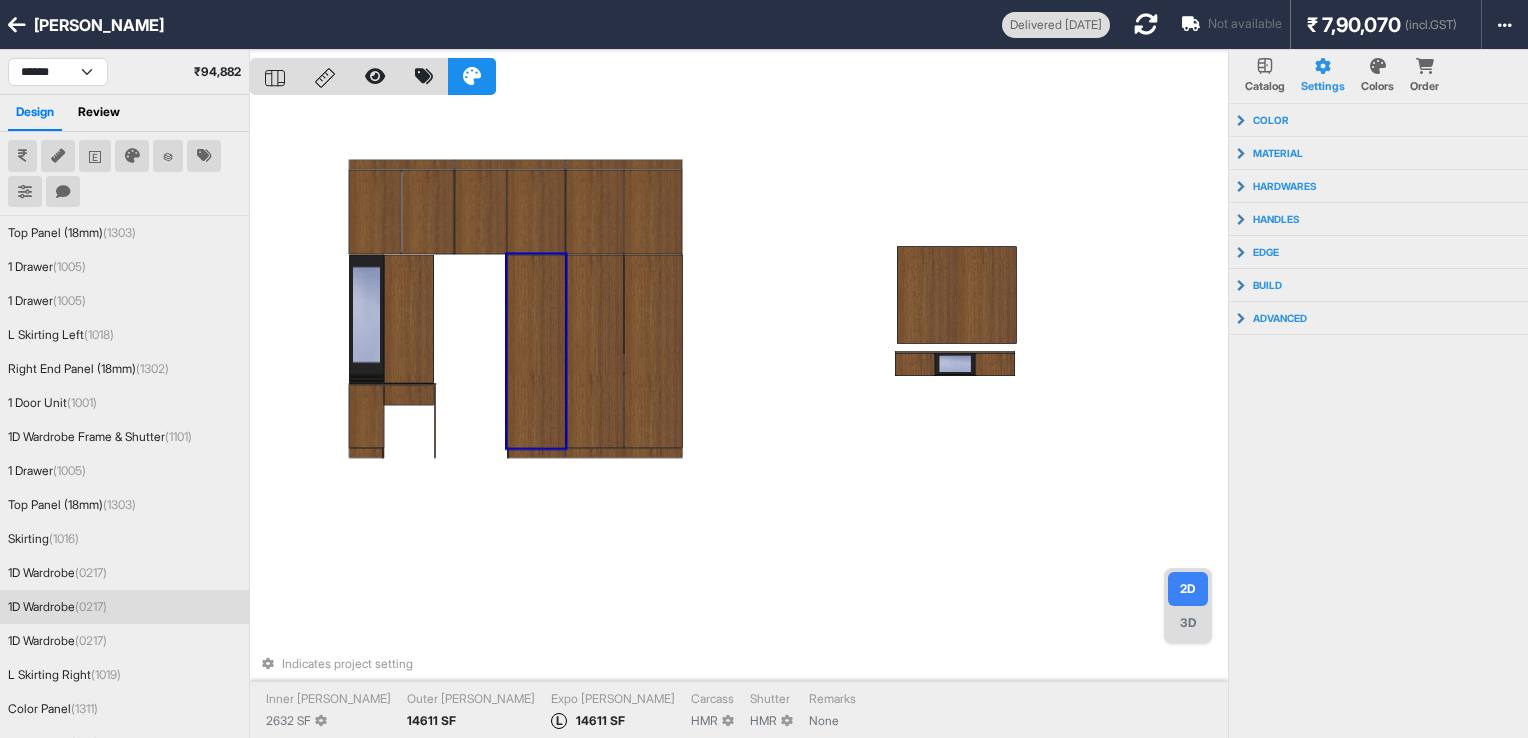click at bounding box center [536, 351] 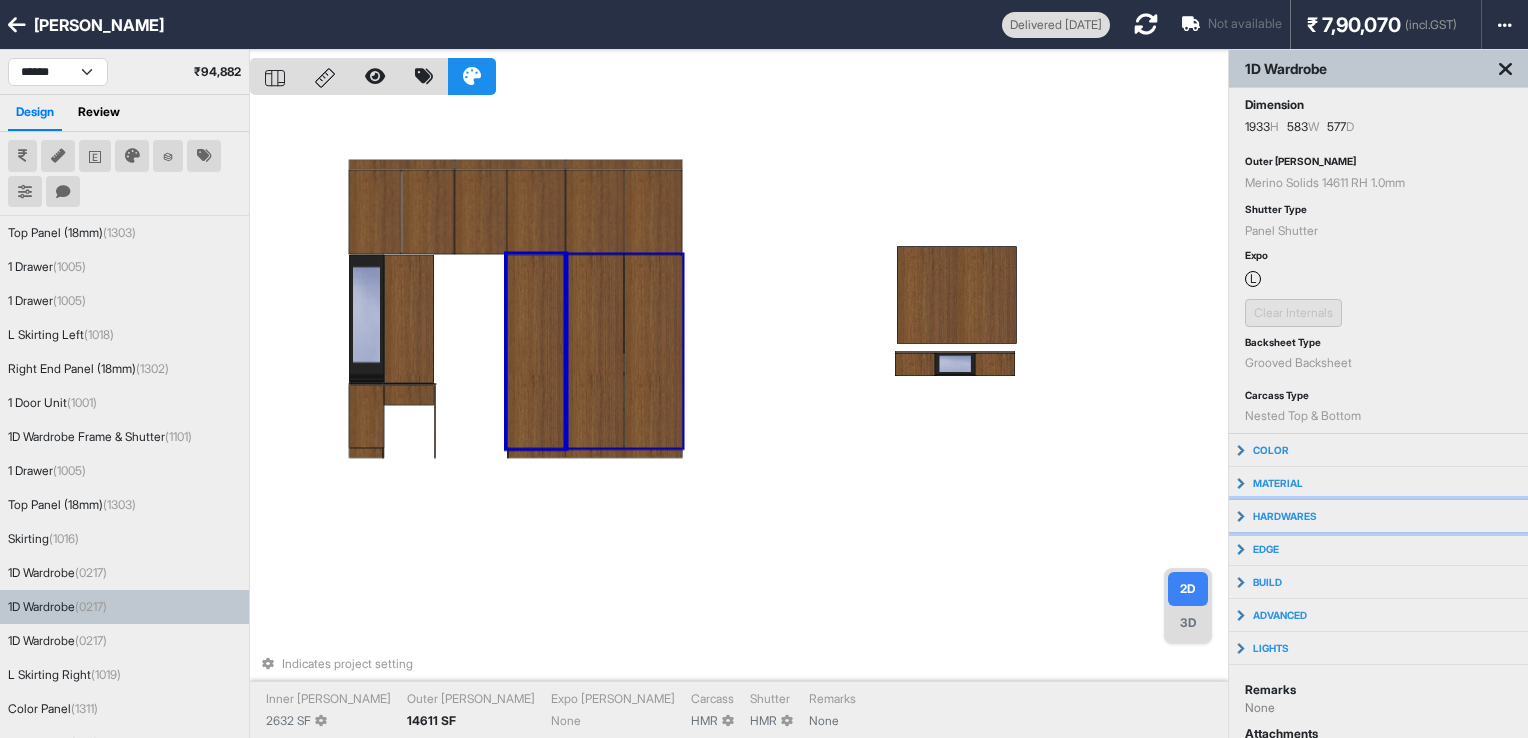 click on "hardwares" at bounding box center [1378, 516] 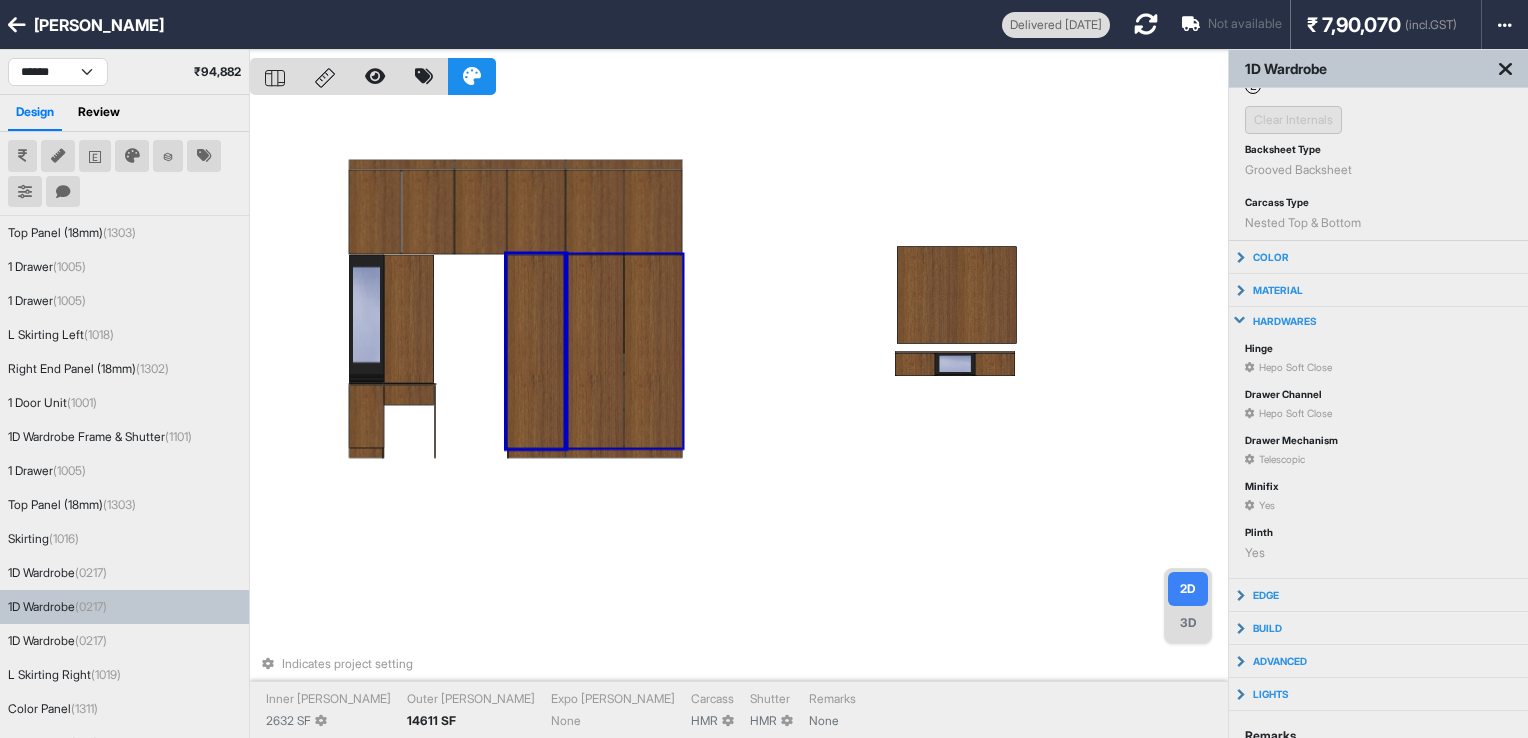 scroll, scrollTop: 200, scrollLeft: 0, axis: vertical 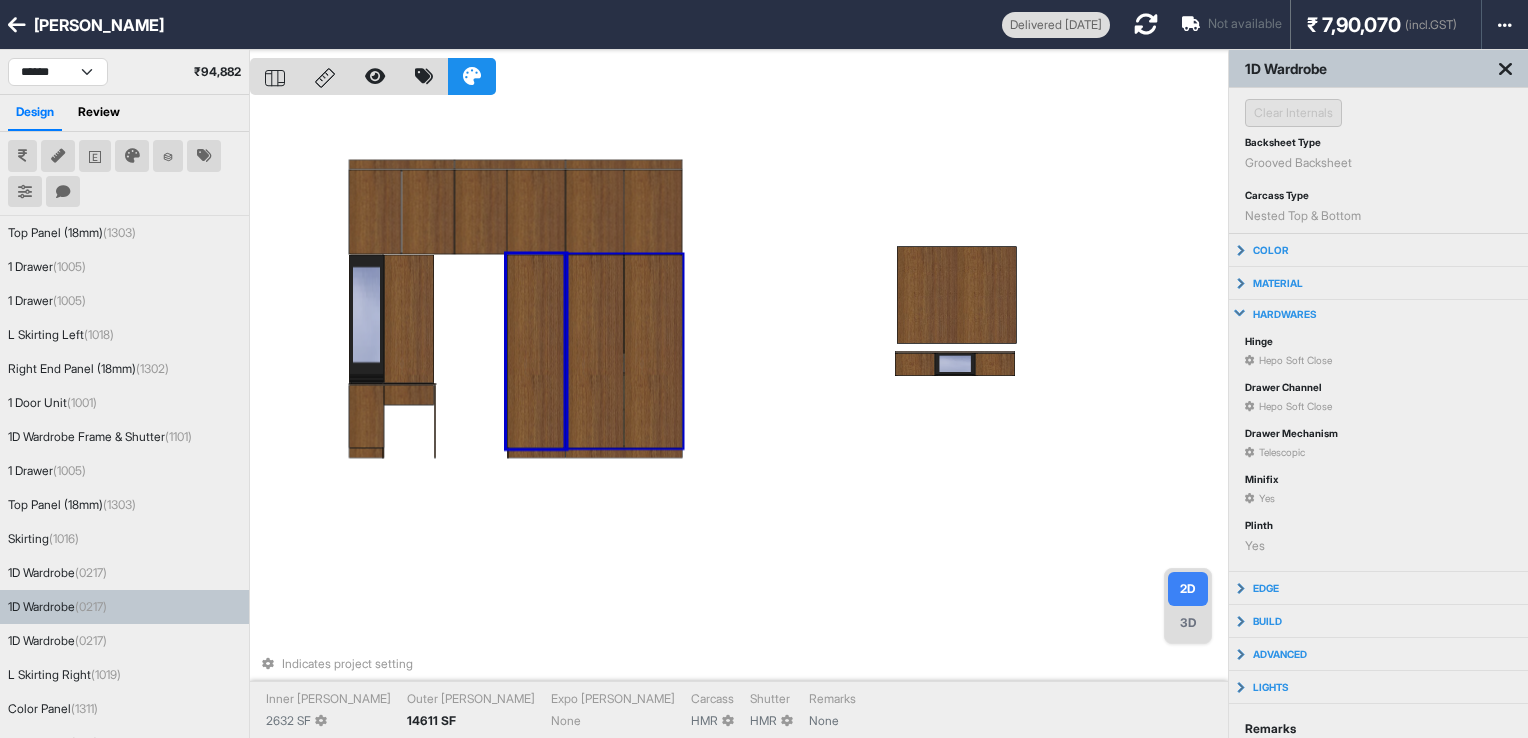 click on "hardwares" at bounding box center [1378, 314] 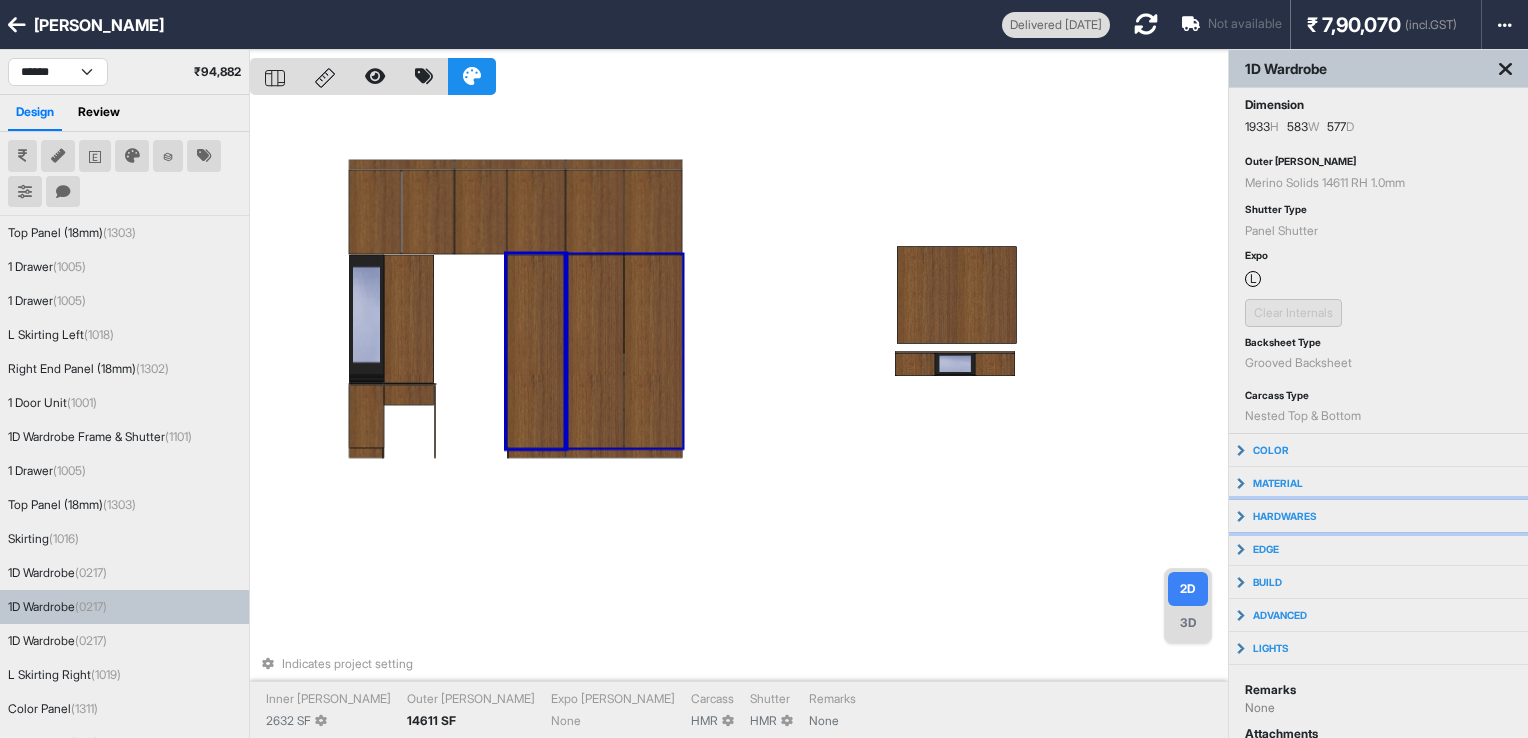 scroll, scrollTop: 0, scrollLeft: 0, axis: both 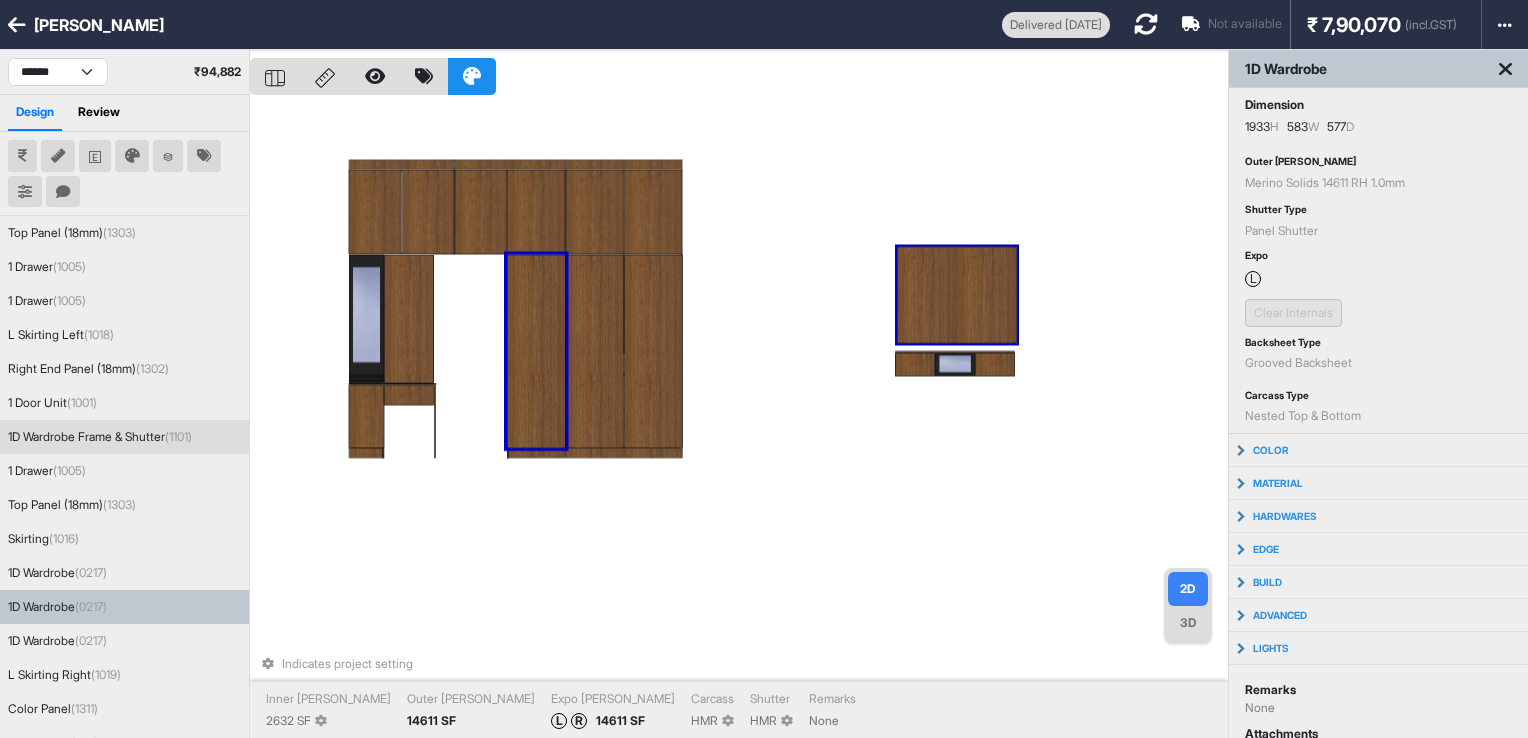 click at bounding box center (17, 25) 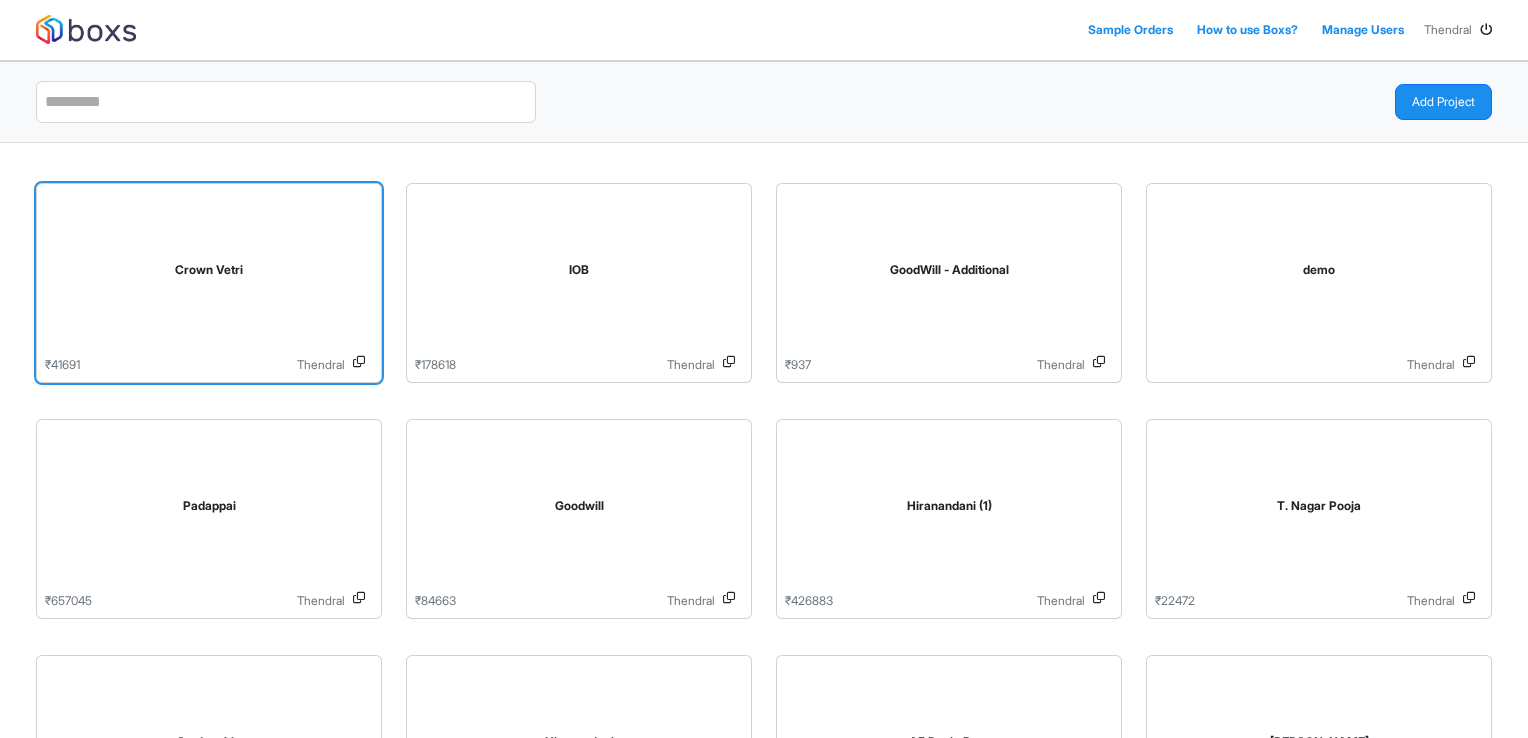 click on "Crown Vetri" at bounding box center [209, 274] 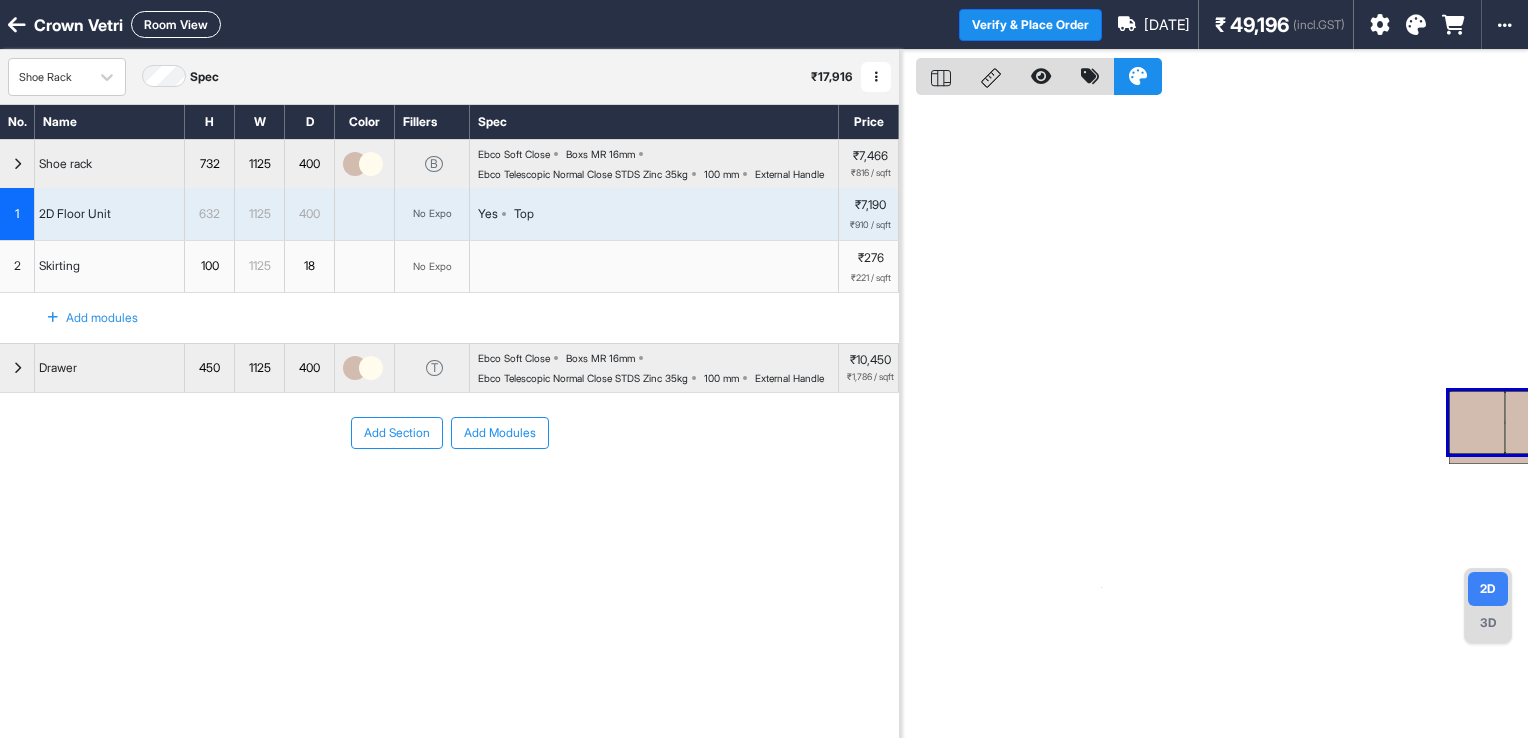 drag, startPoint x: 1464, startPoint y: 430, endPoint x: 1256, endPoint y: 483, distance: 214.64622 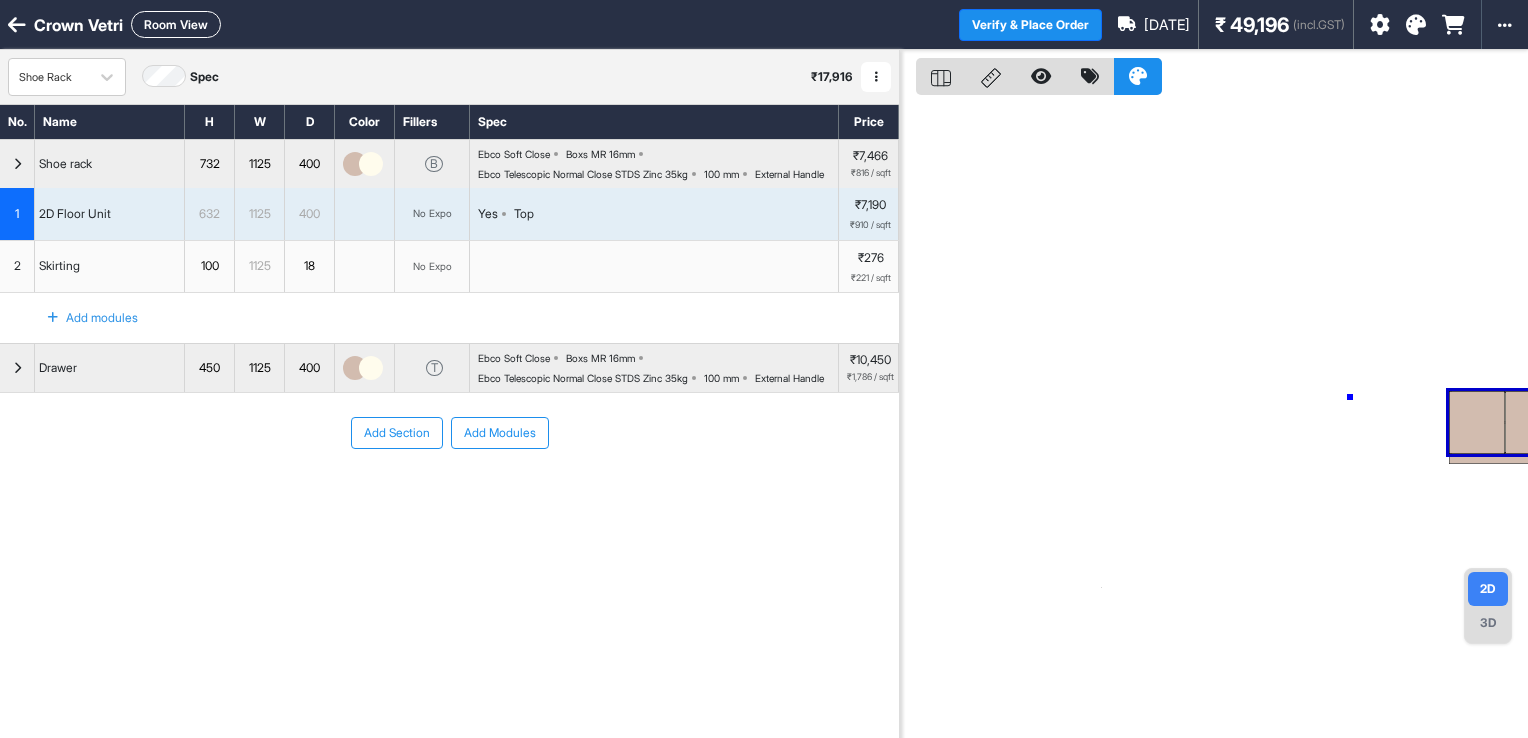 click at bounding box center [1214, 419] 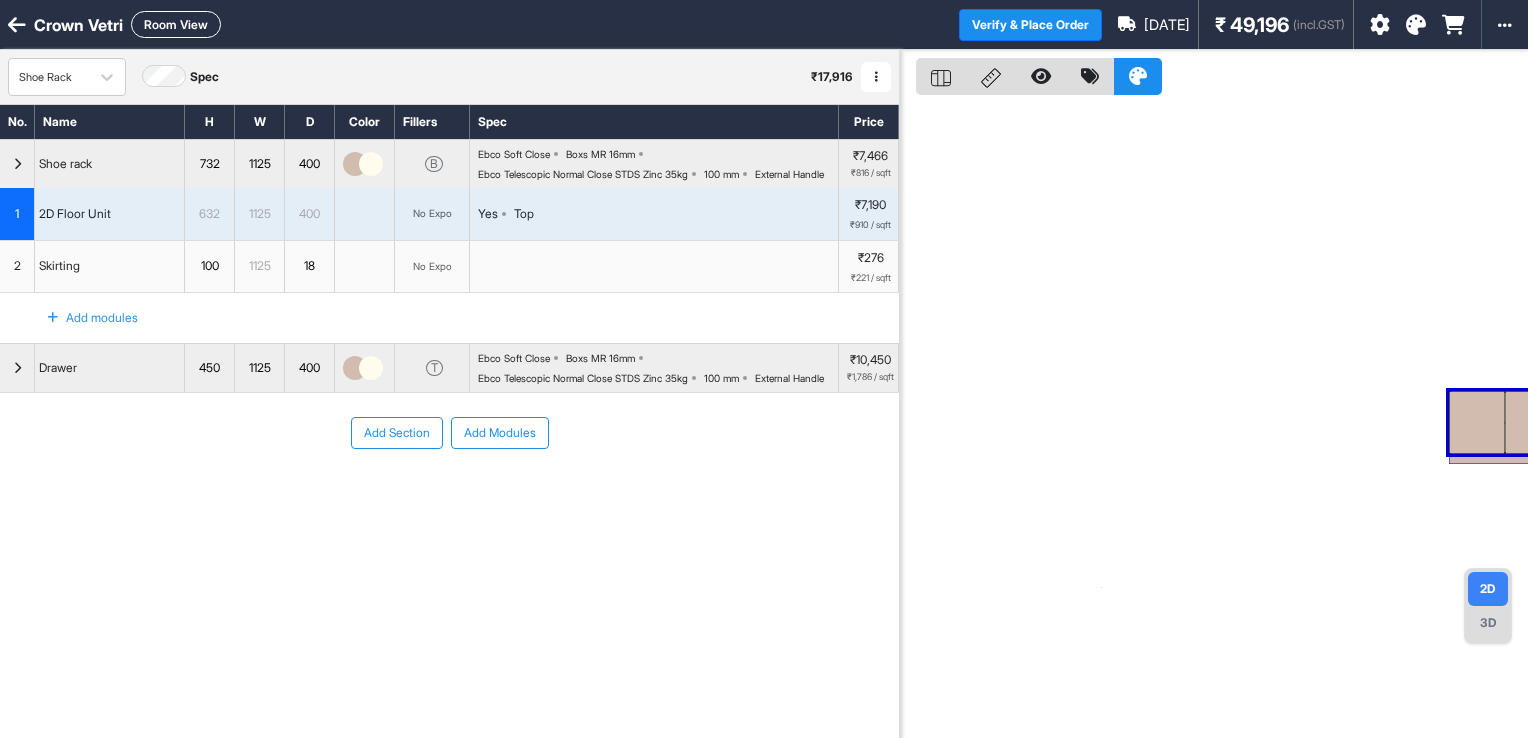click at bounding box center [1214, 419] 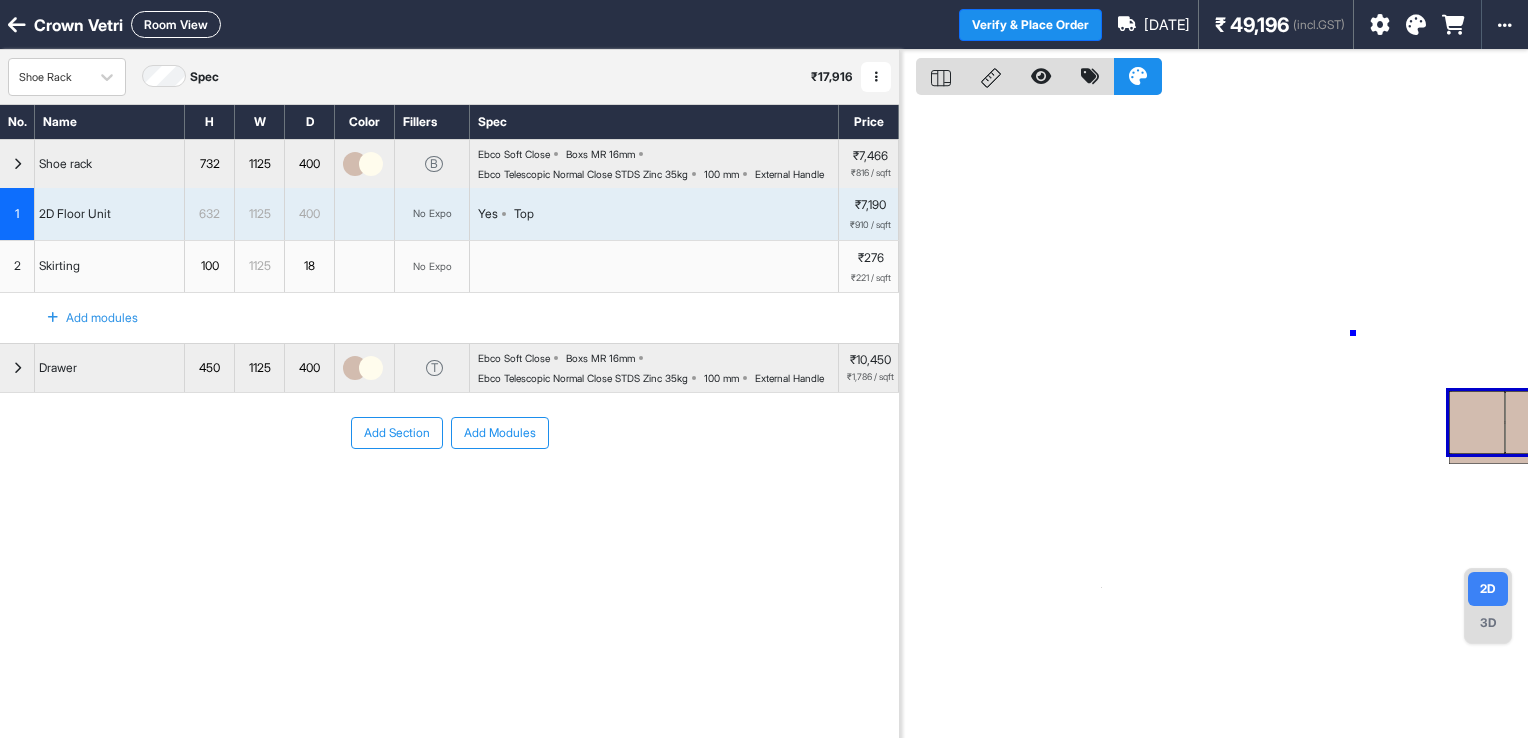 drag, startPoint x: 1353, startPoint y: 333, endPoint x: 1481, endPoint y: 504, distance: 213.6001 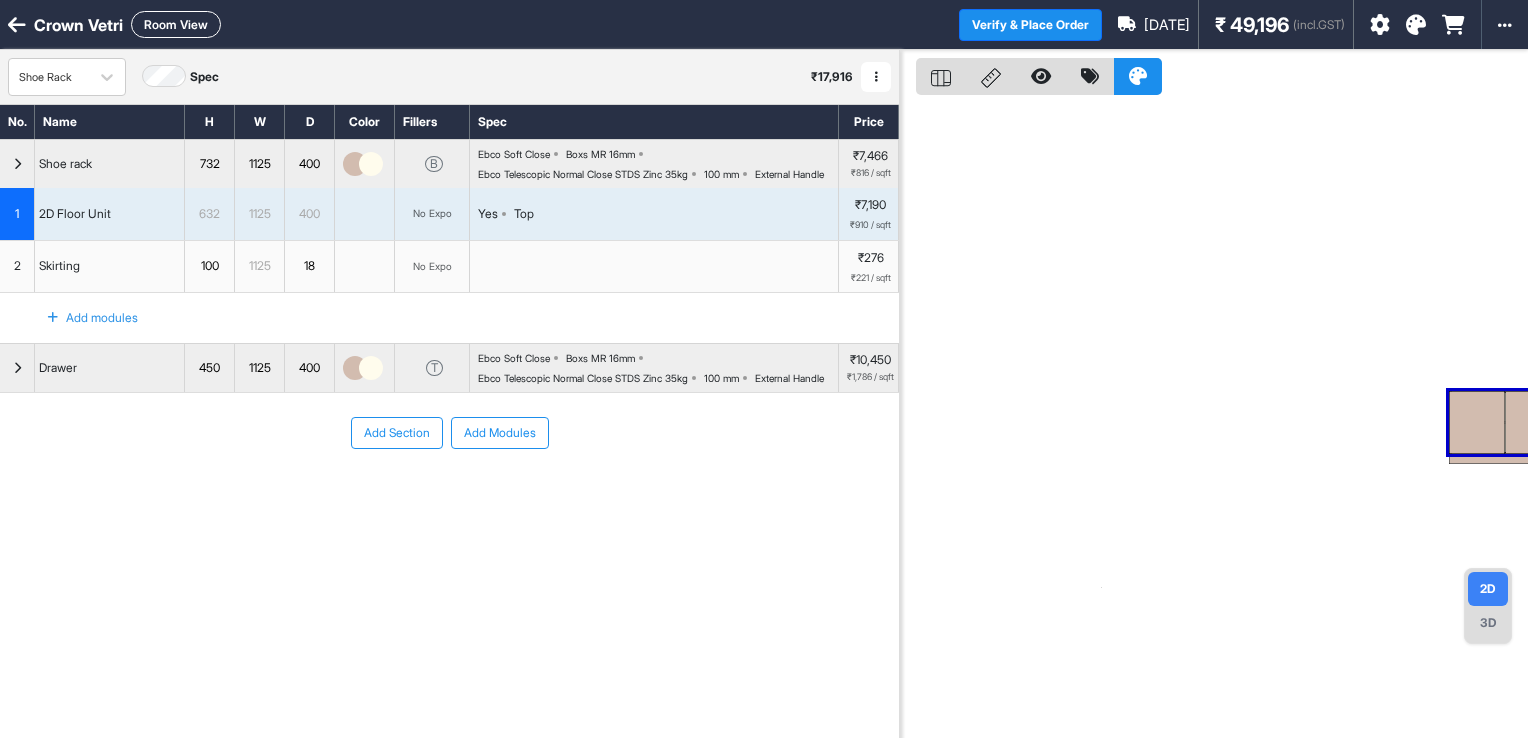 click at bounding box center [1214, 419] 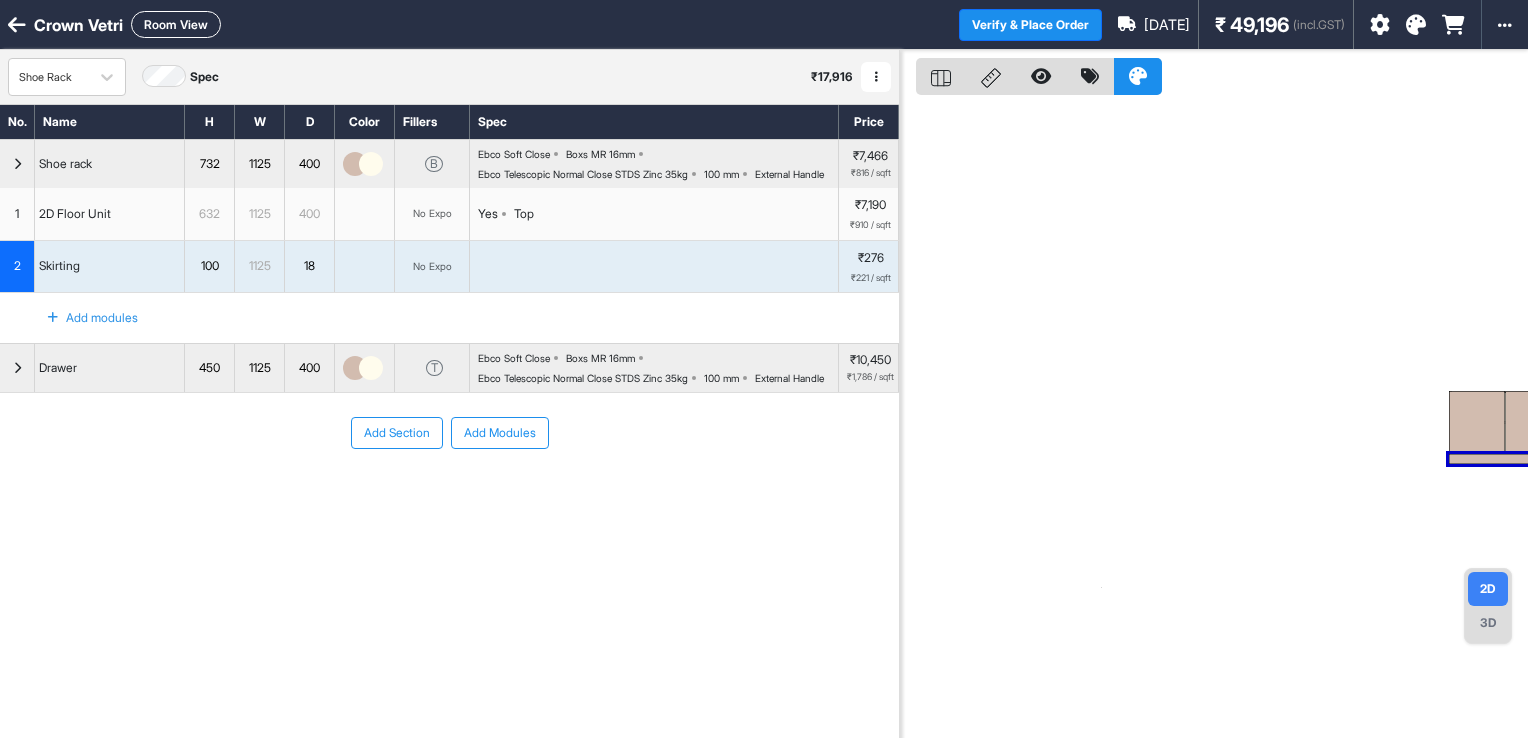 drag, startPoint x: 1457, startPoint y: 459, endPoint x: 1319, endPoint y: 490, distance: 141.43903 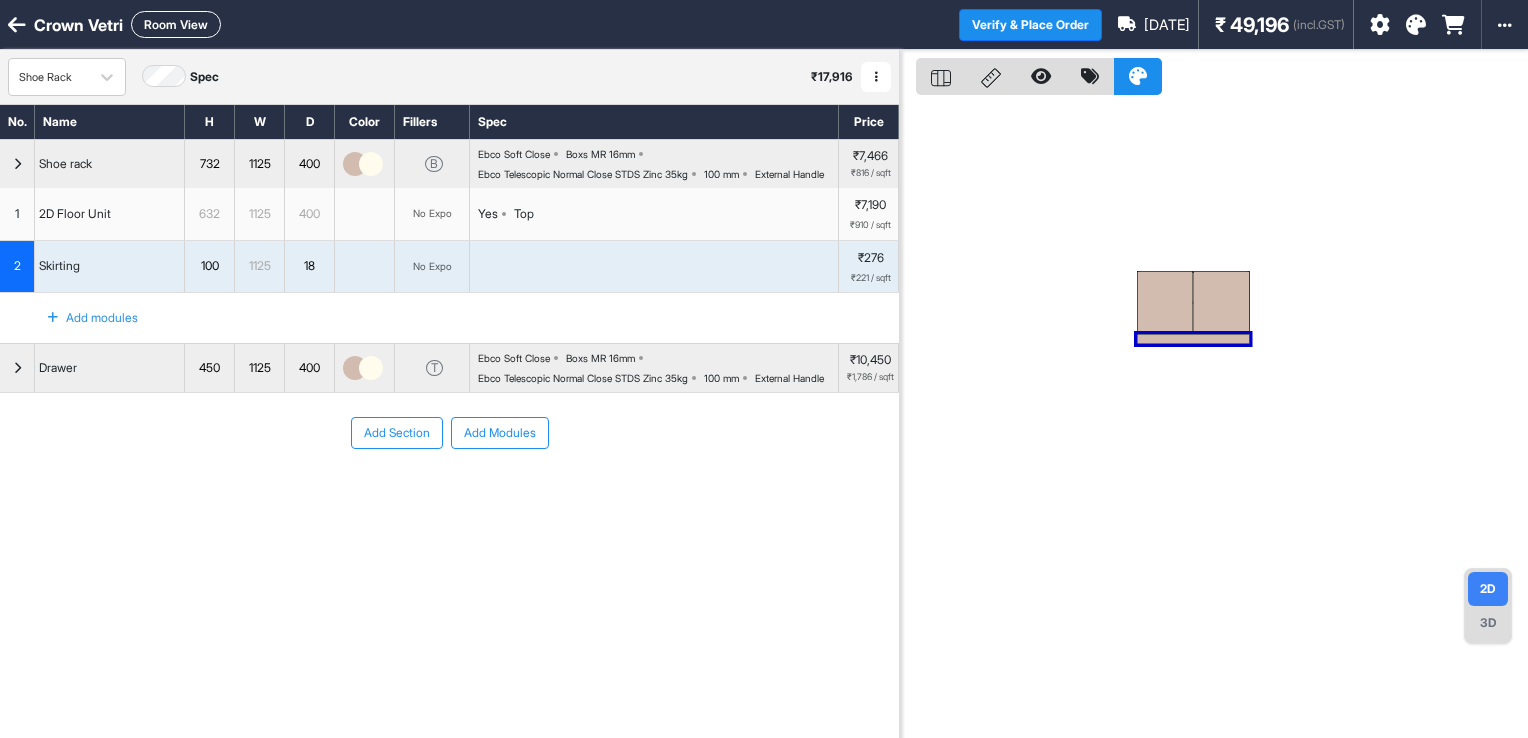 drag, startPoint x: 1481, startPoint y: 418, endPoint x: 1169, endPoint y: 362, distance: 316.9858 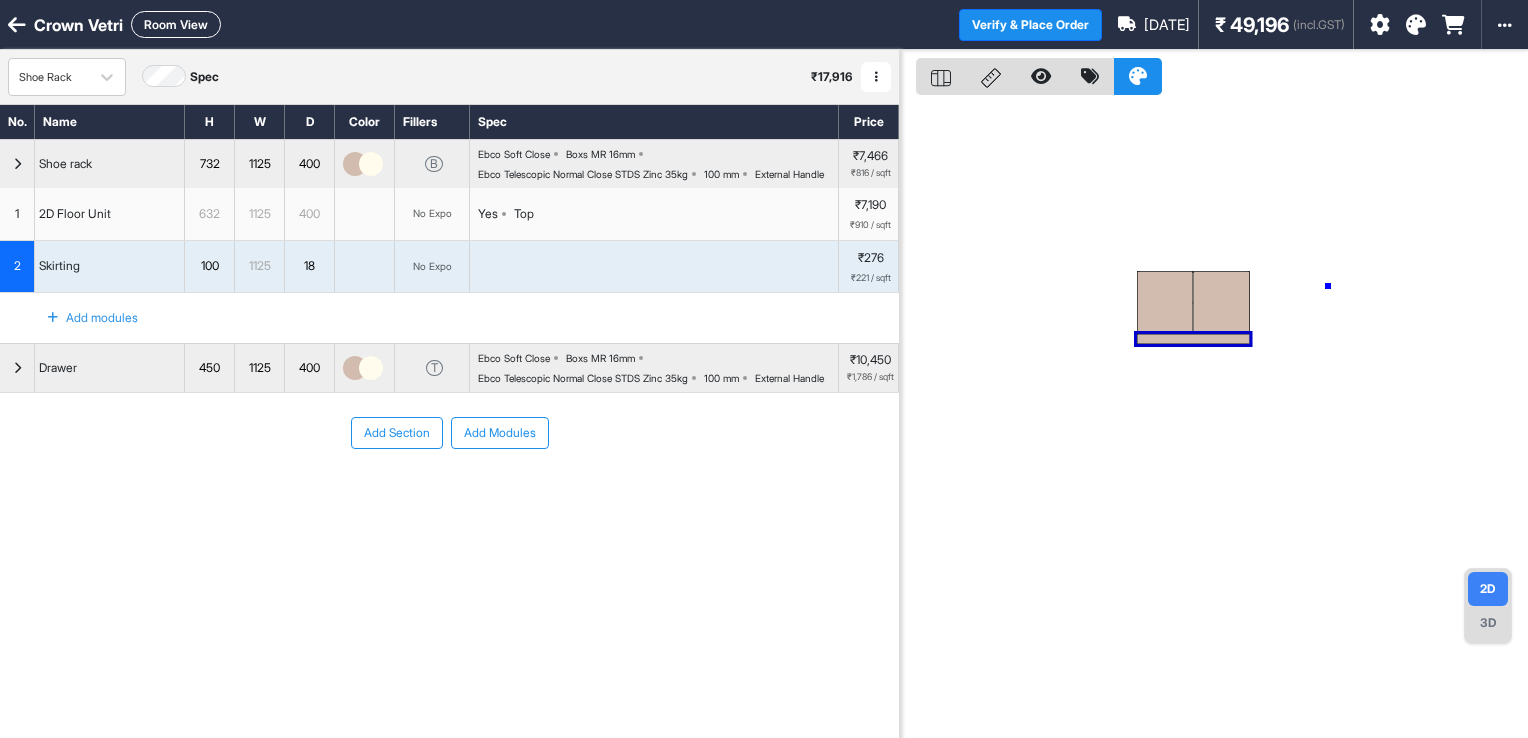 click at bounding box center (1214, 419) 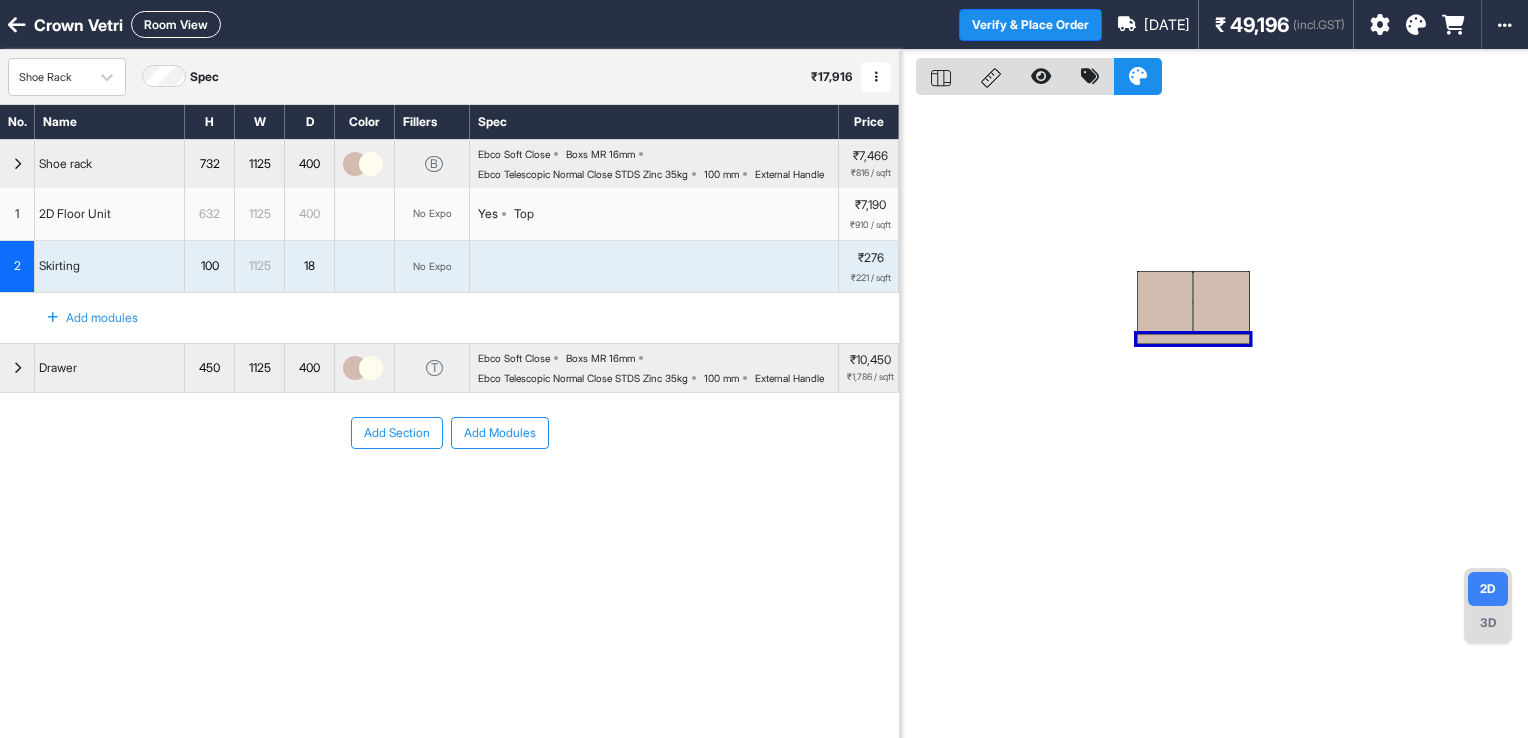 click on "Room View" at bounding box center (176, 24) 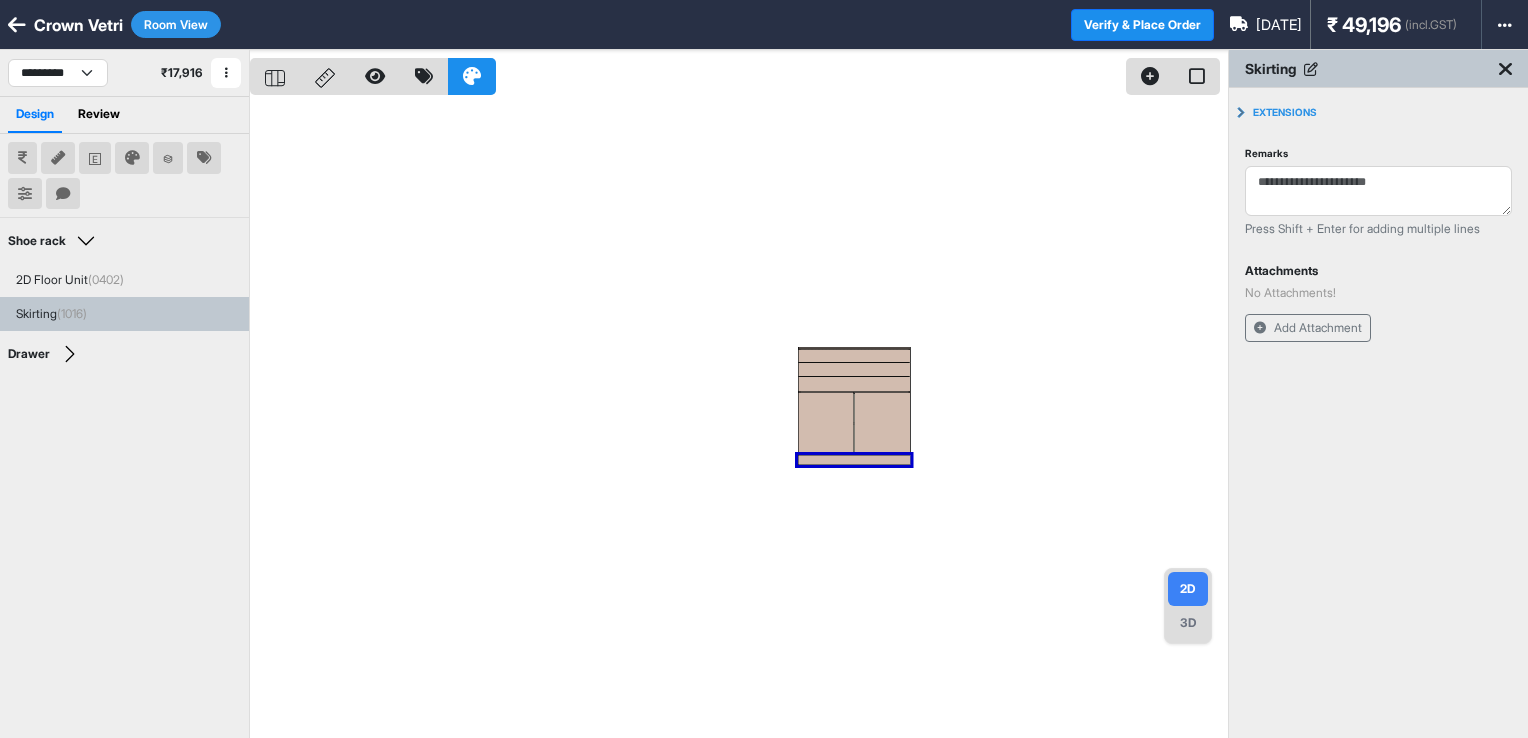 click on "Room View" at bounding box center (176, 24) 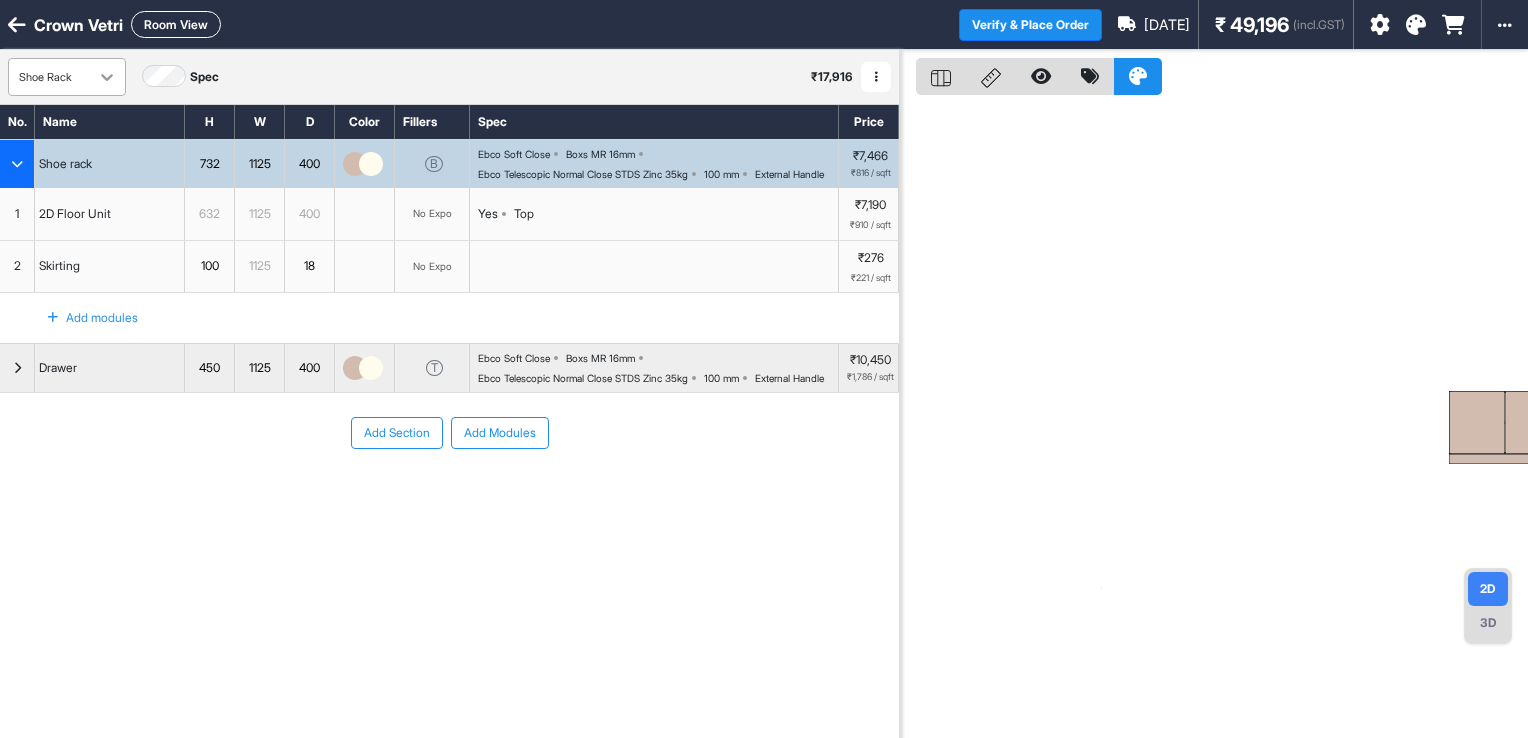 click at bounding box center (107, 77) 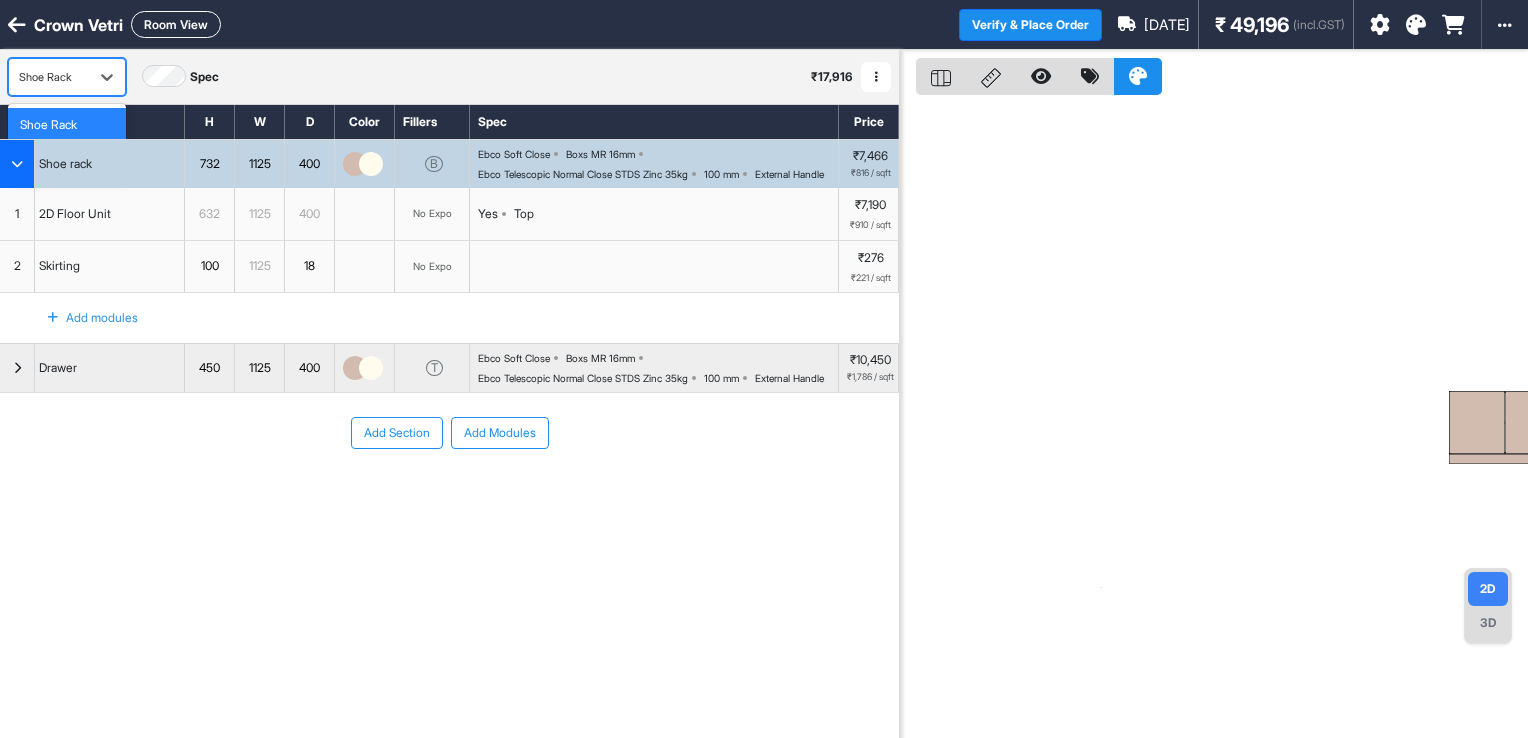click on "Kitchen" at bounding box center [67, 159] 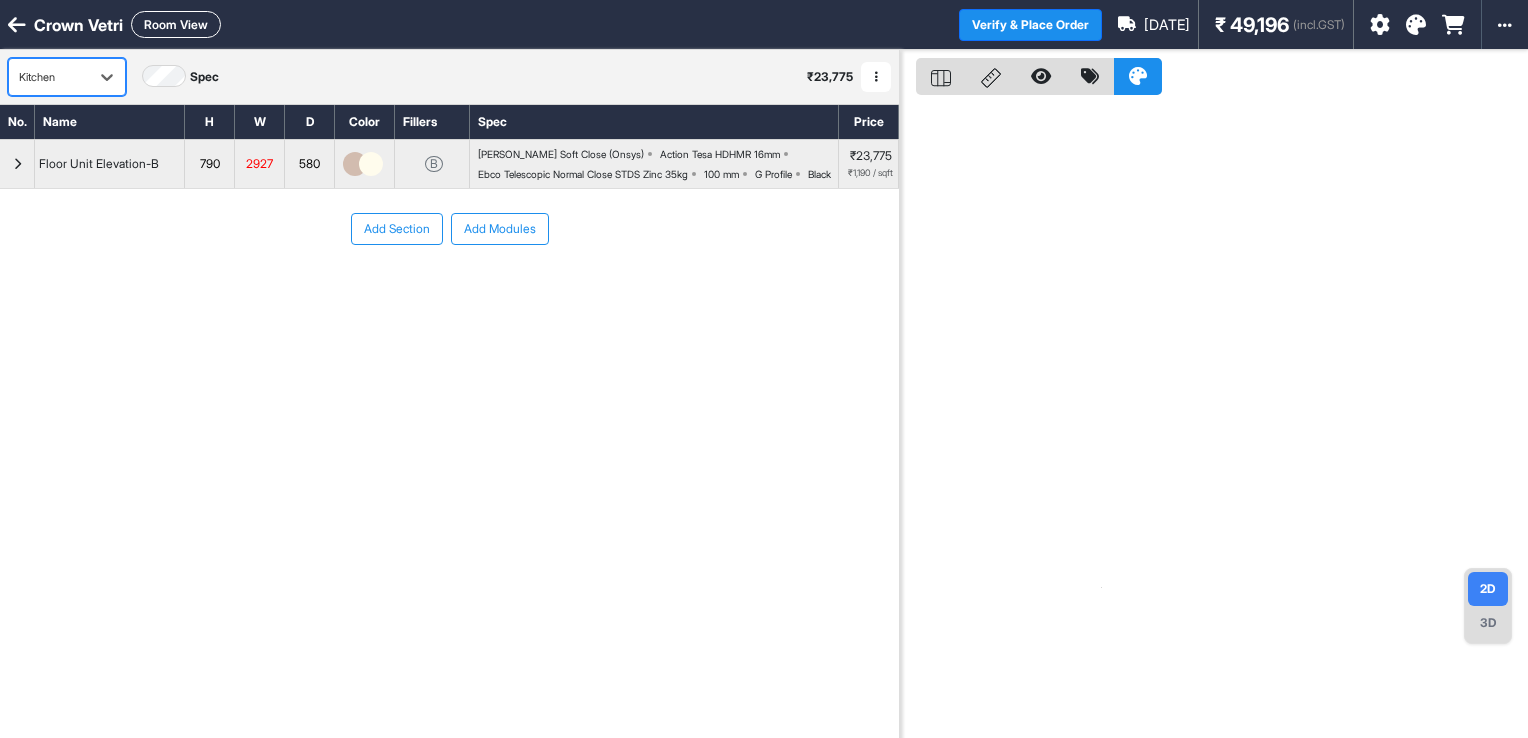 click on "Room View" at bounding box center [176, 24] 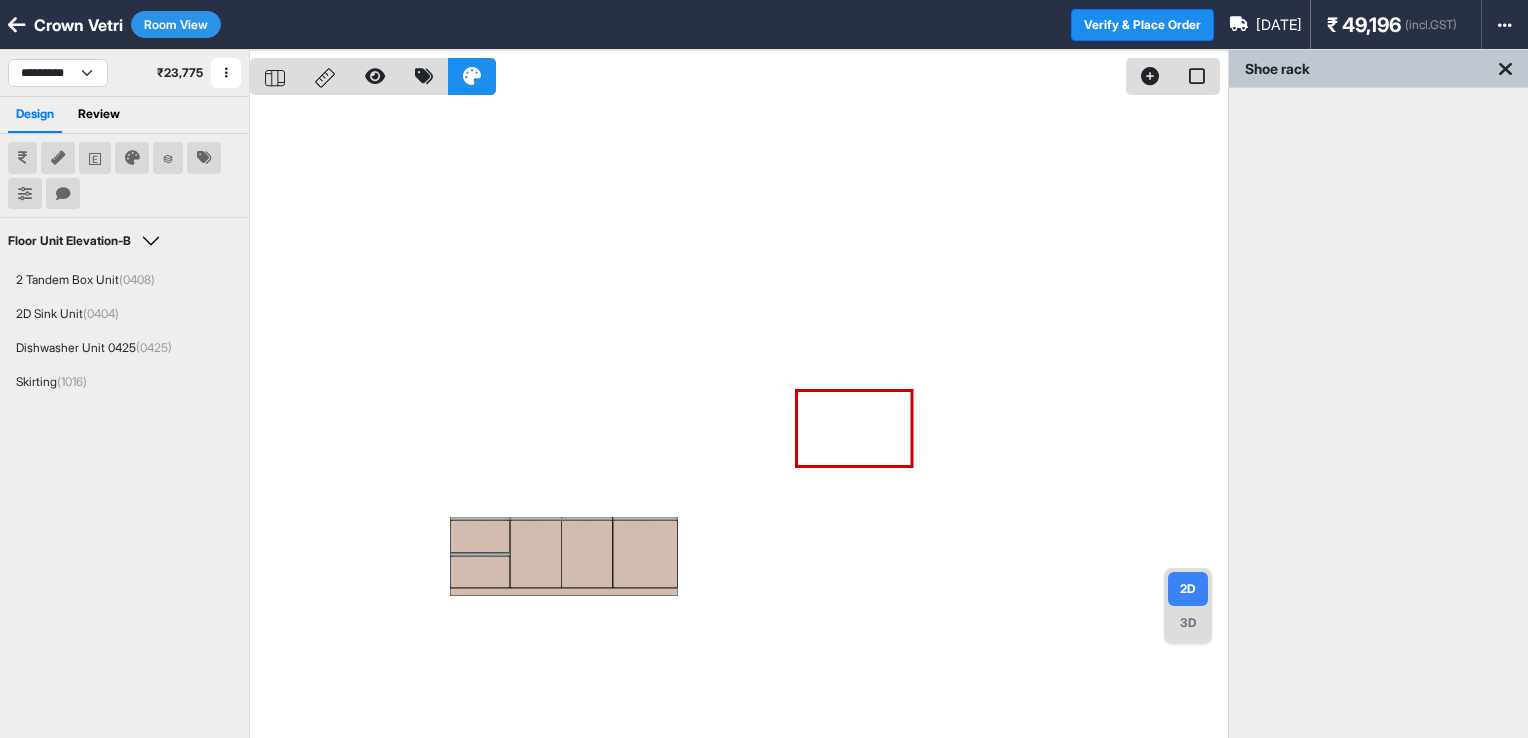 click on "3D" at bounding box center [1188, 623] 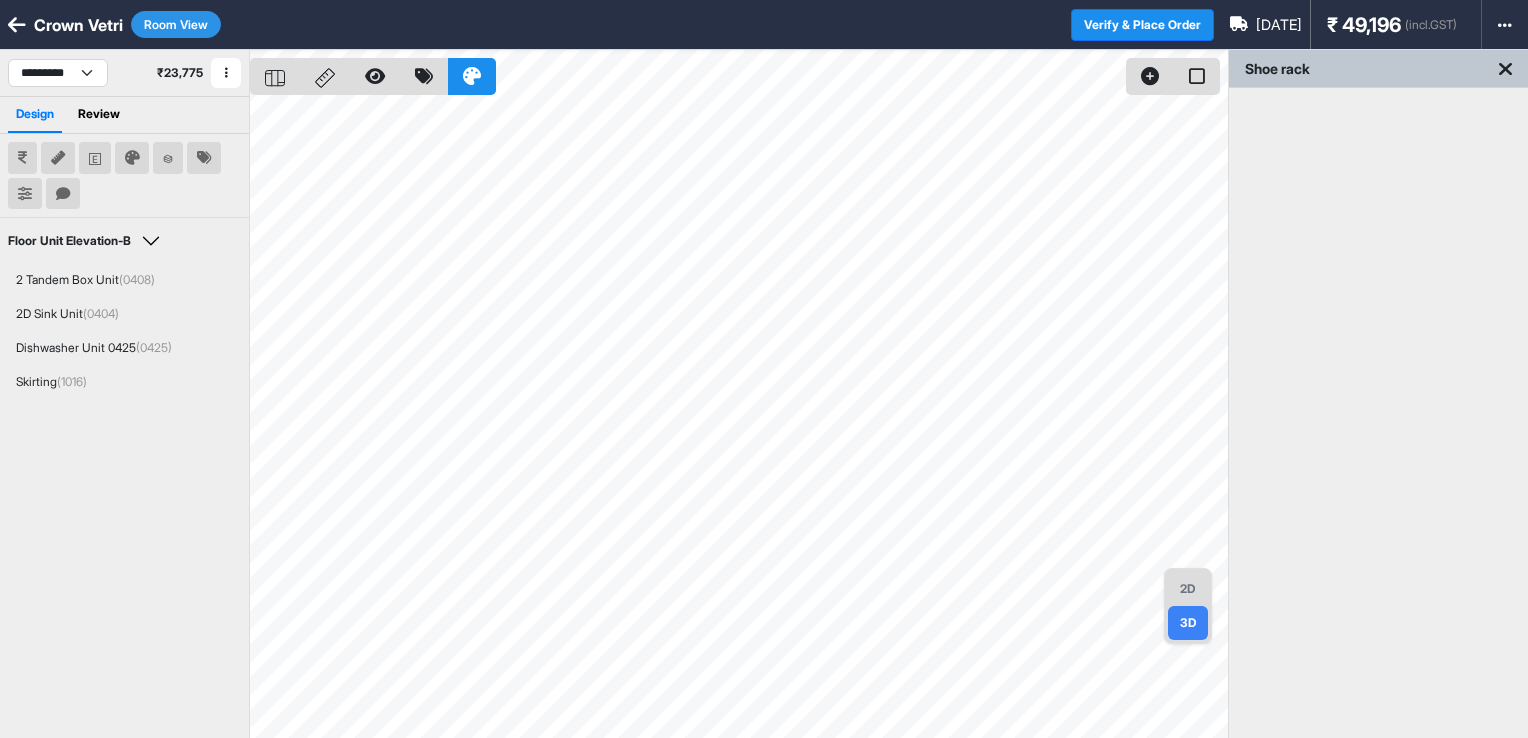 click on "2D" at bounding box center [1188, 589] 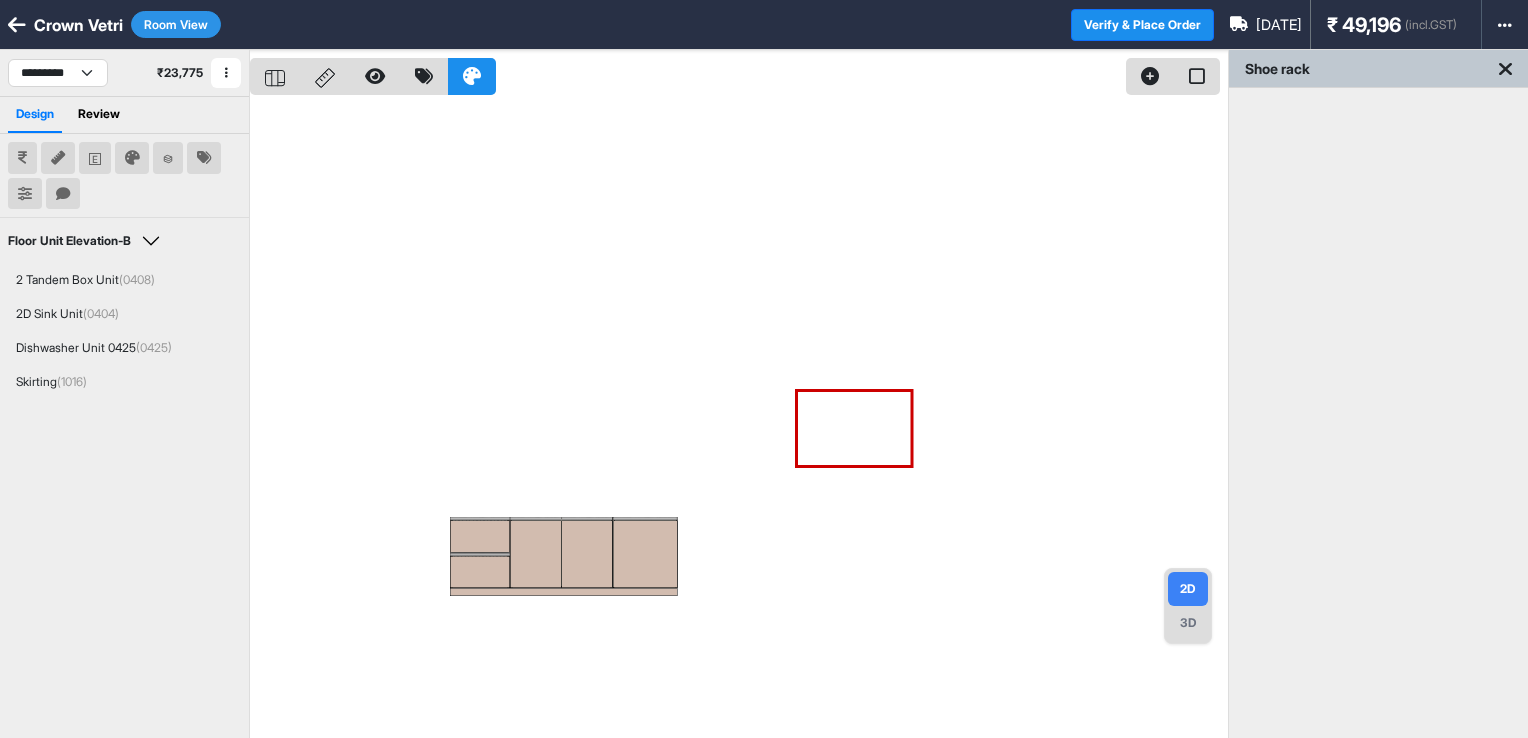 click on "Room View" at bounding box center (176, 24) 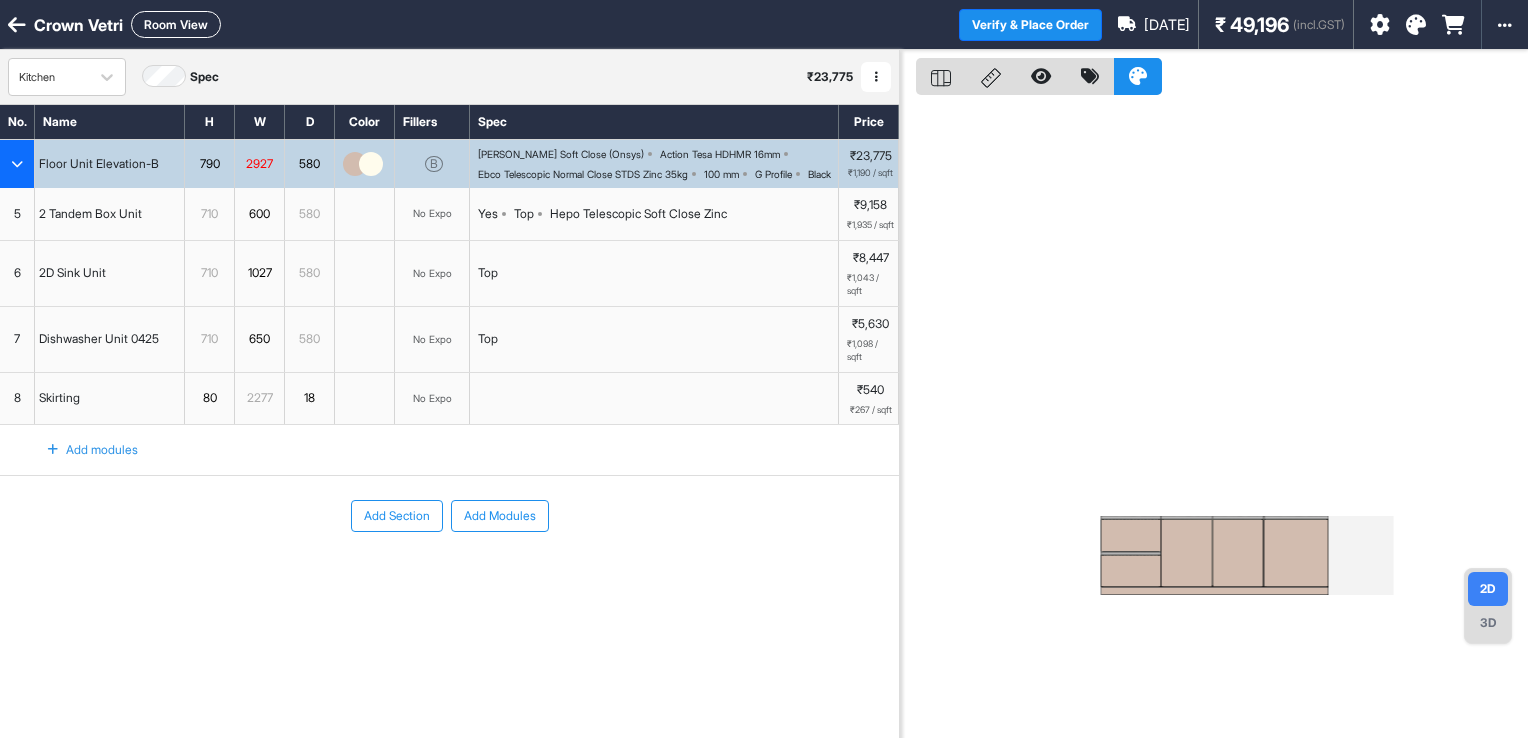 click at bounding box center (53, 450) 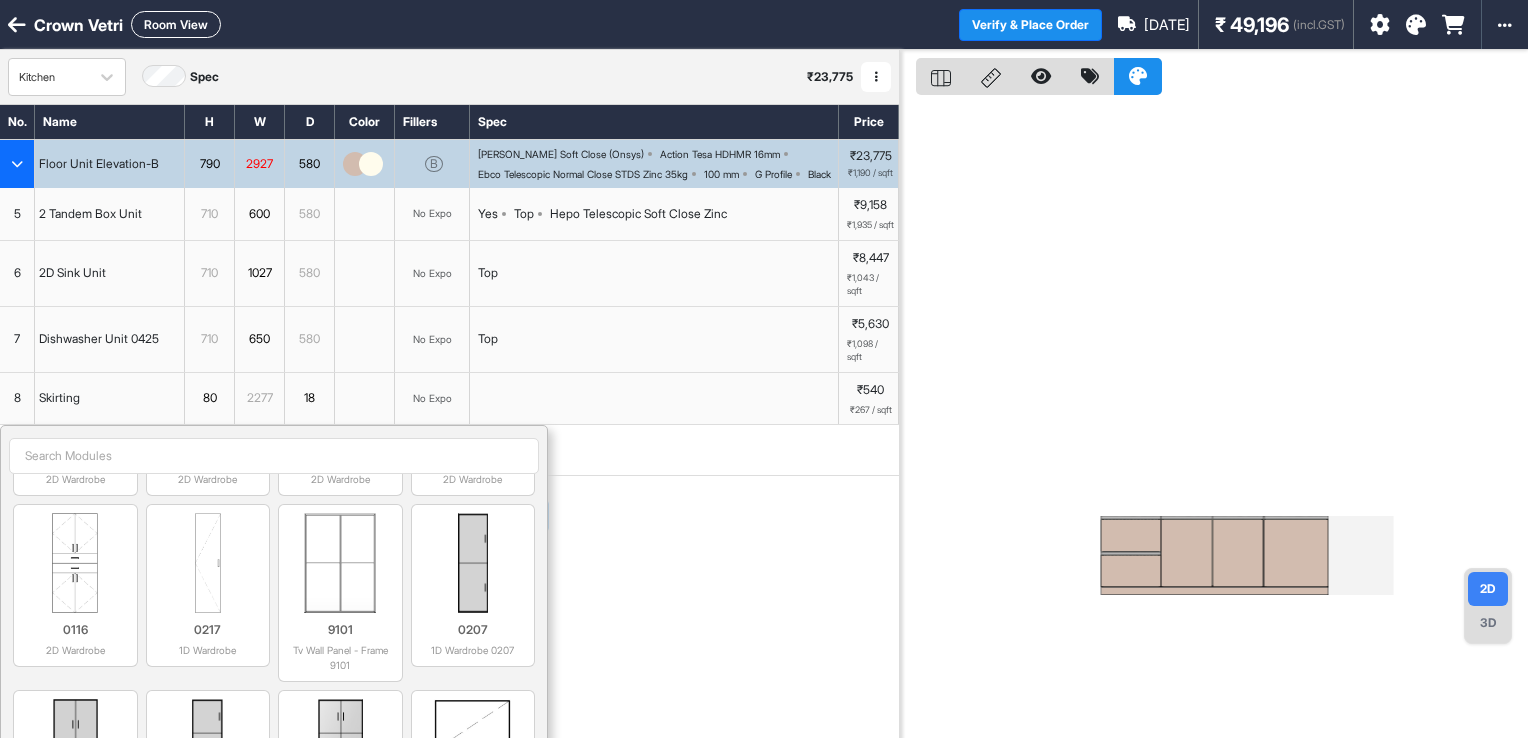 scroll, scrollTop: 5194, scrollLeft: 0, axis: vertical 